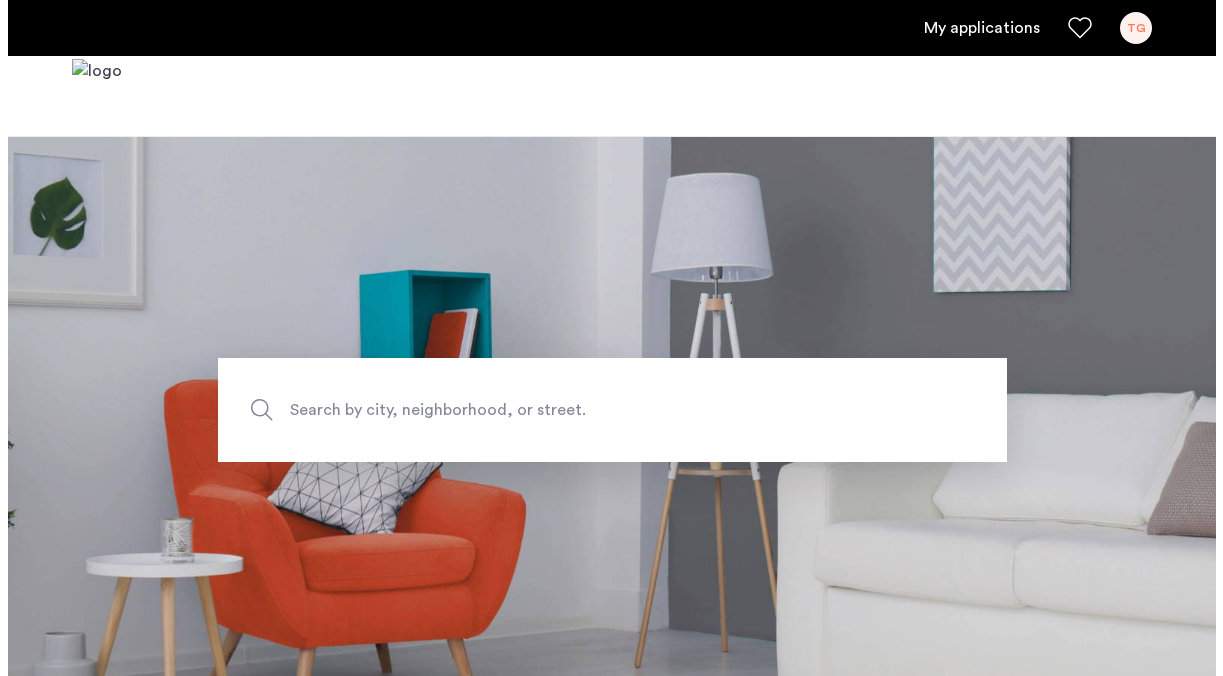 scroll, scrollTop: 0, scrollLeft: 0, axis: both 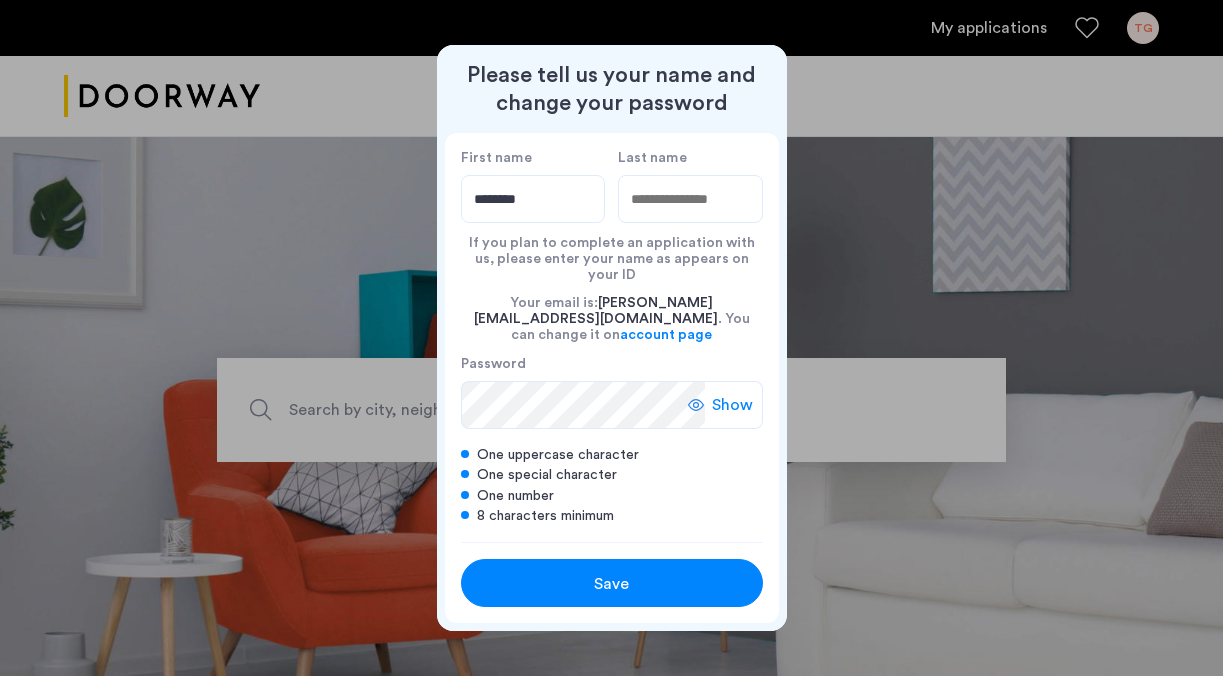 type on "*******" 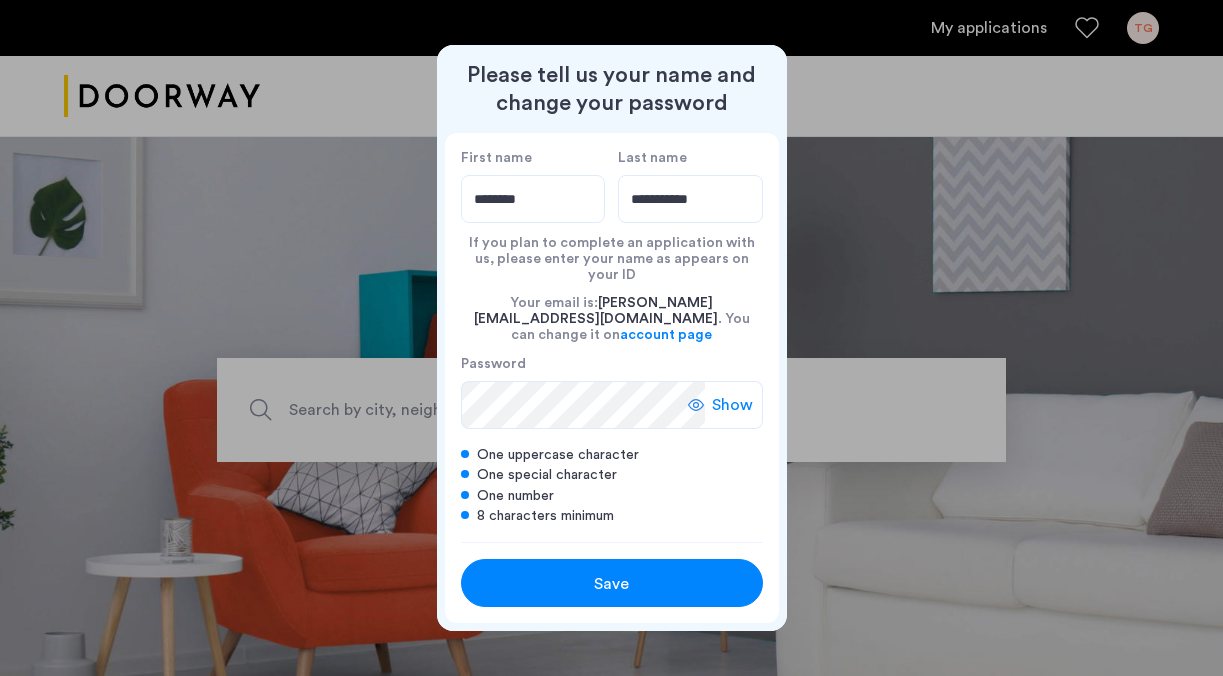 type on "**********" 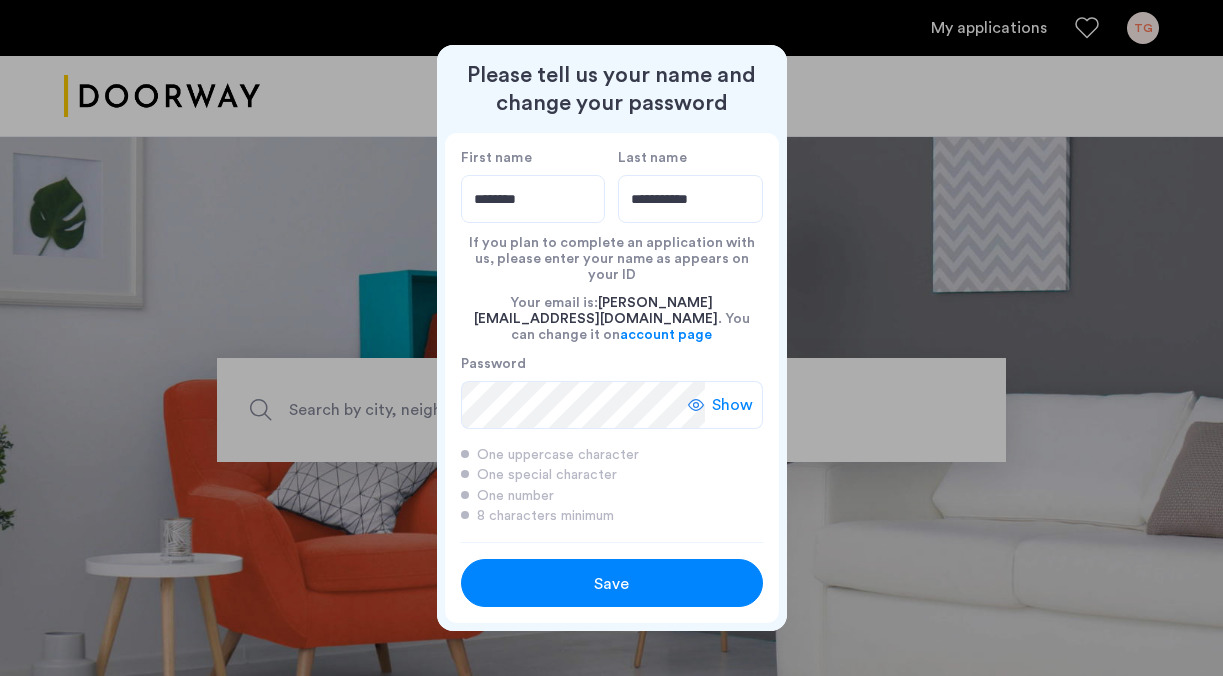 click on "Show" at bounding box center (732, 405) 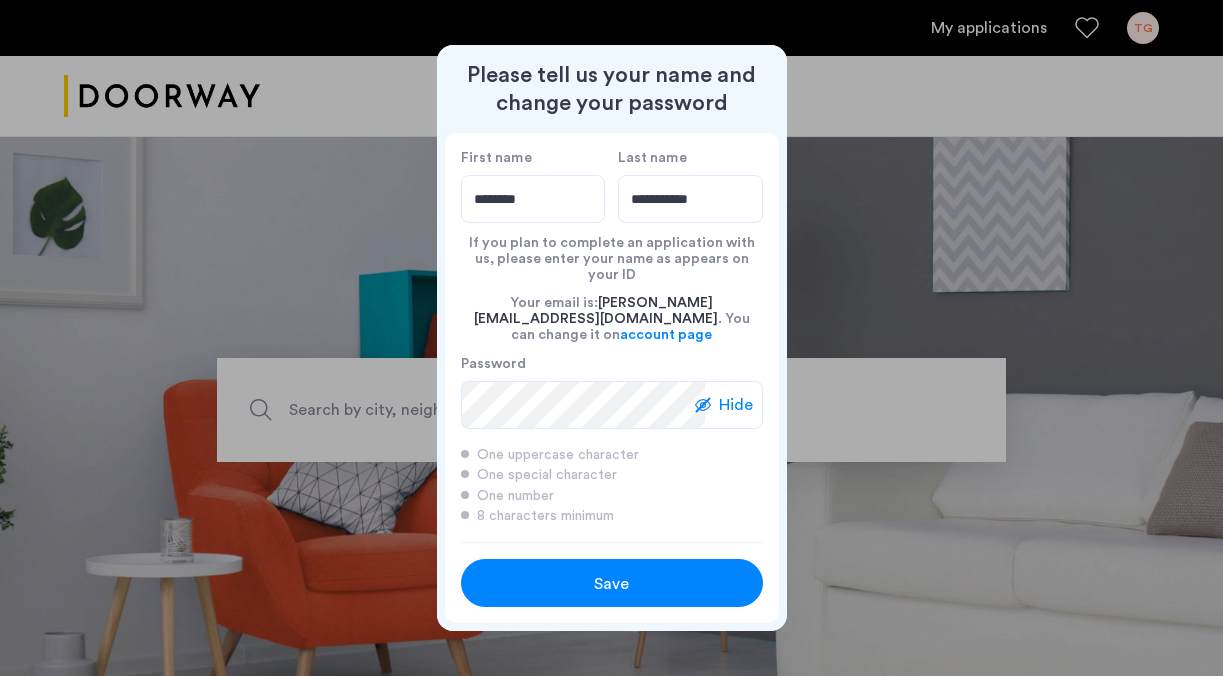 click on "Save" at bounding box center (612, 584) 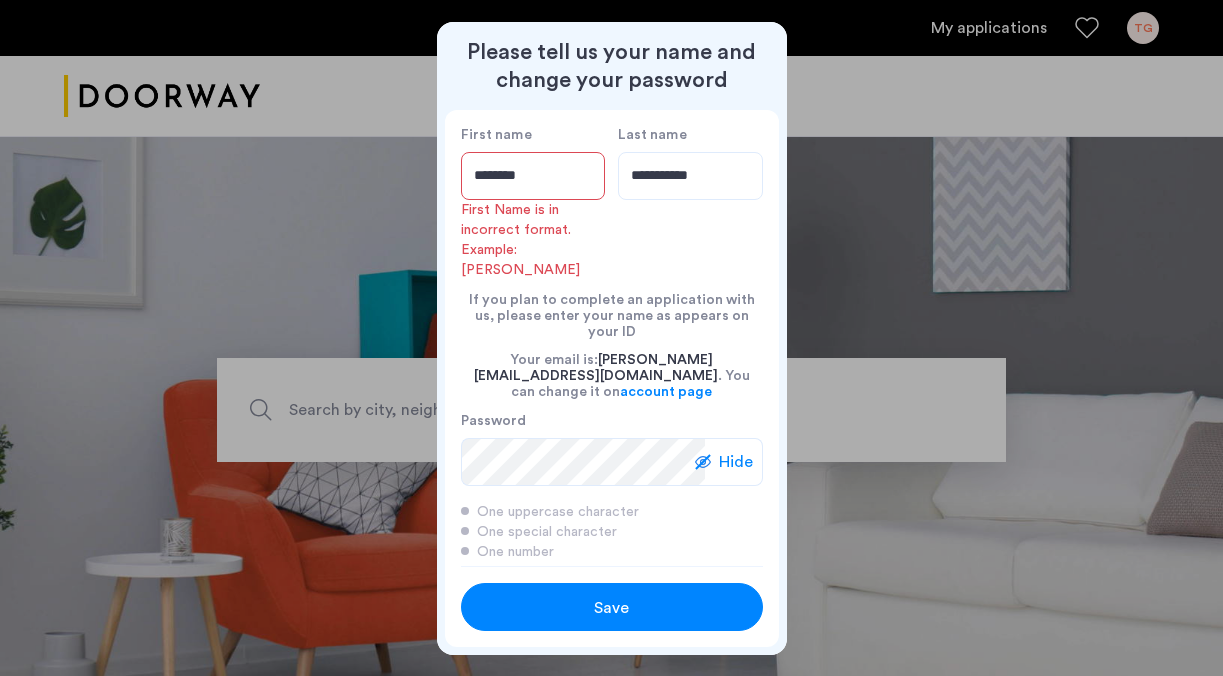 click on "*******" at bounding box center (533, 176) 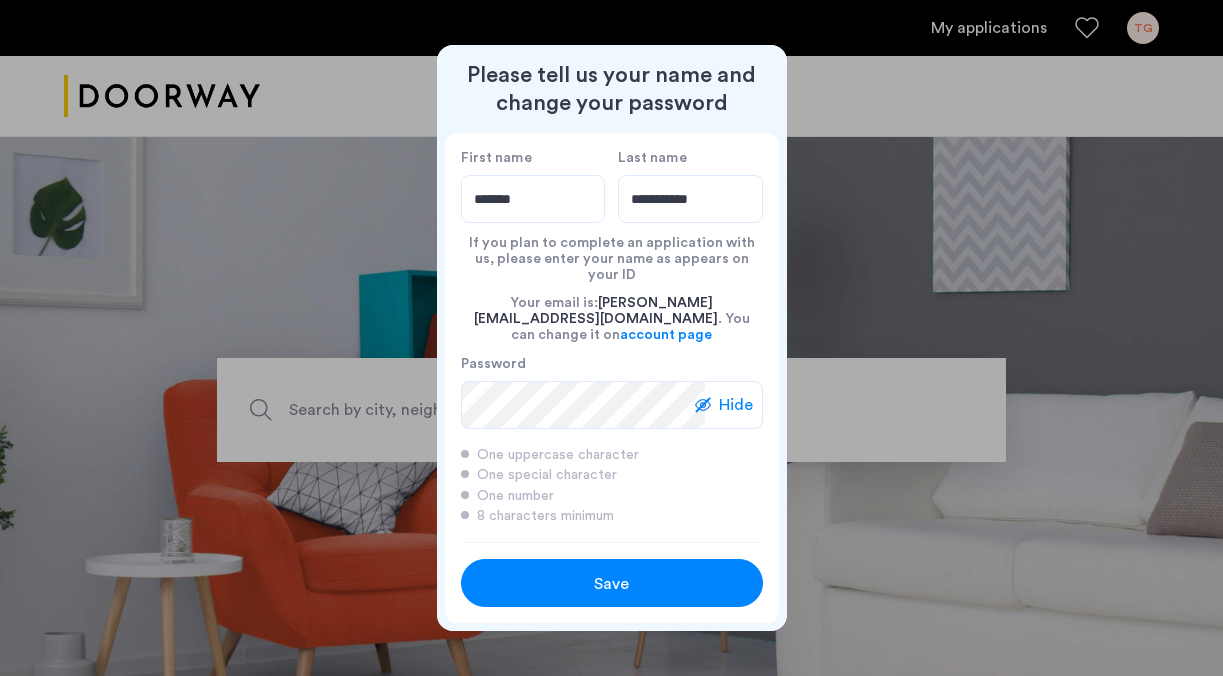 type on "*******" 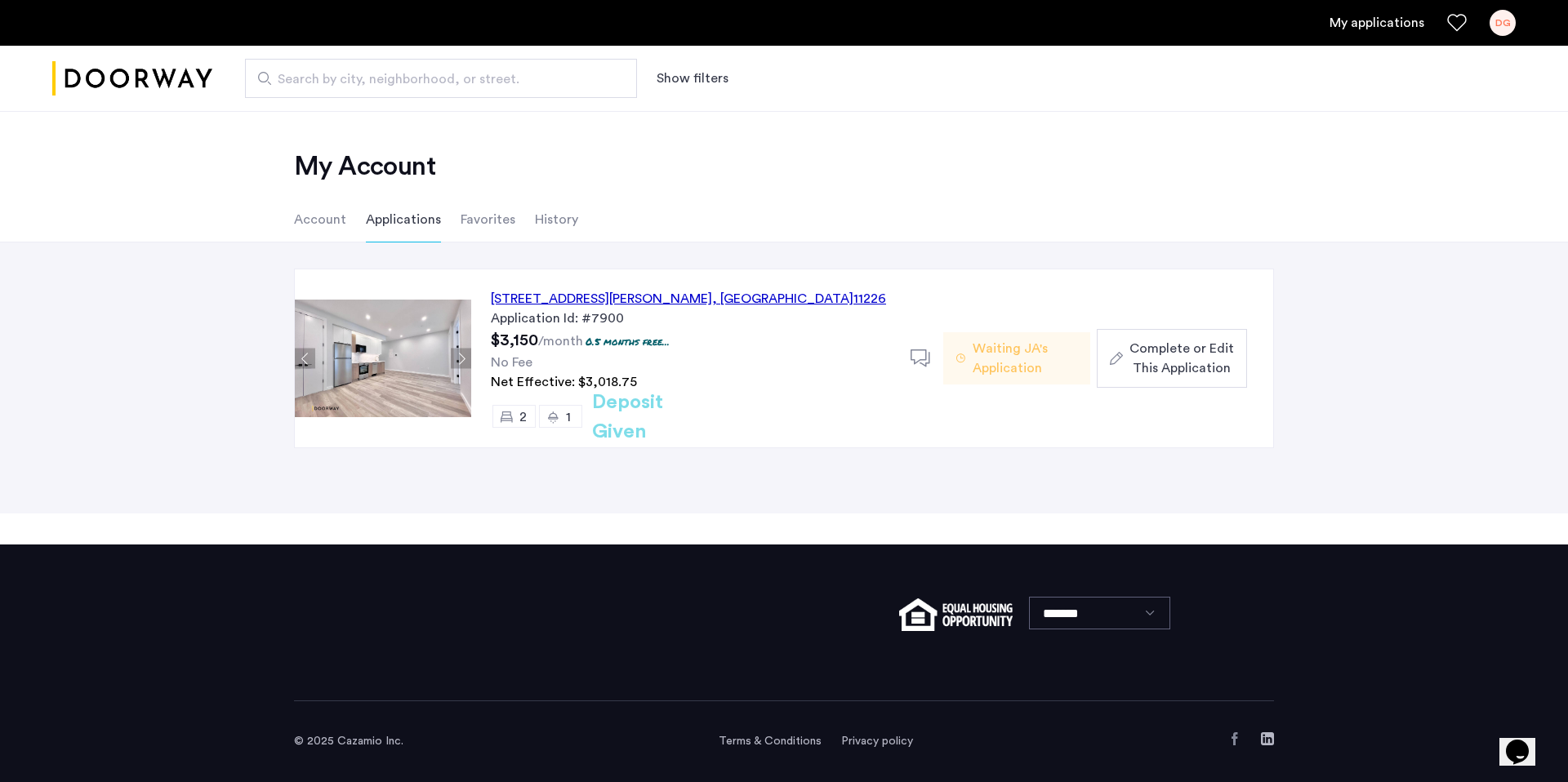 click on "Complete or Edit This Application" 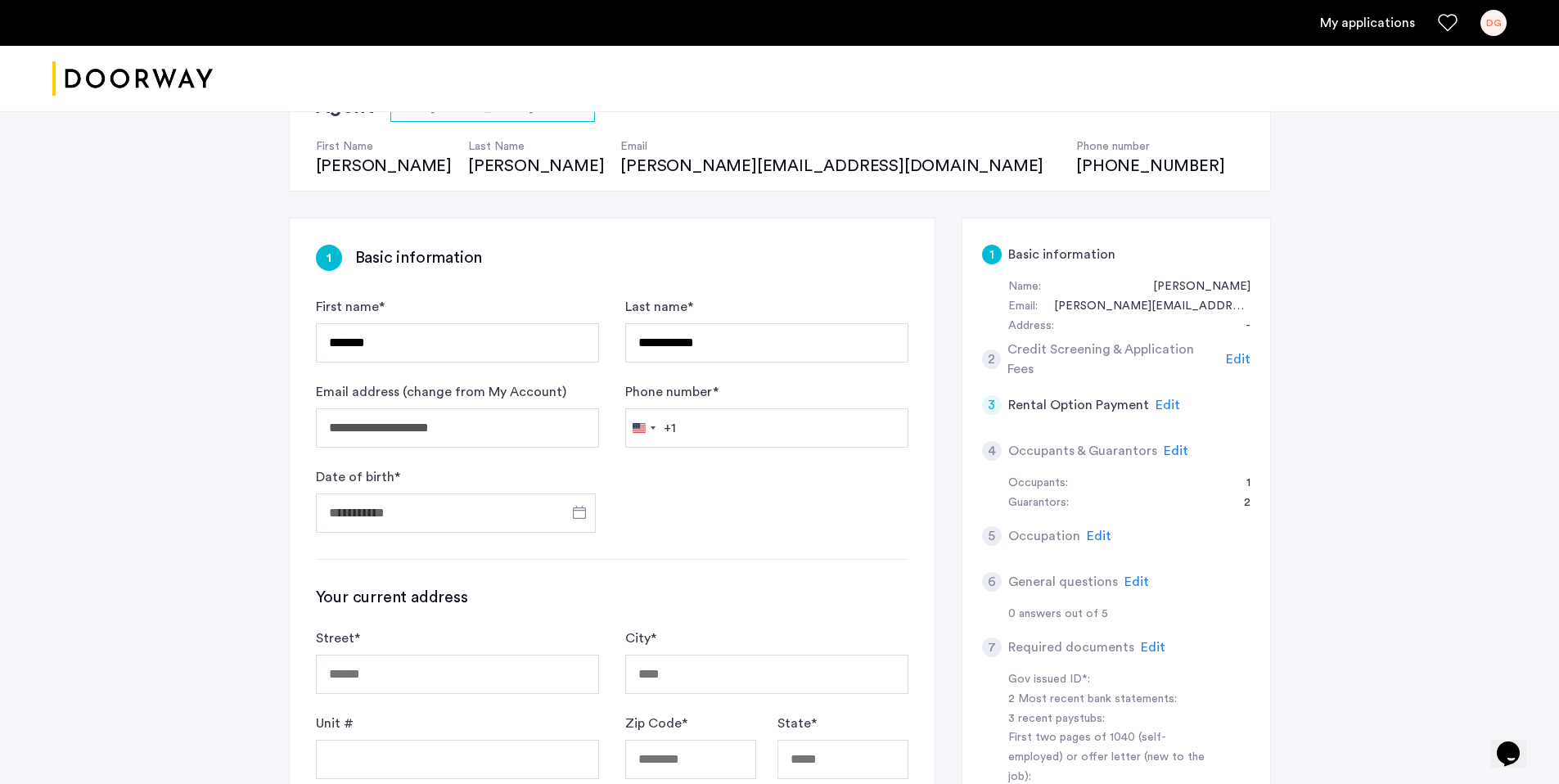 scroll, scrollTop: 171, scrollLeft: 0, axis: vertical 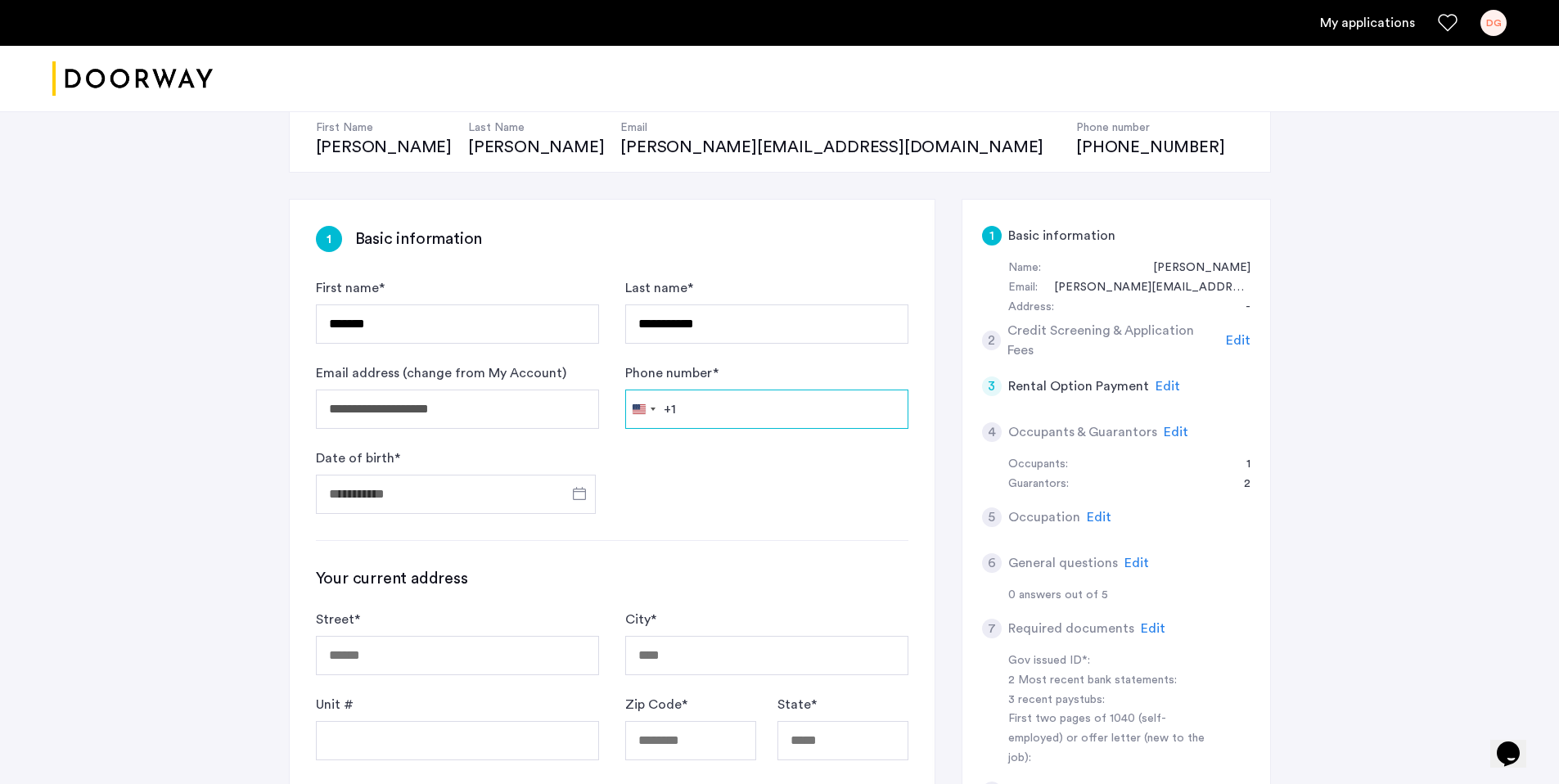 click on "Phone number  *" at bounding box center (767, 409) 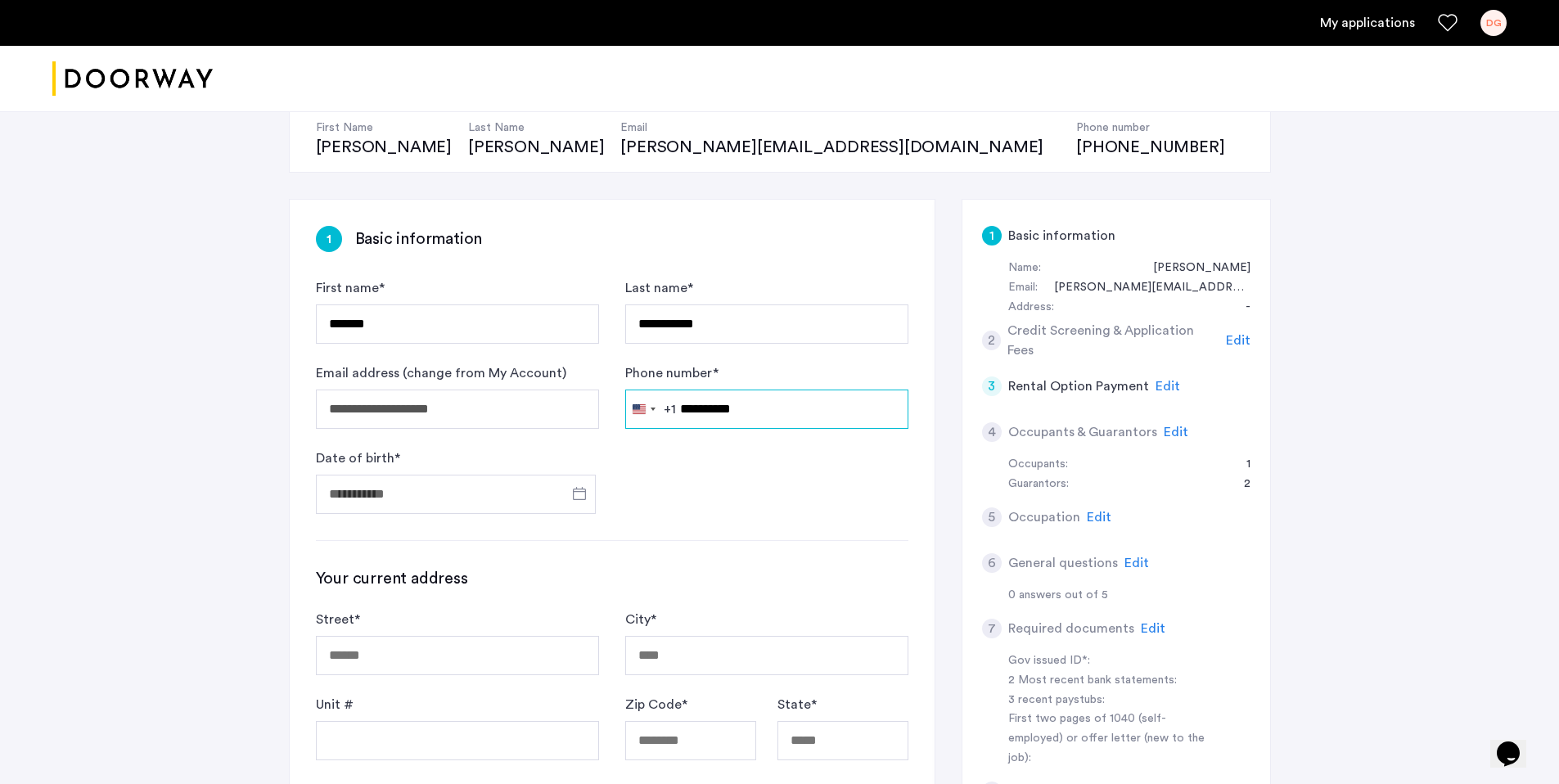 type on "**********" 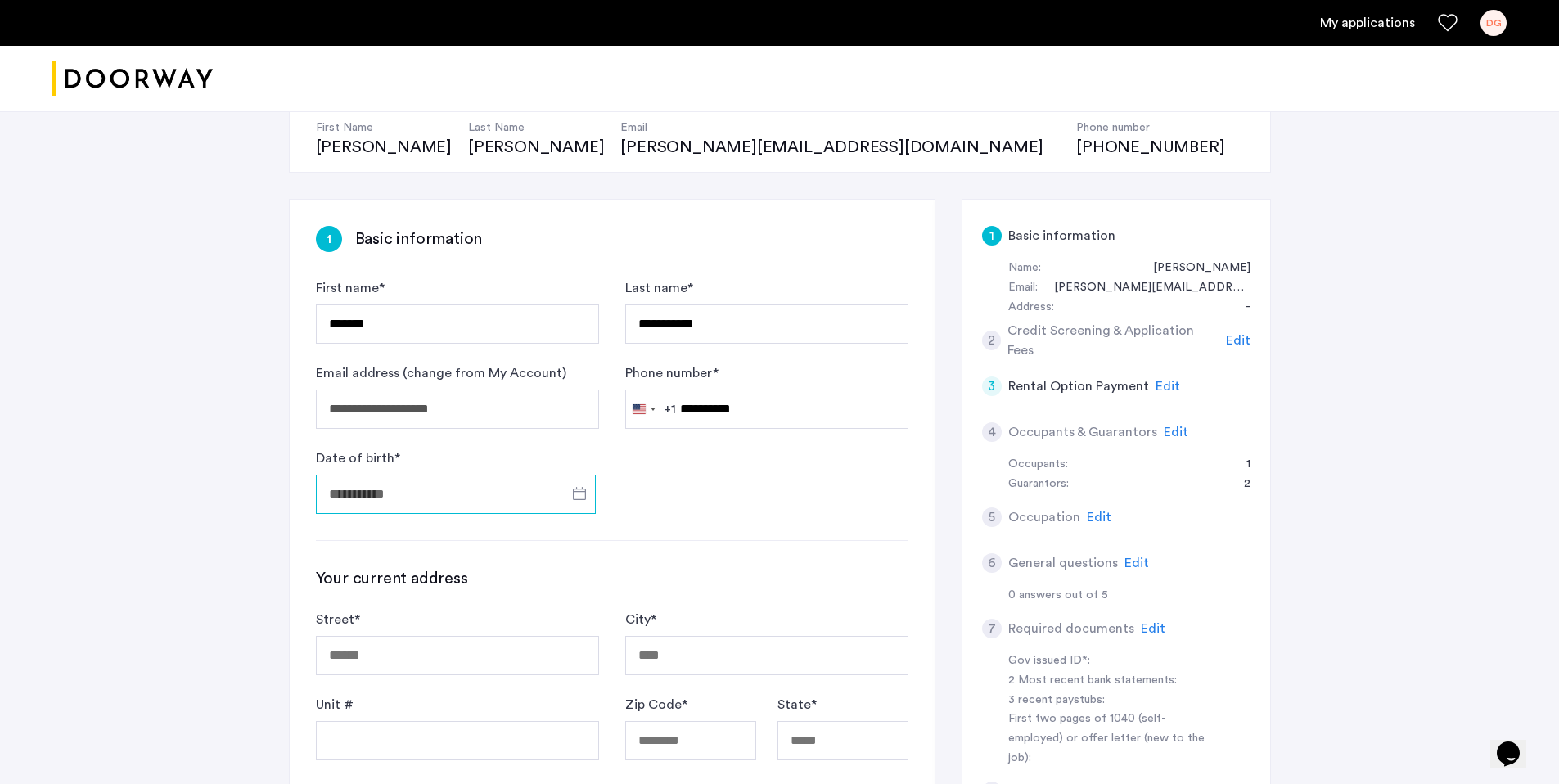 click on "Date of birth  *" at bounding box center (456, 494) 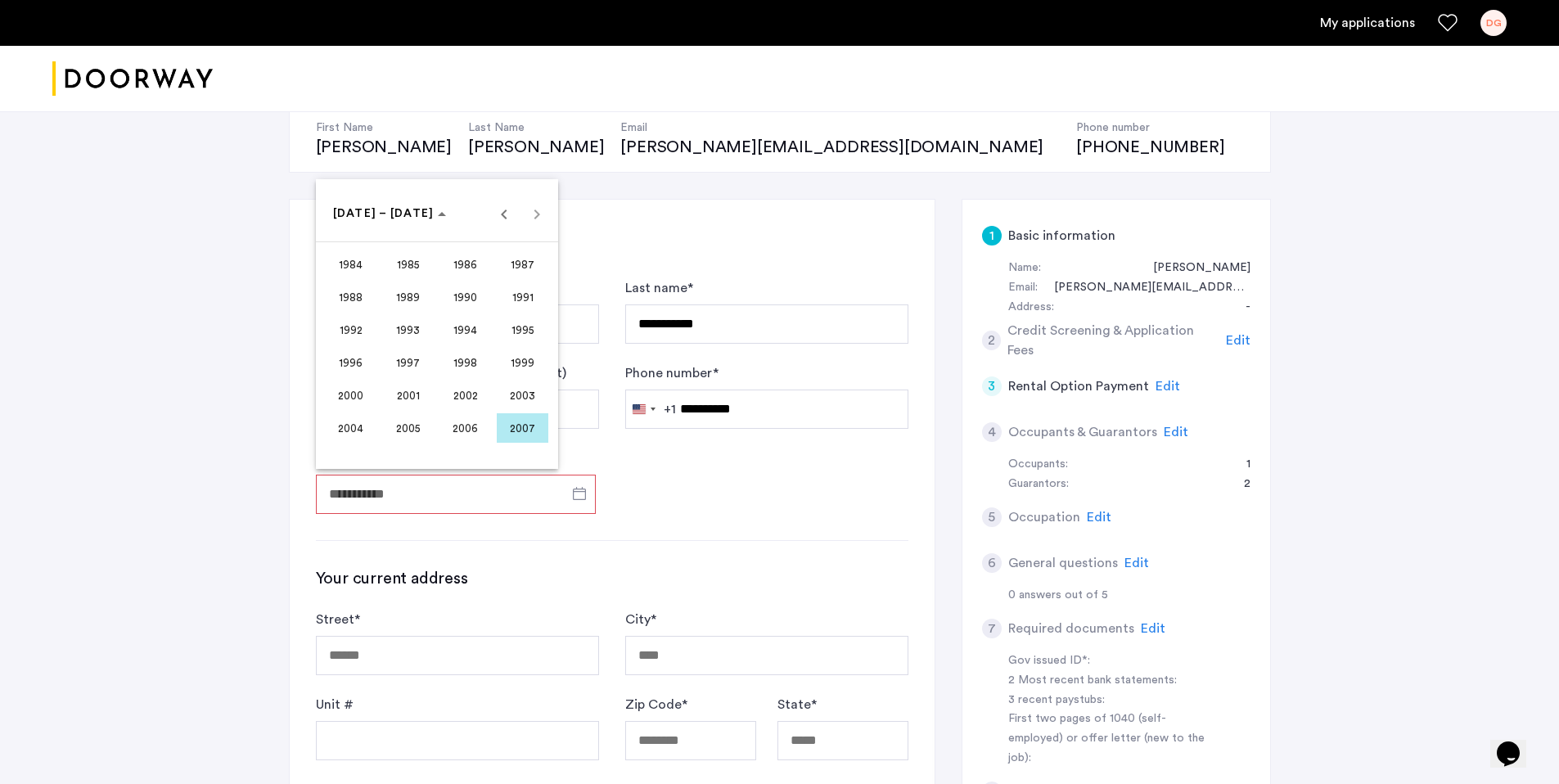 type 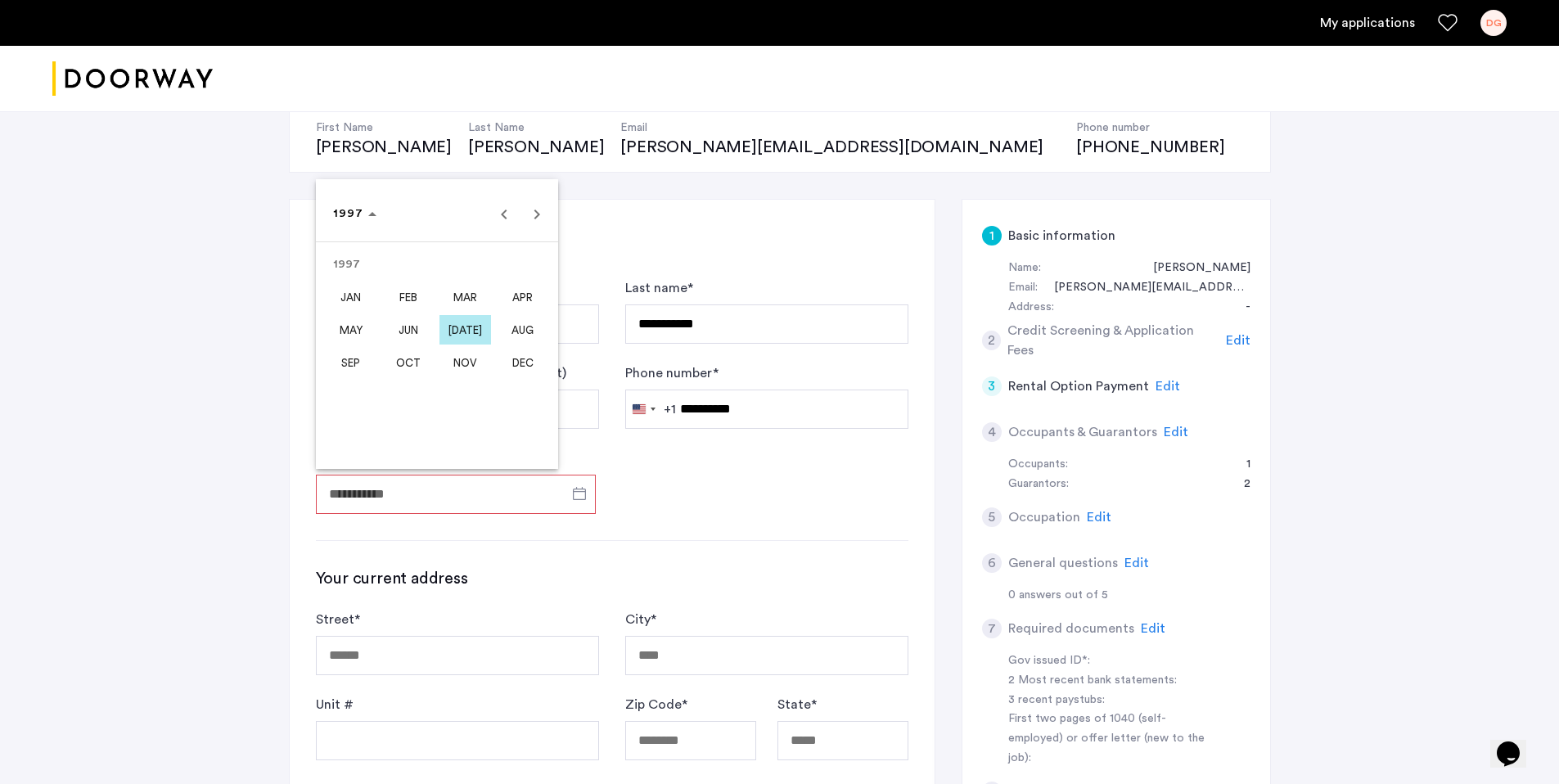 click on "JAN   FEB   MAR   APR" at bounding box center [437, 297] 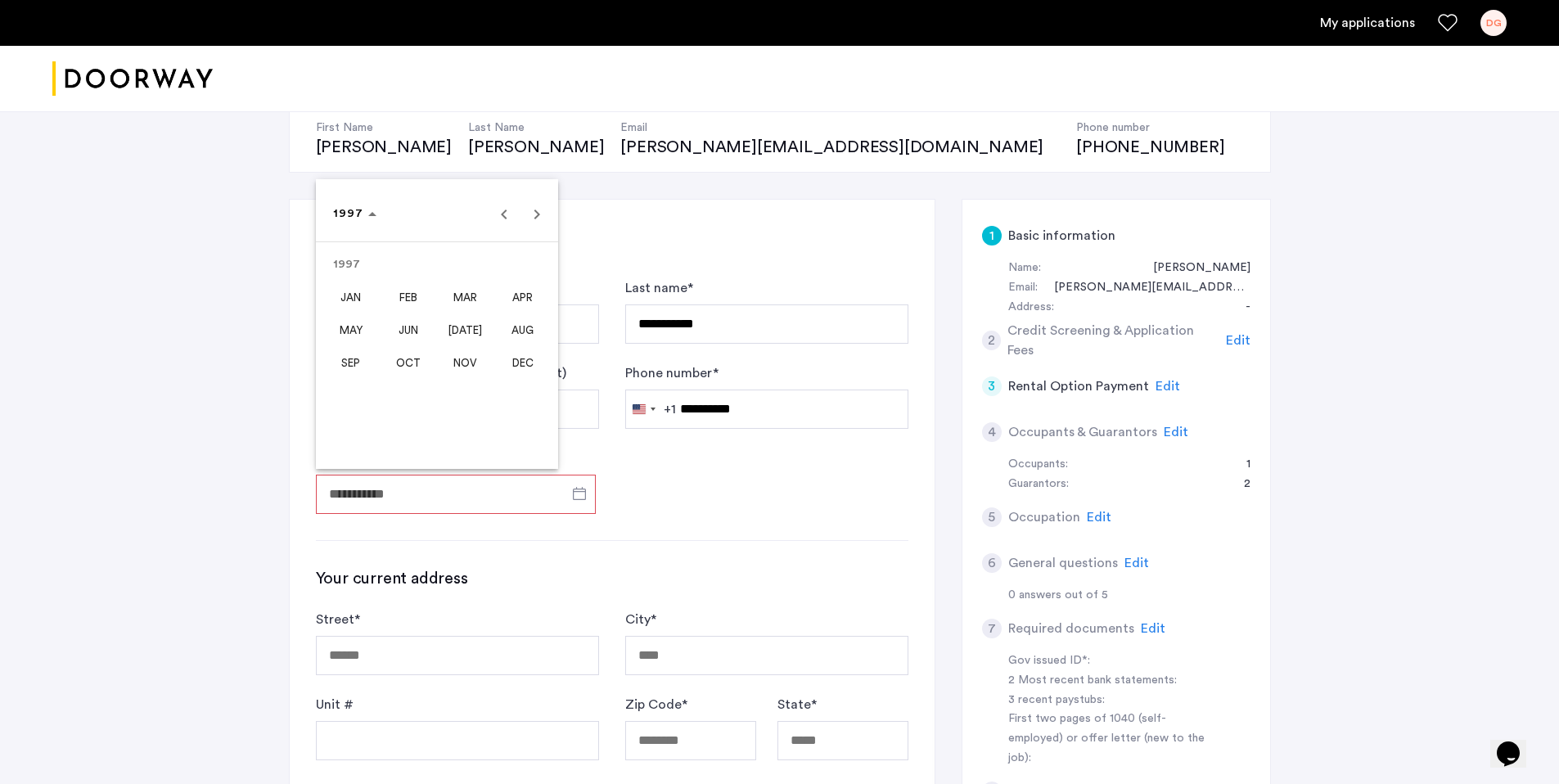 click on "JAN" at bounding box center (350, 297) 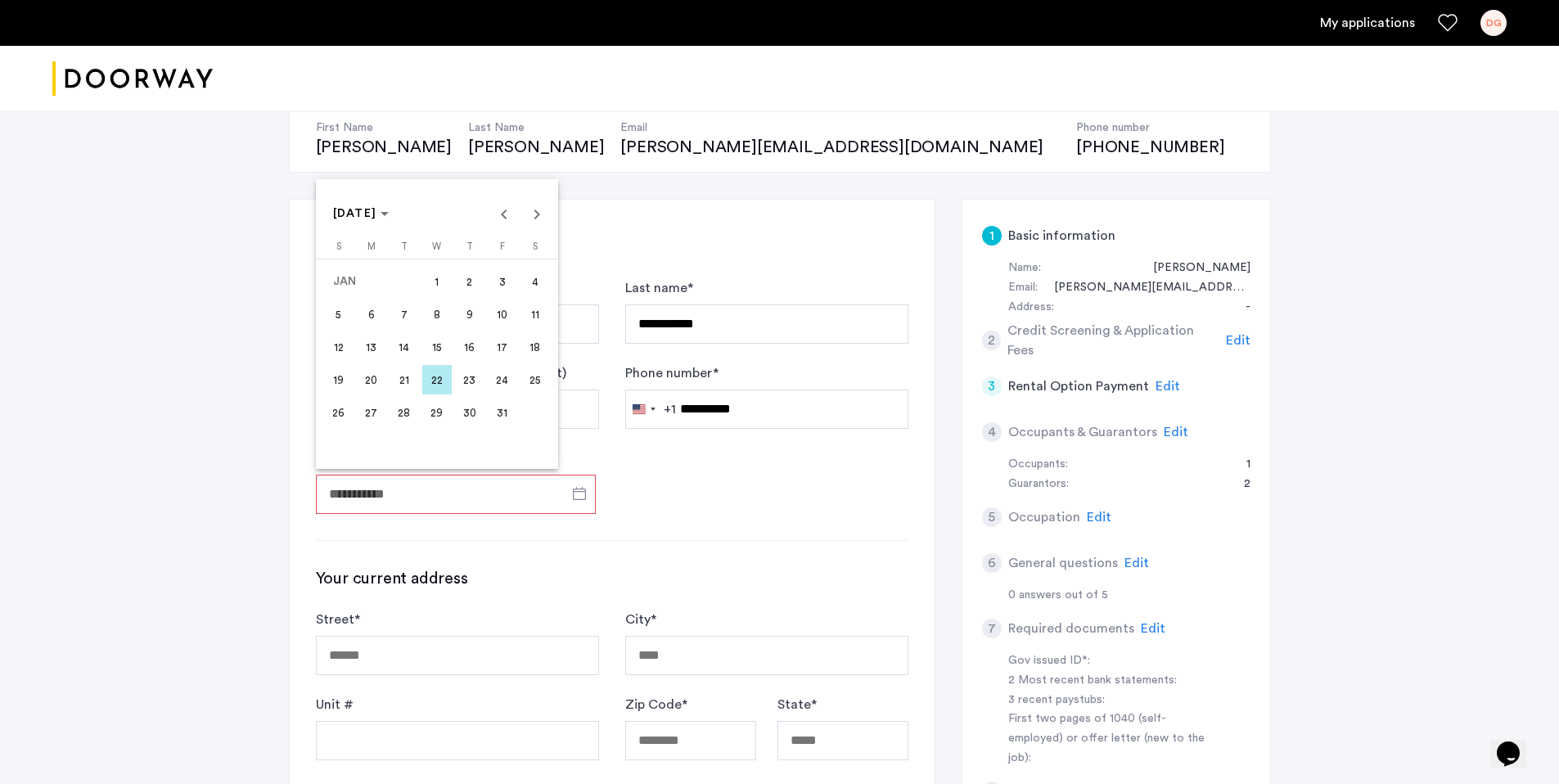drag, startPoint x: 496, startPoint y: 313, endPoint x: 615, endPoint y: 399, distance: 146.82302 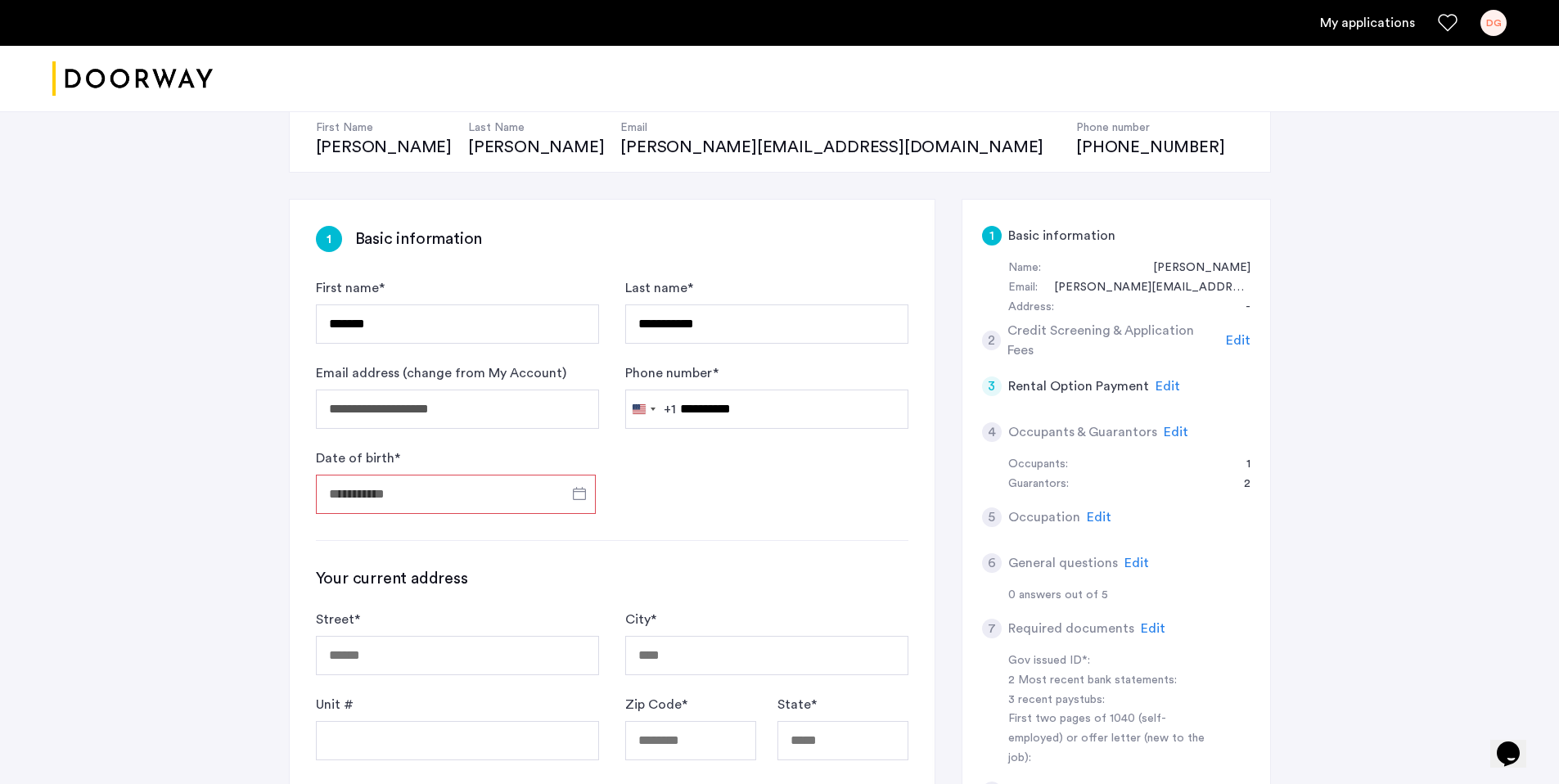 type on "**********" 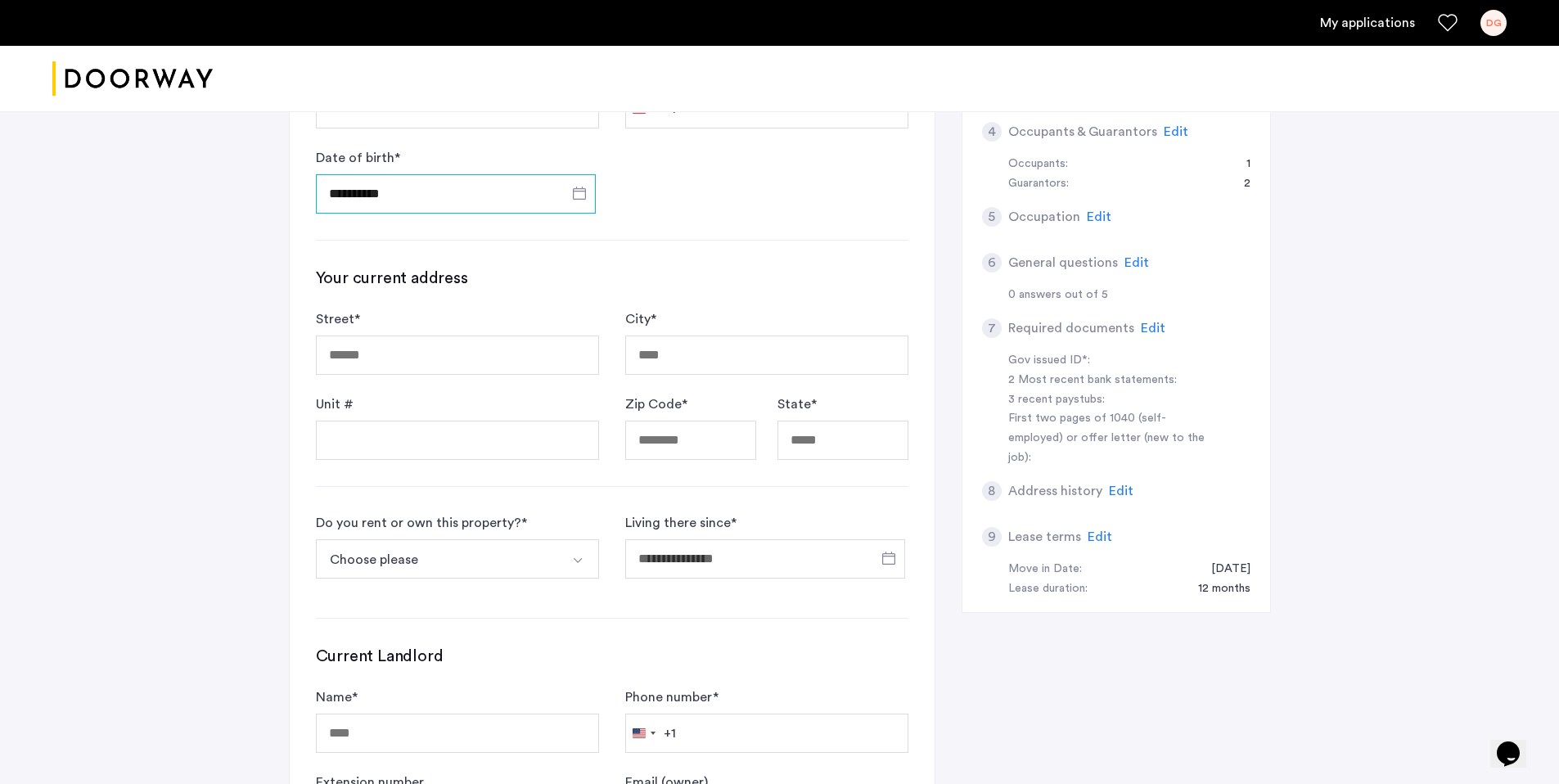 scroll, scrollTop: 478, scrollLeft: 0, axis: vertical 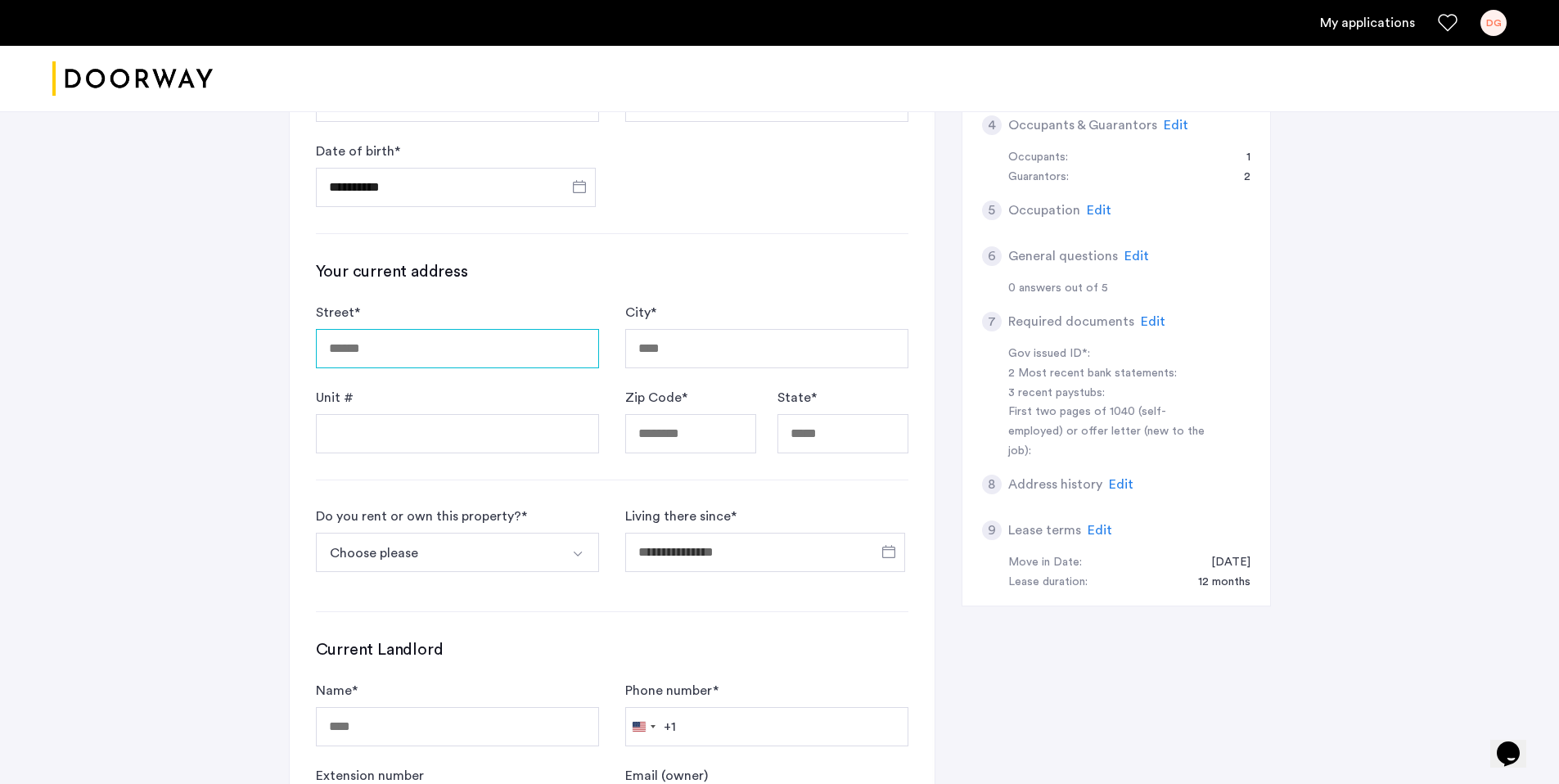 click on "Street  *" at bounding box center [457, 349] 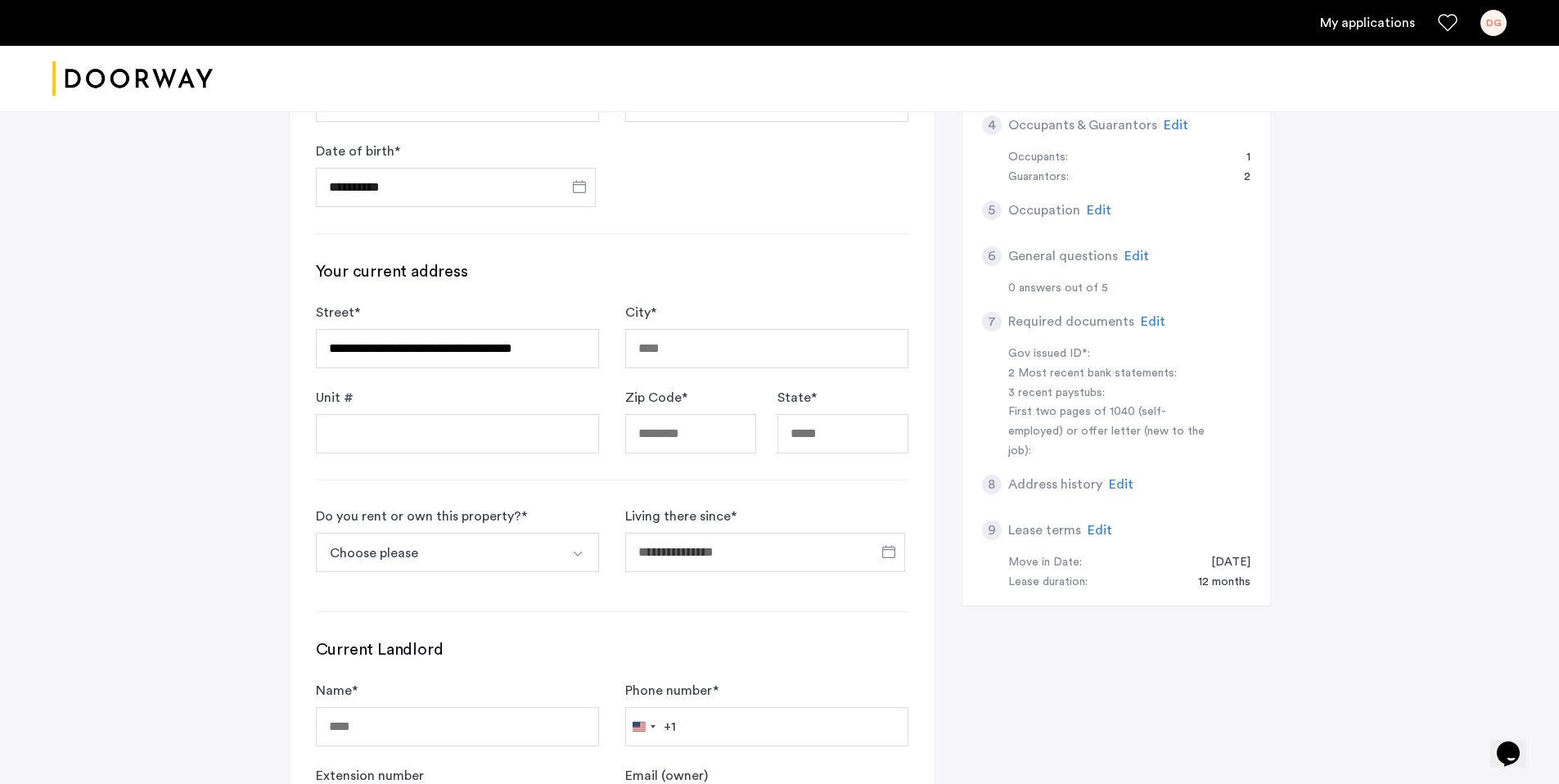 drag, startPoint x: 440, startPoint y: 421, endPoint x: 483, endPoint y: 404, distance: 46.2385 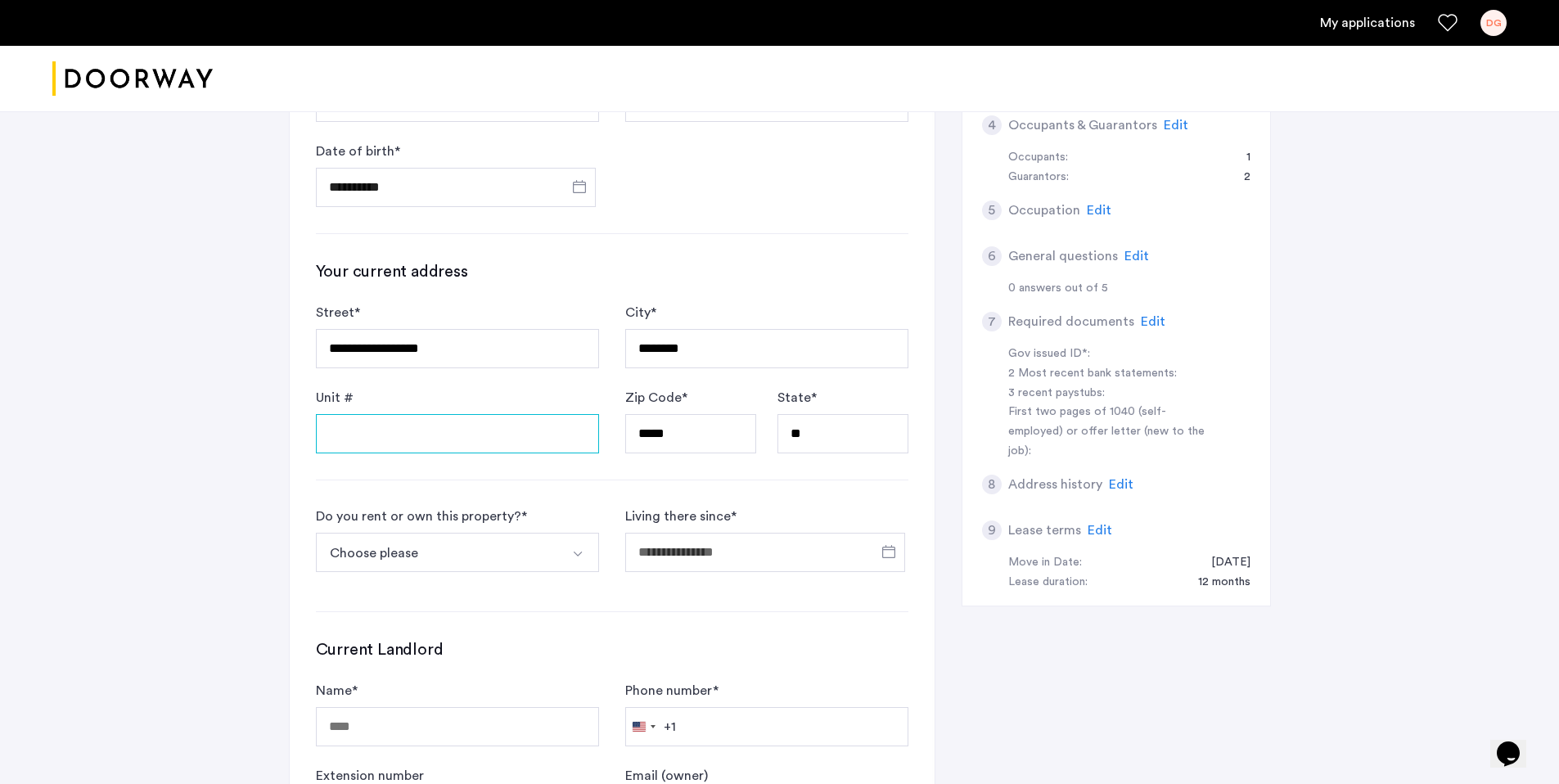 click on "Unit #" at bounding box center (457, 434) 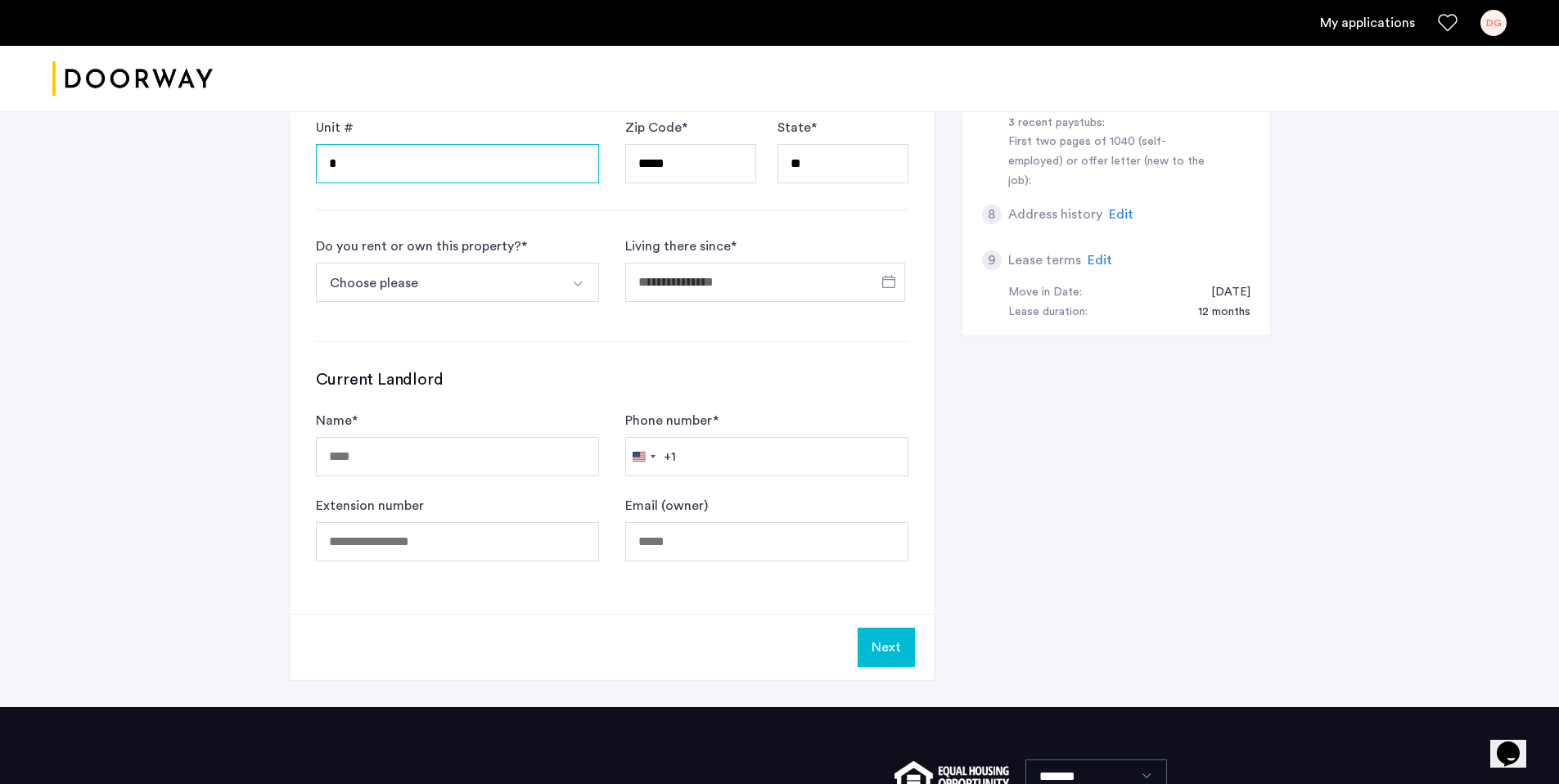 scroll, scrollTop: 765, scrollLeft: 0, axis: vertical 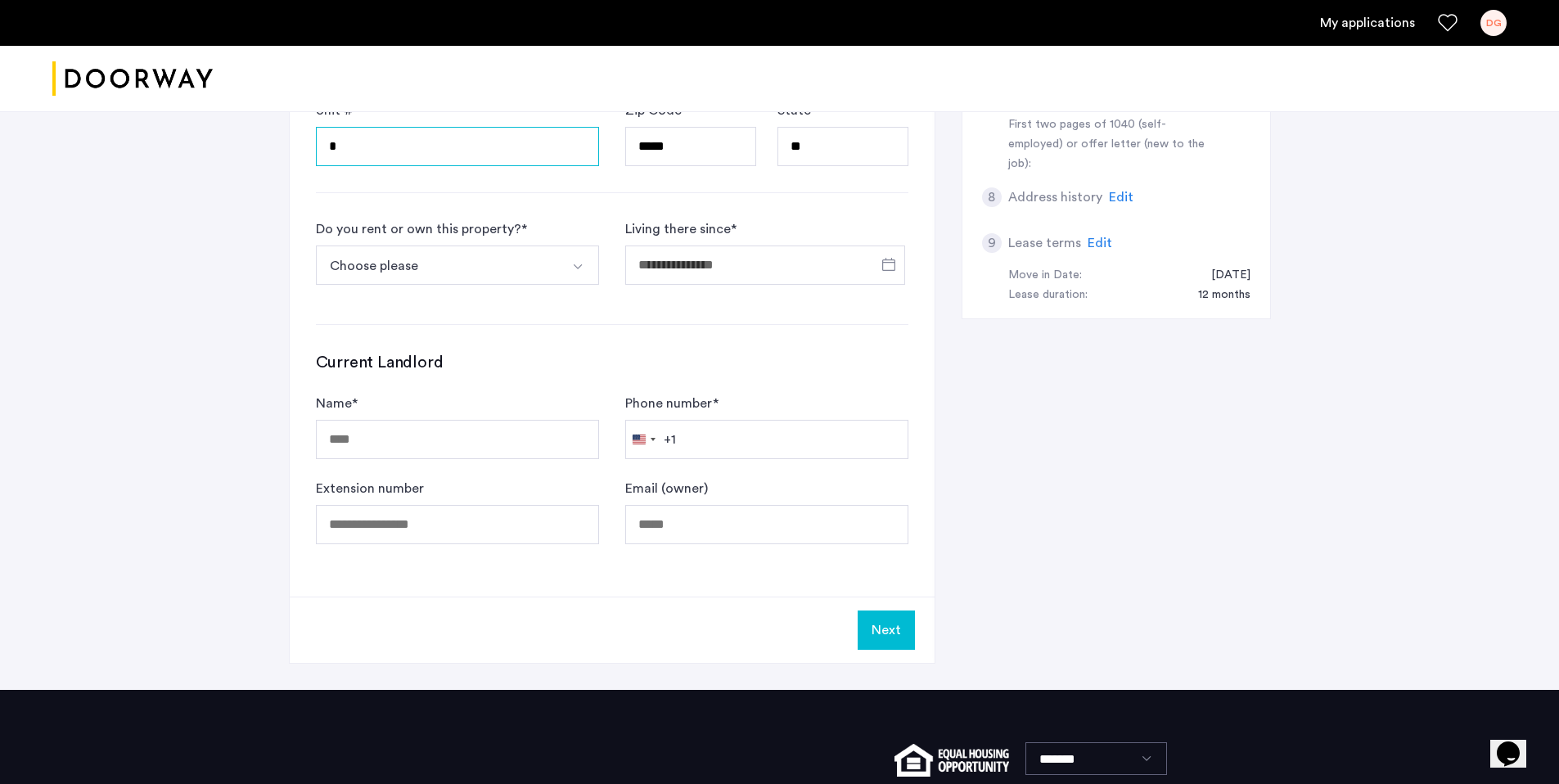type on "*" 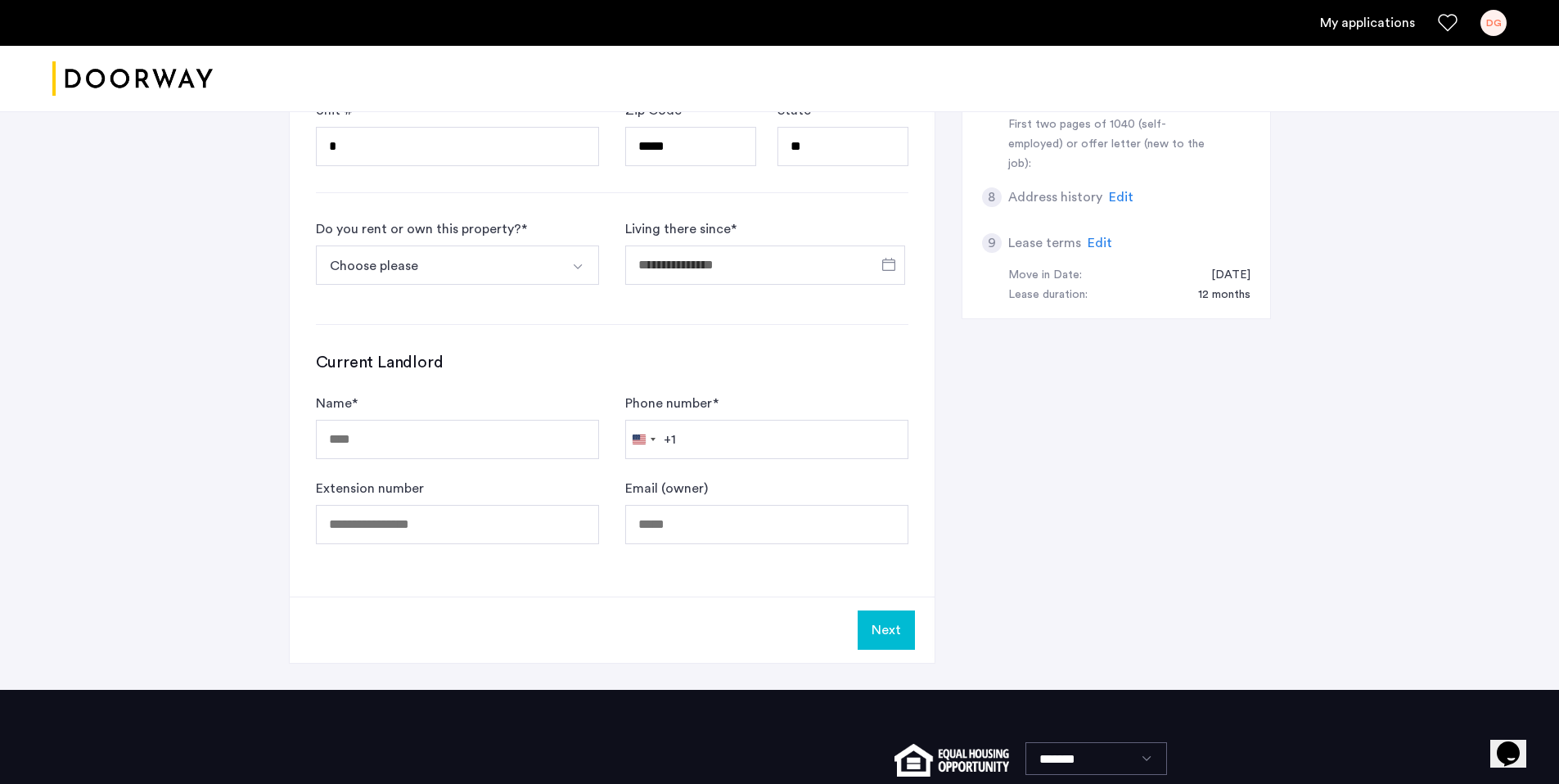 click on "Choose please" at bounding box center [438, 265] 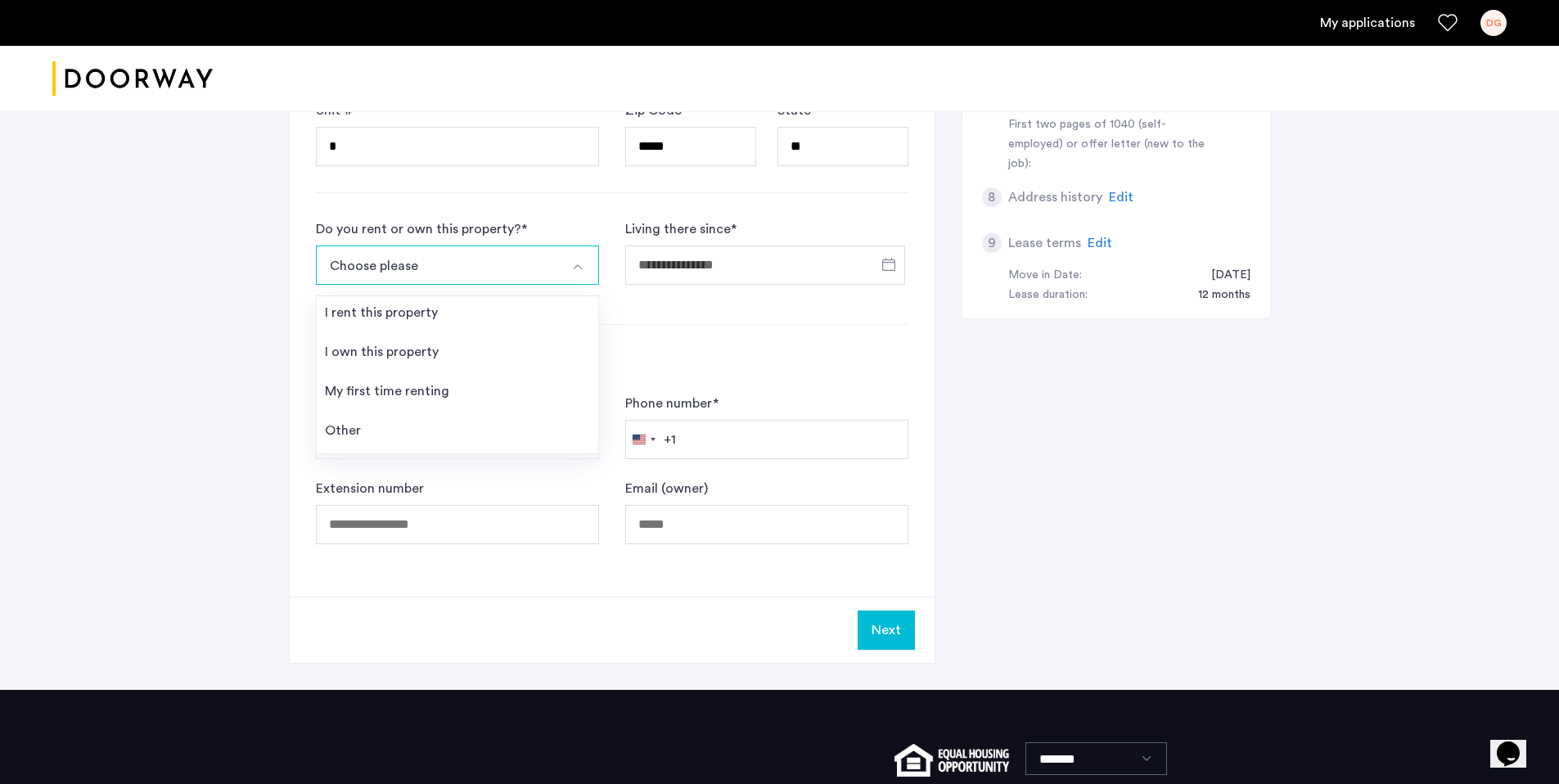 drag, startPoint x: 445, startPoint y: 320, endPoint x: 487, endPoint y: 311, distance: 42.95346 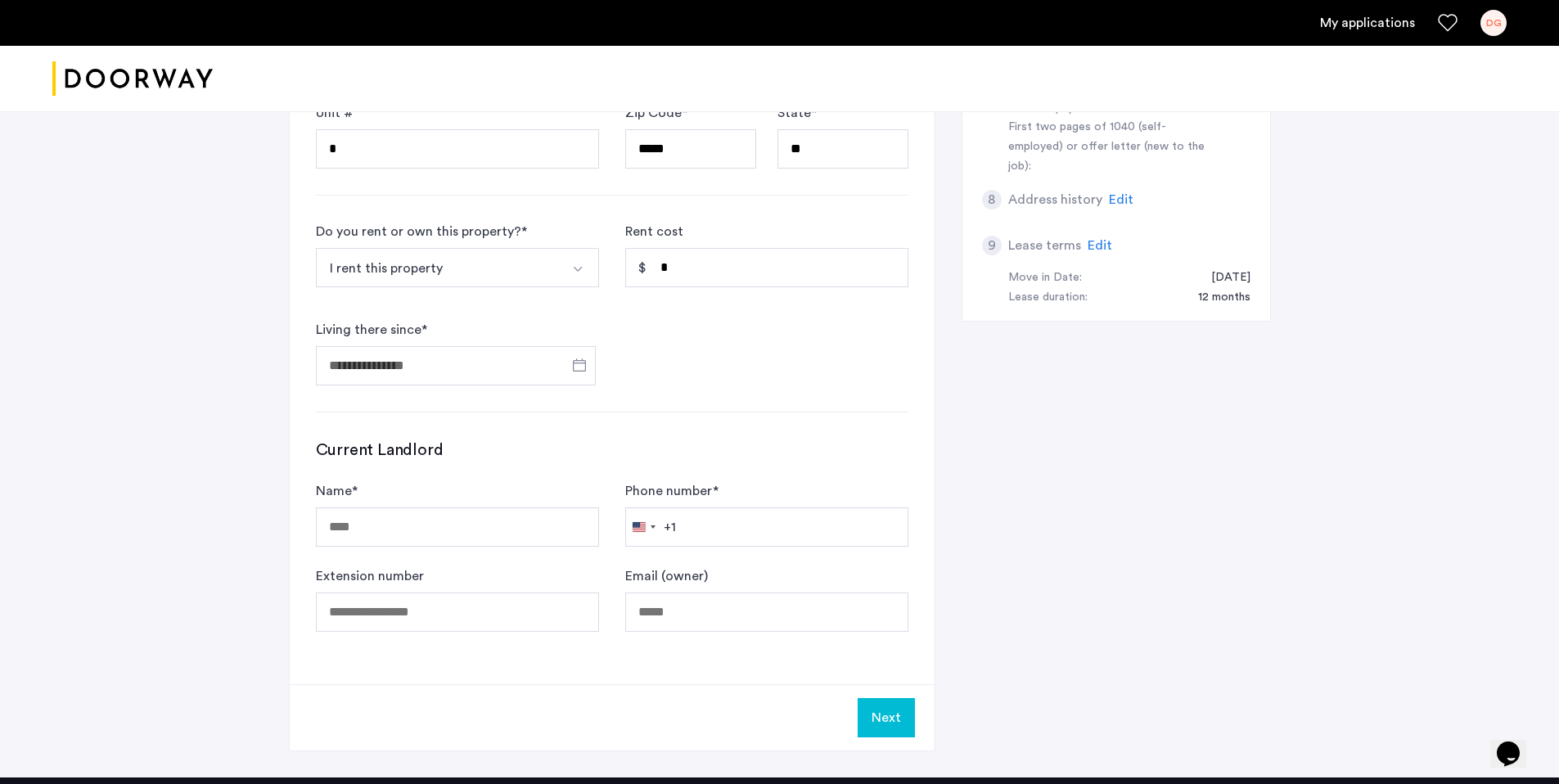 scroll, scrollTop: 762, scrollLeft: 0, axis: vertical 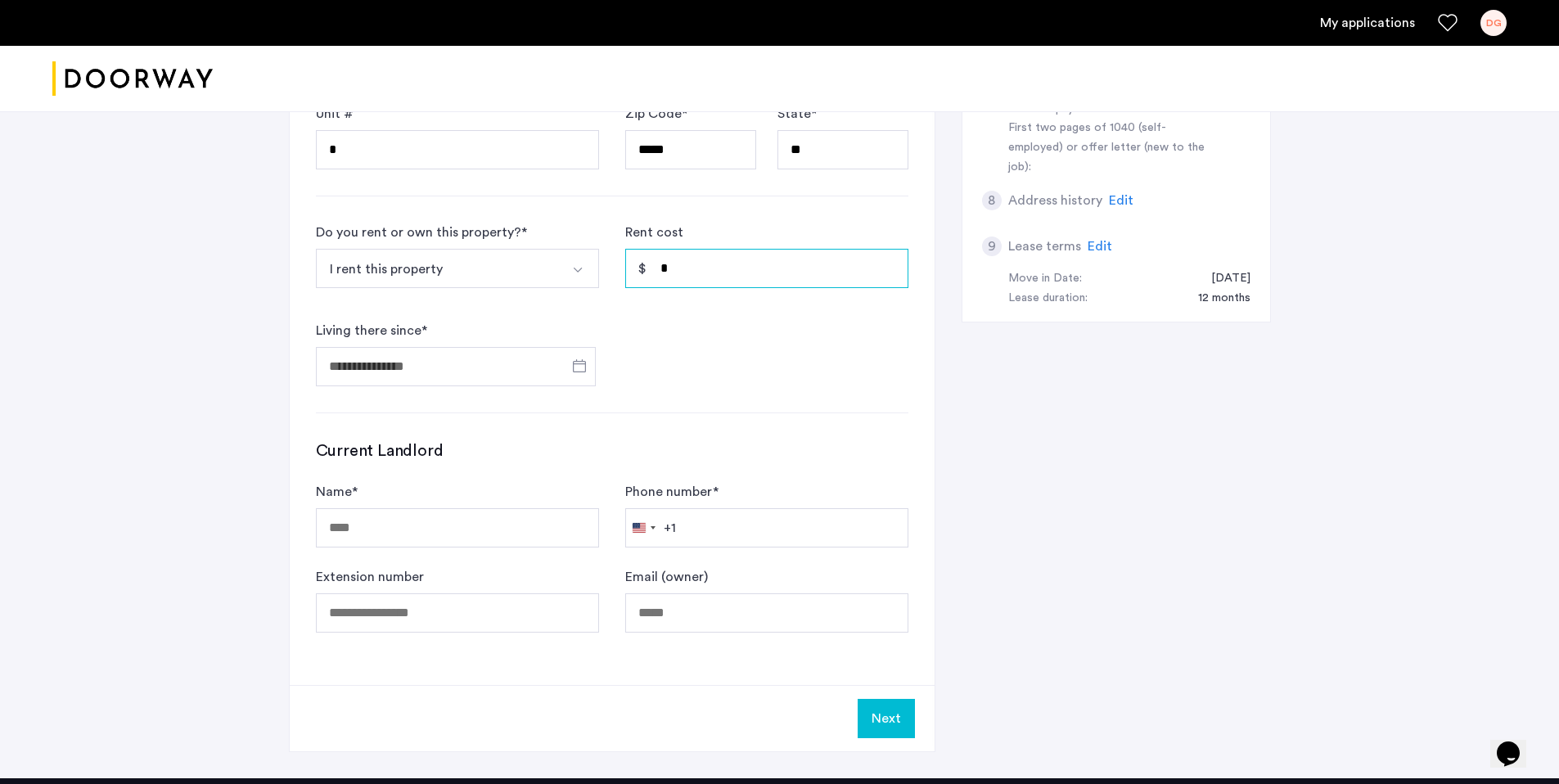 click on "*" at bounding box center [767, 268] 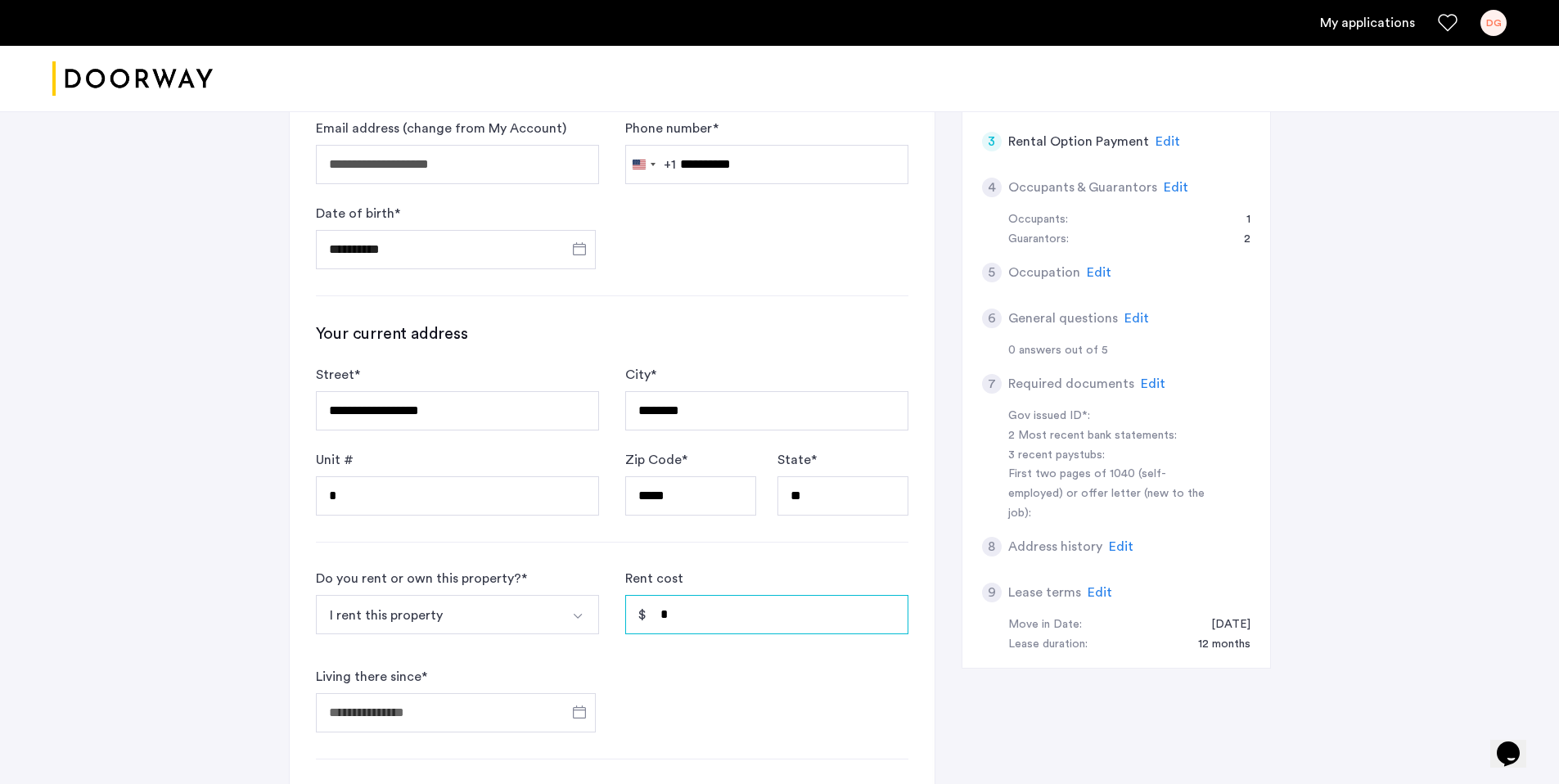 scroll, scrollTop: 786, scrollLeft: 0, axis: vertical 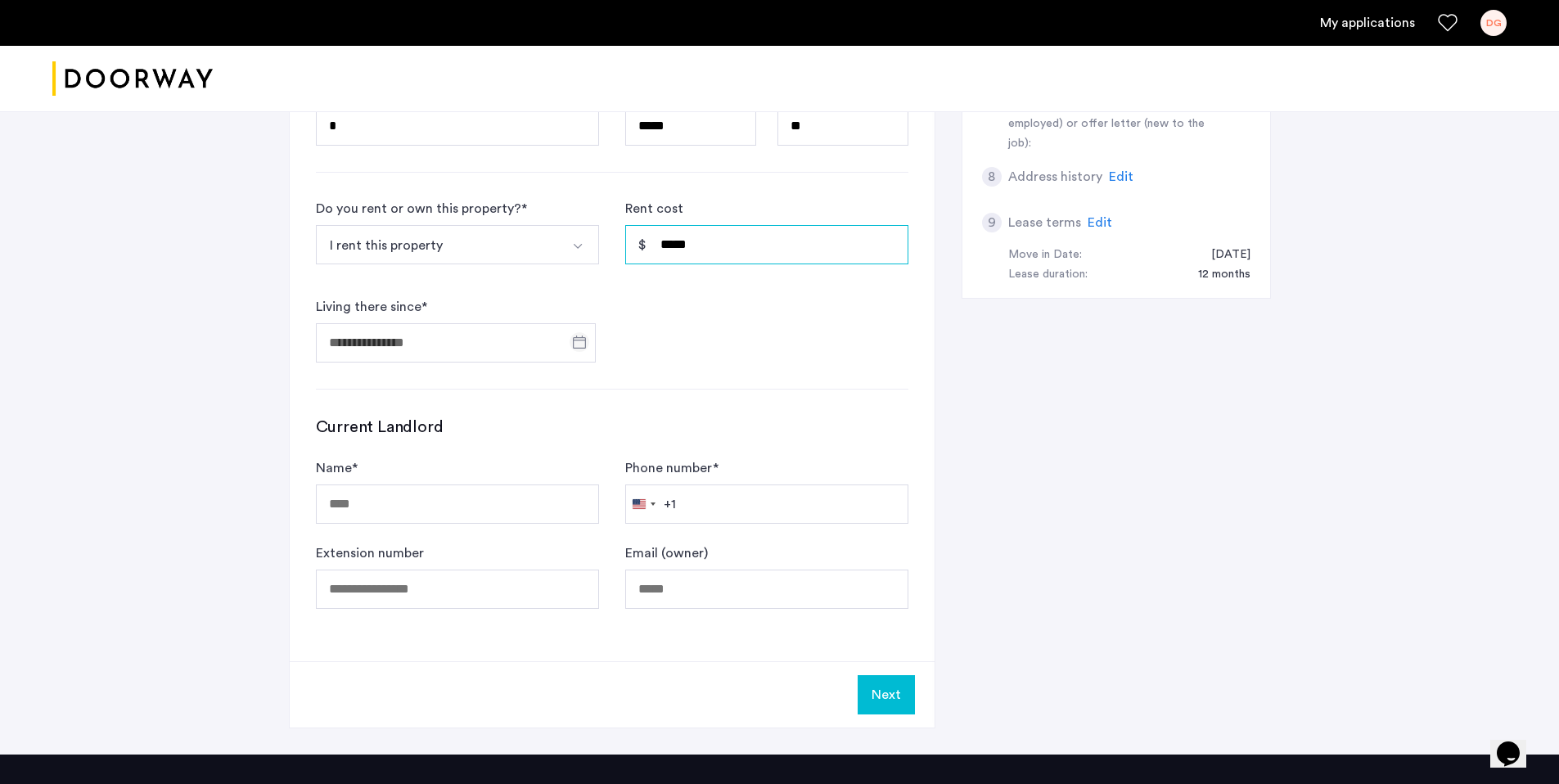 type on "*****" 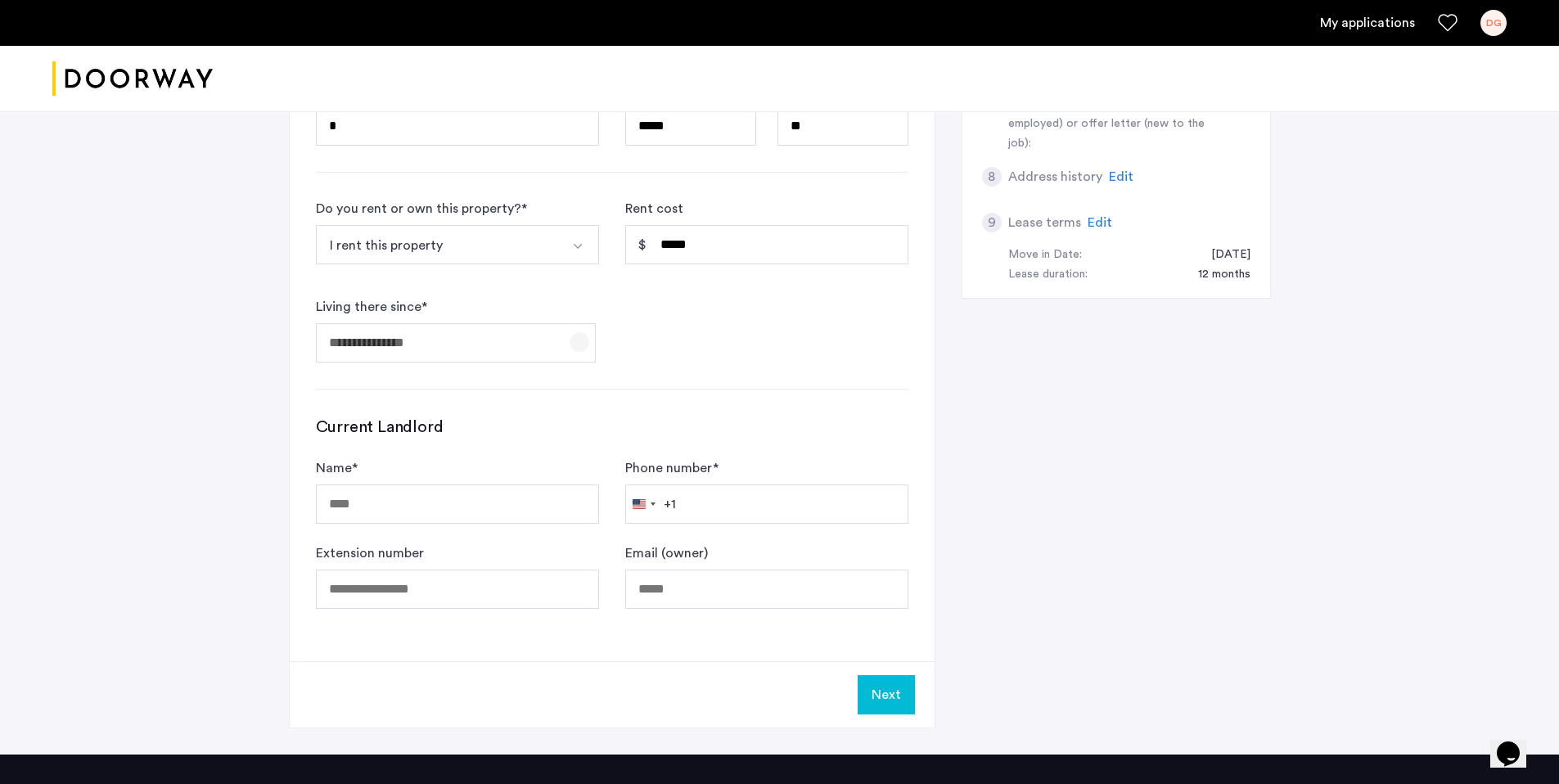 click 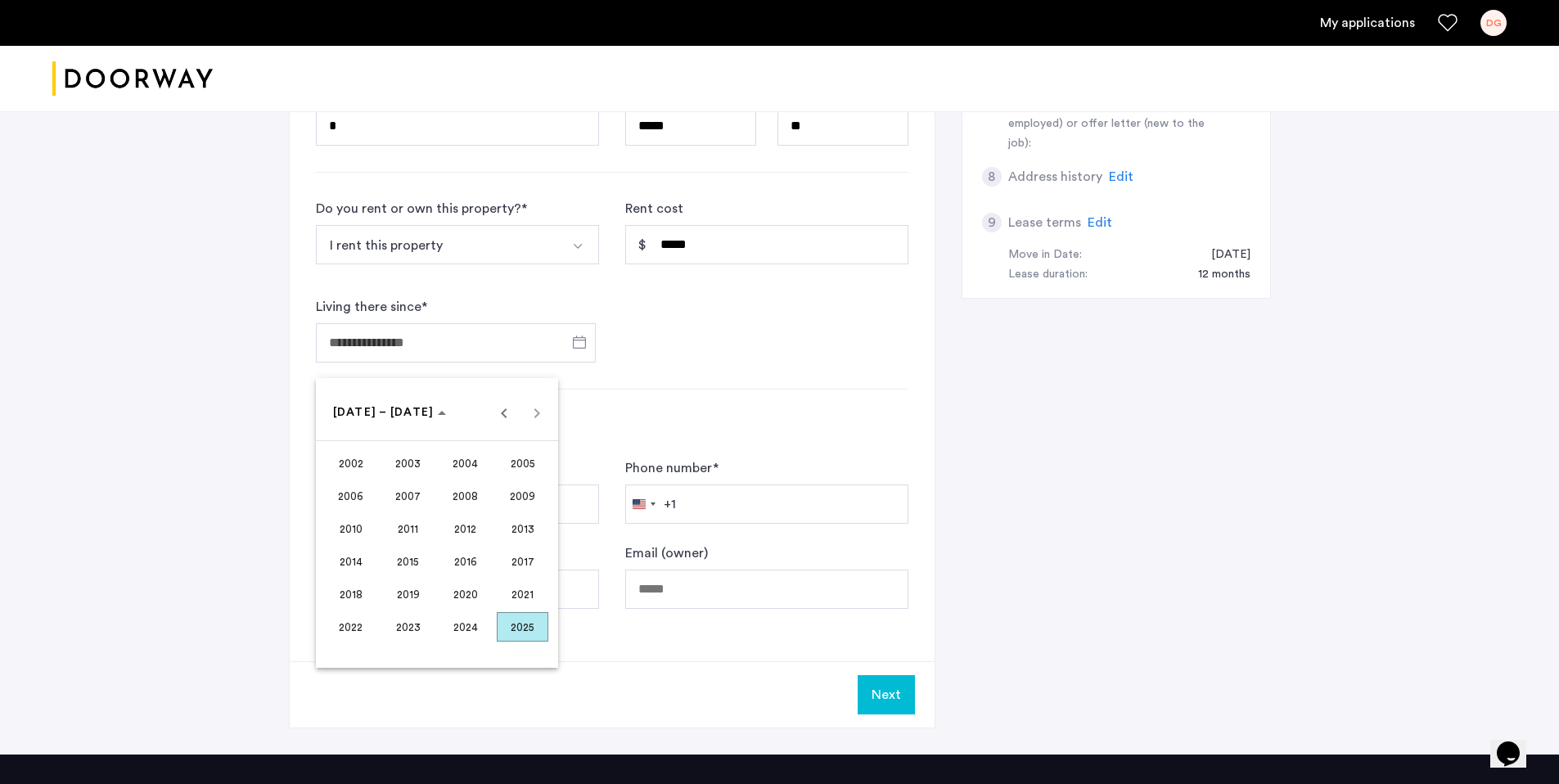 click on "2025" at bounding box center (522, 627) 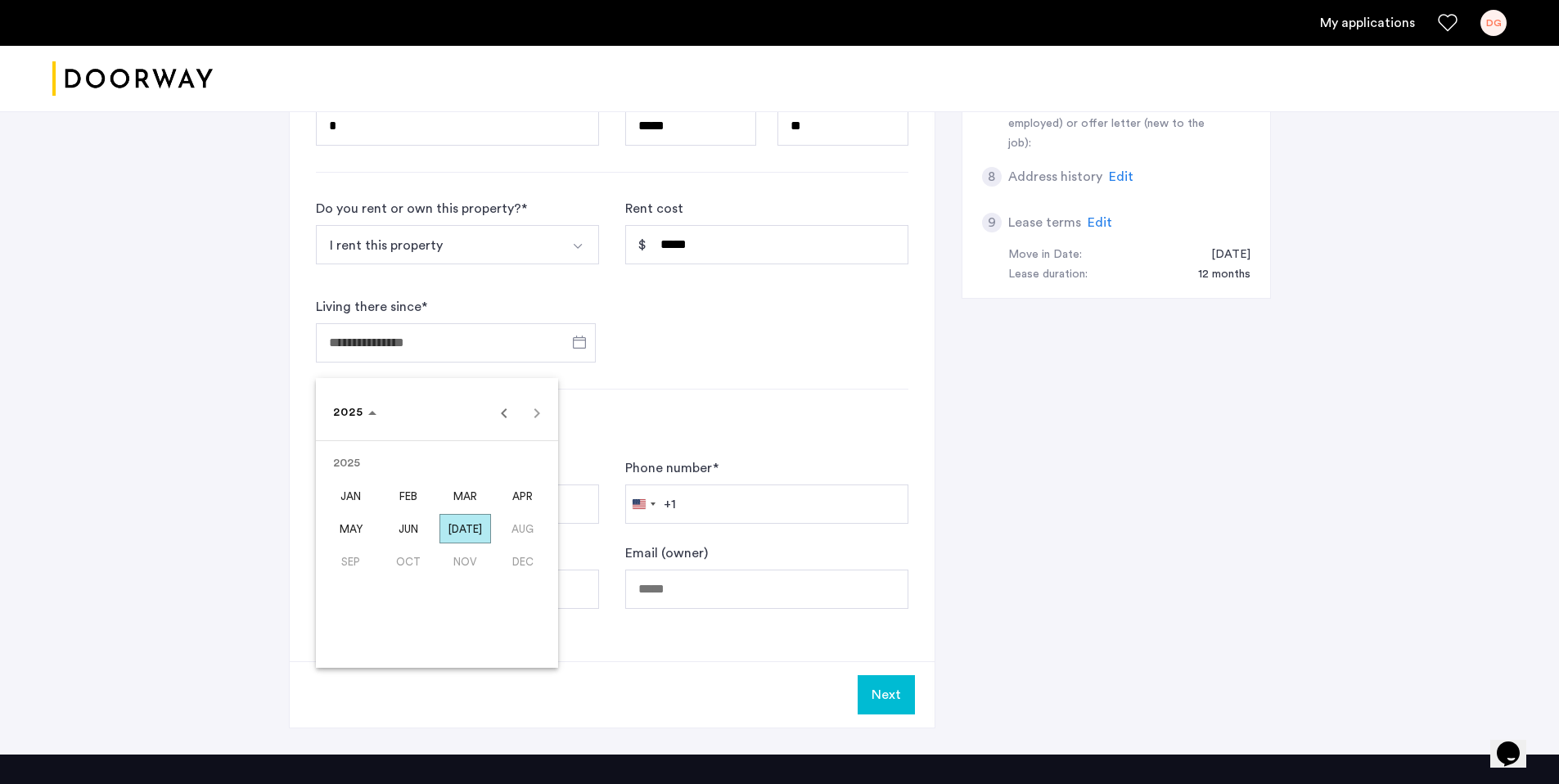 click on "JAN" at bounding box center [350, 496] 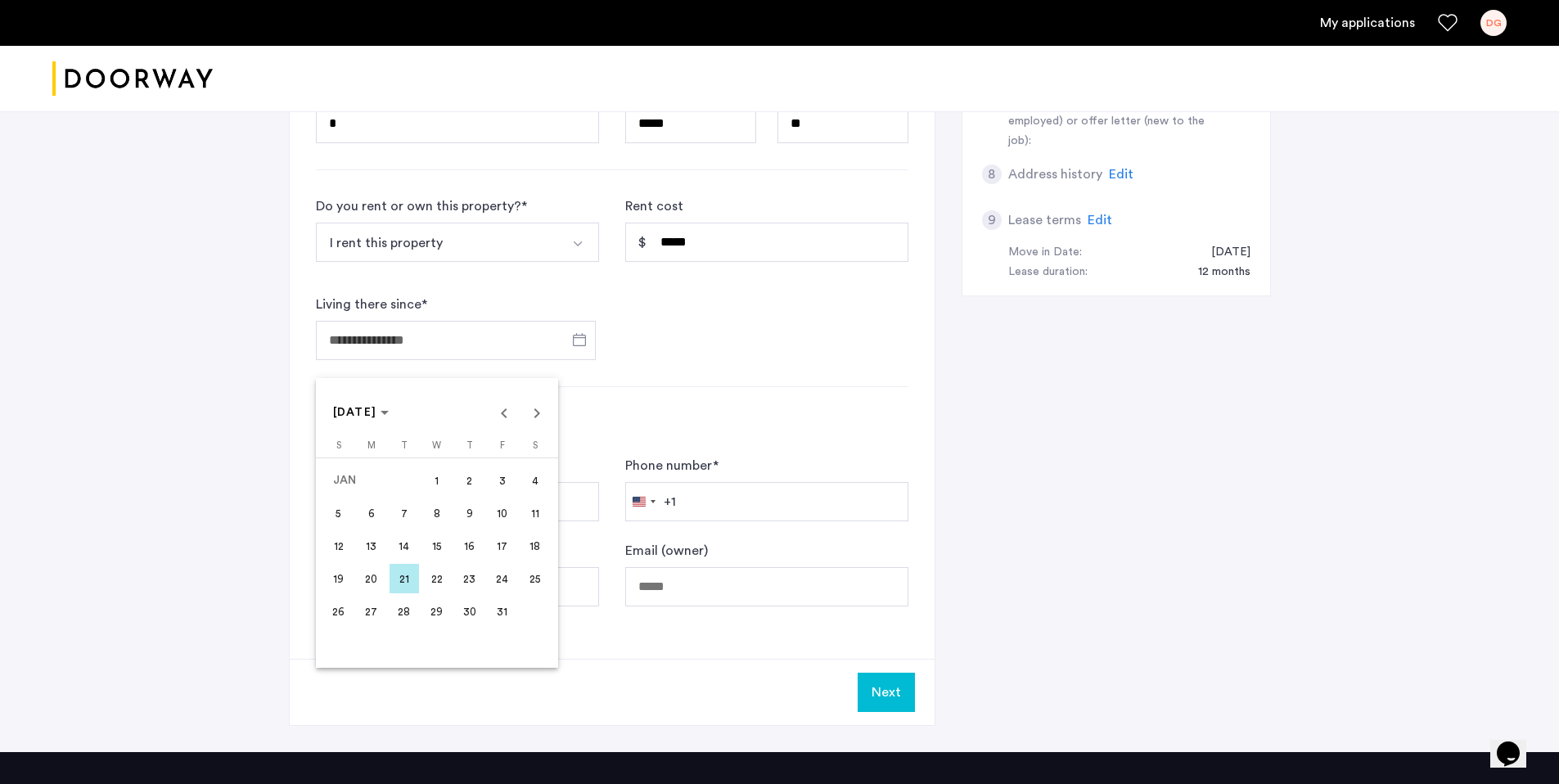 scroll, scrollTop: 789, scrollLeft: 0, axis: vertical 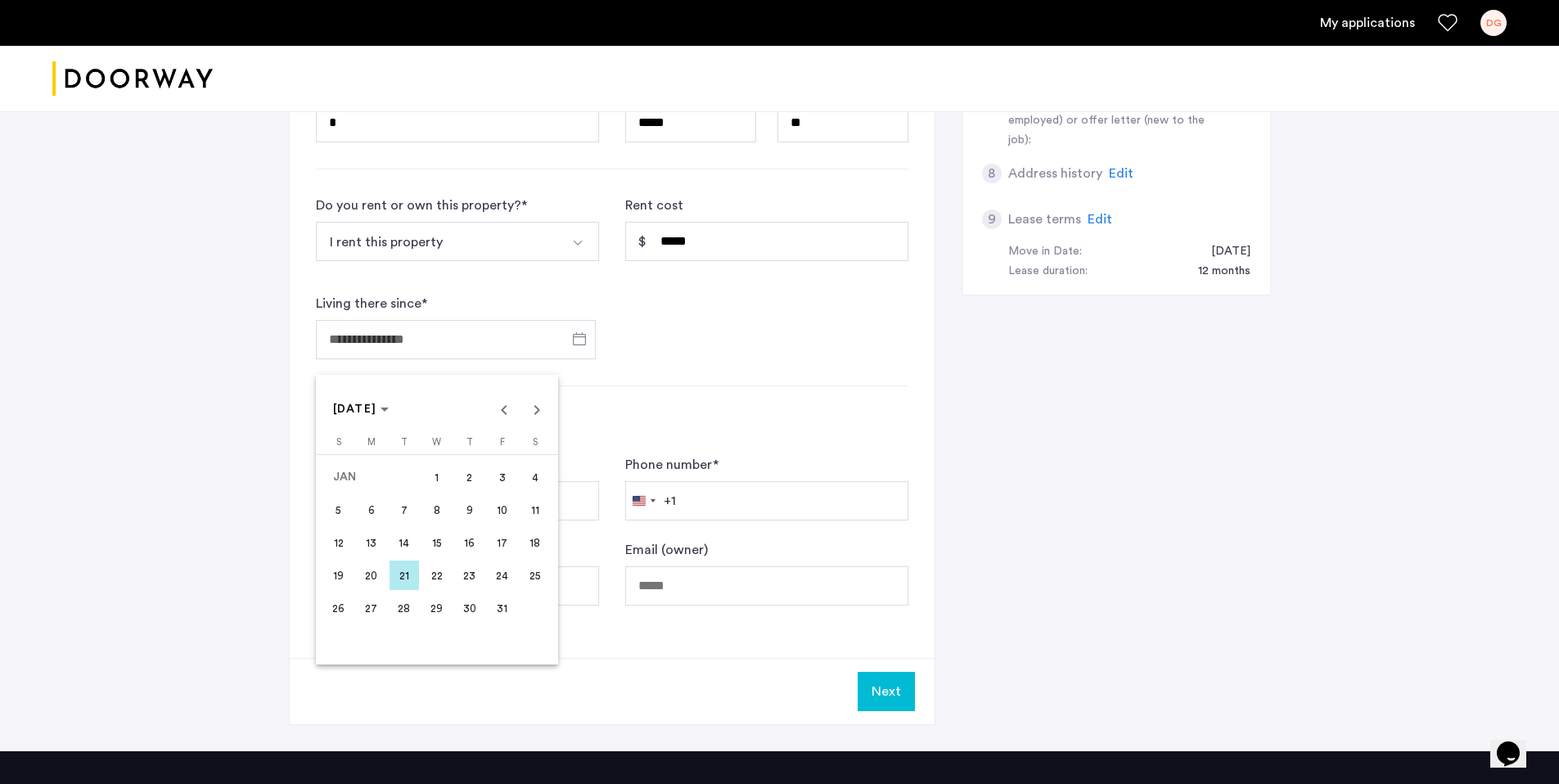 drag, startPoint x: 492, startPoint y: 602, endPoint x: 520, endPoint y: 532, distance: 75.39231 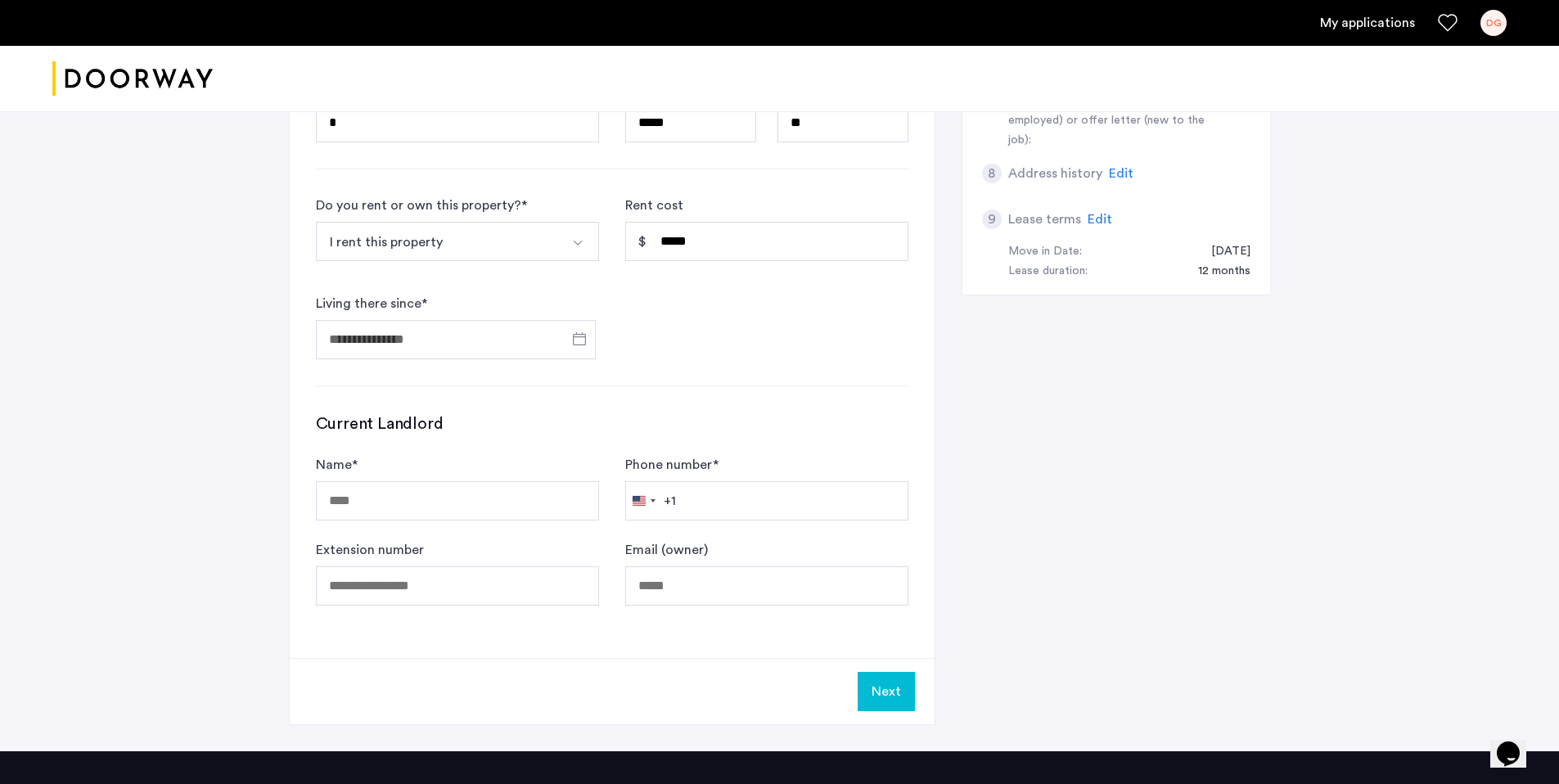 type on "**********" 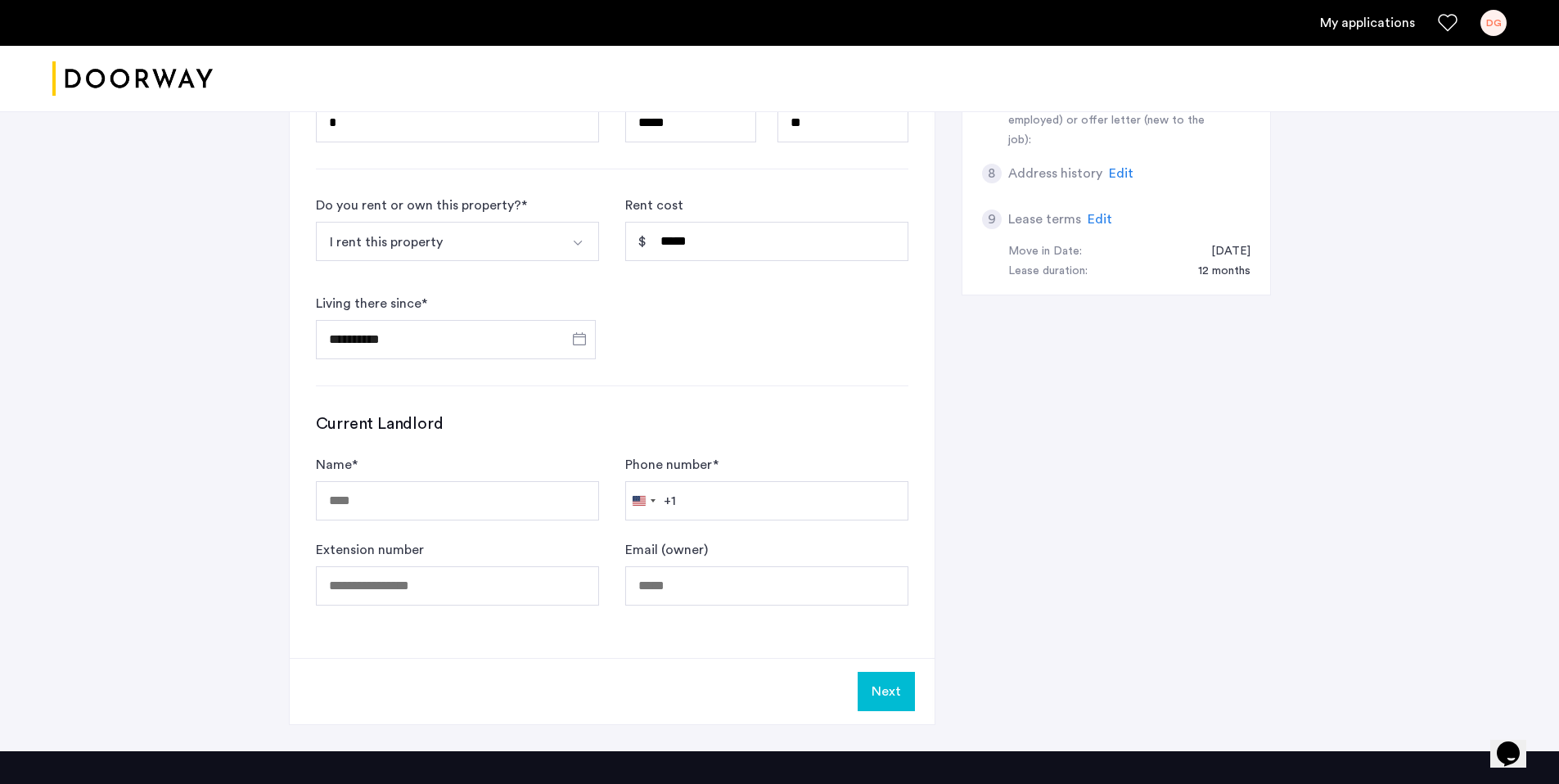 click on "**********" 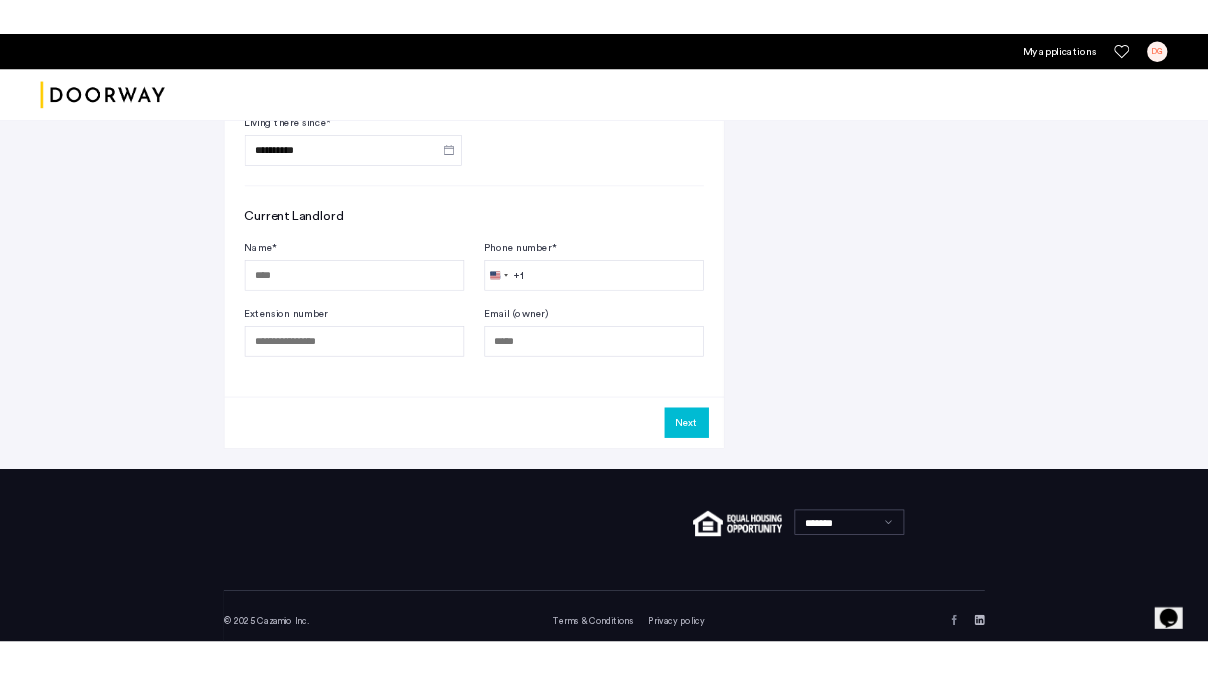 scroll, scrollTop: 1215, scrollLeft: 0, axis: vertical 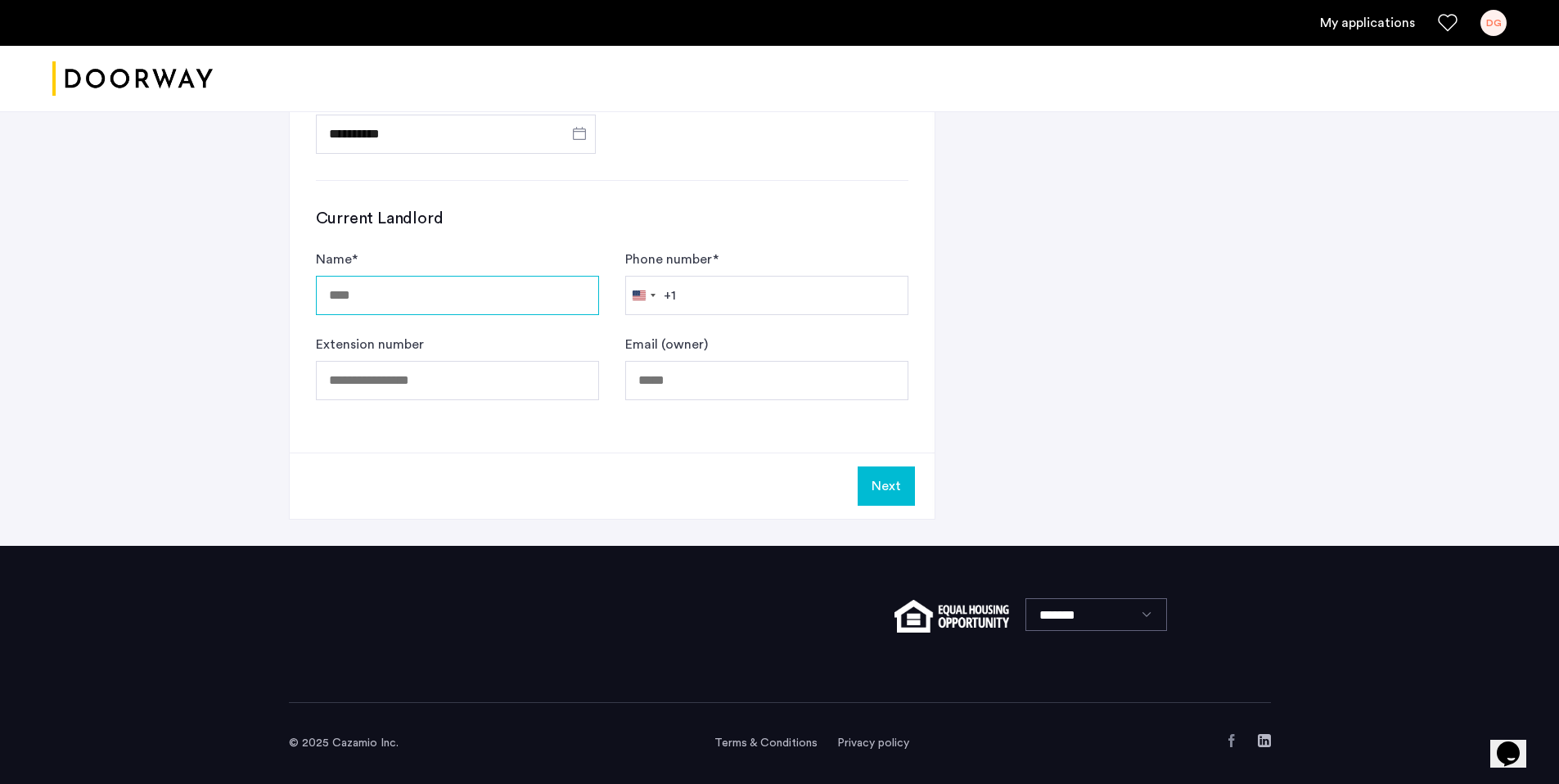 click on "Name  *" at bounding box center [457, 295] 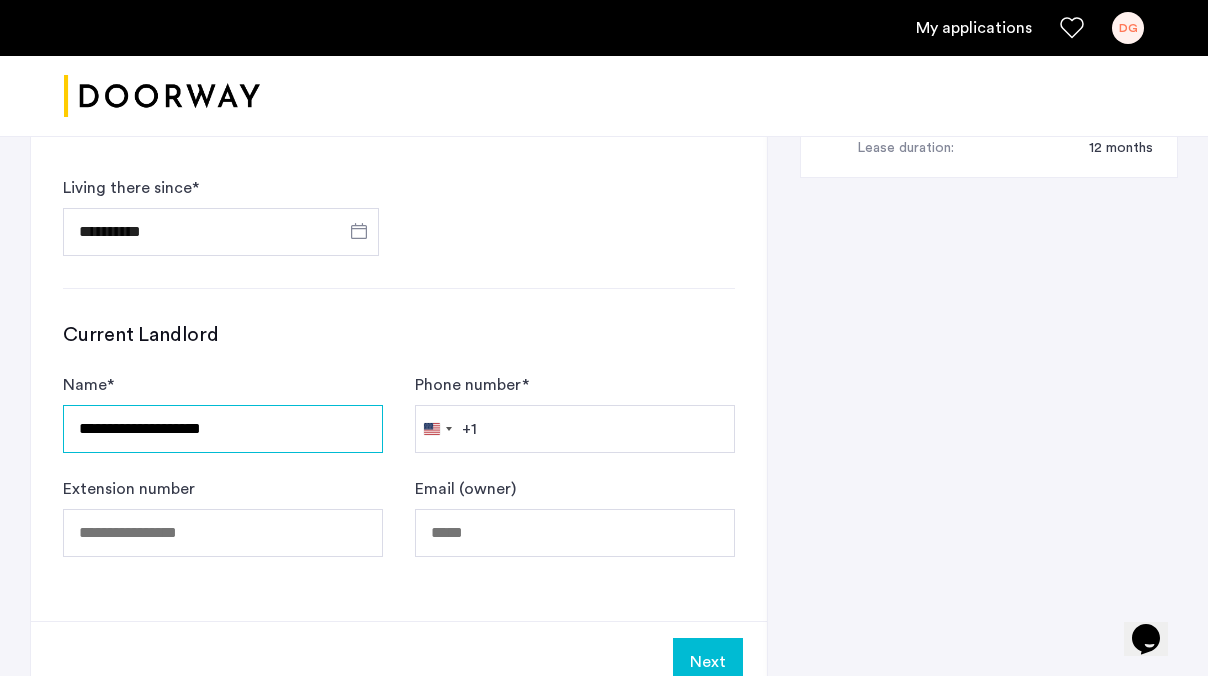 type on "**********" 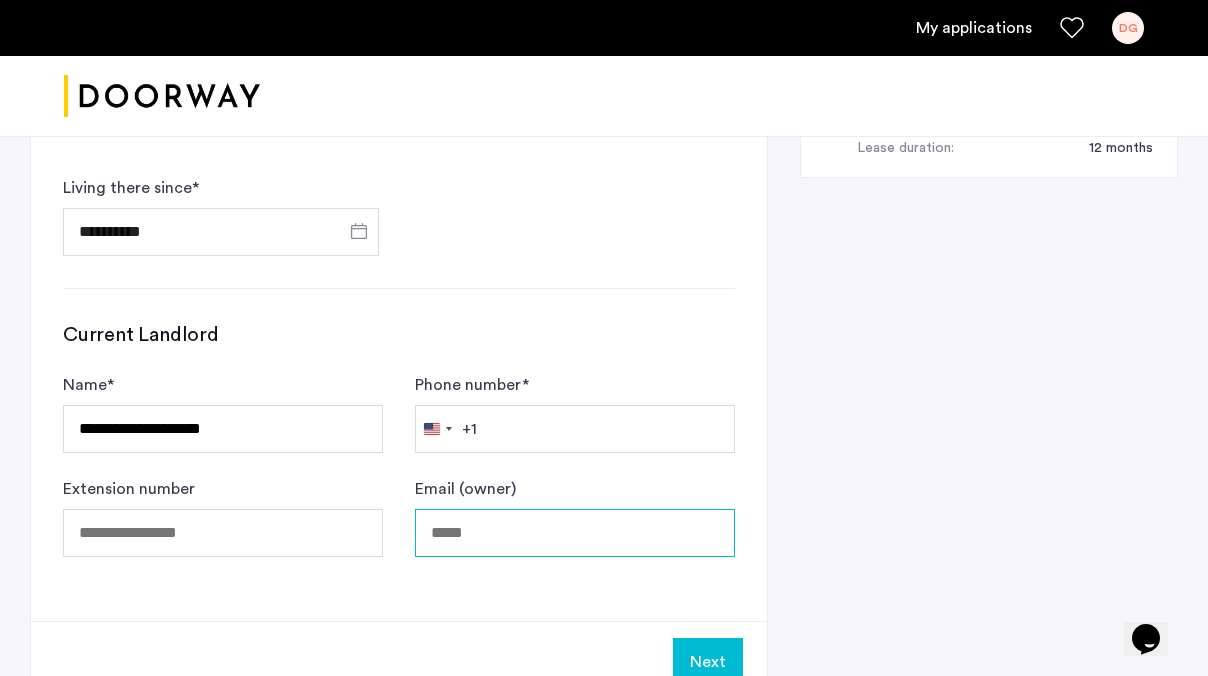 drag, startPoint x: 489, startPoint y: 458, endPoint x: 462, endPoint y: 465, distance: 27.89265 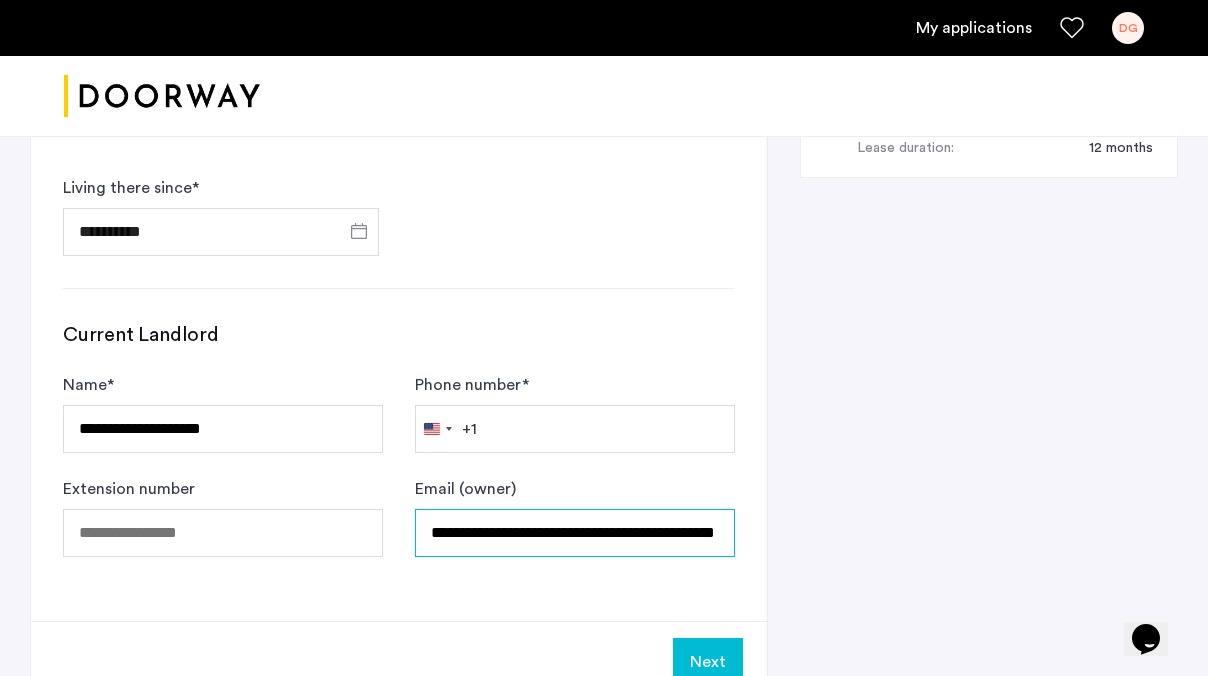scroll, scrollTop: 0, scrollLeft: 96, axis: horizontal 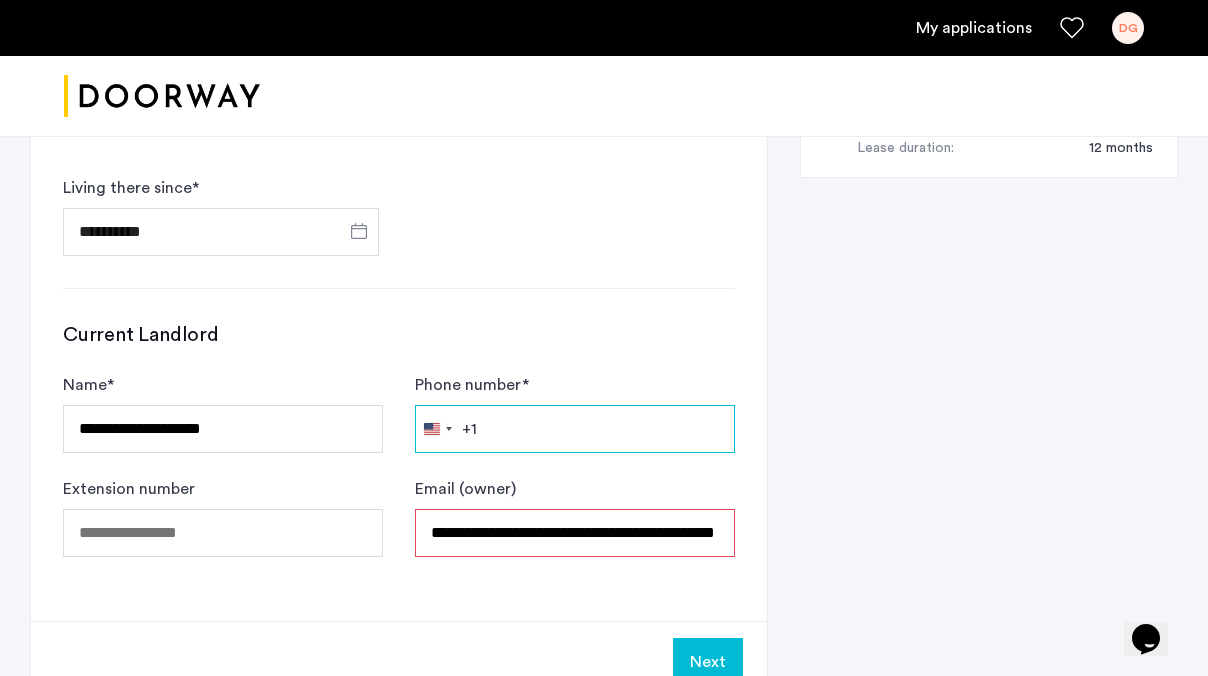 drag, startPoint x: 497, startPoint y: 372, endPoint x: 407, endPoint y: 623, distance: 266.6477 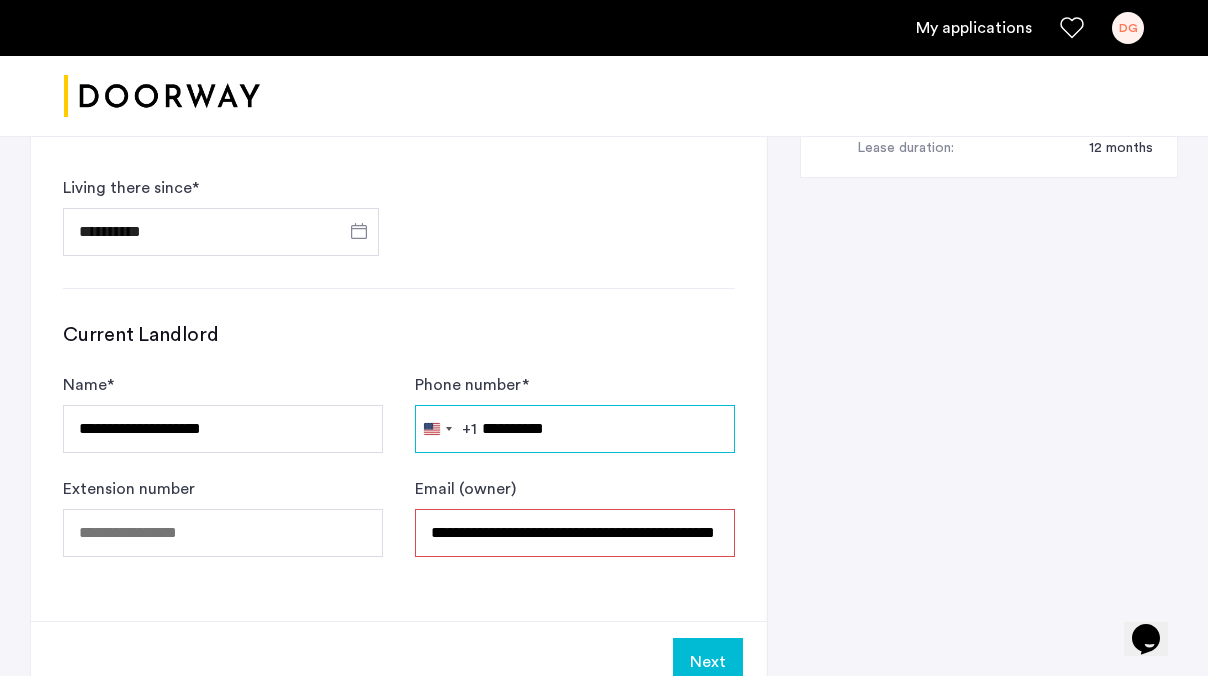type on "**********" 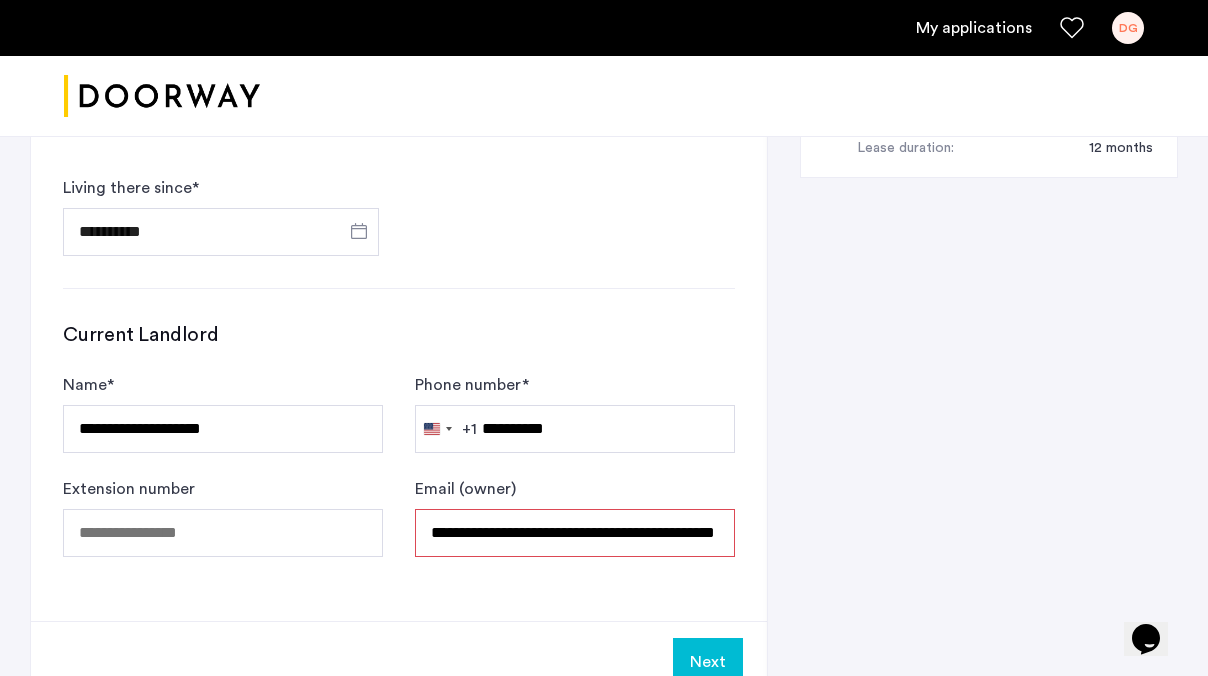 click on "Next" 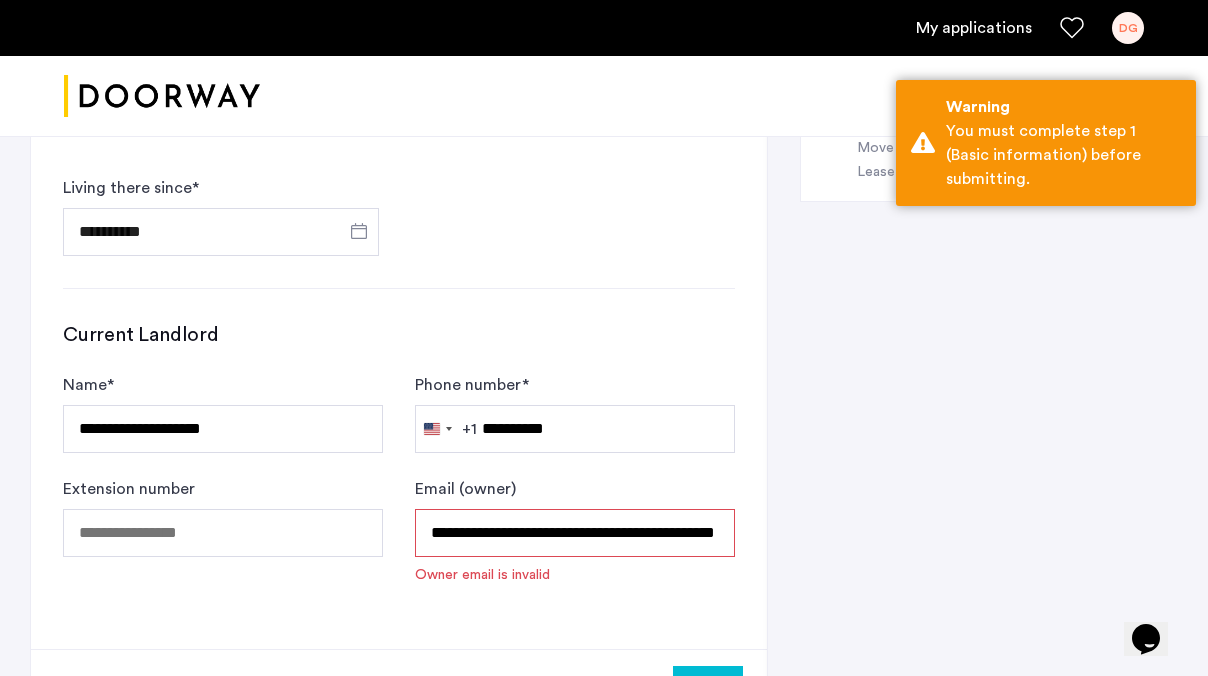 scroll, scrollTop: 0, scrollLeft: 97, axis: horizontal 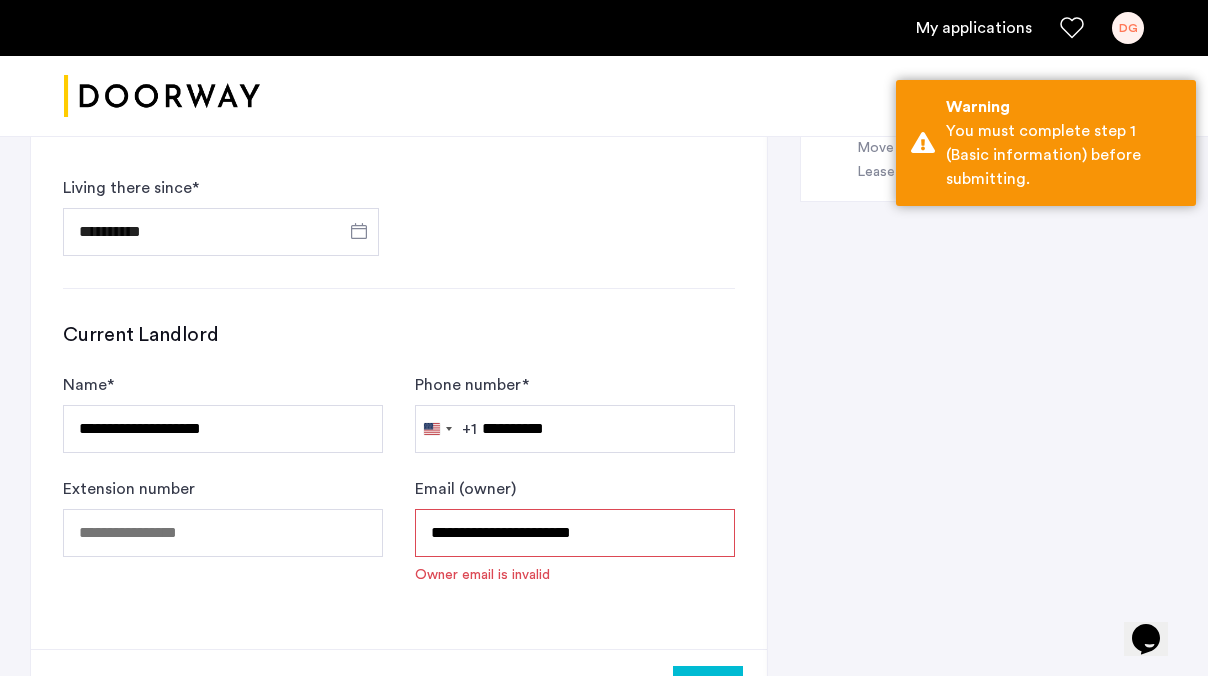 type on "**********" 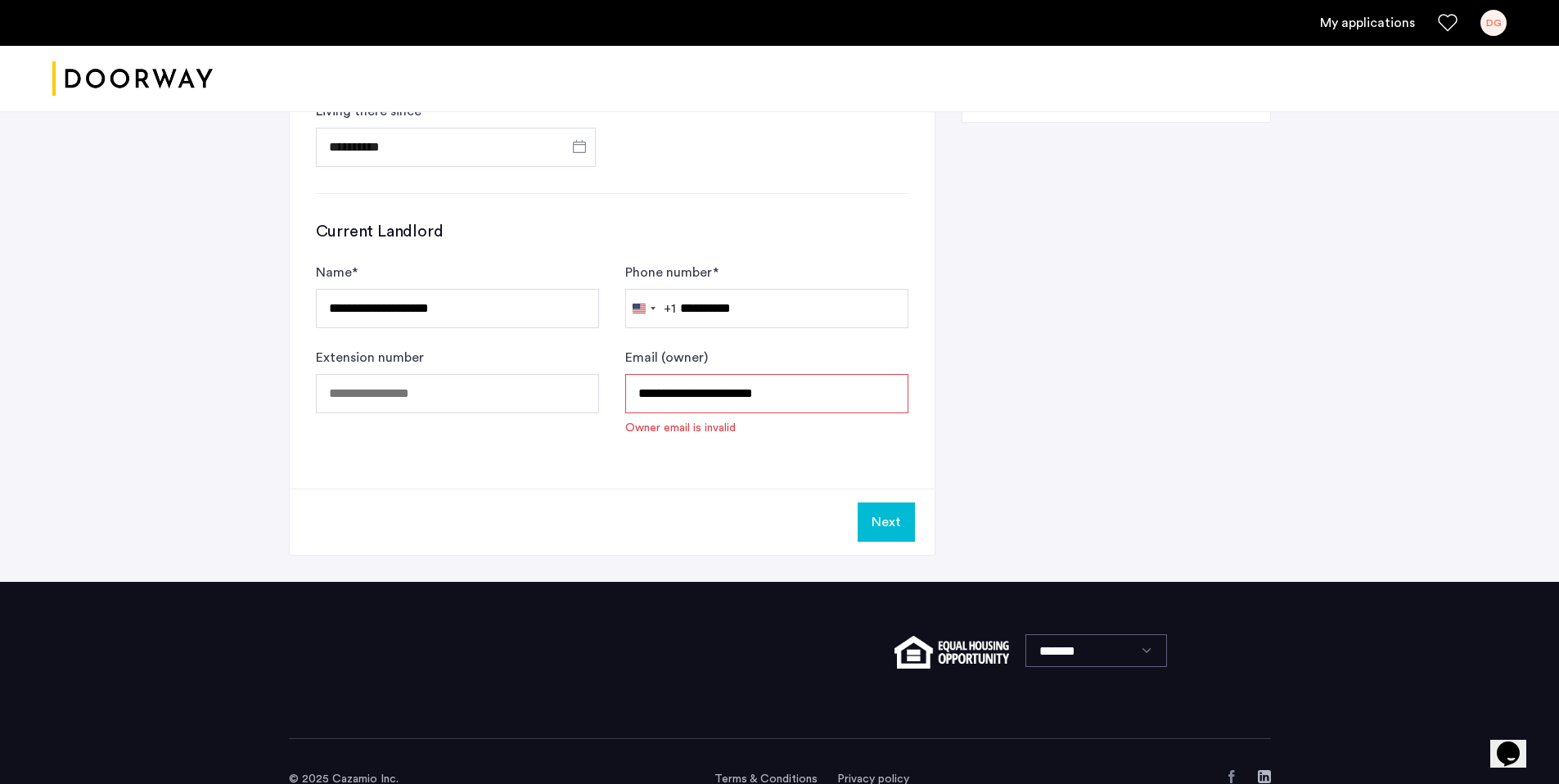 scroll, scrollTop: 965, scrollLeft: 0, axis: vertical 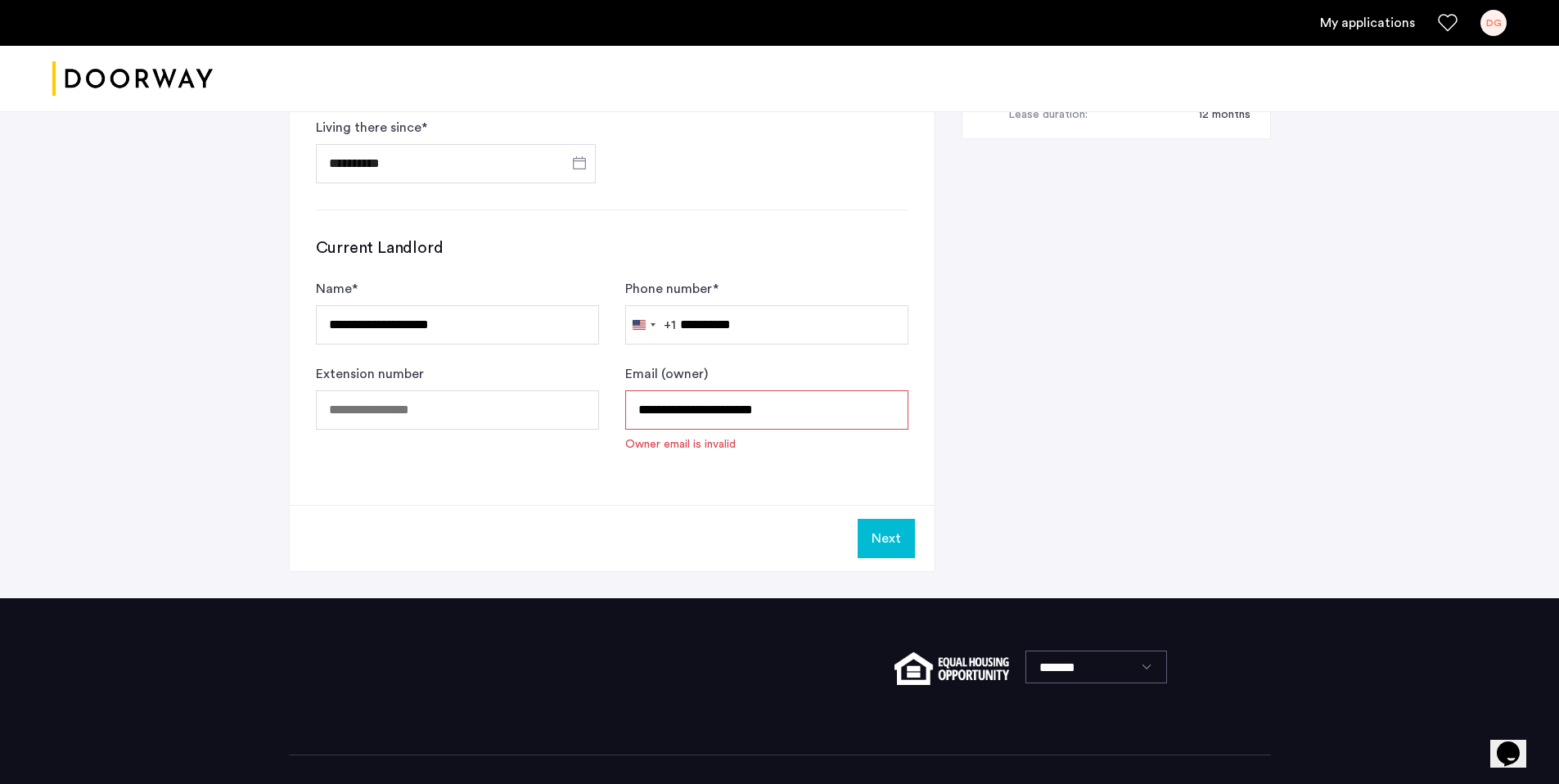 click on "Next" 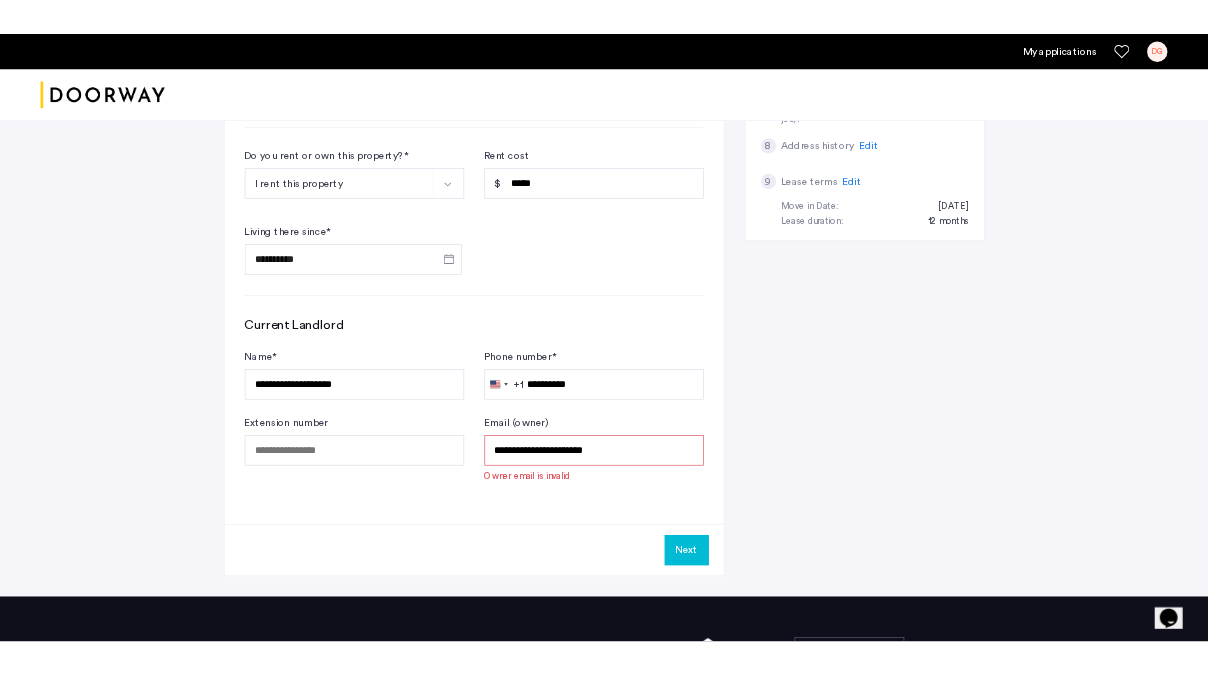 scroll, scrollTop: 1243, scrollLeft: 0, axis: vertical 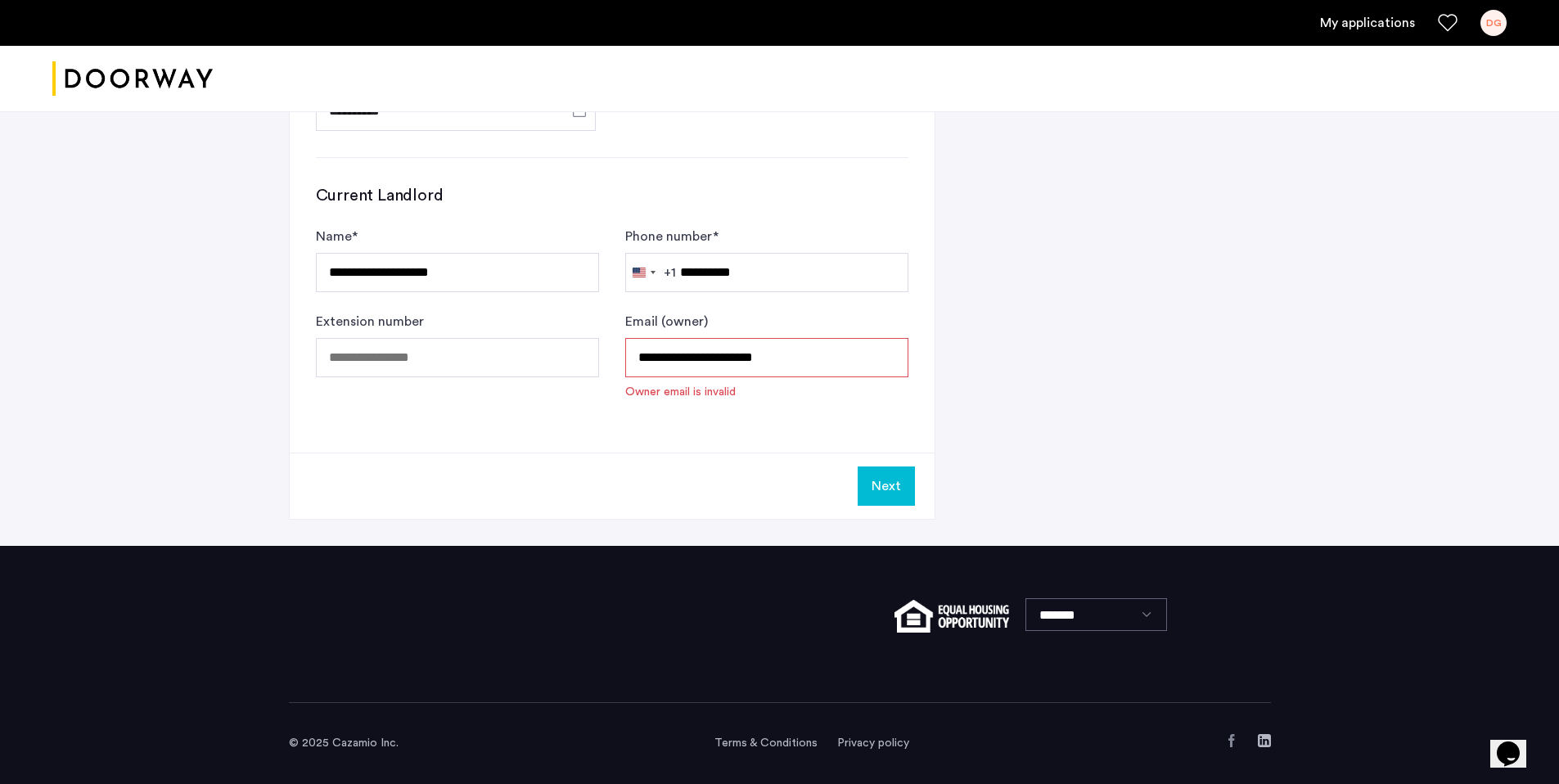 click on "**********" at bounding box center (767, 358) 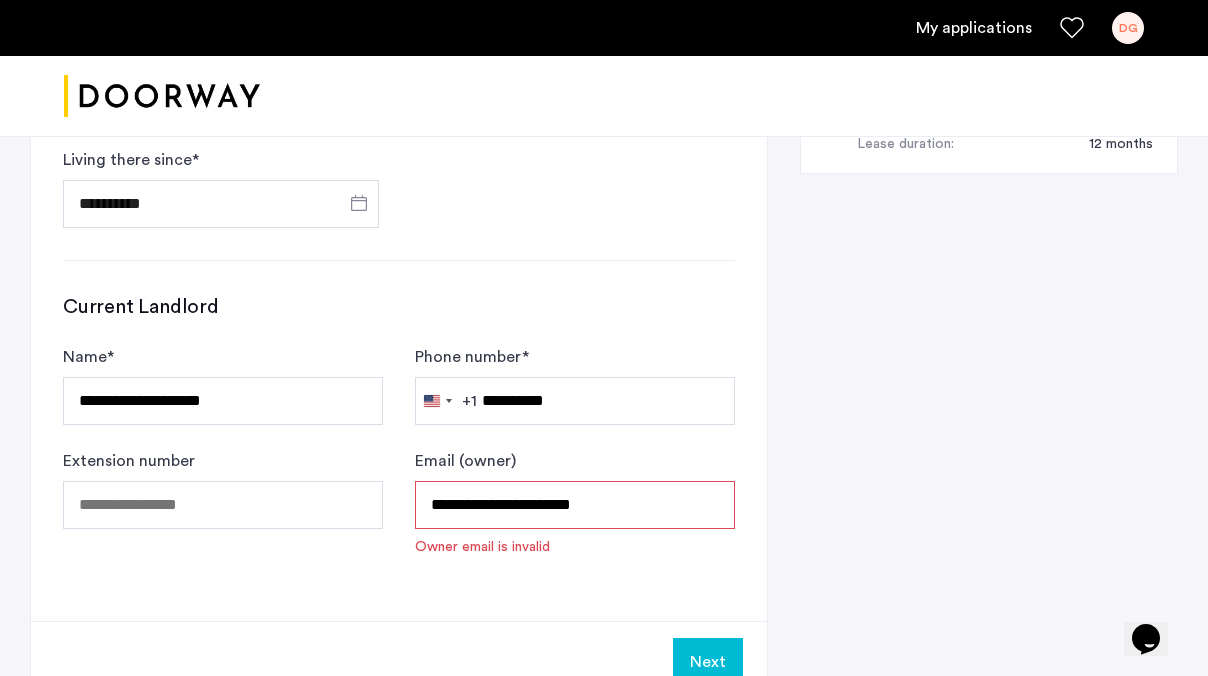 click on "Next" 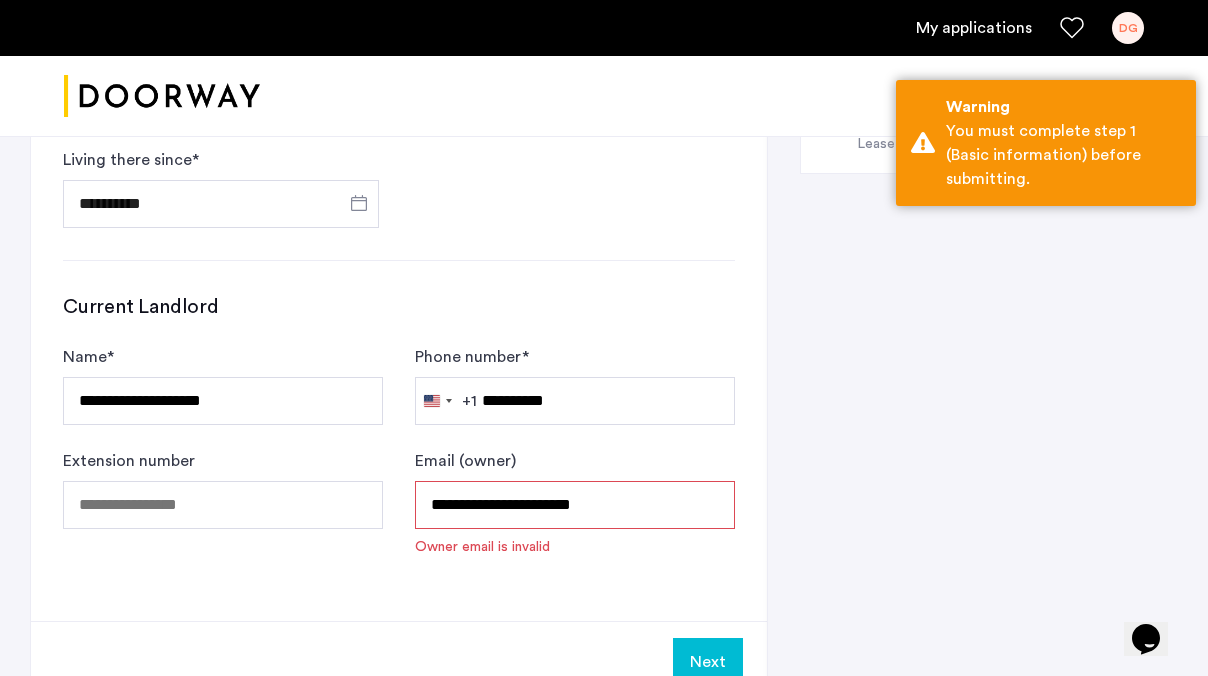 click on "**********" at bounding box center (575, 505) 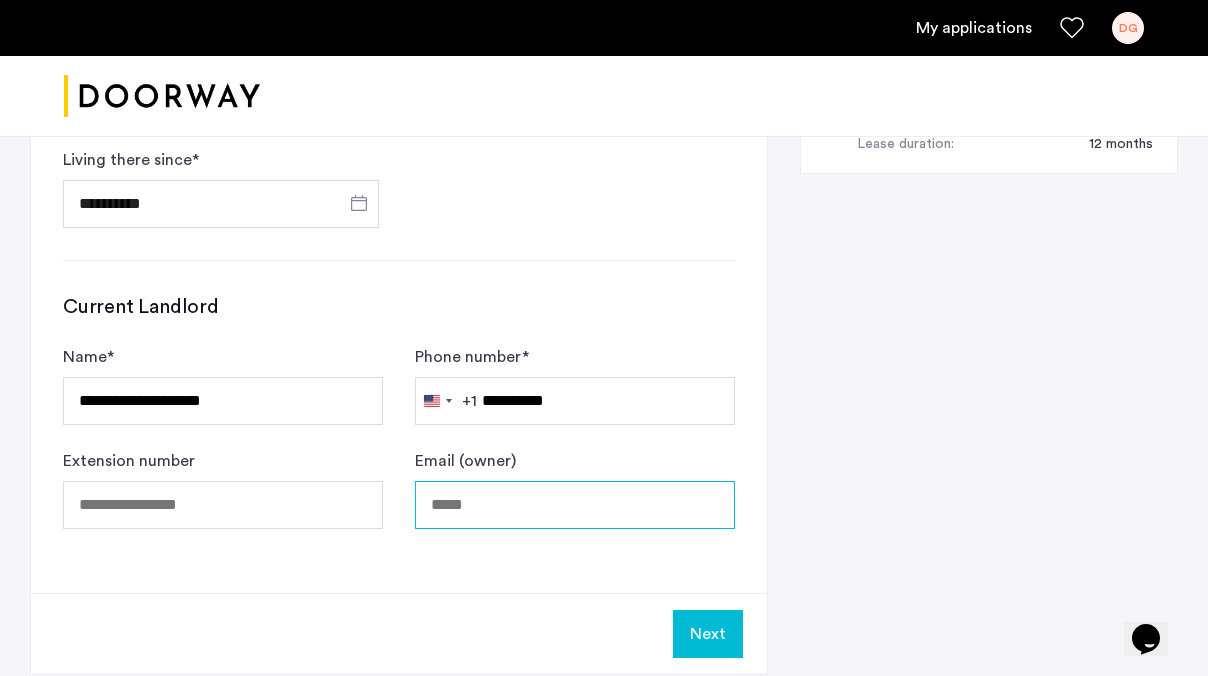 click on "Email (owner)" at bounding box center (575, 505) 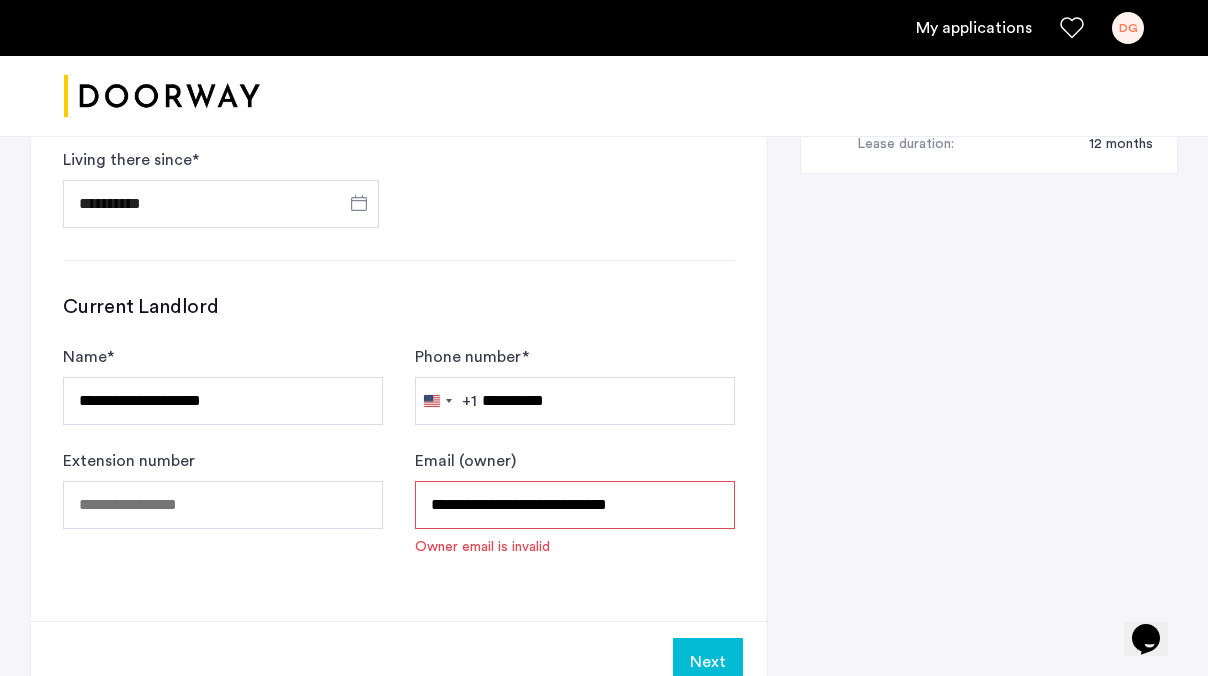 click on "Next" 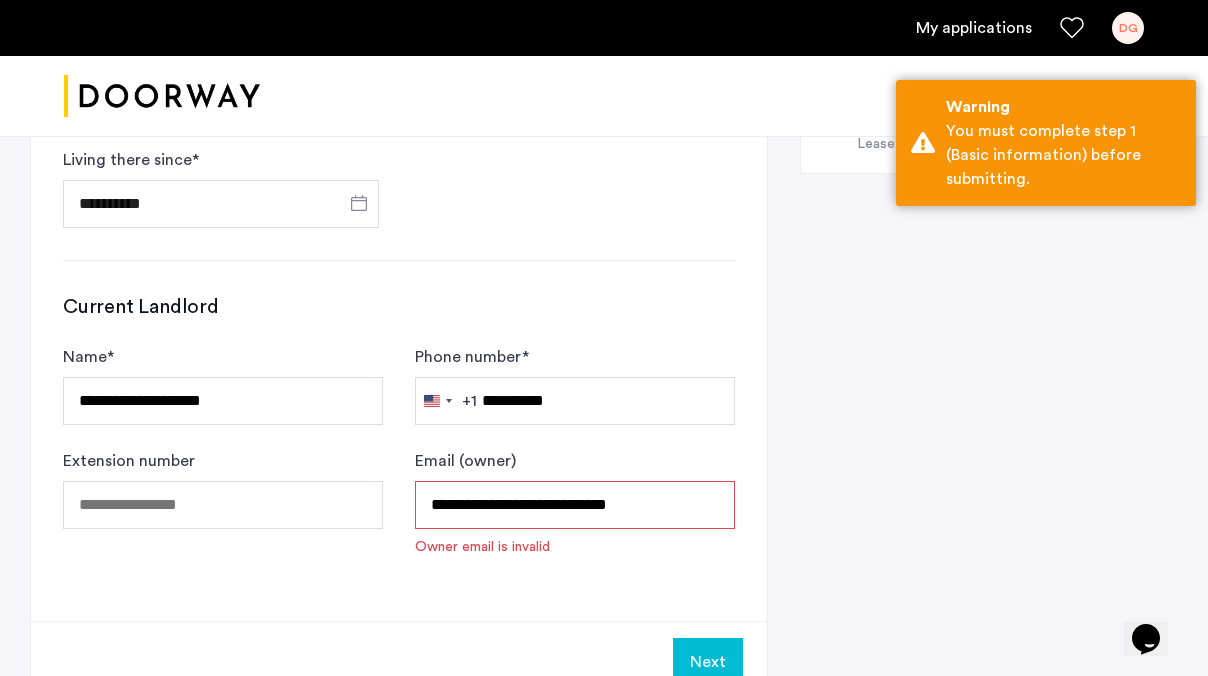 click on "**********" at bounding box center [575, 505] 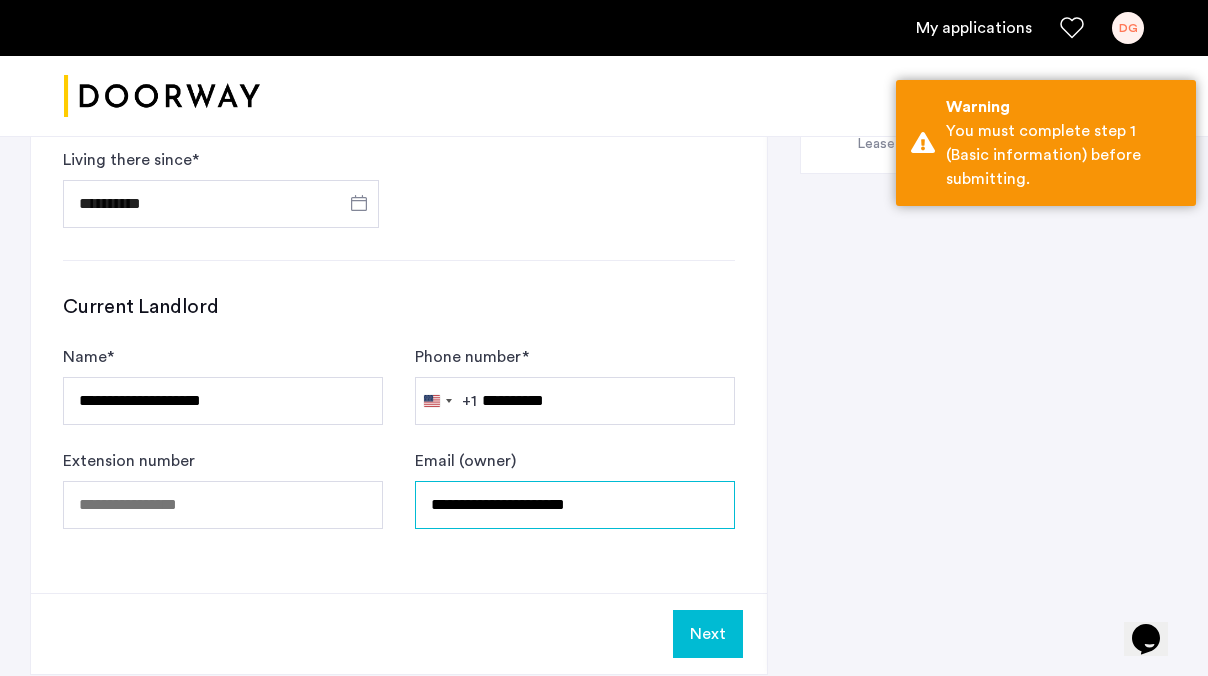 type on "**********" 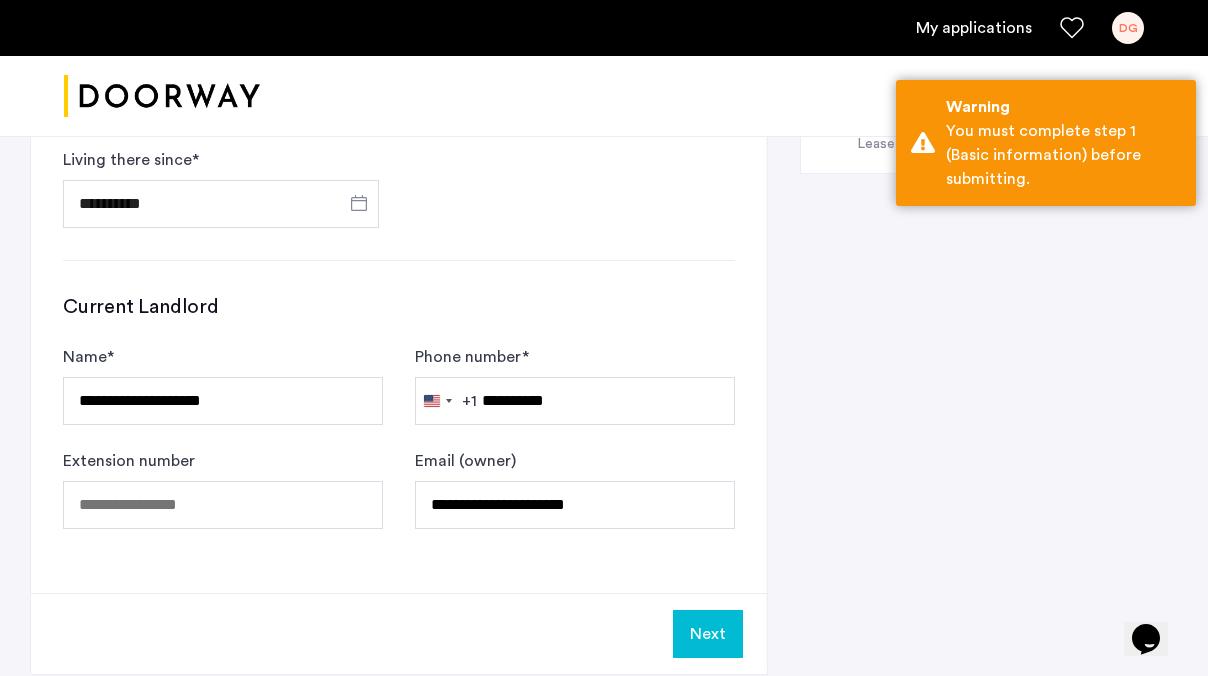 type 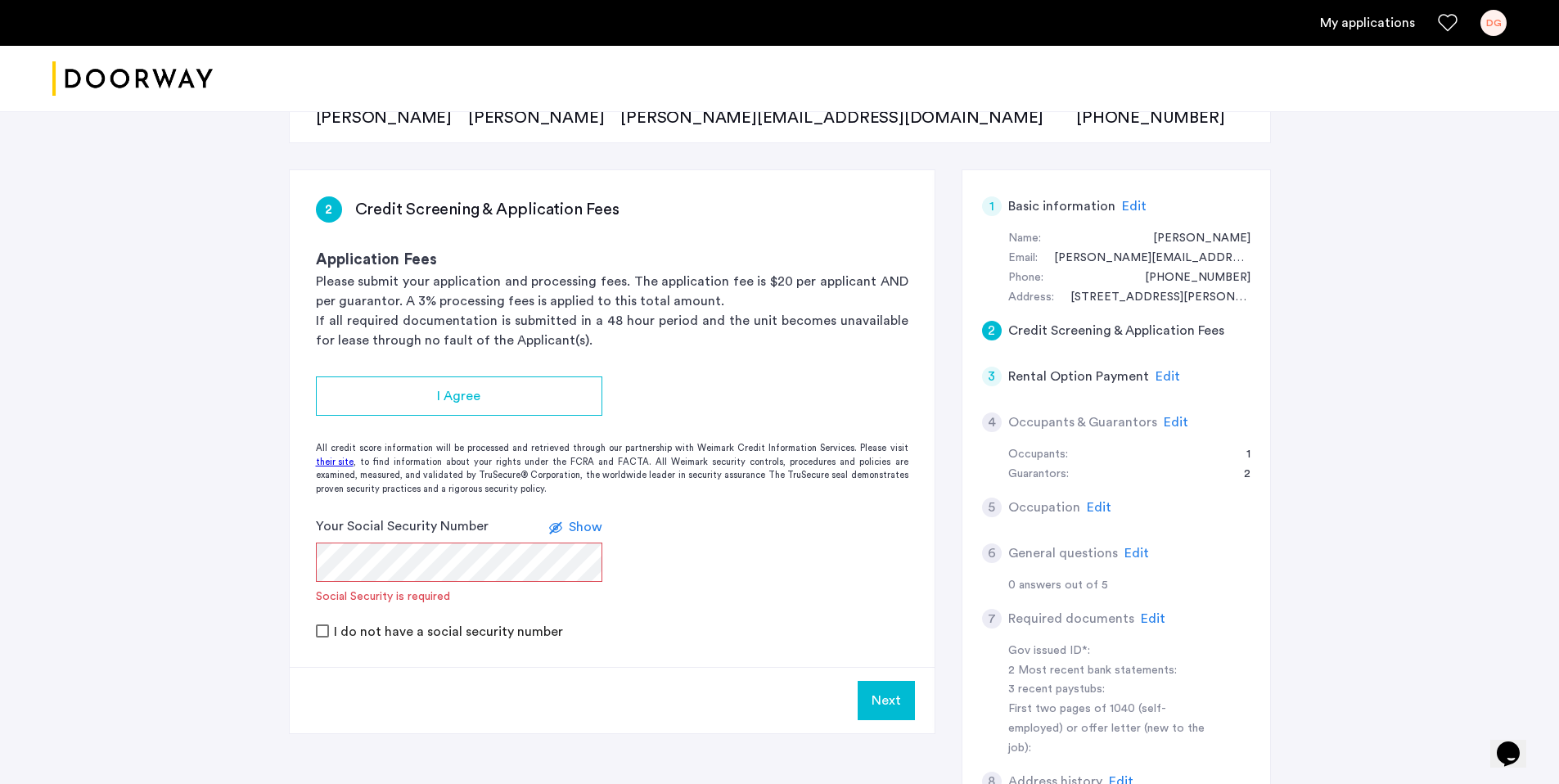 scroll, scrollTop: 214, scrollLeft: 0, axis: vertical 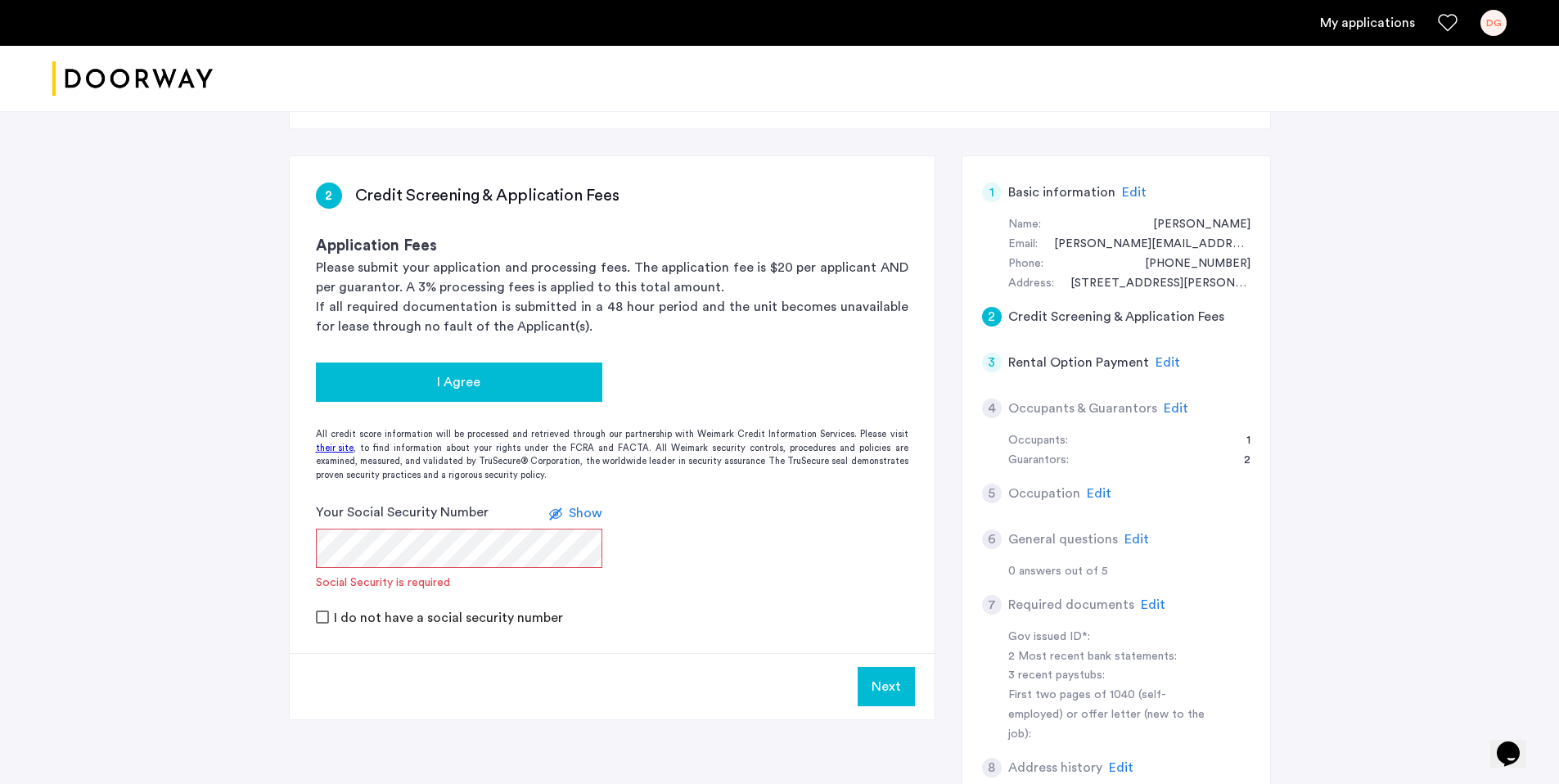 click on "I Agree" 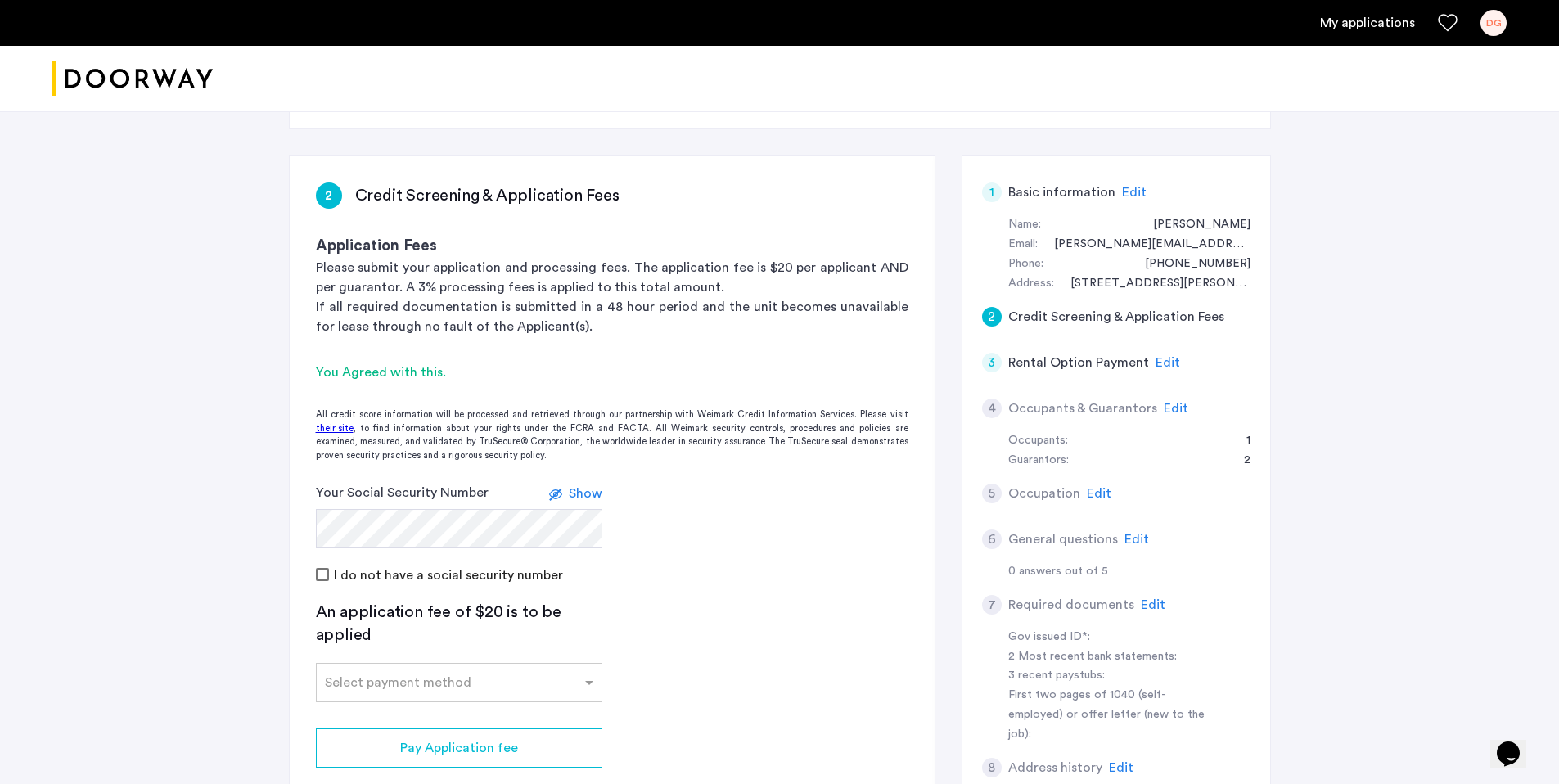 click on "Show" 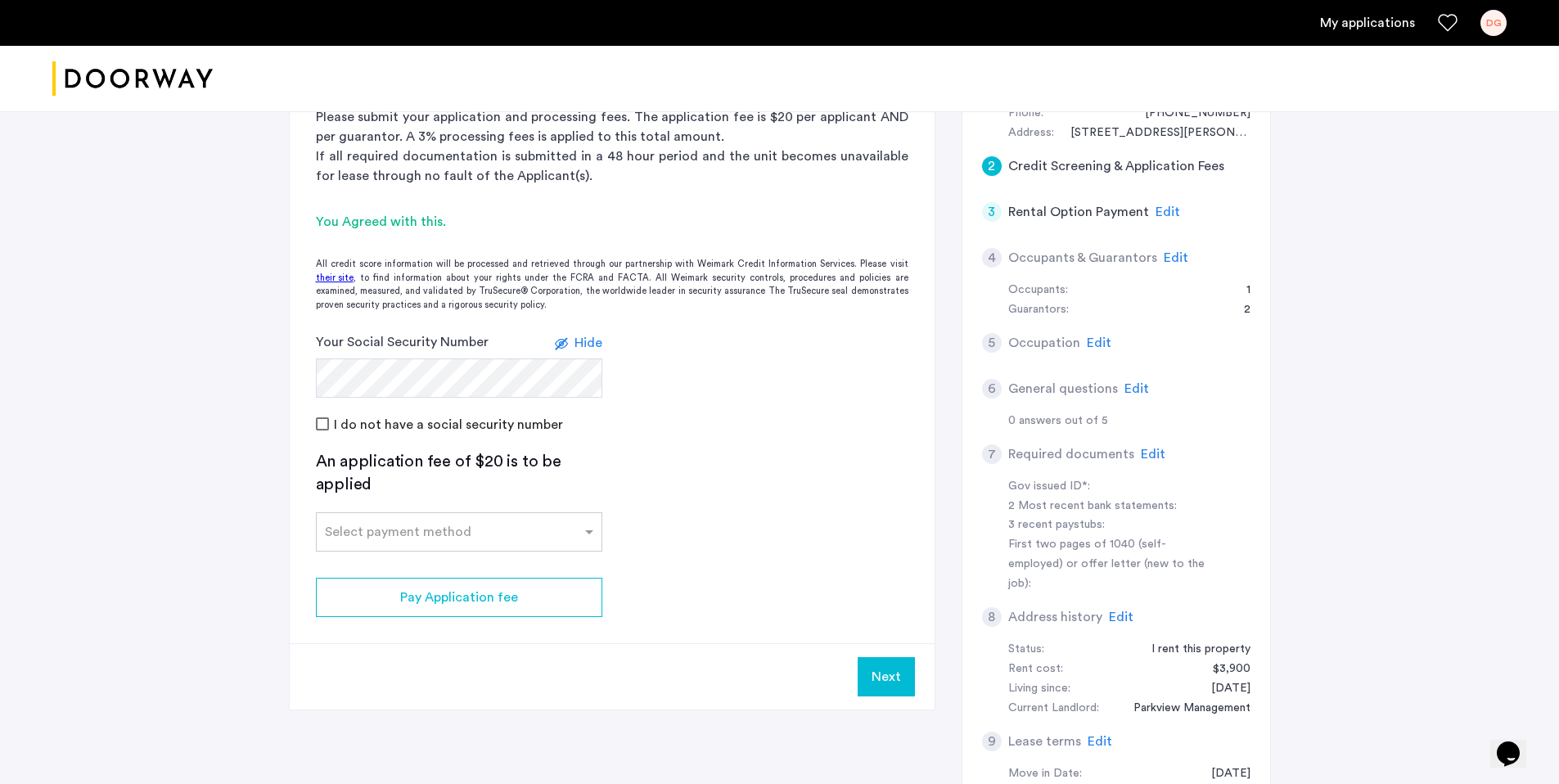 scroll, scrollTop: 388, scrollLeft: 0, axis: vertical 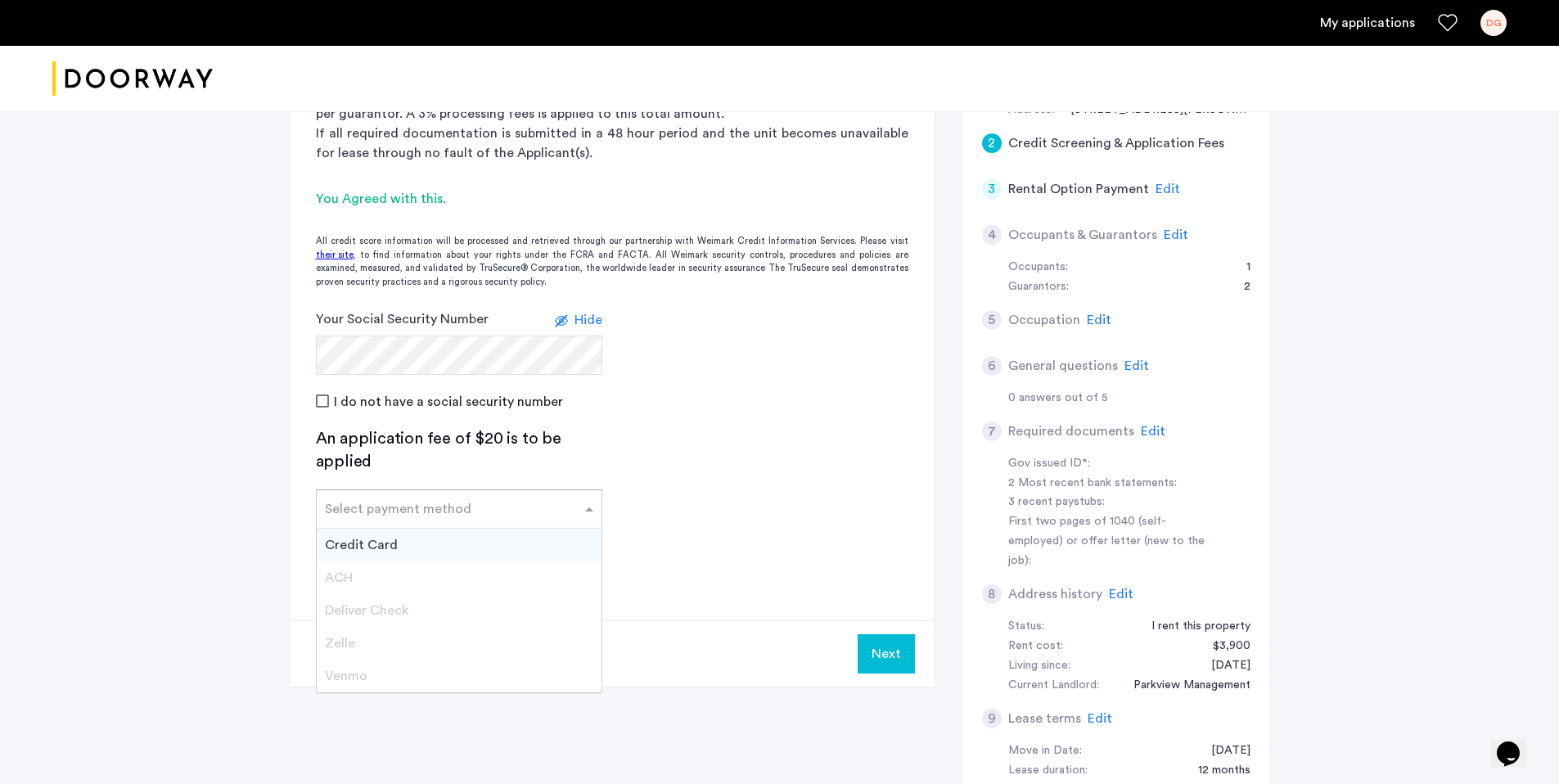 click 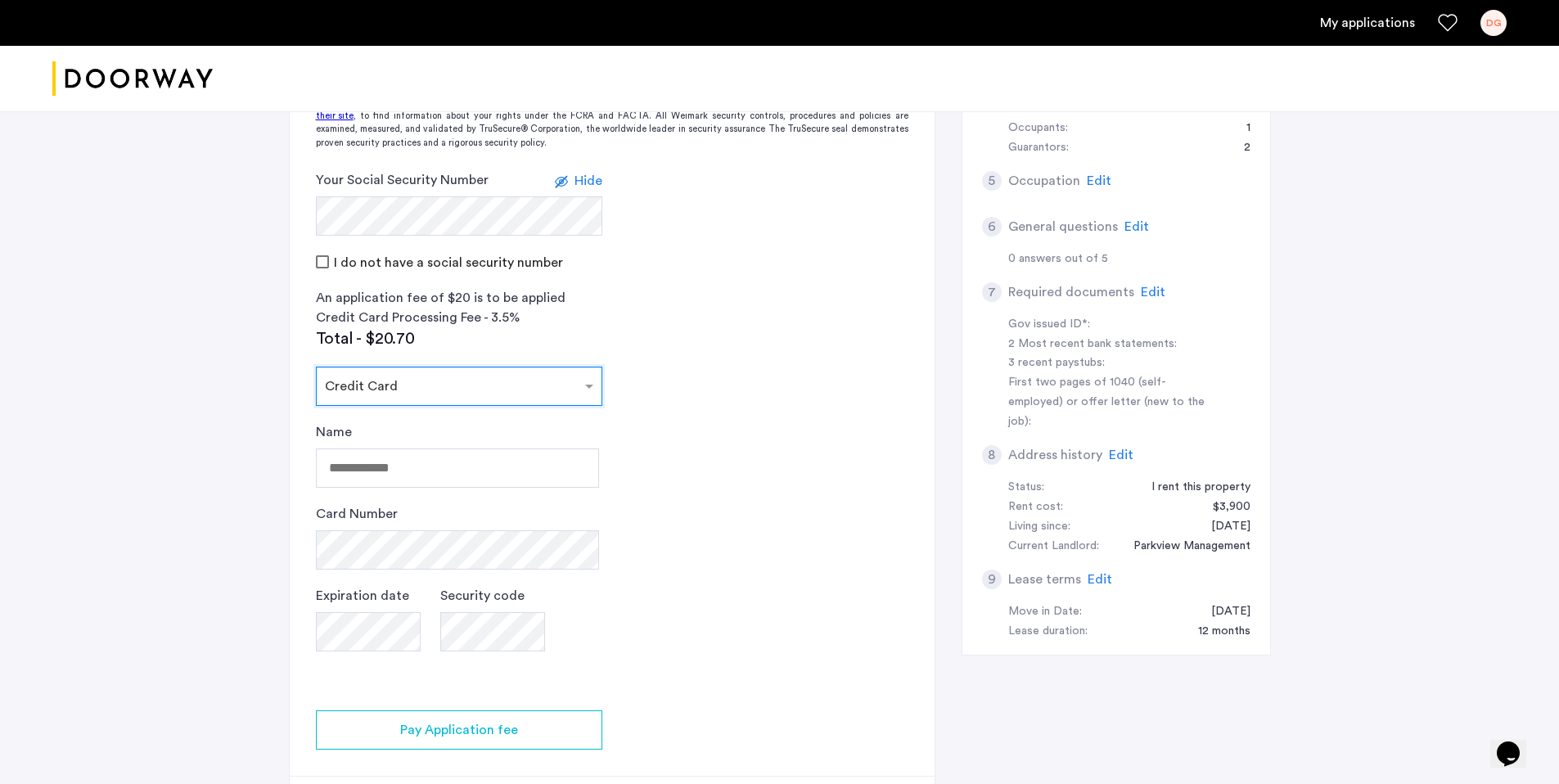 scroll, scrollTop: 545, scrollLeft: 0, axis: vertical 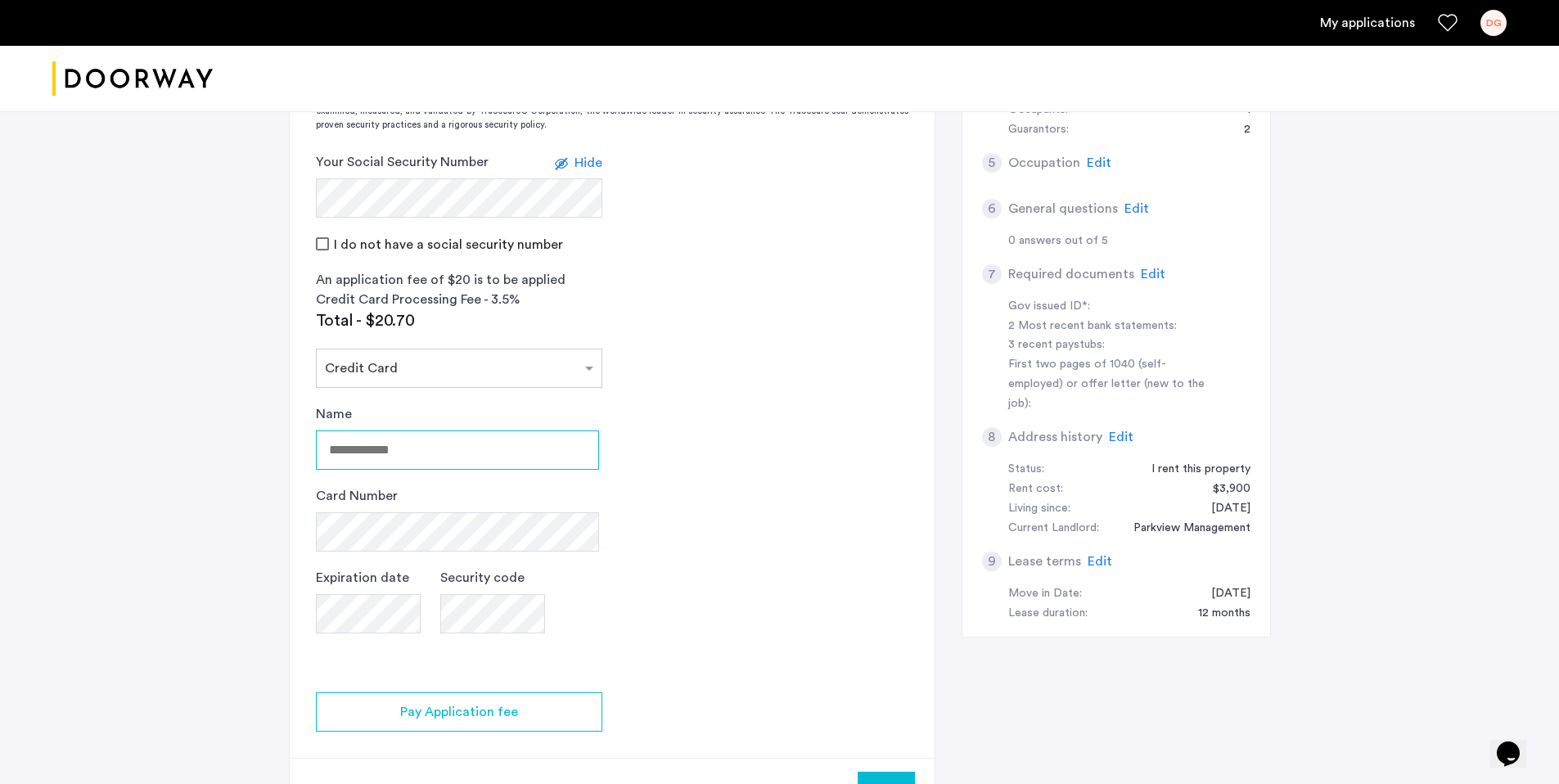 click on "Name" at bounding box center [457, 450] 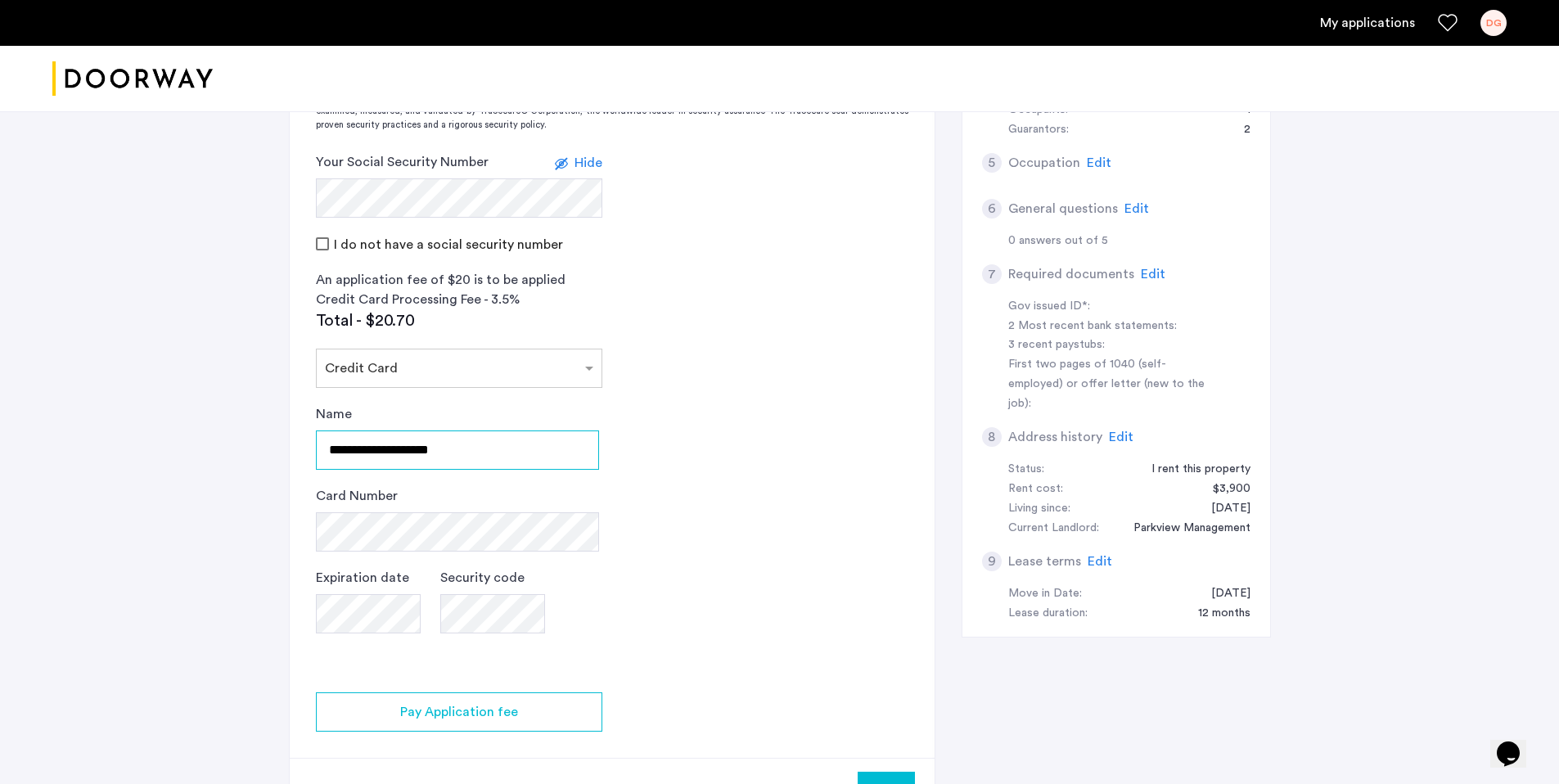 type on "**********" 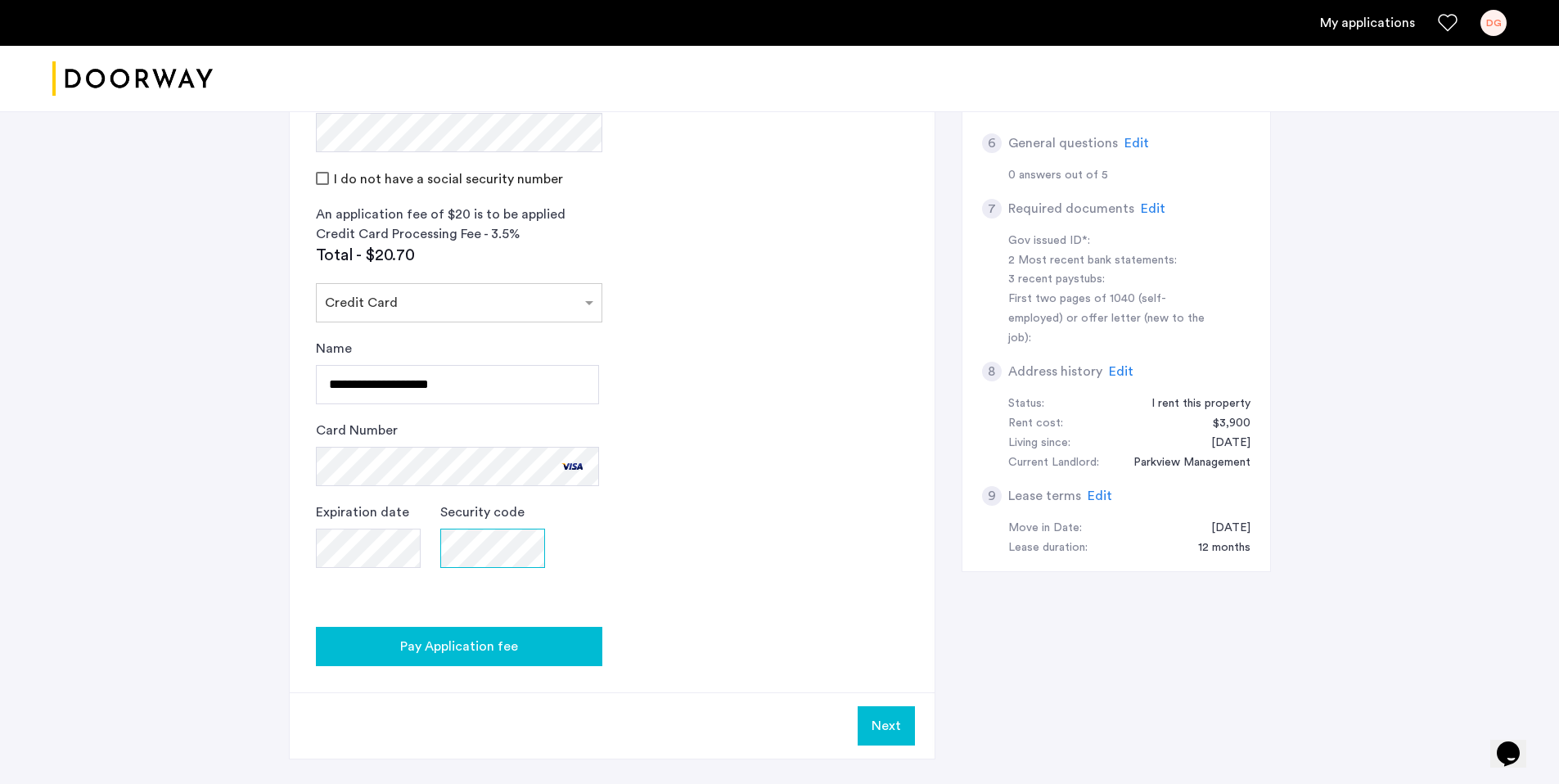 scroll, scrollTop: 705, scrollLeft: 0, axis: vertical 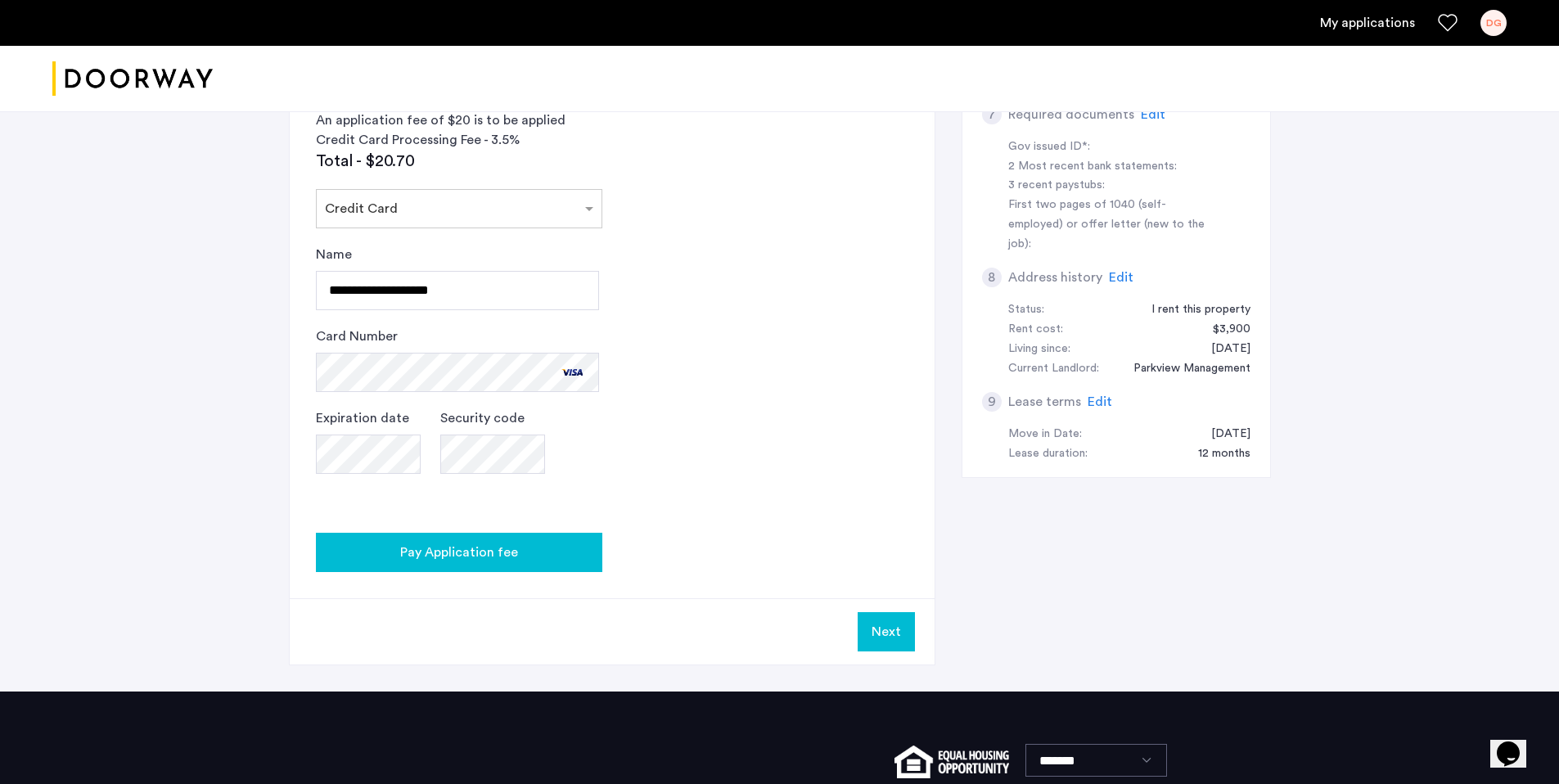 click on "Pay Application fee" 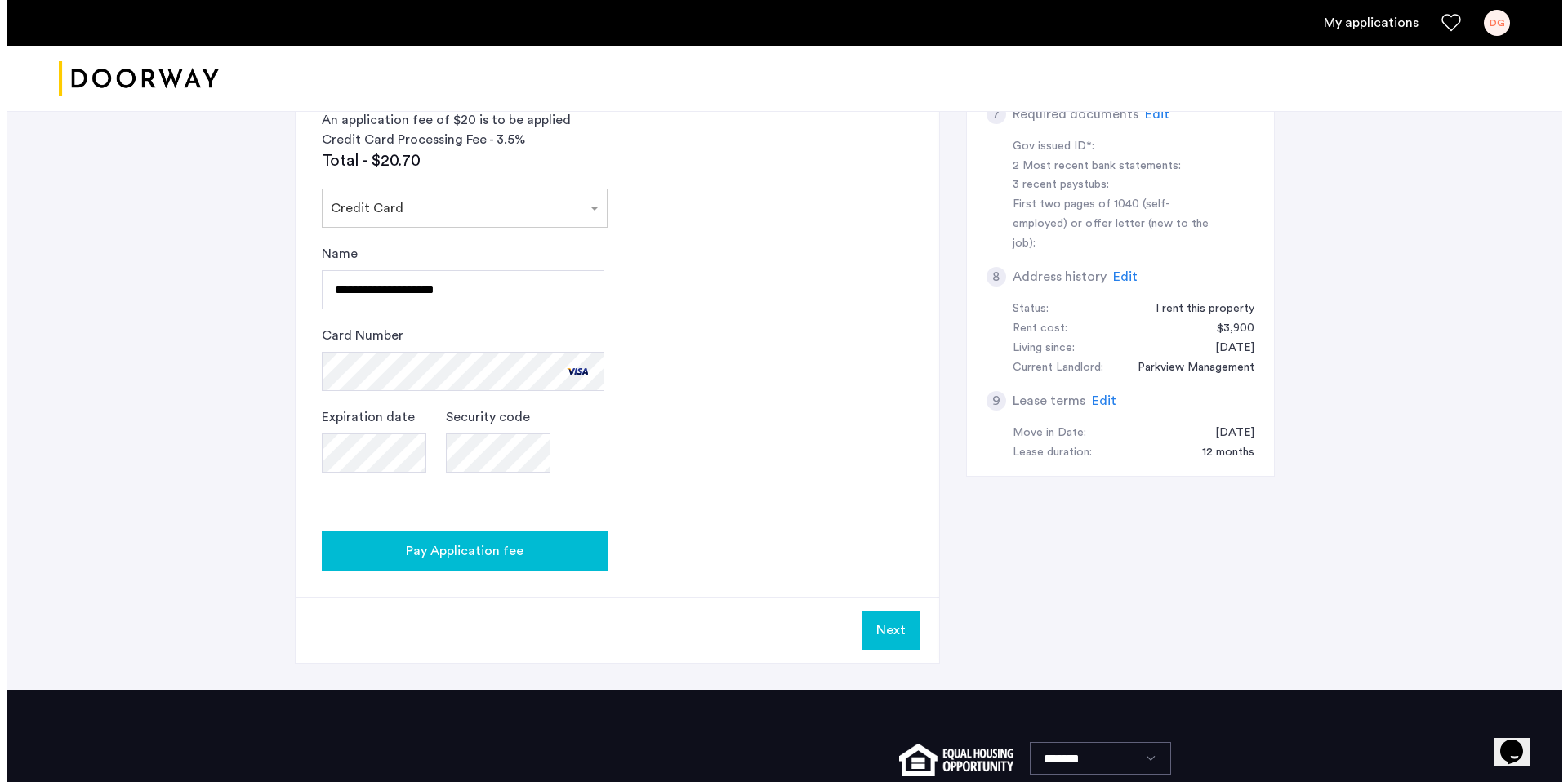 scroll, scrollTop: 0, scrollLeft: 0, axis: both 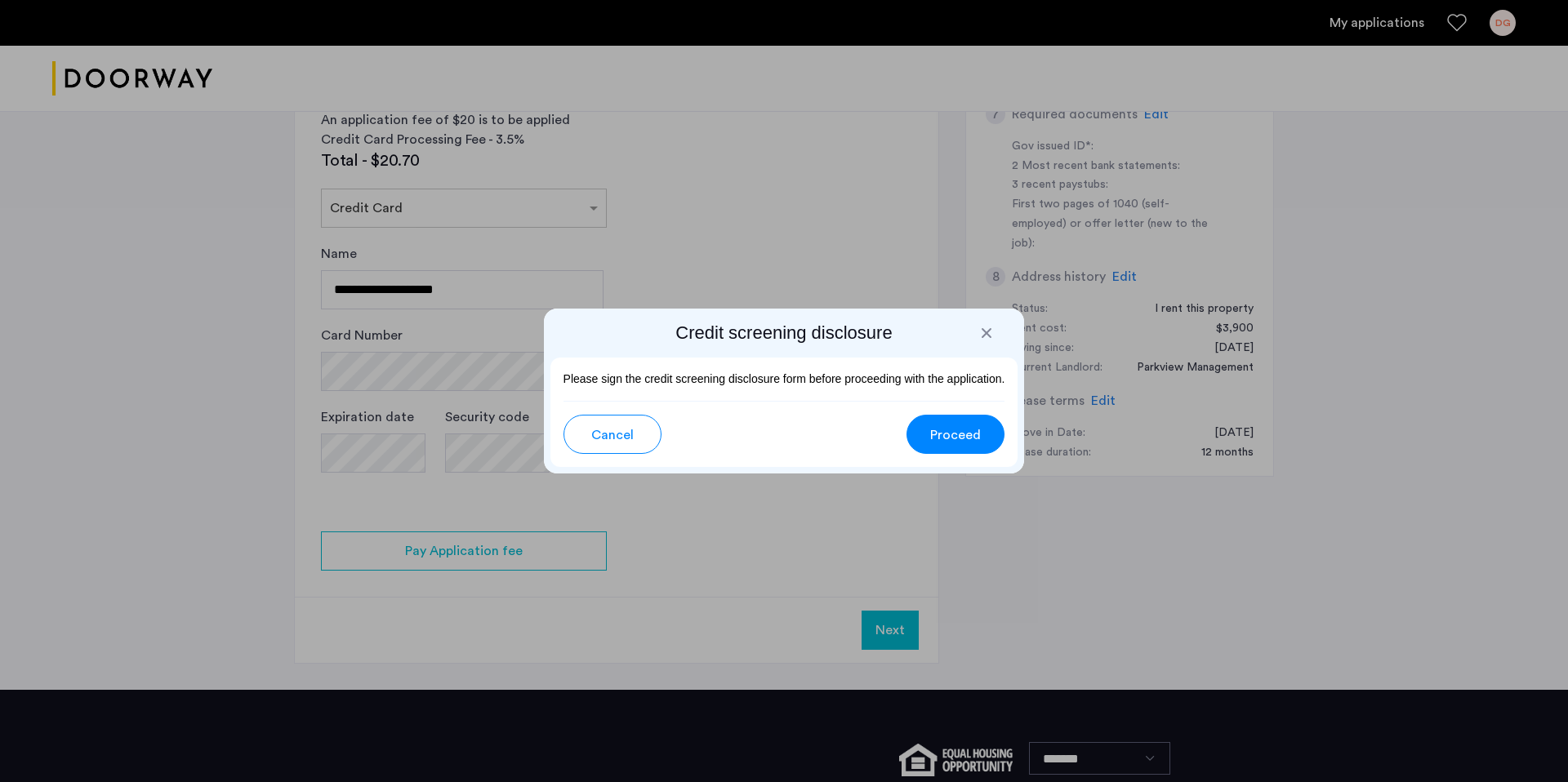 click on "Proceed" at bounding box center (956, 435) 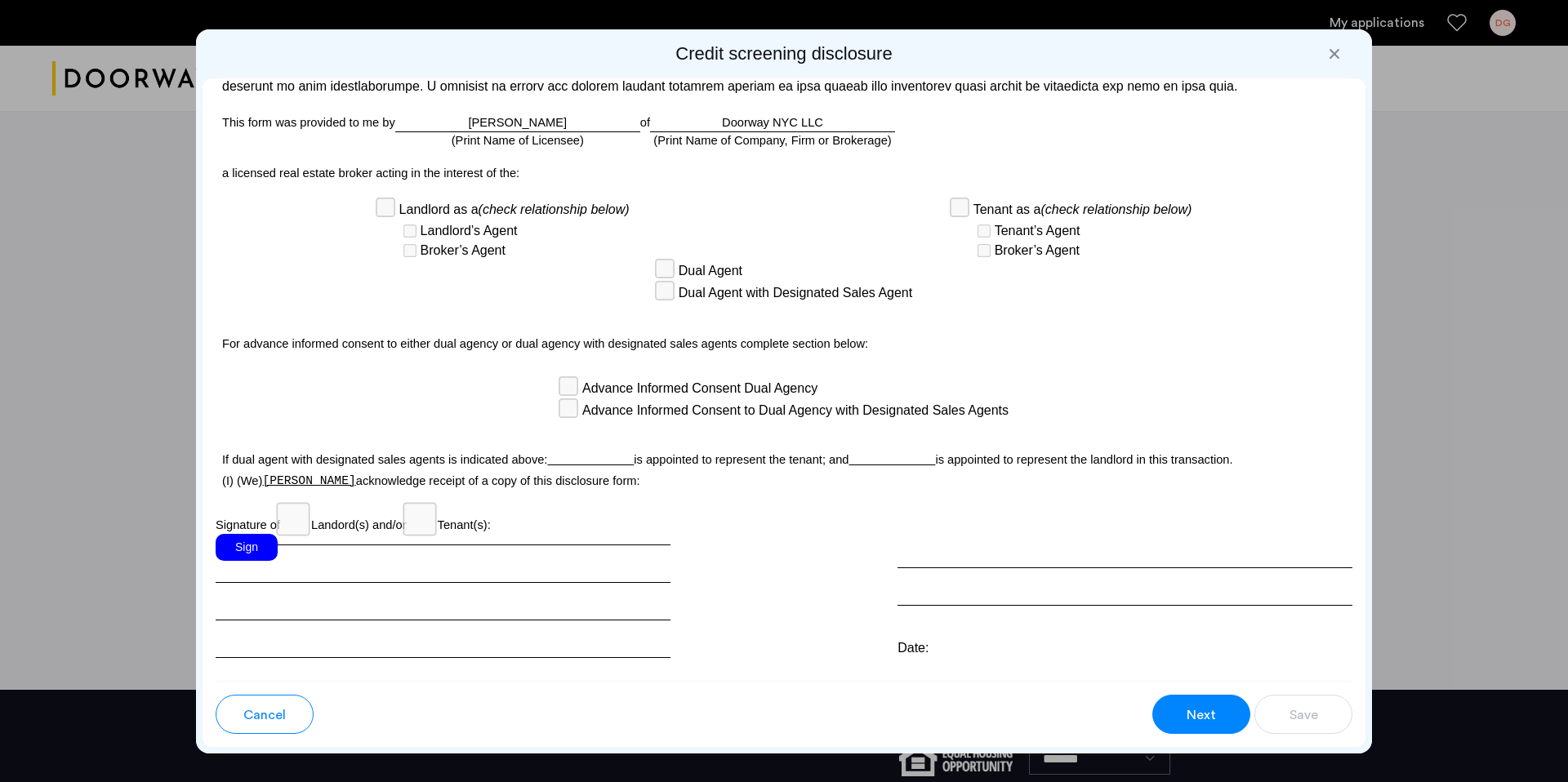 scroll, scrollTop: 4072, scrollLeft: 0, axis: vertical 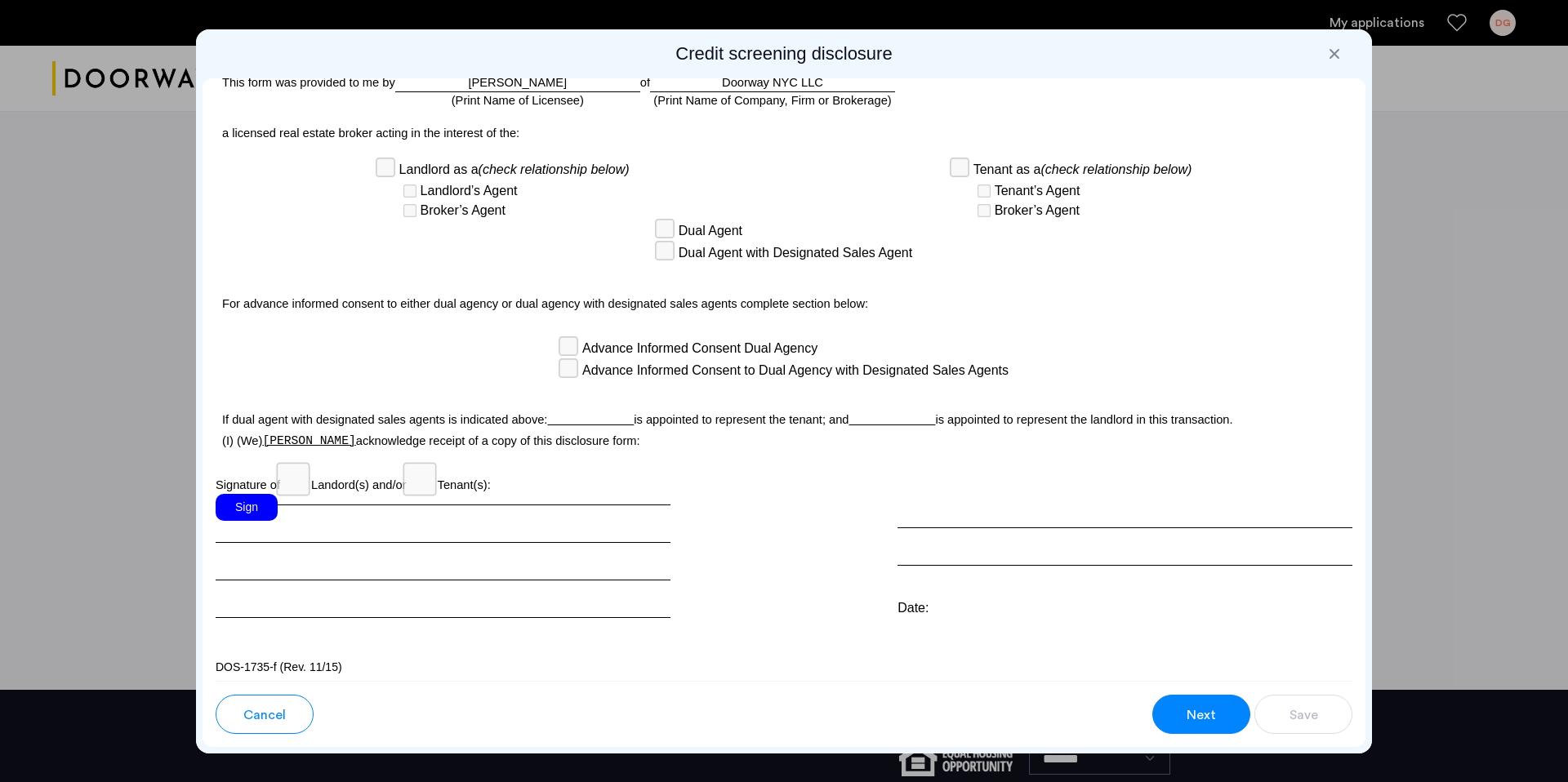 click on "Next" at bounding box center (1201, 714) 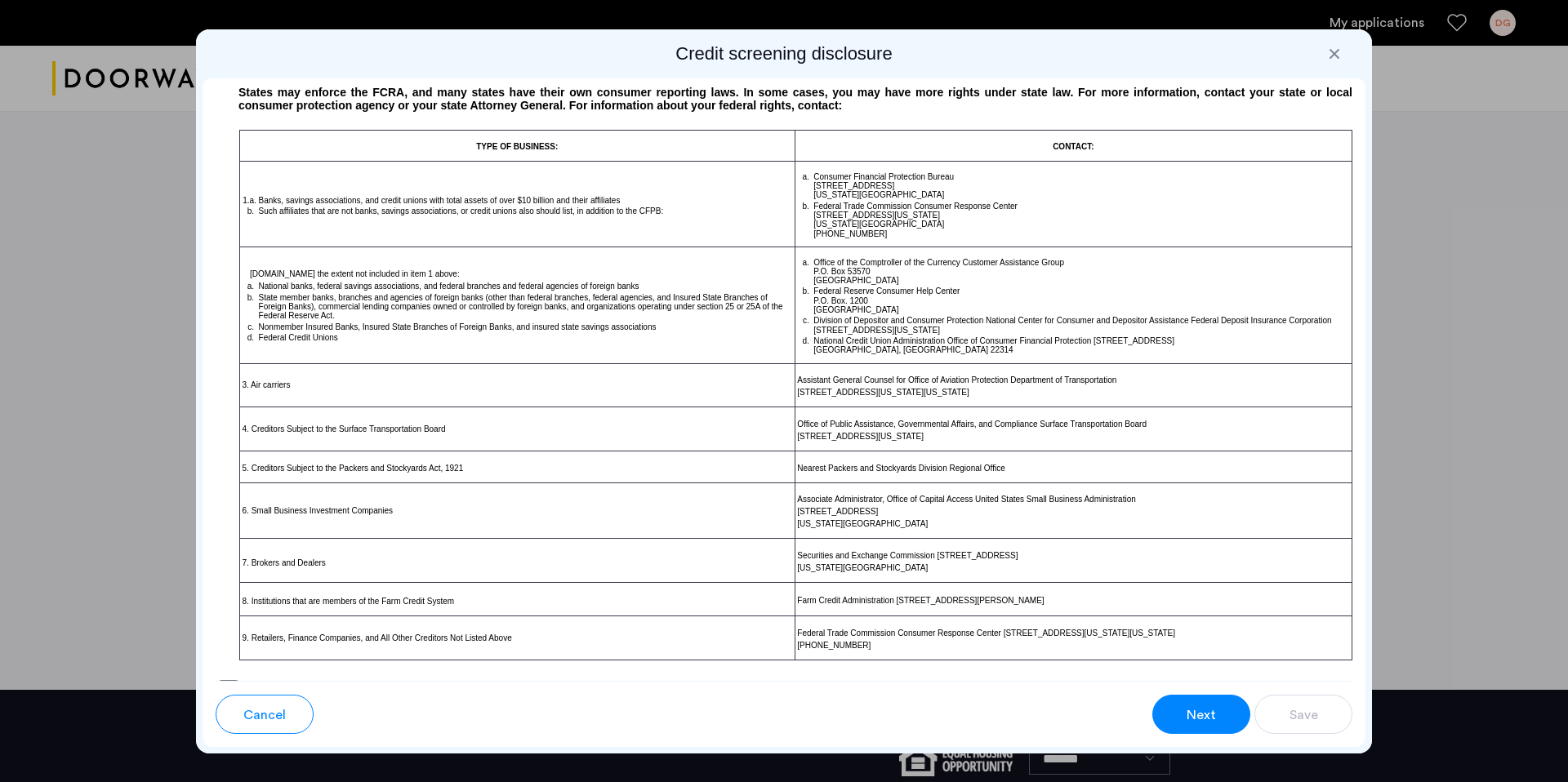 scroll, scrollTop: 1106, scrollLeft: 0, axis: vertical 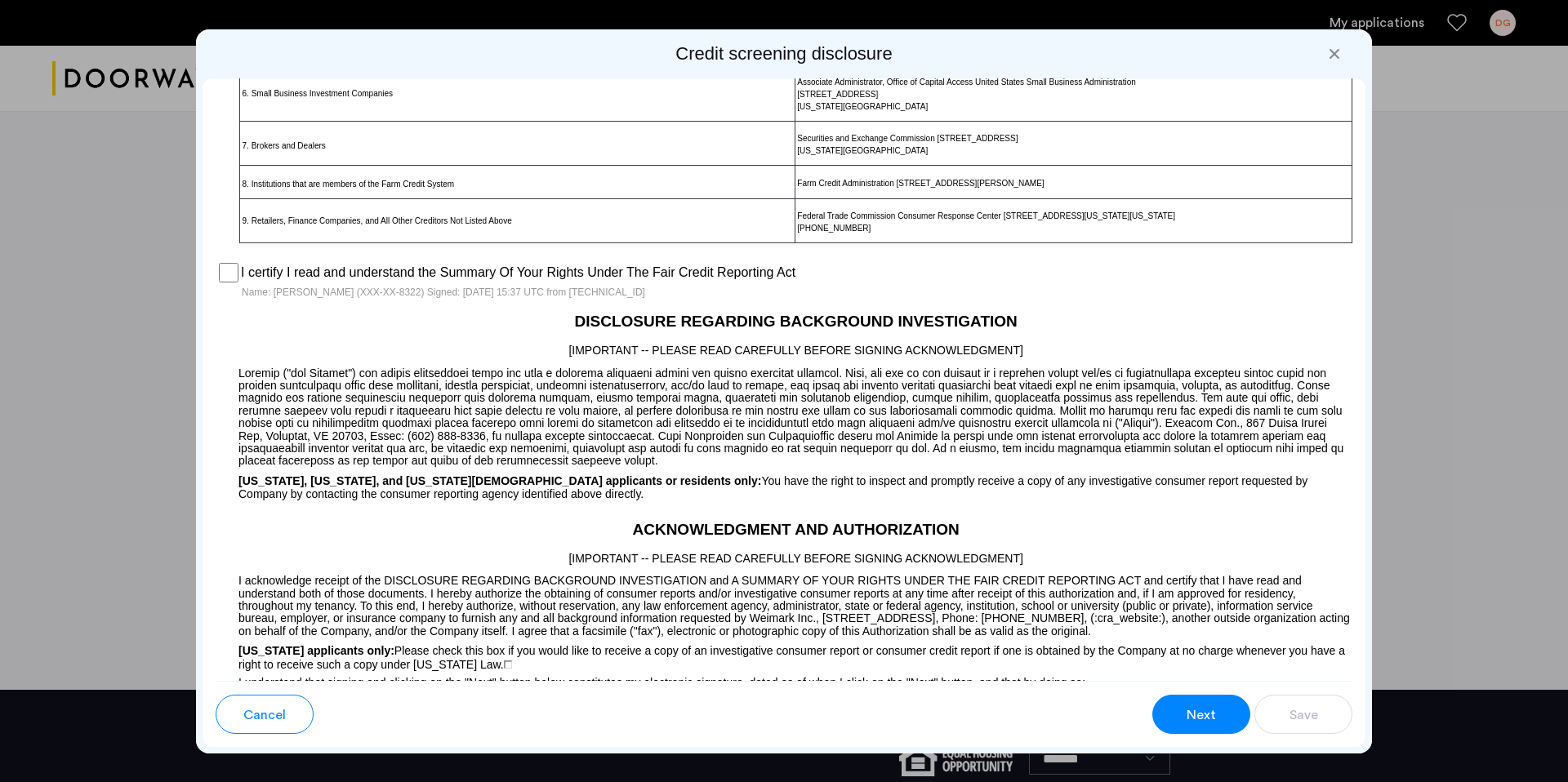 click on "Next" at bounding box center (1201, 714) 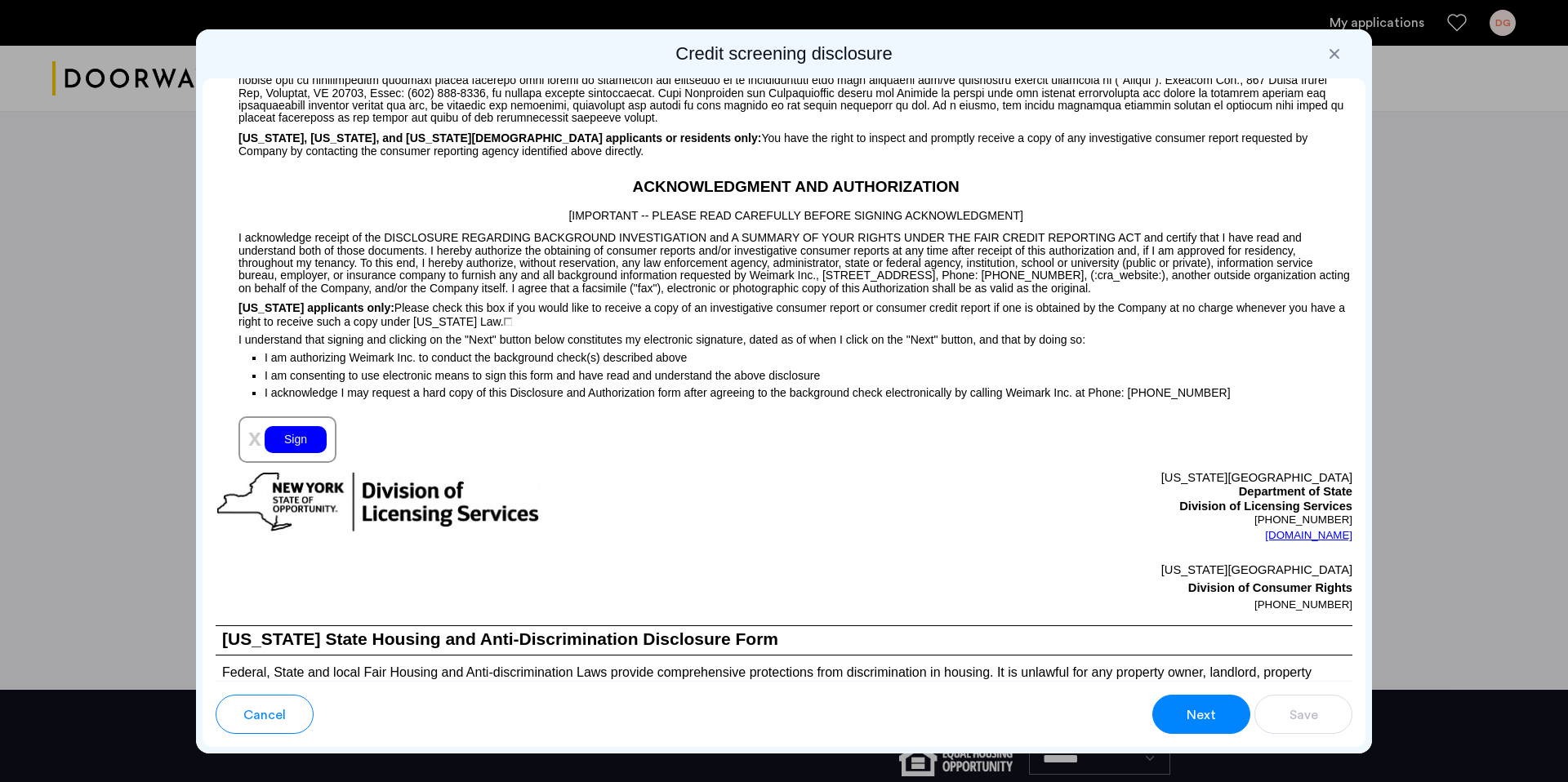 scroll, scrollTop: 1509, scrollLeft: 0, axis: vertical 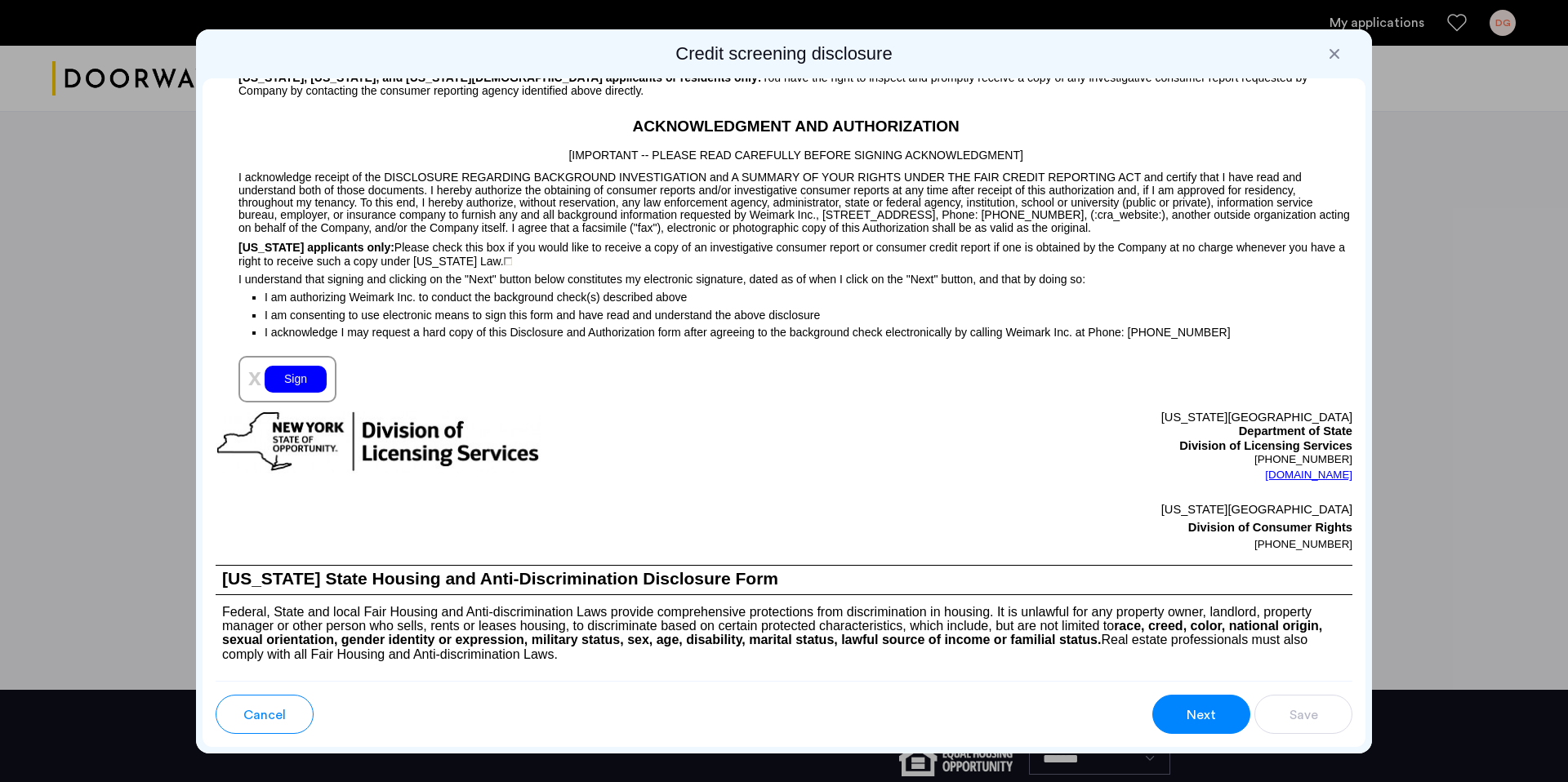click on "Sign" at bounding box center (296, 379) 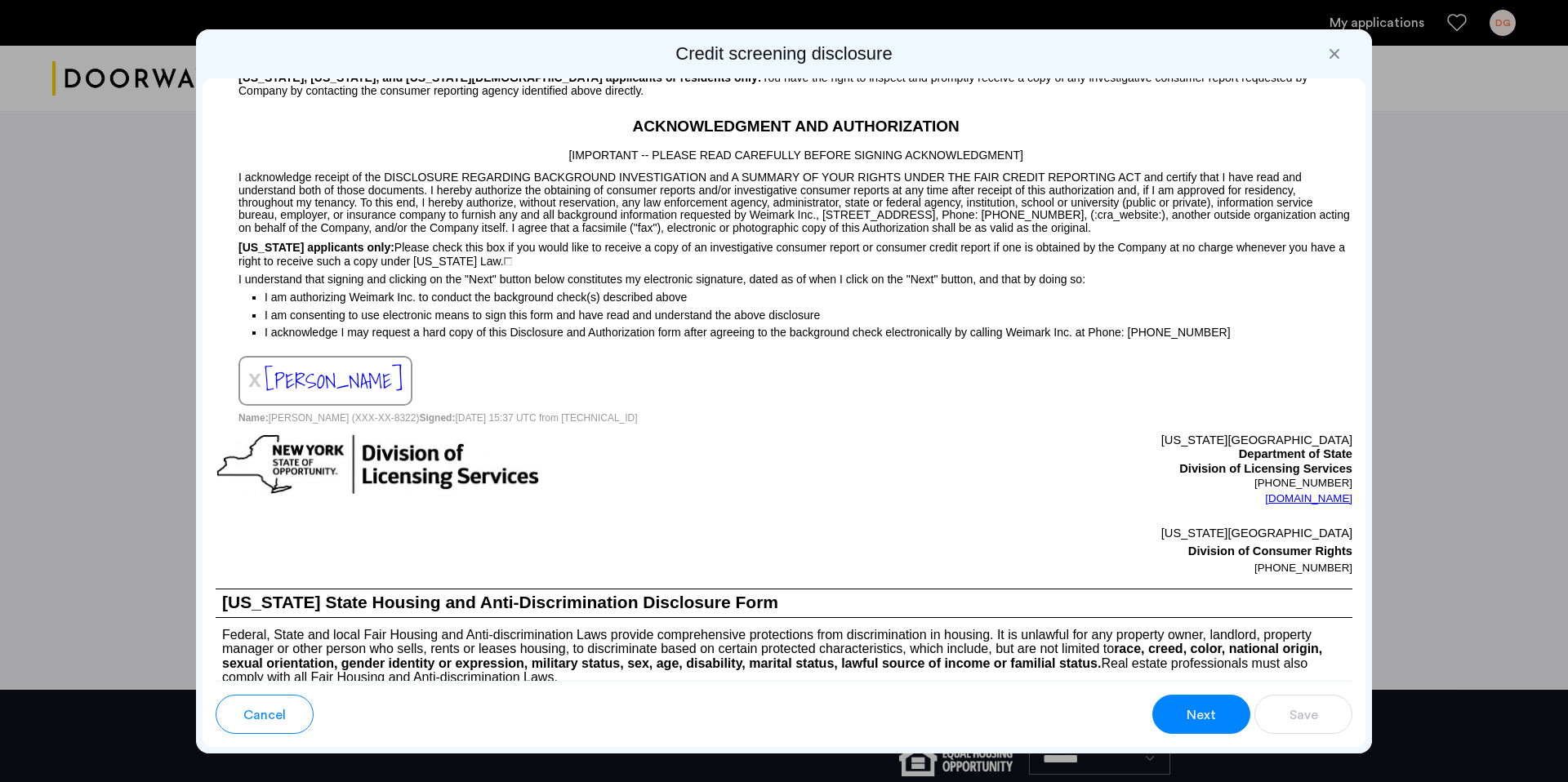 click on "Next" at bounding box center [1201, 715] 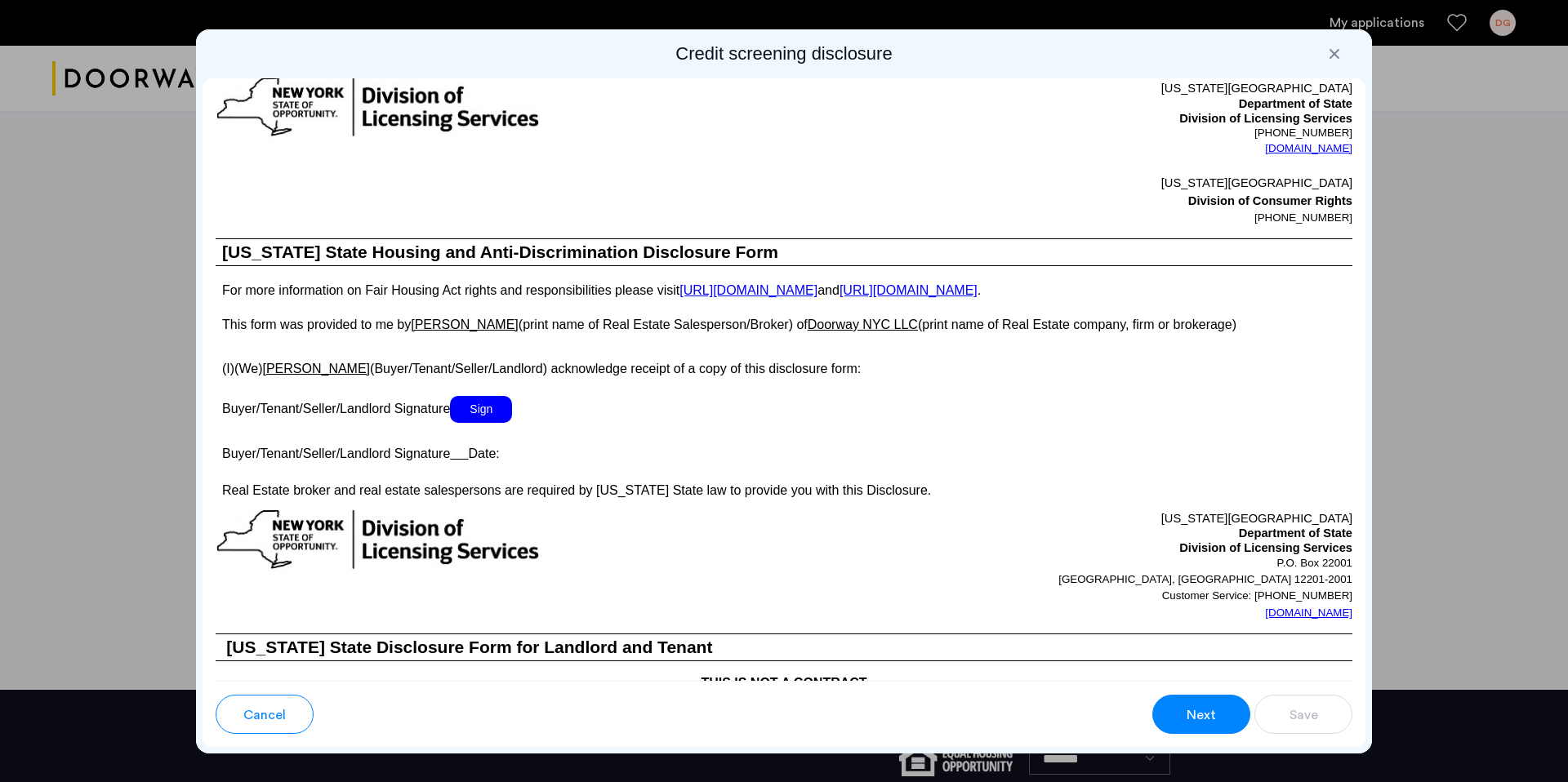 scroll, scrollTop: 2575, scrollLeft: 0, axis: vertical 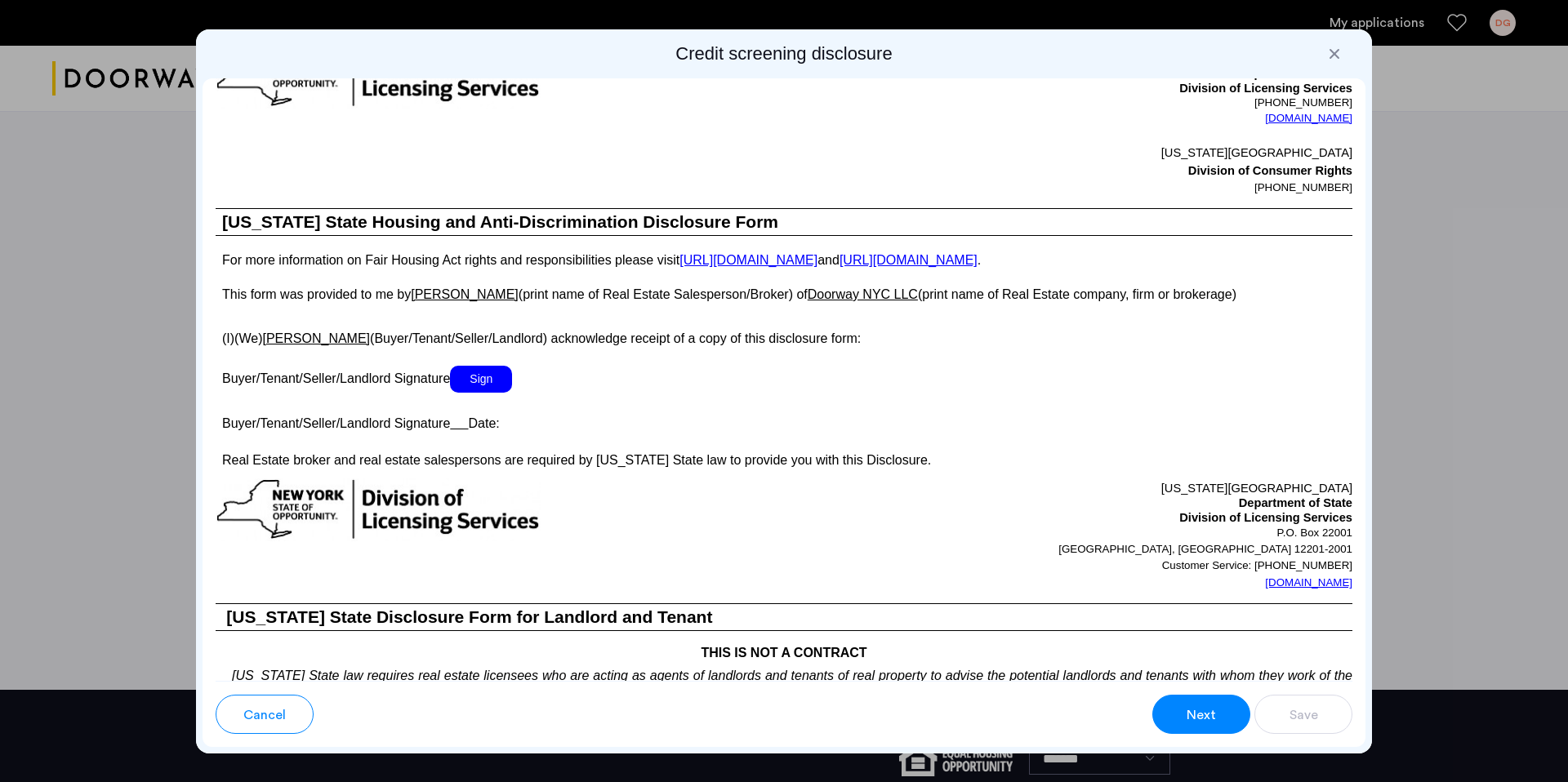 click on "Sign" at bounding box center [481, 379] 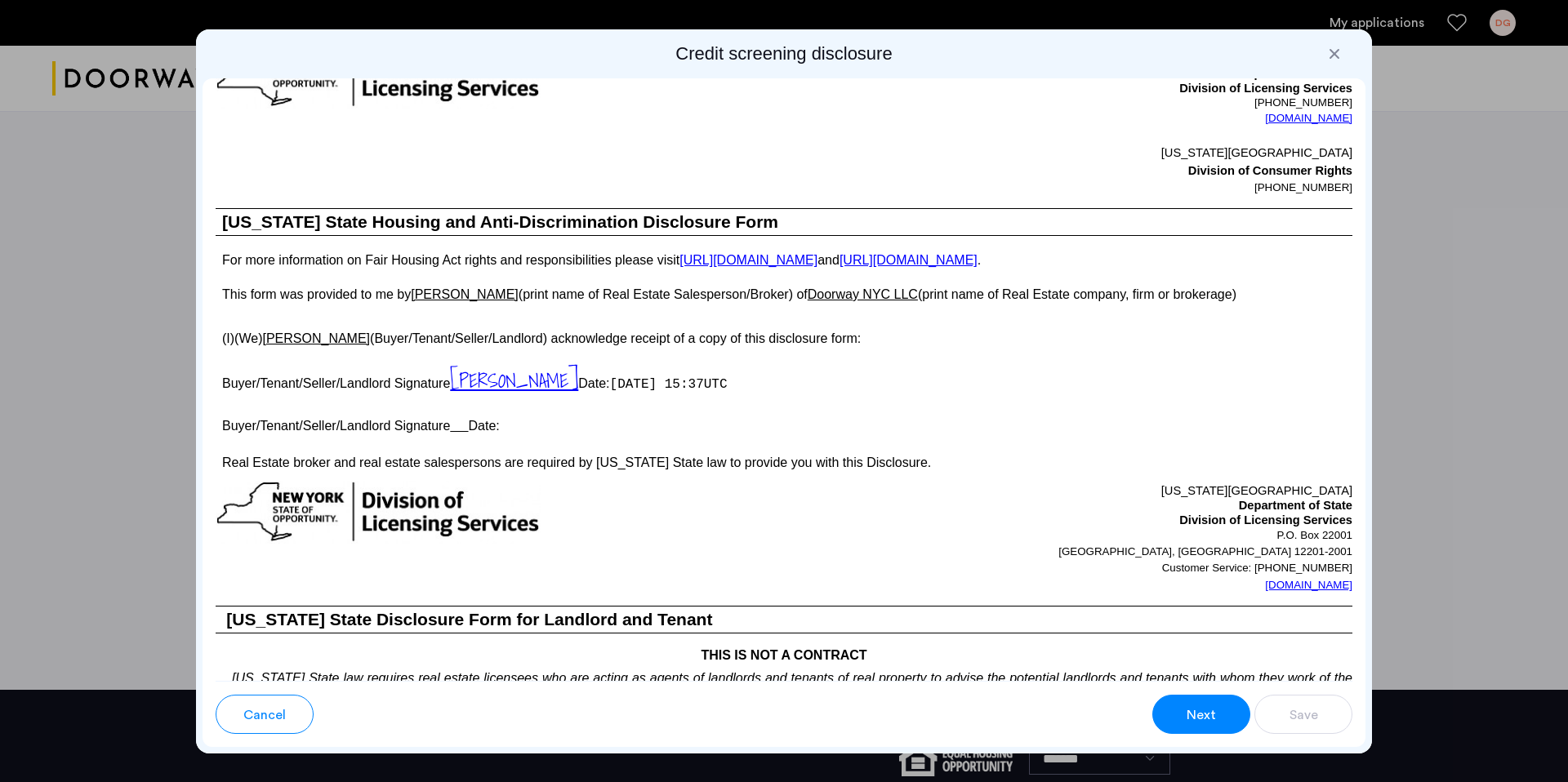 click on "Buyer/Tenant/Seller/Landlord Signature         Date:" at bounding box center (784, 424) 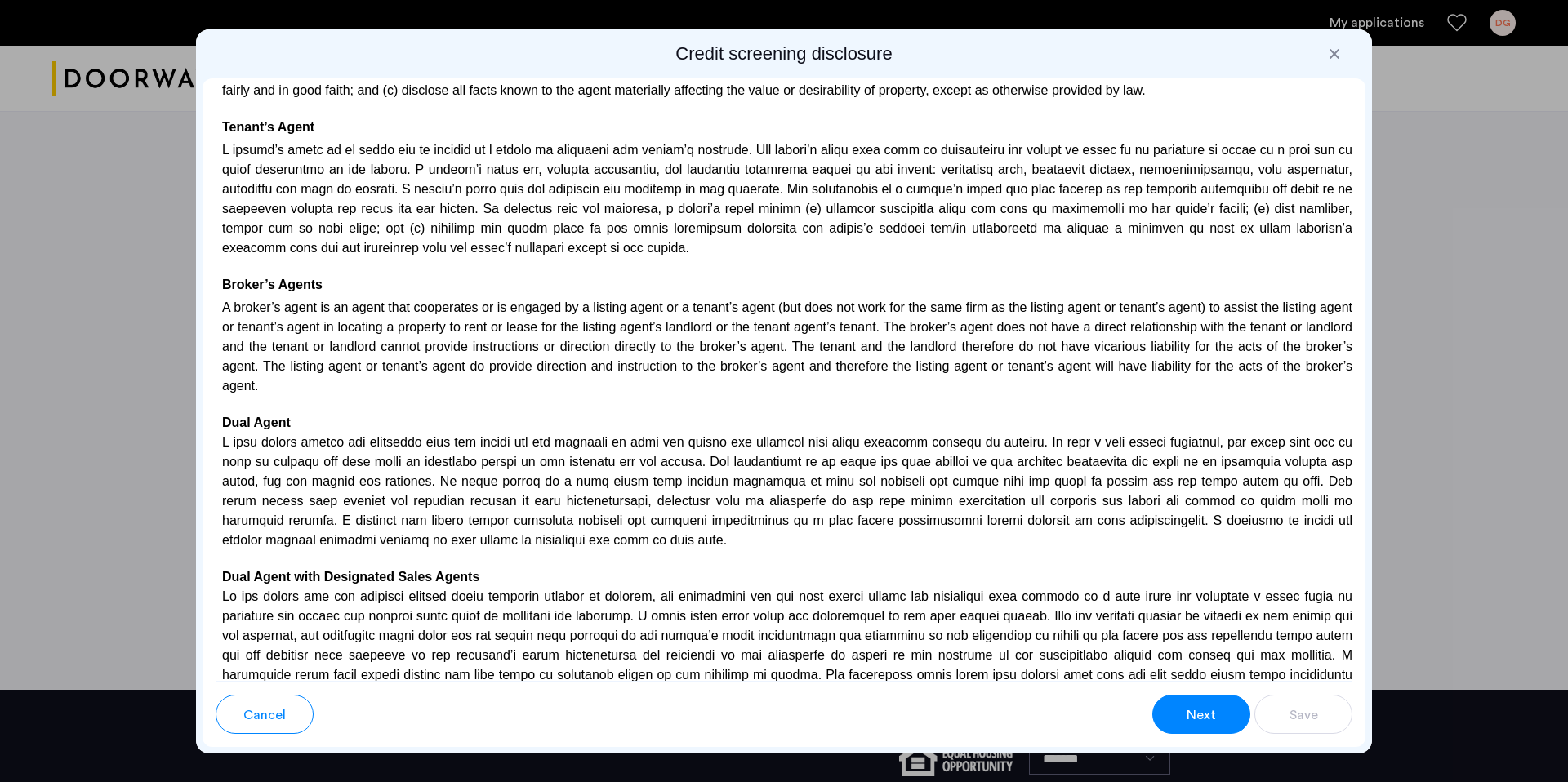 scroll, scrollTop: 4112, scrollLeft: 0, axis: vertical 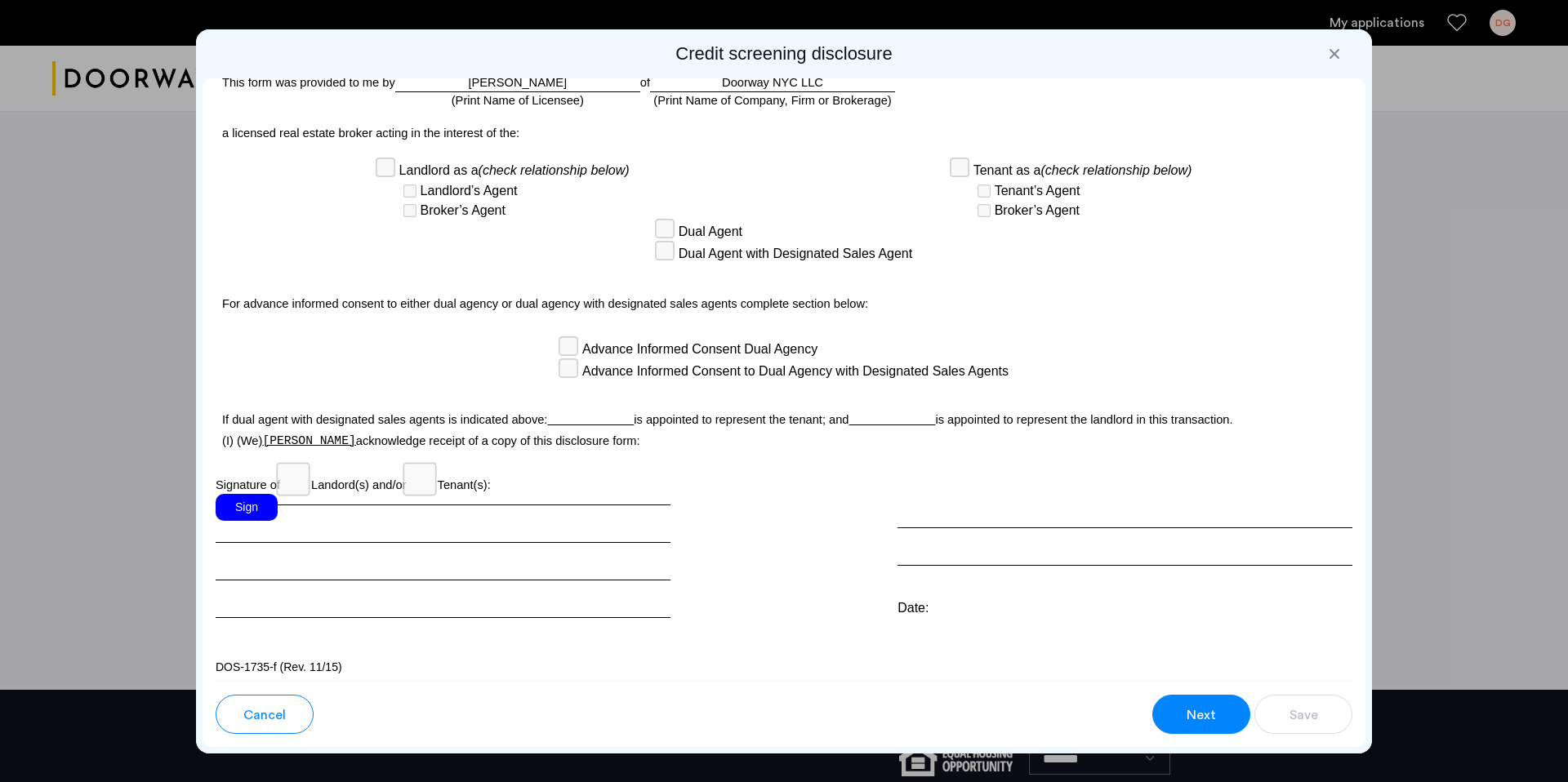 click on "Sign" at bounding box center [247, 507] 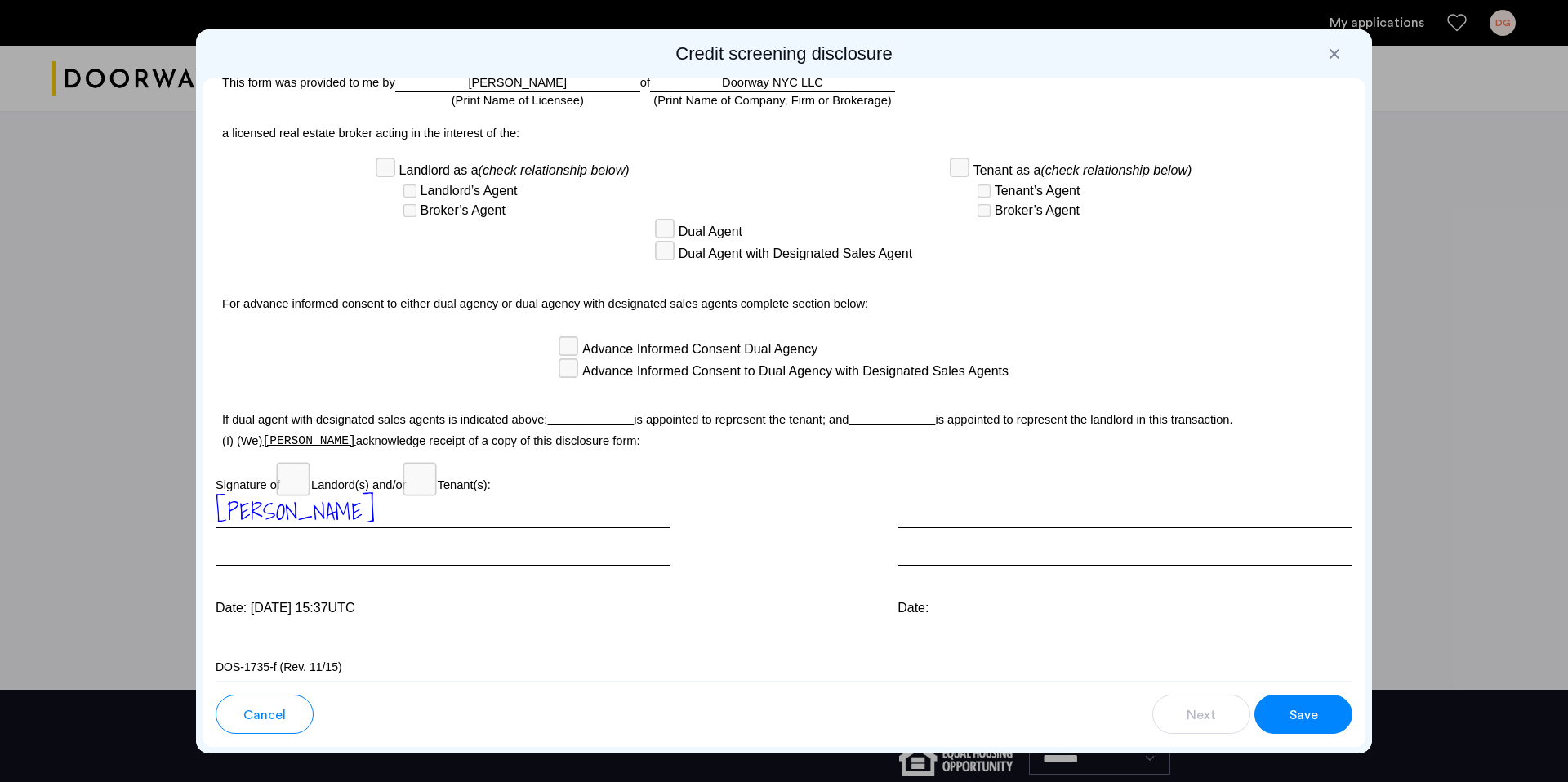 click on "Save" at bounding box center [1303, 714] 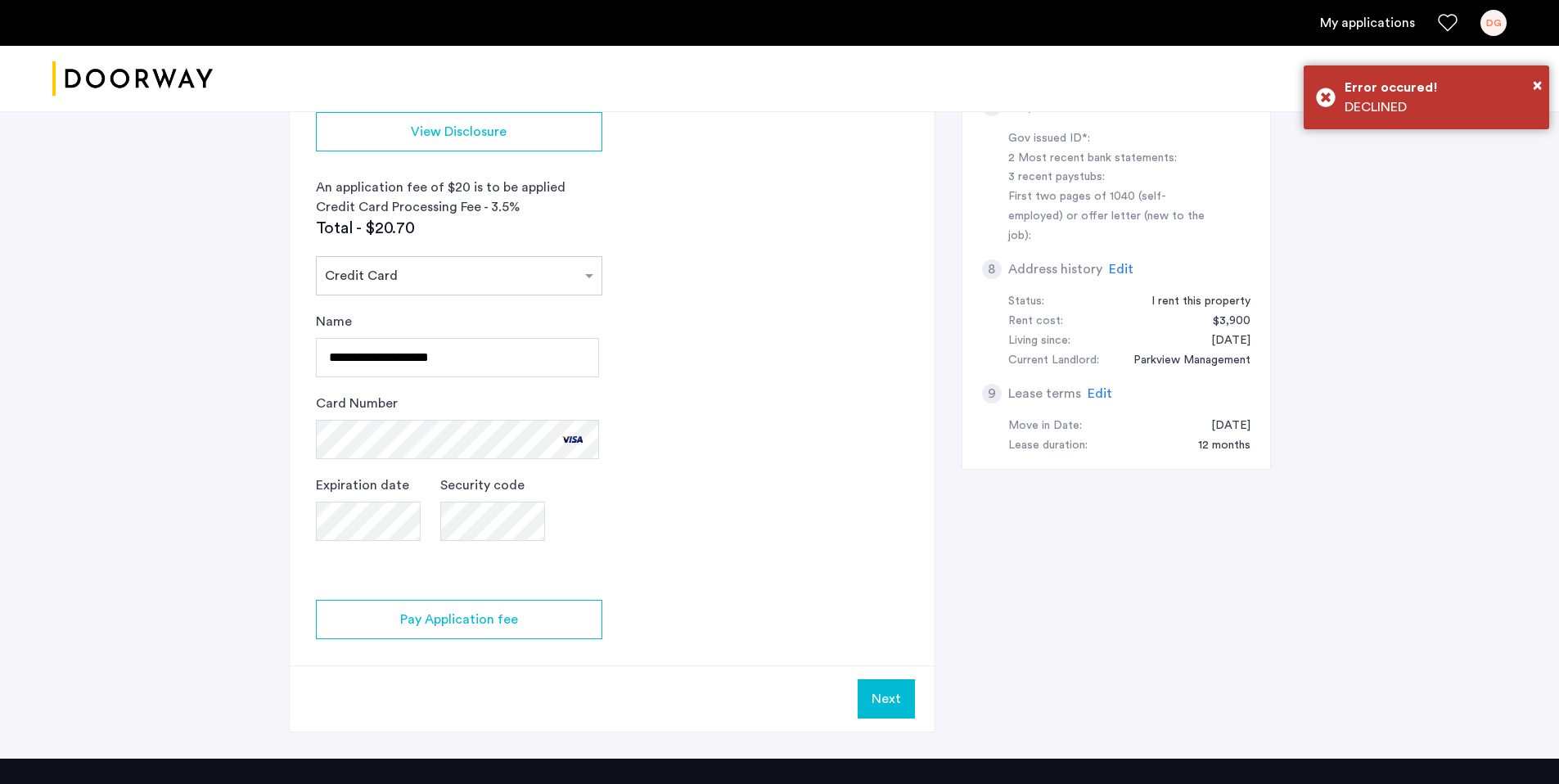 scroll, scrollTop: 714, scrollLeft: 0, axis: vertical 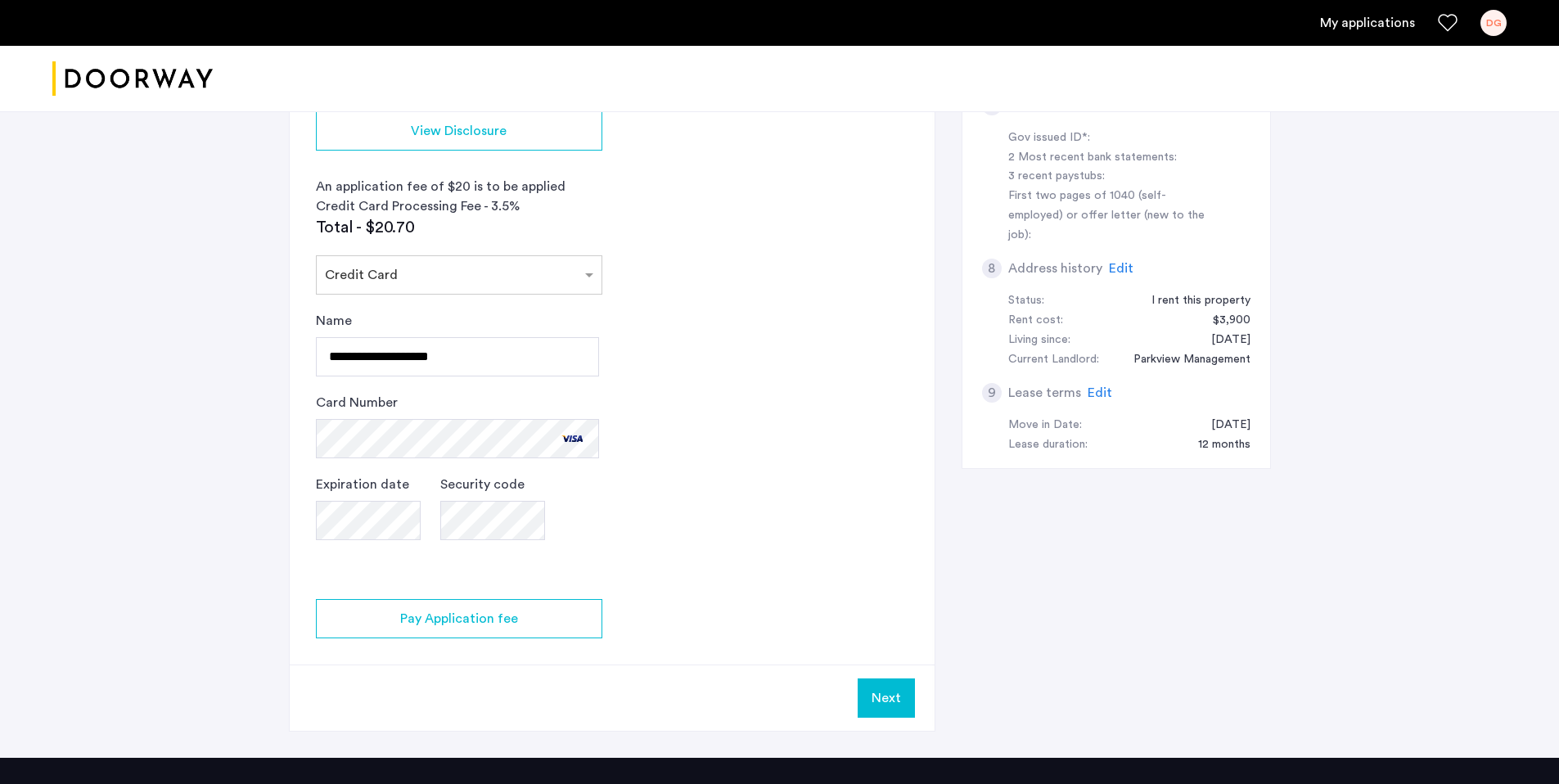 click on "Next" at bounding box center [886, 698] 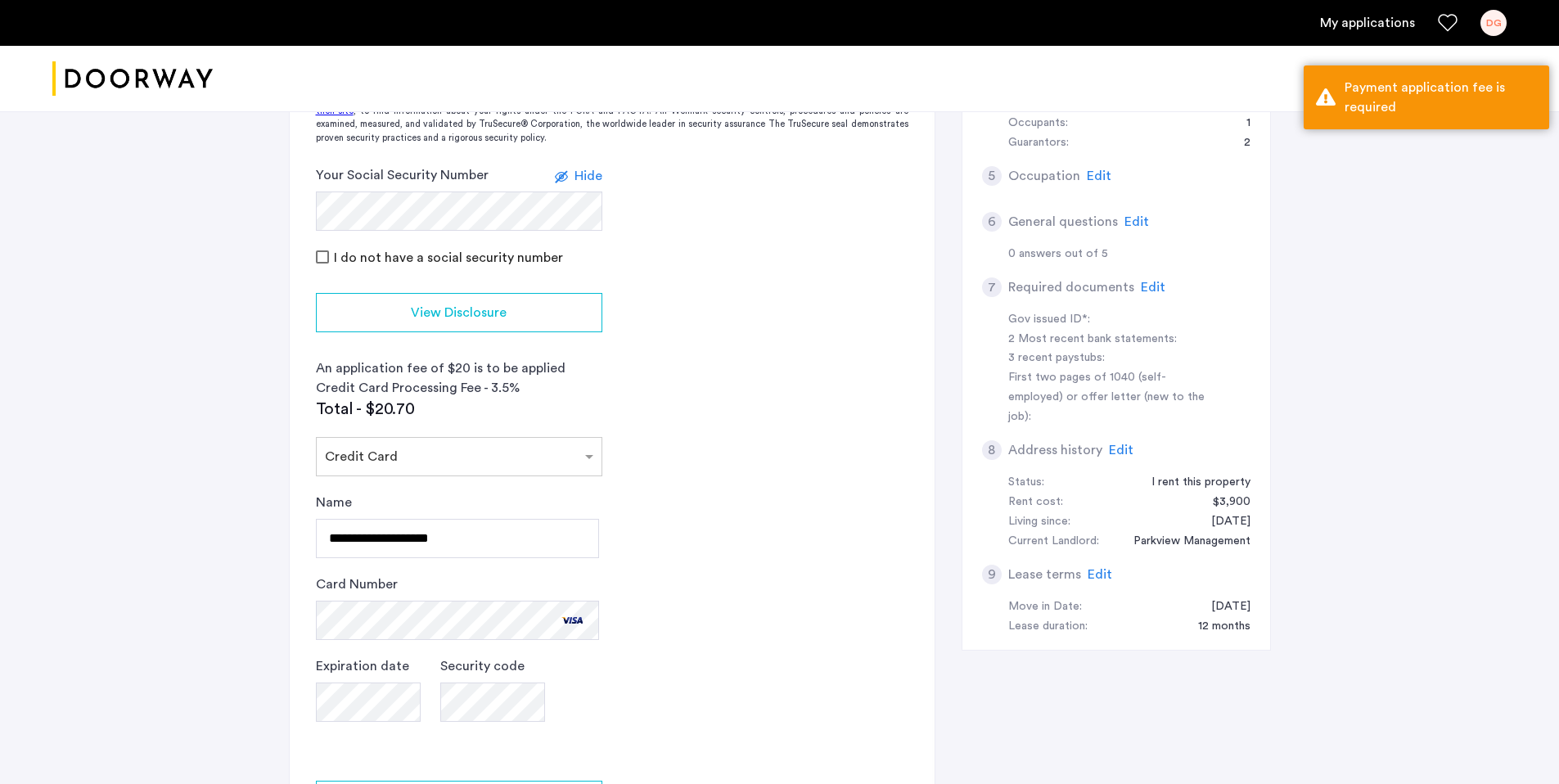 scroll, scrollTop: 755, scrollLeft: 0, axis: vertical 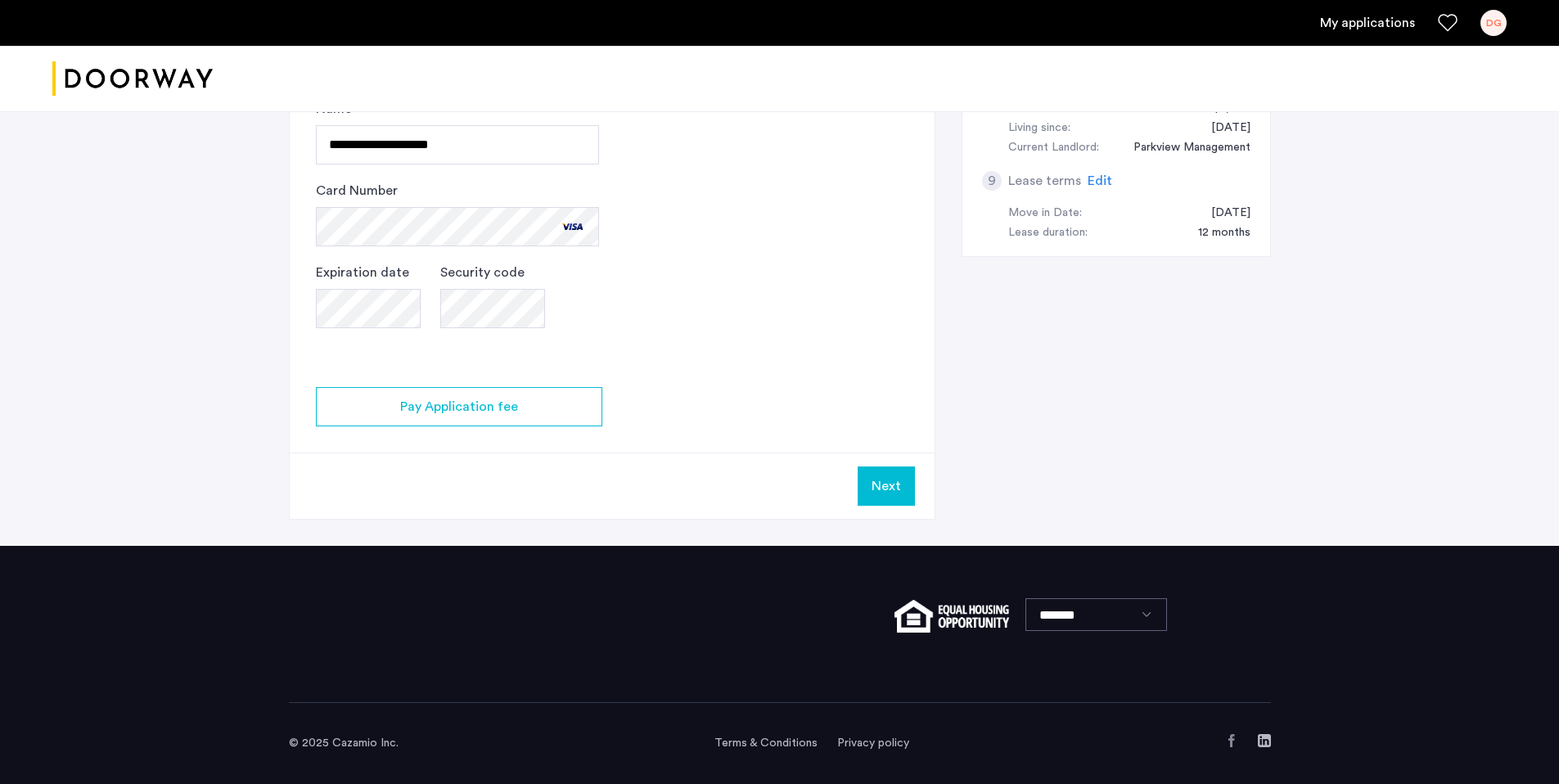 click on "Next" 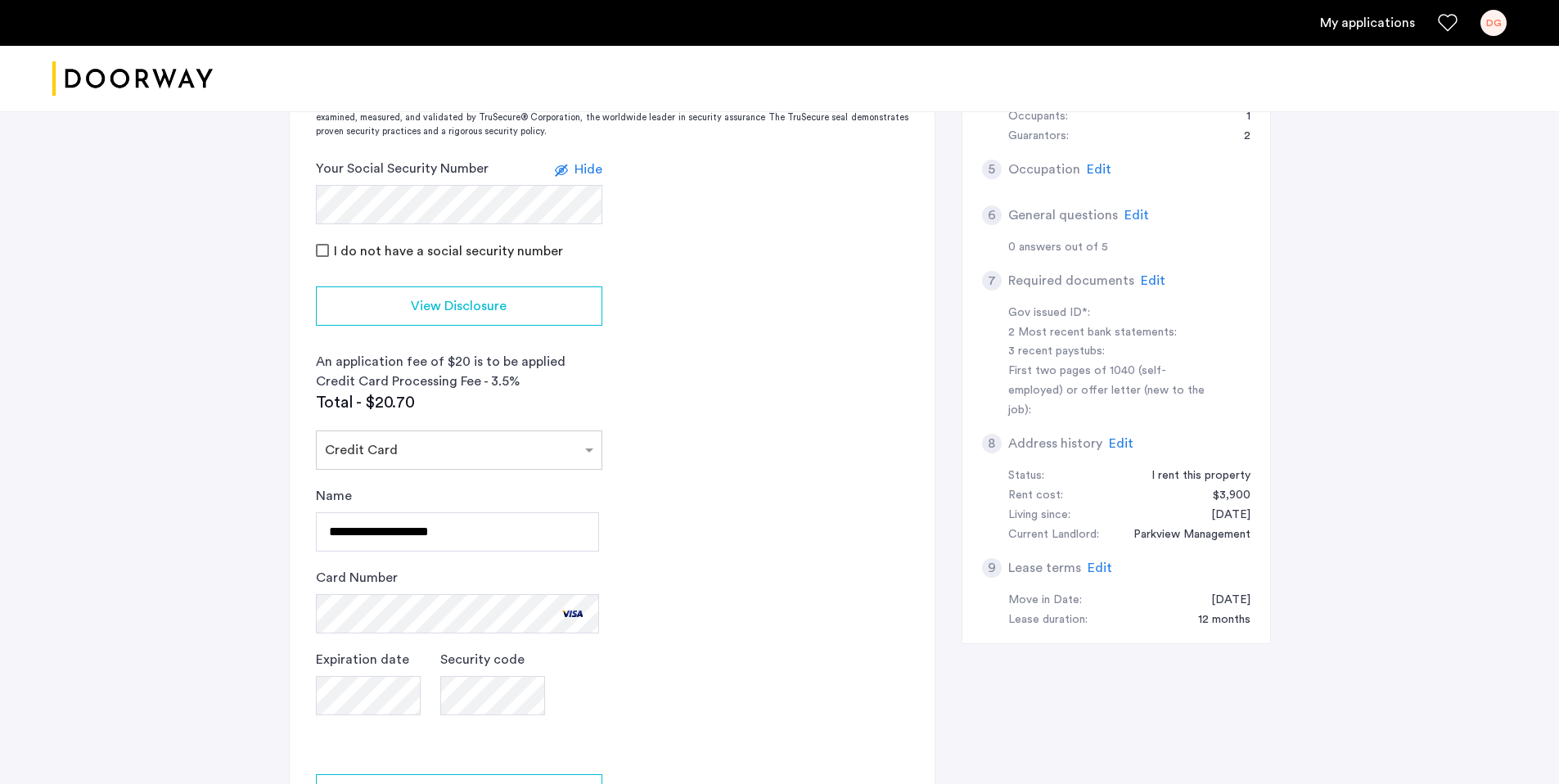 scroll, scrollTop: 855, scrollLeft: 0, axis: vertical 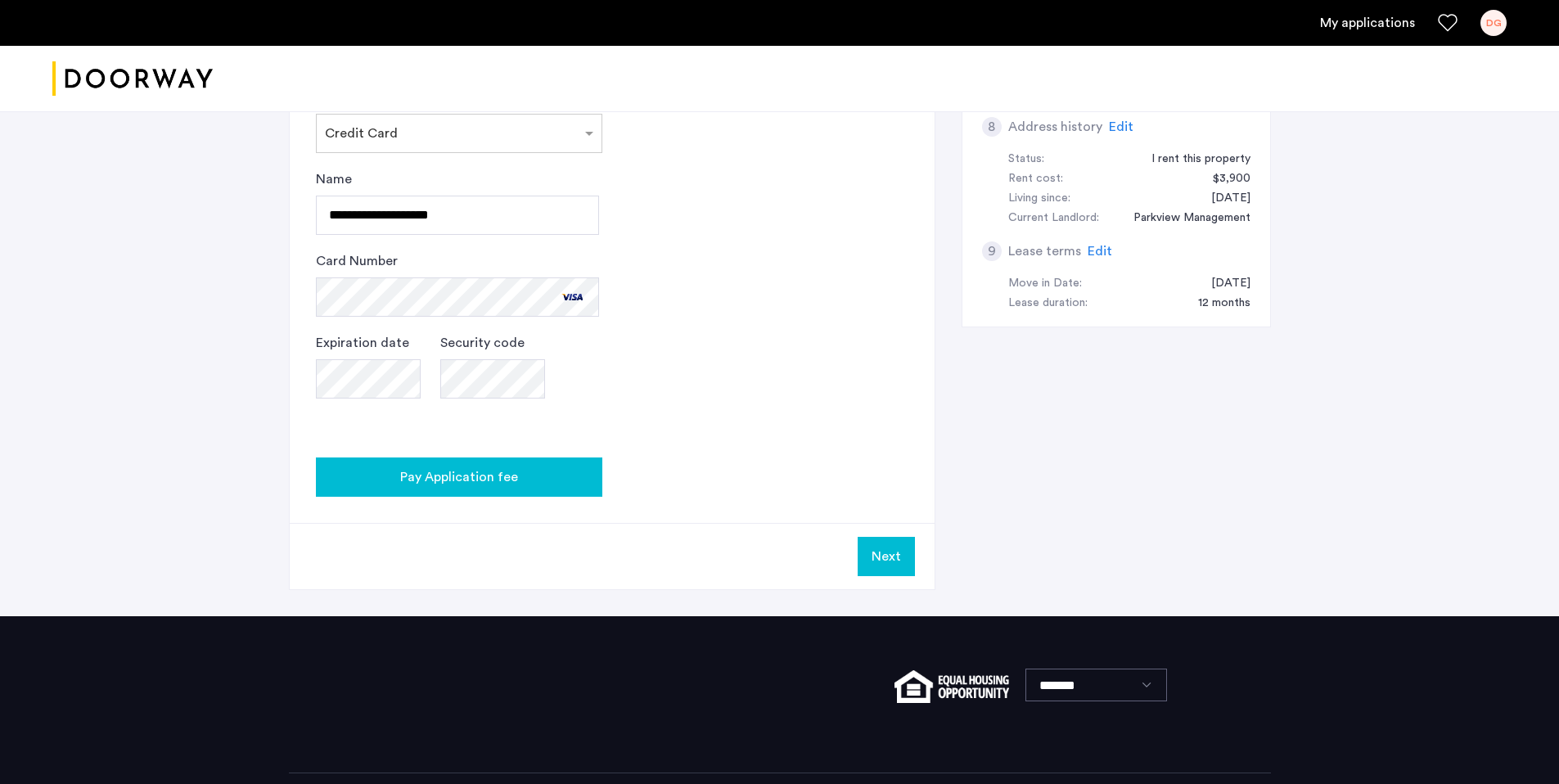 click on "Pay Application fee" 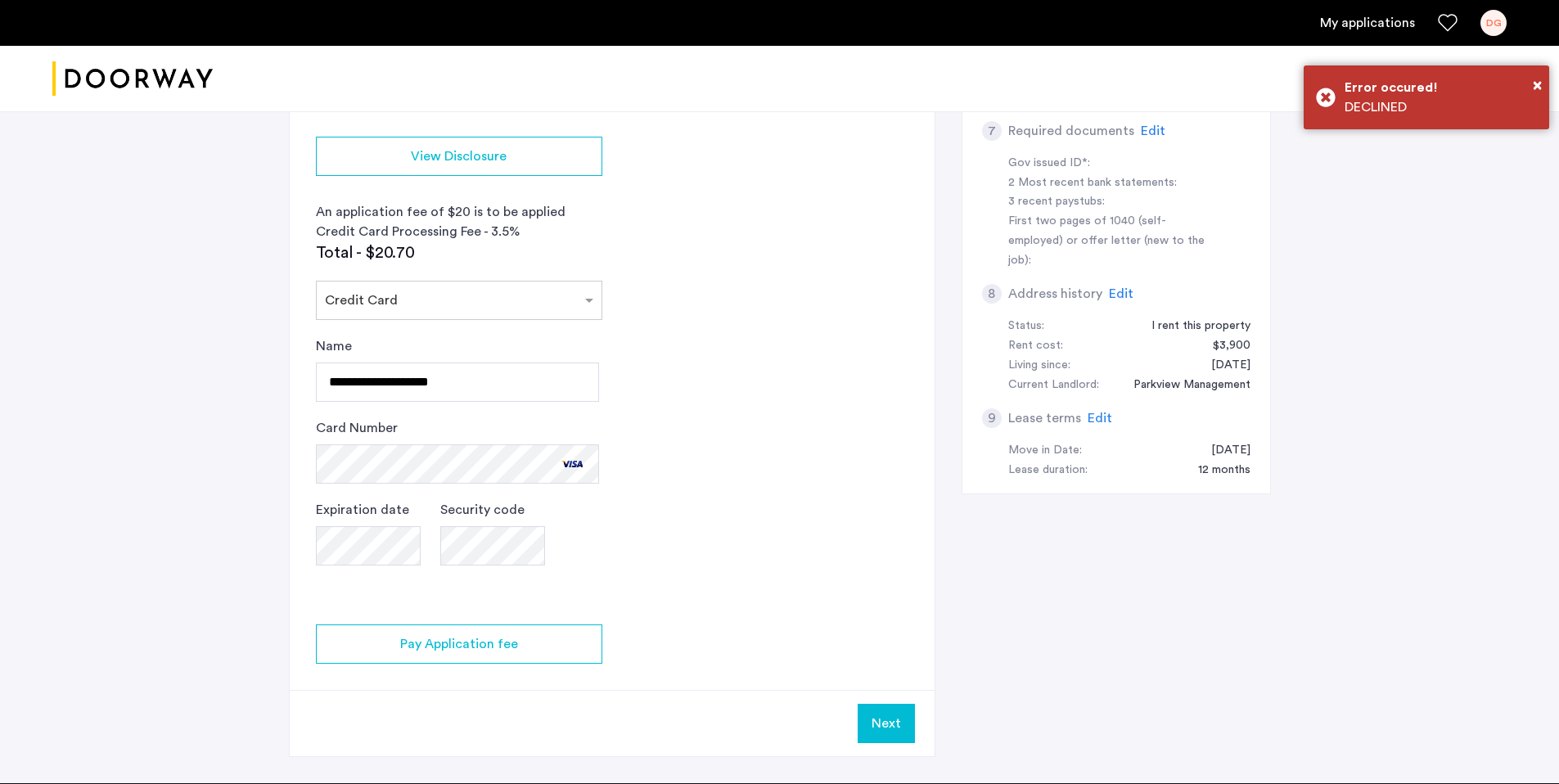scroll, scrollTop: 674, scrollLeft: 0, axis: vertical 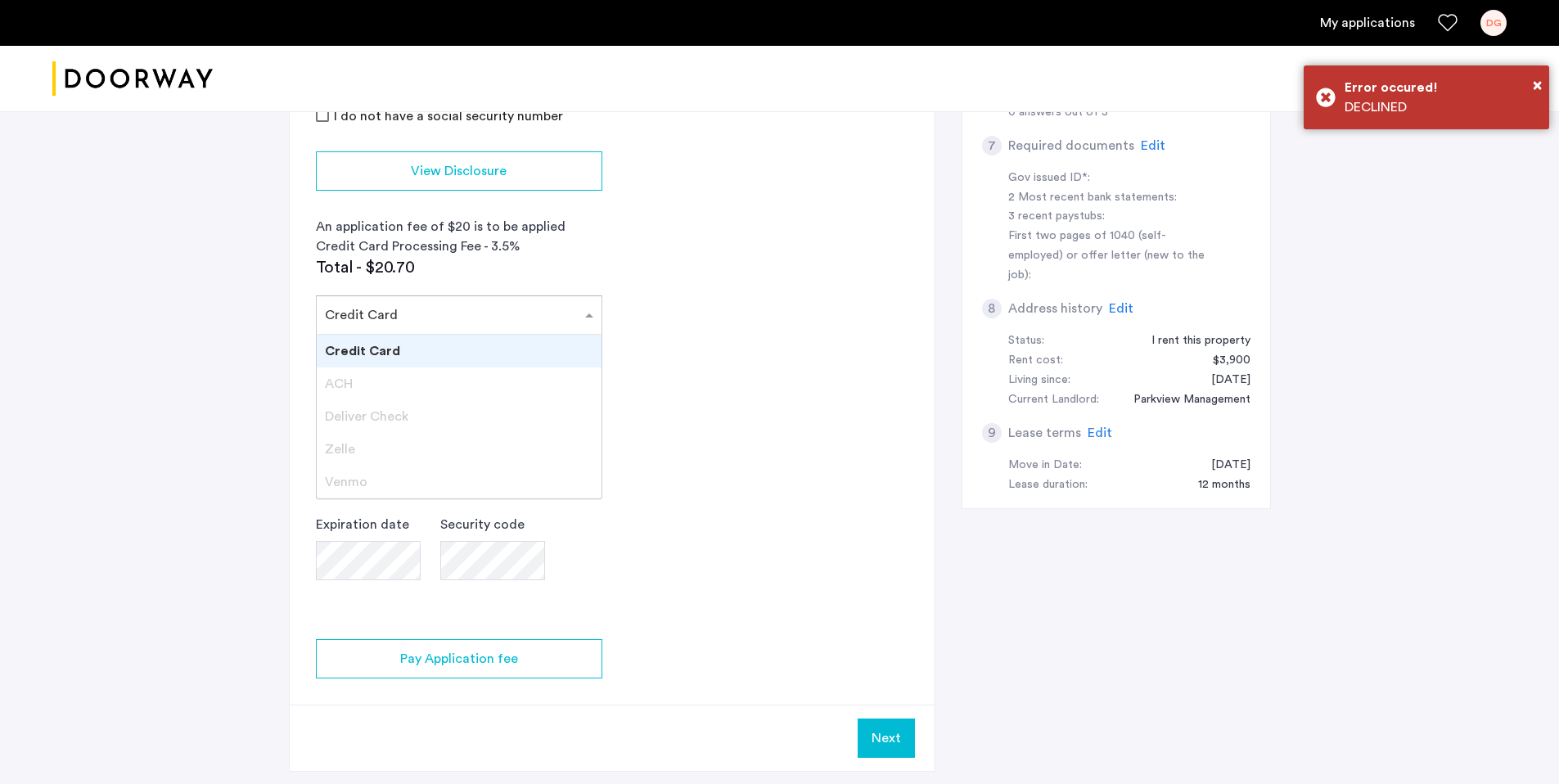 click 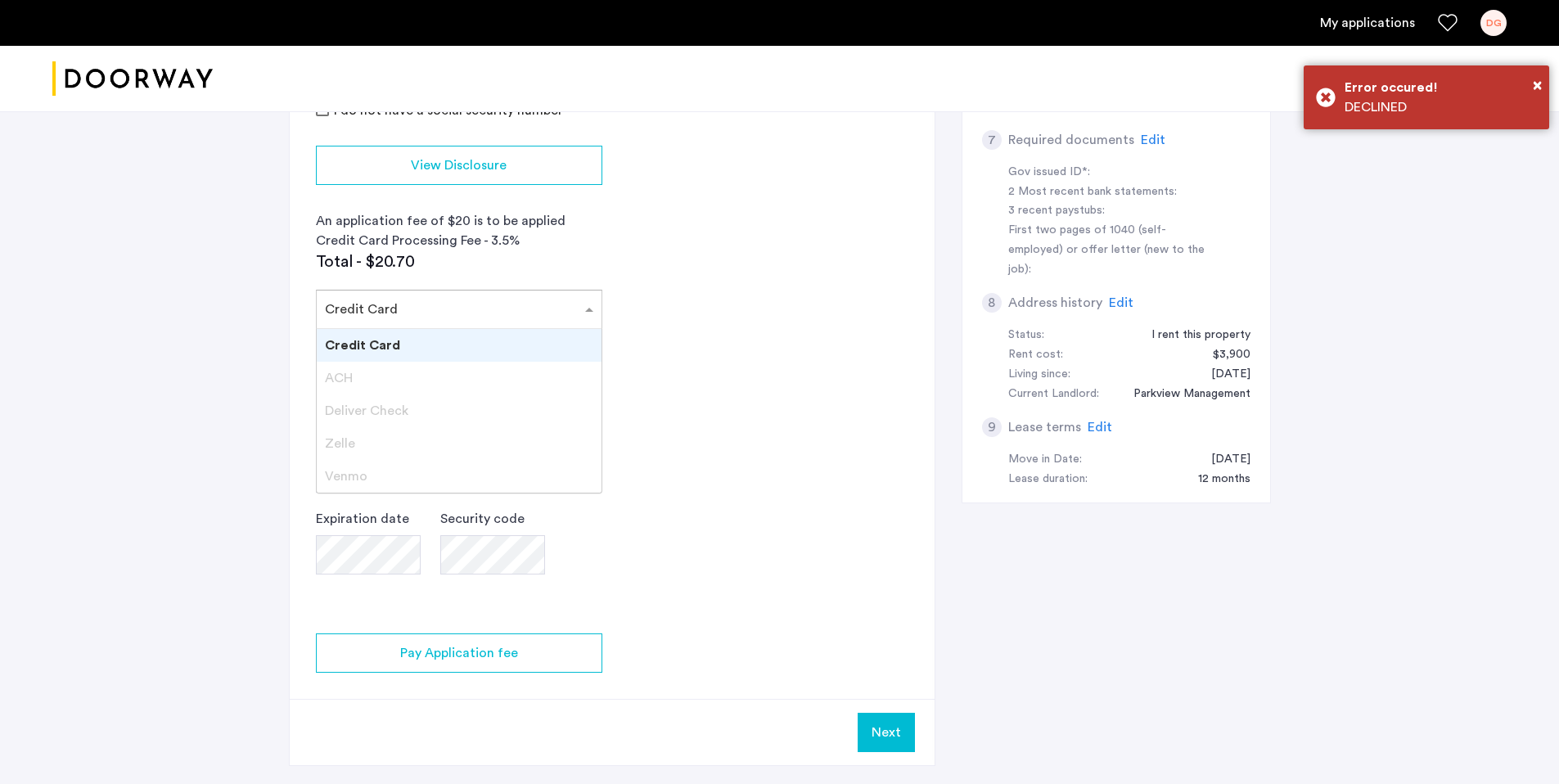 scroll, scrollTop: 680, scrollLeft: 0, axis: vertical 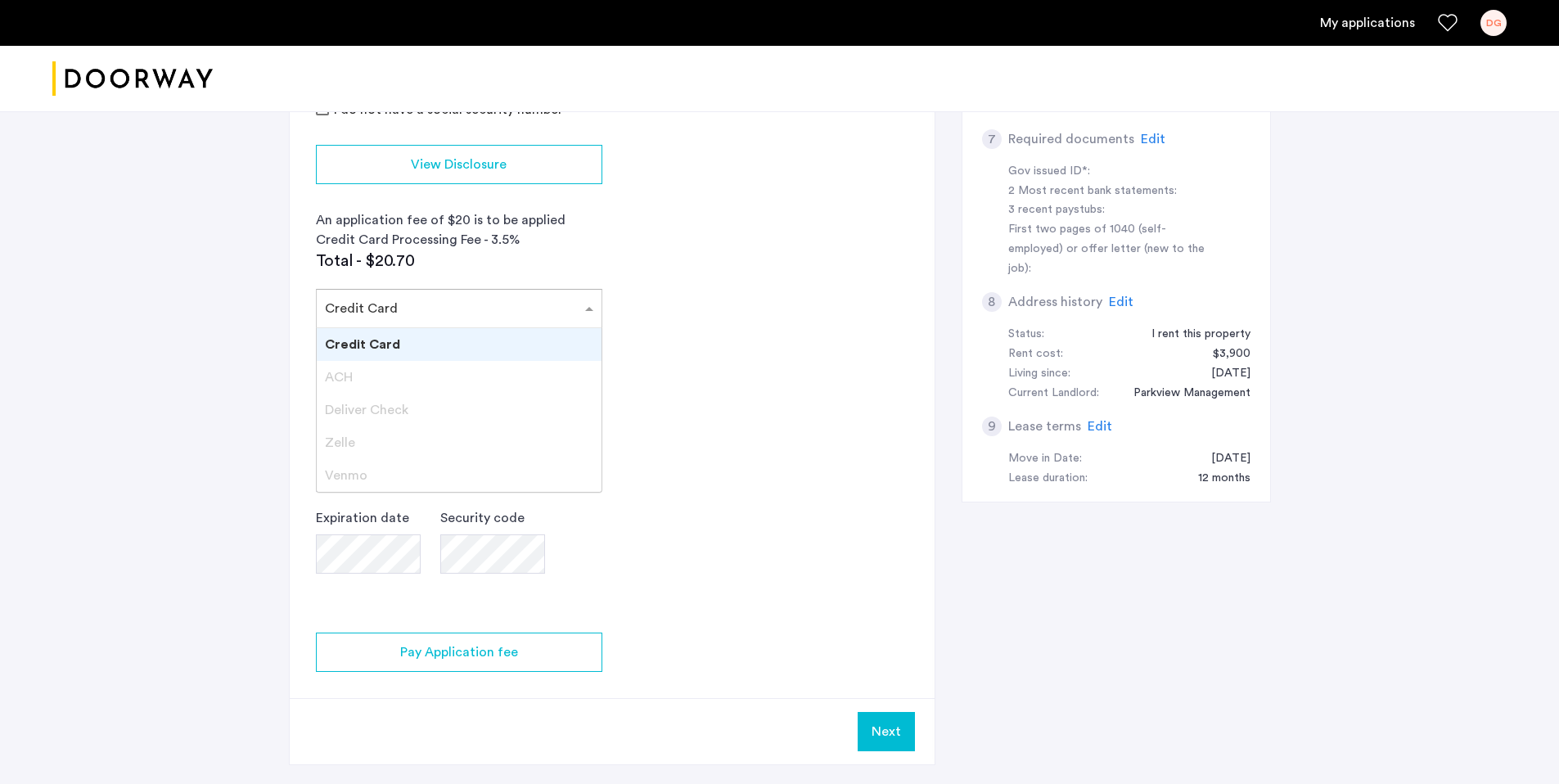 click on "2 Credit Screening & Application Fees Application Fees Please submit your application and processing fees. The application fee is $20 per applicant AND per guarantor. A 3% processing fees is applied to this total amount. If all required documentation is submitted in a 48 hour period and the unit becomes unavailable for lease through no fault of the Applicant(s).  You Agreed with this.  All credit score information will be processed and retrieved through our partnership with Weimark Credit Information Services. Please visit  their site , to find information about your rights under the FCRA and FACTA. All Weimark security controls, procedures and policies are examined, measured, and validated by TruSecure® Corporation, the worldwide leader in security assurance The TruSecure seal demonstrates proven security practices and a rigorous security policy. Your Social Security Number Hide I do not have a social security number View Disclosure An application fee of $20 is to be applied Total - $20.70 ×  Credit Card" 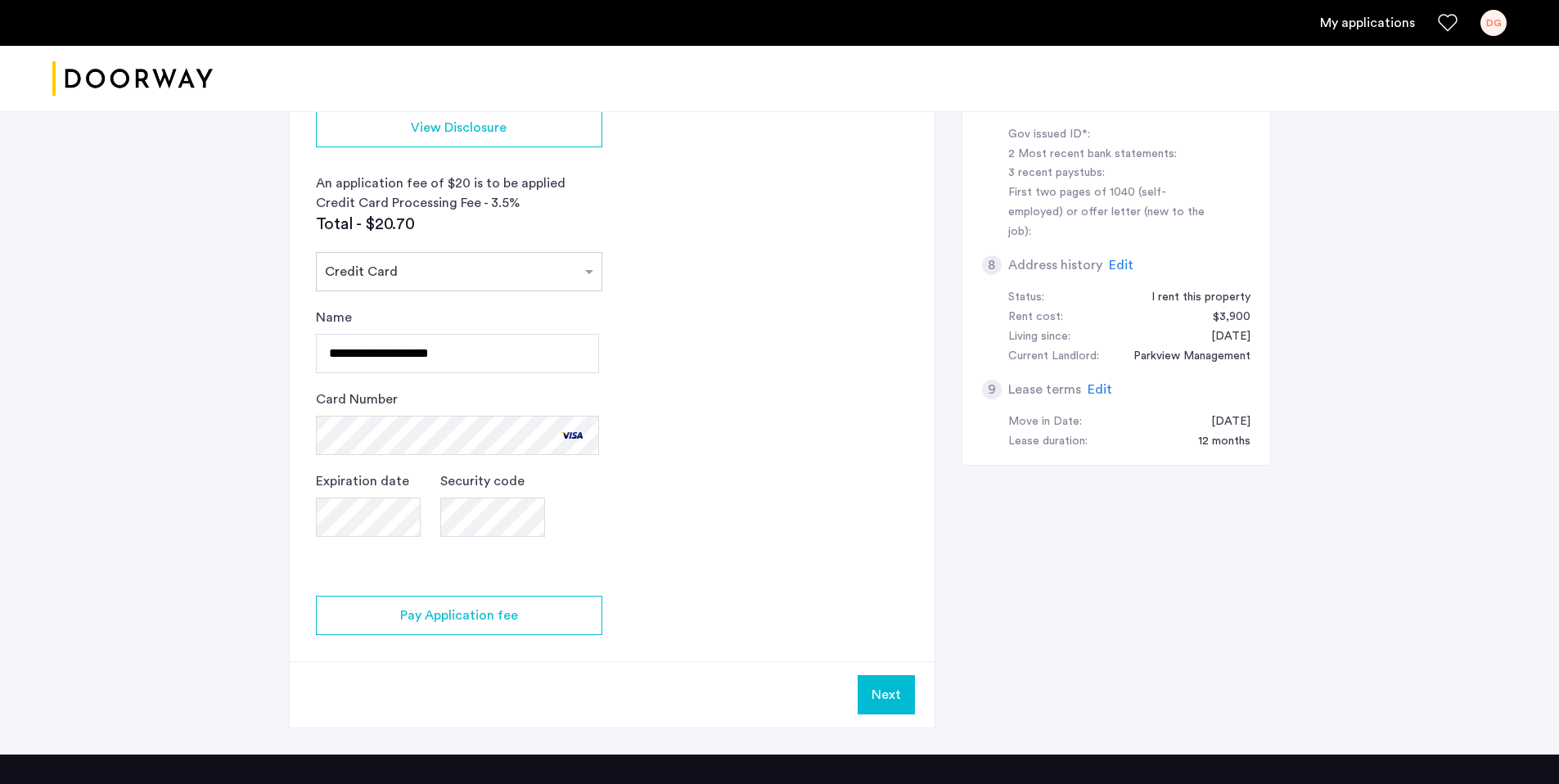 scroll, scrollTop: 733, scrollLeft: 0, axis: vertical 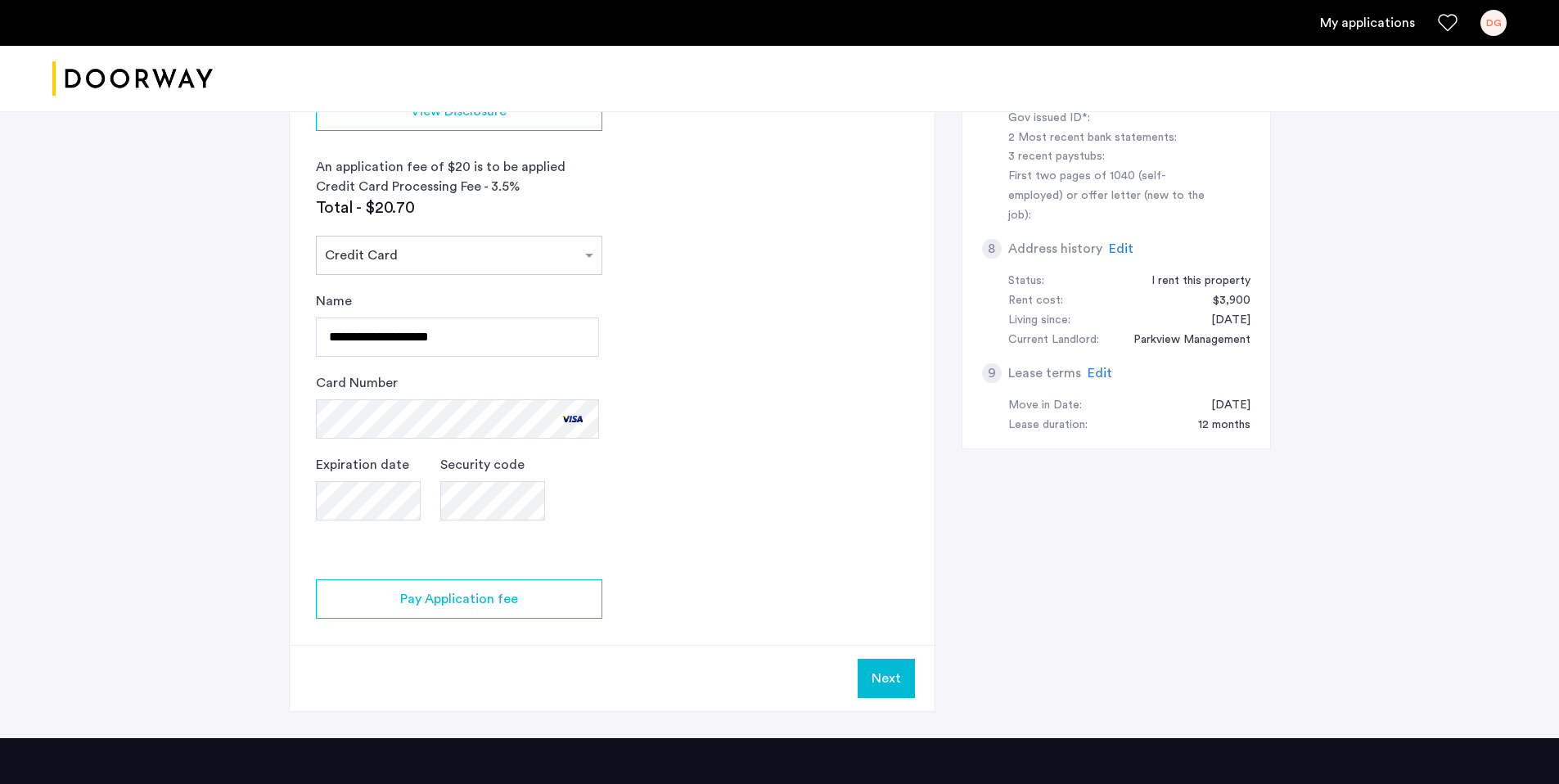 click on "Next" at bounding box center [886, 678] 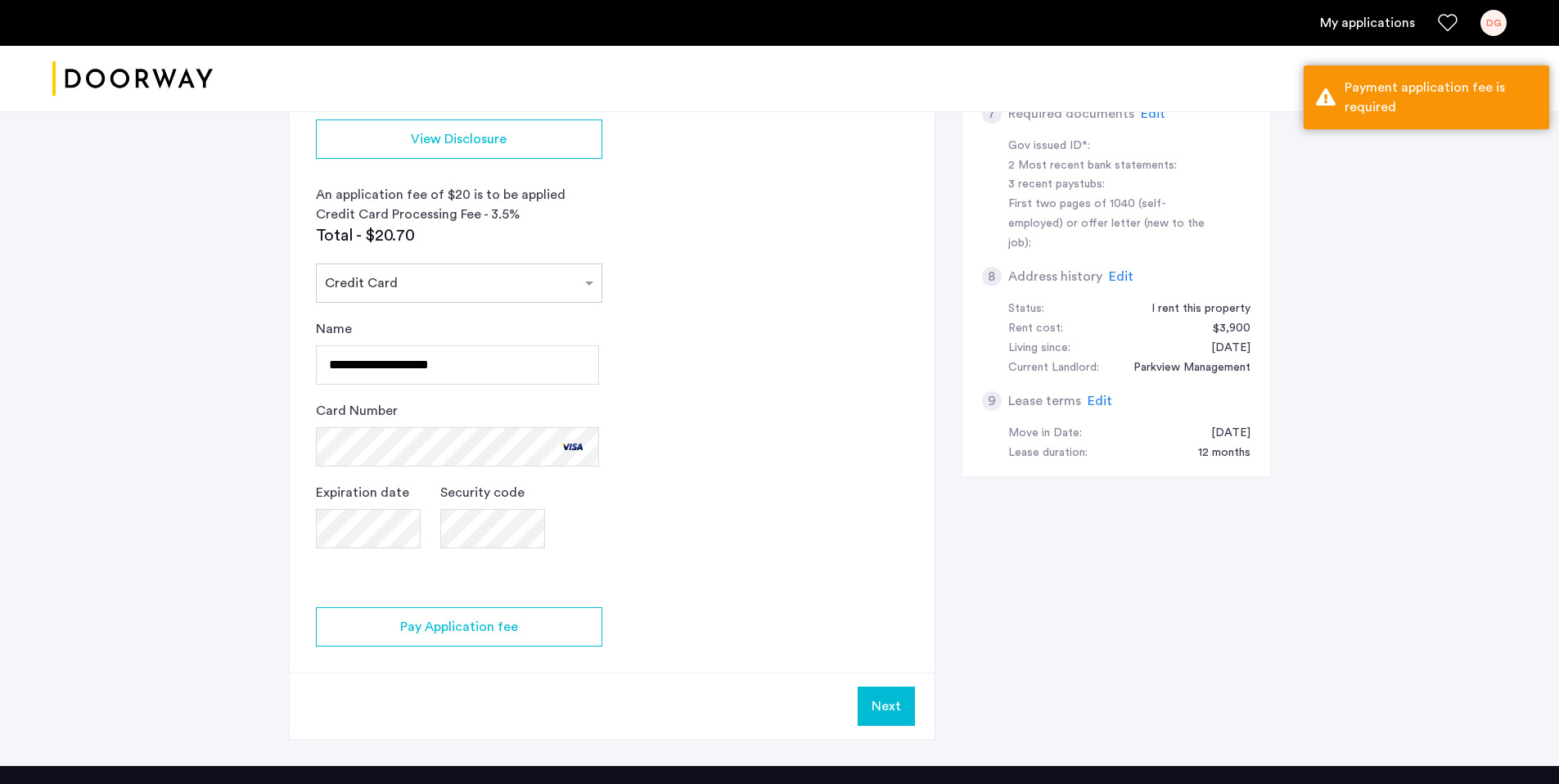 scroll, scrollTop: 704, scrollLeft: 0, axis: vertical 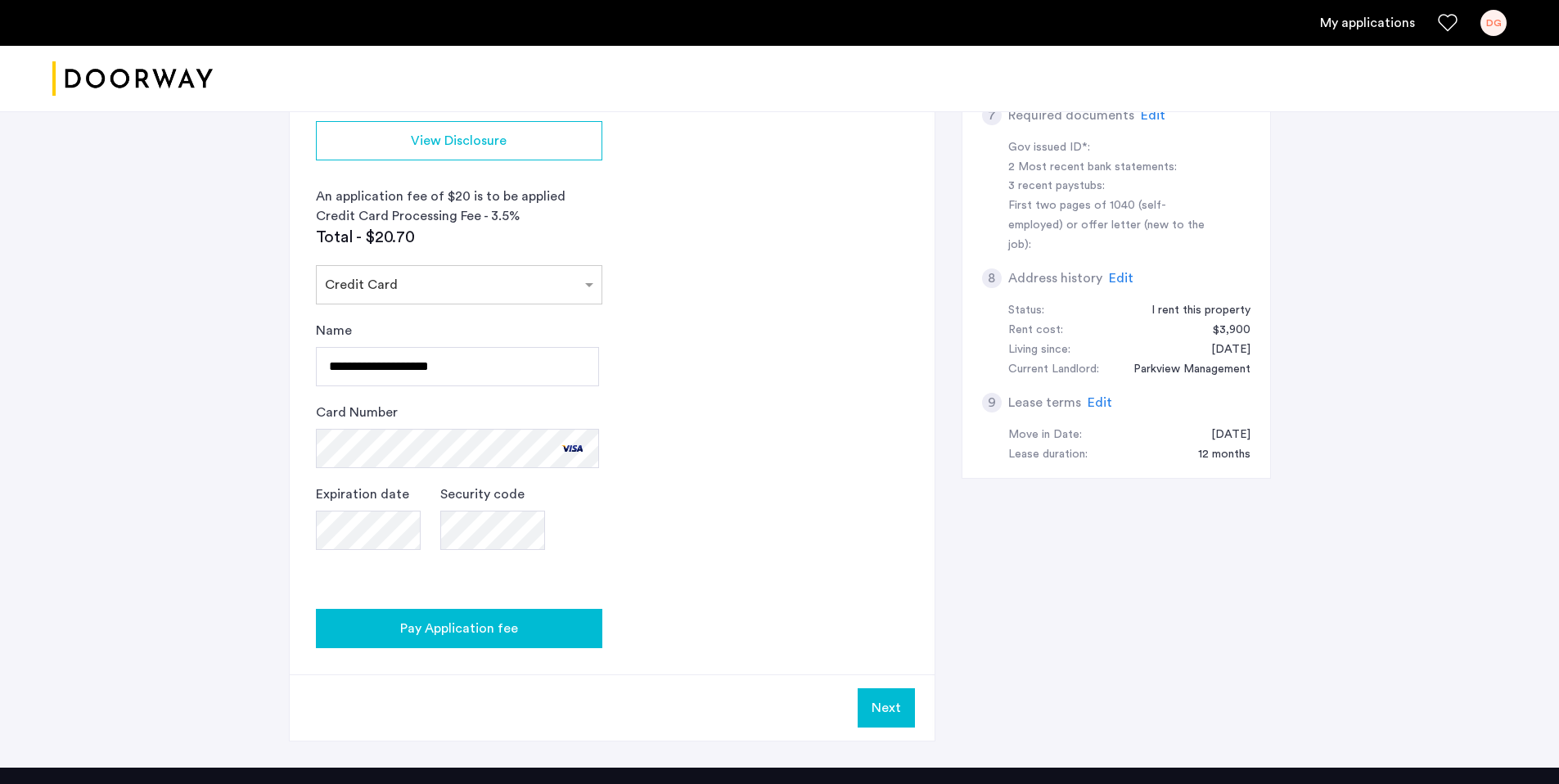 click on "Pay Application fee" 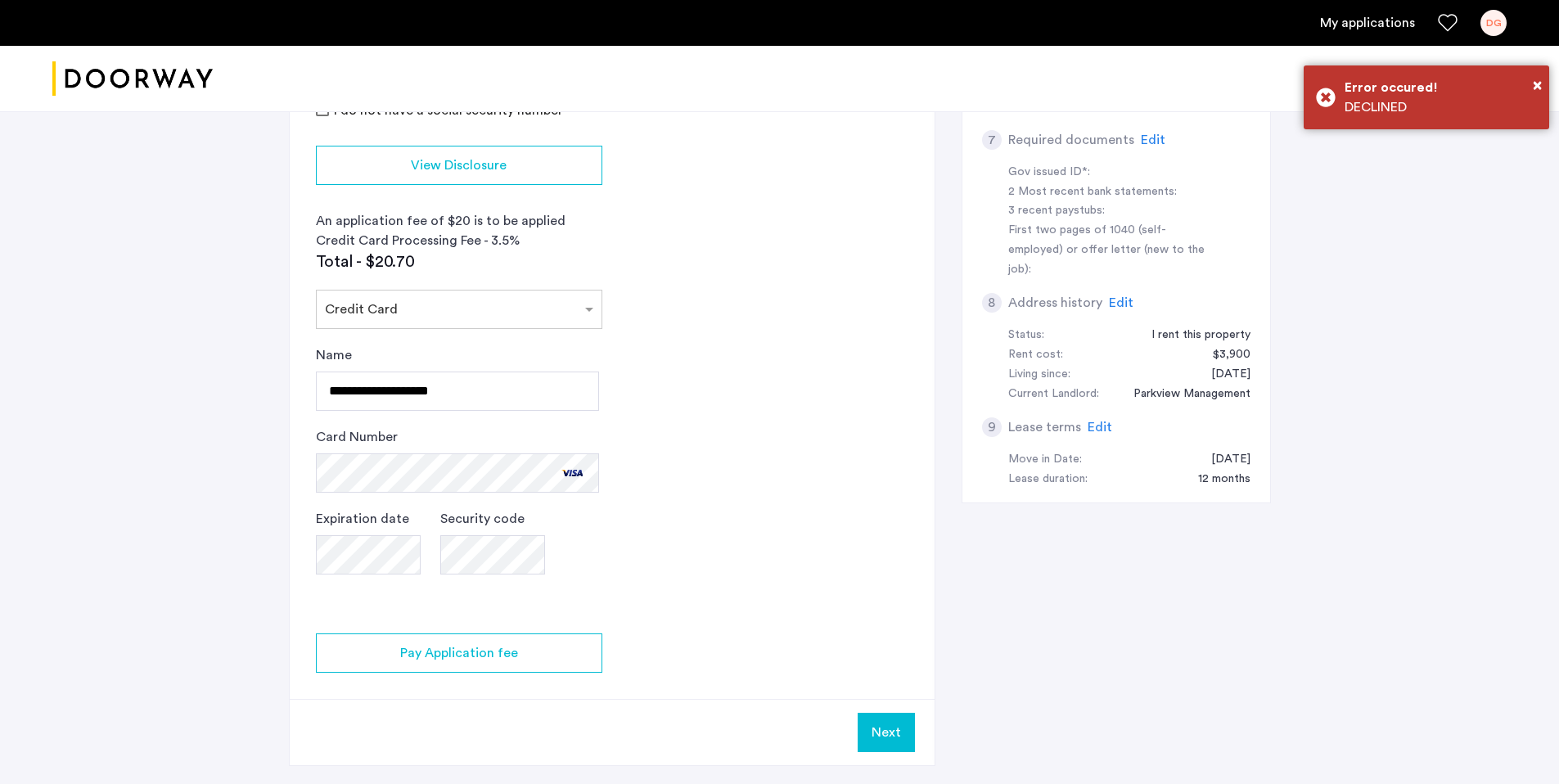 scroll, scrollTop: 661, scrollLeft: 0, axis: vertical 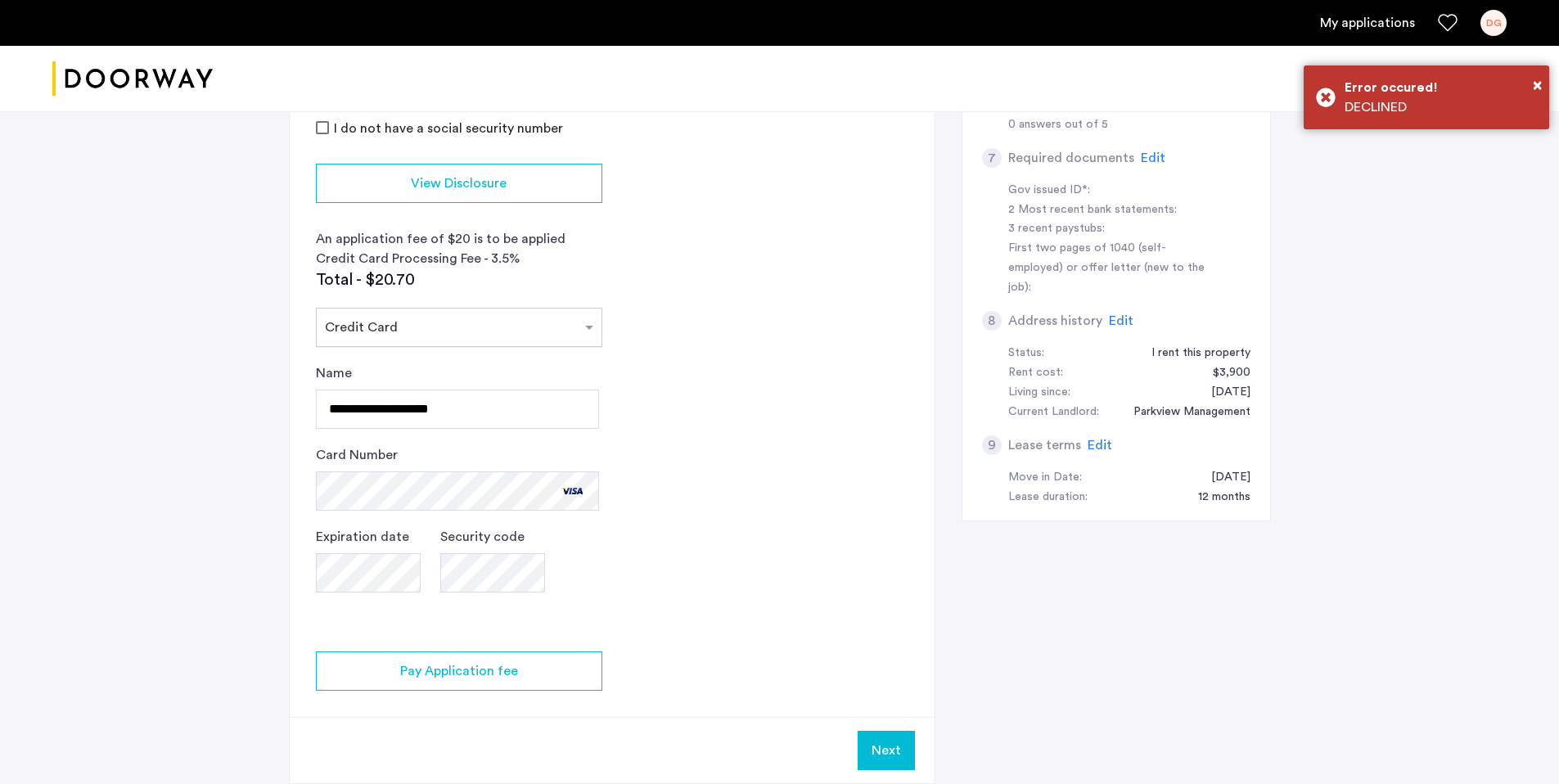 click 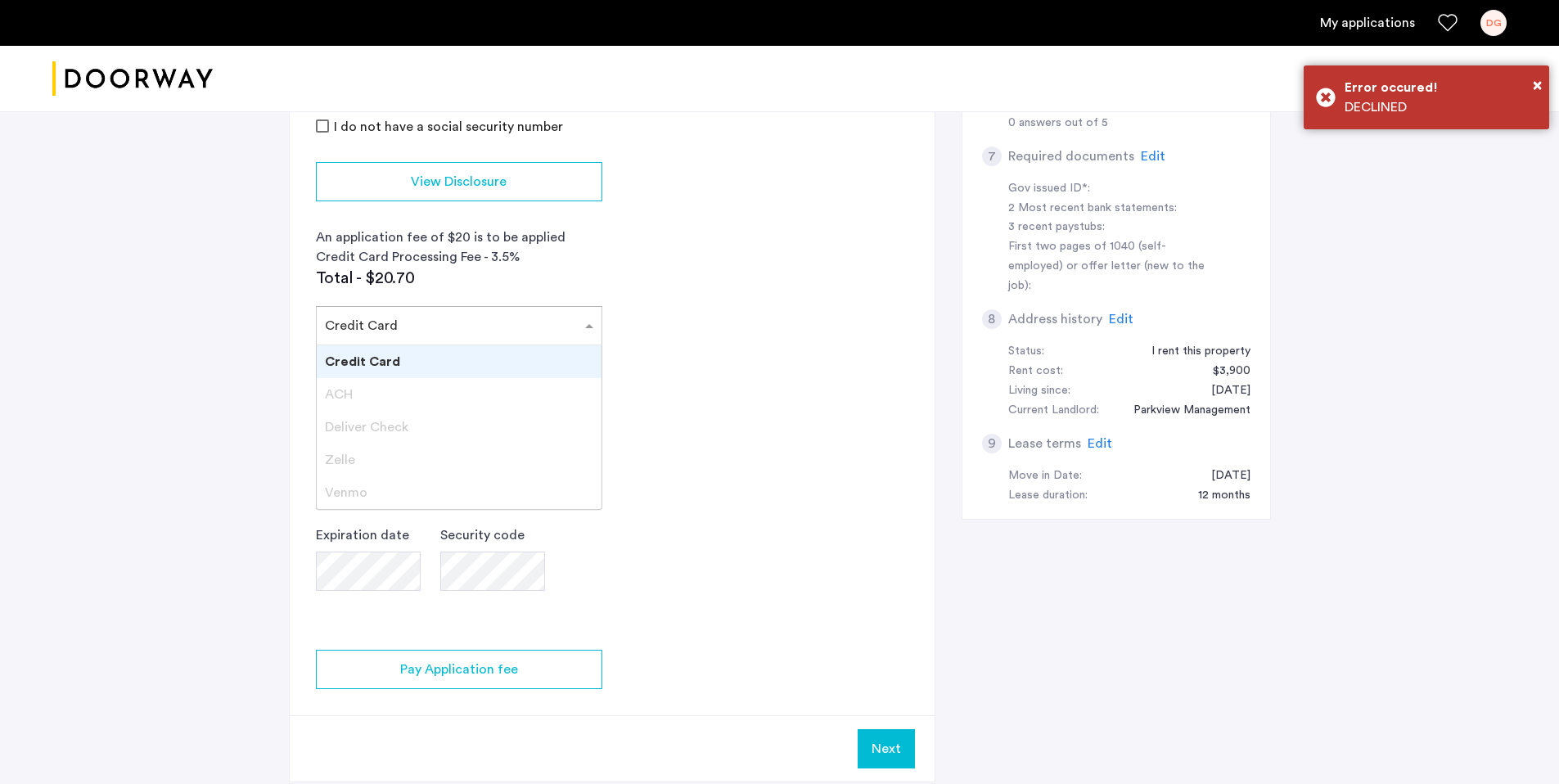 scroll, scrollTop: 689, scrollLeft: 0, axis: vertical 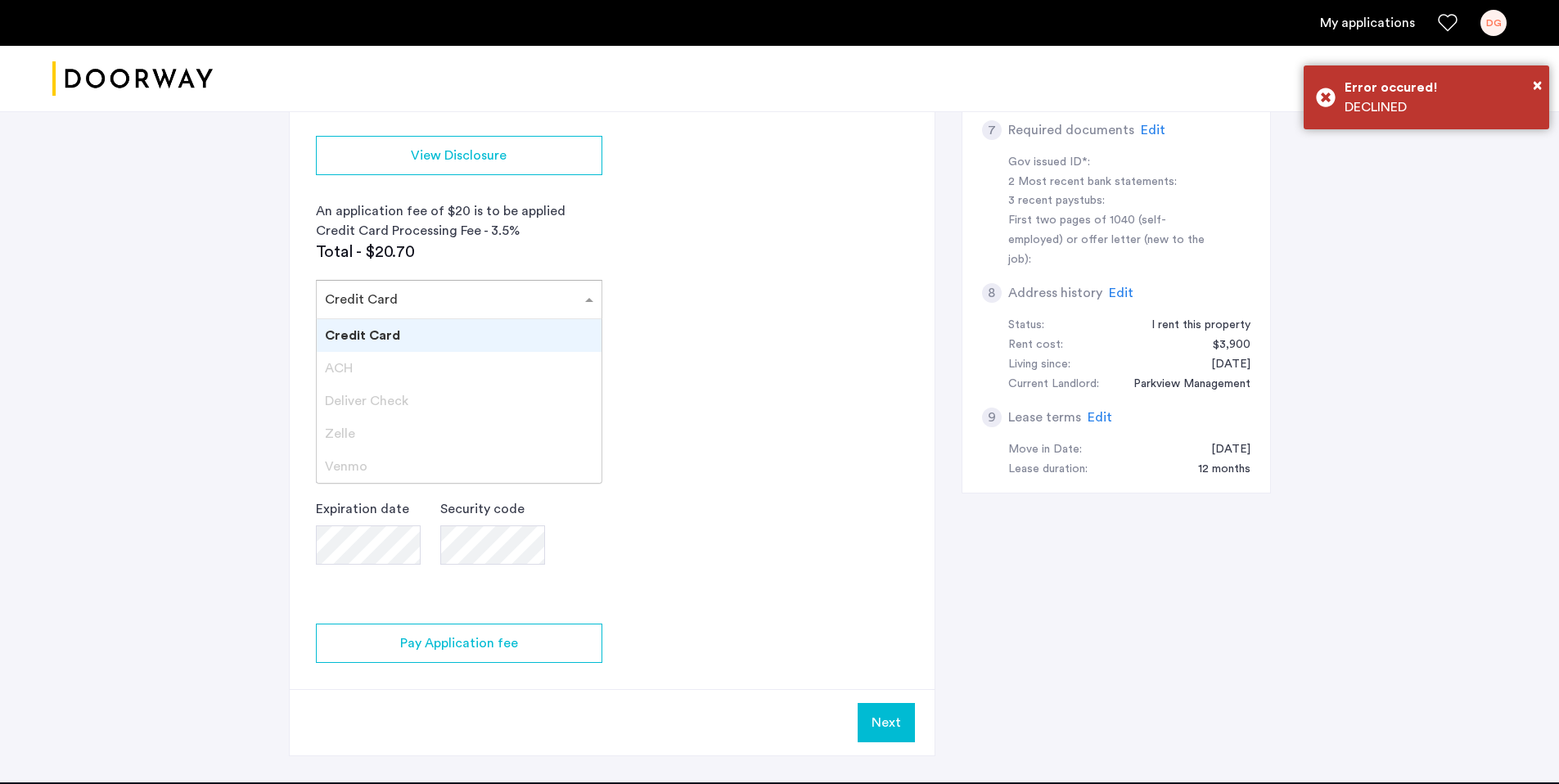 drag, startPoint x: 426, startPoint y: 368, endPoint x: 392, endPoint y: 360, distance: 34.928498 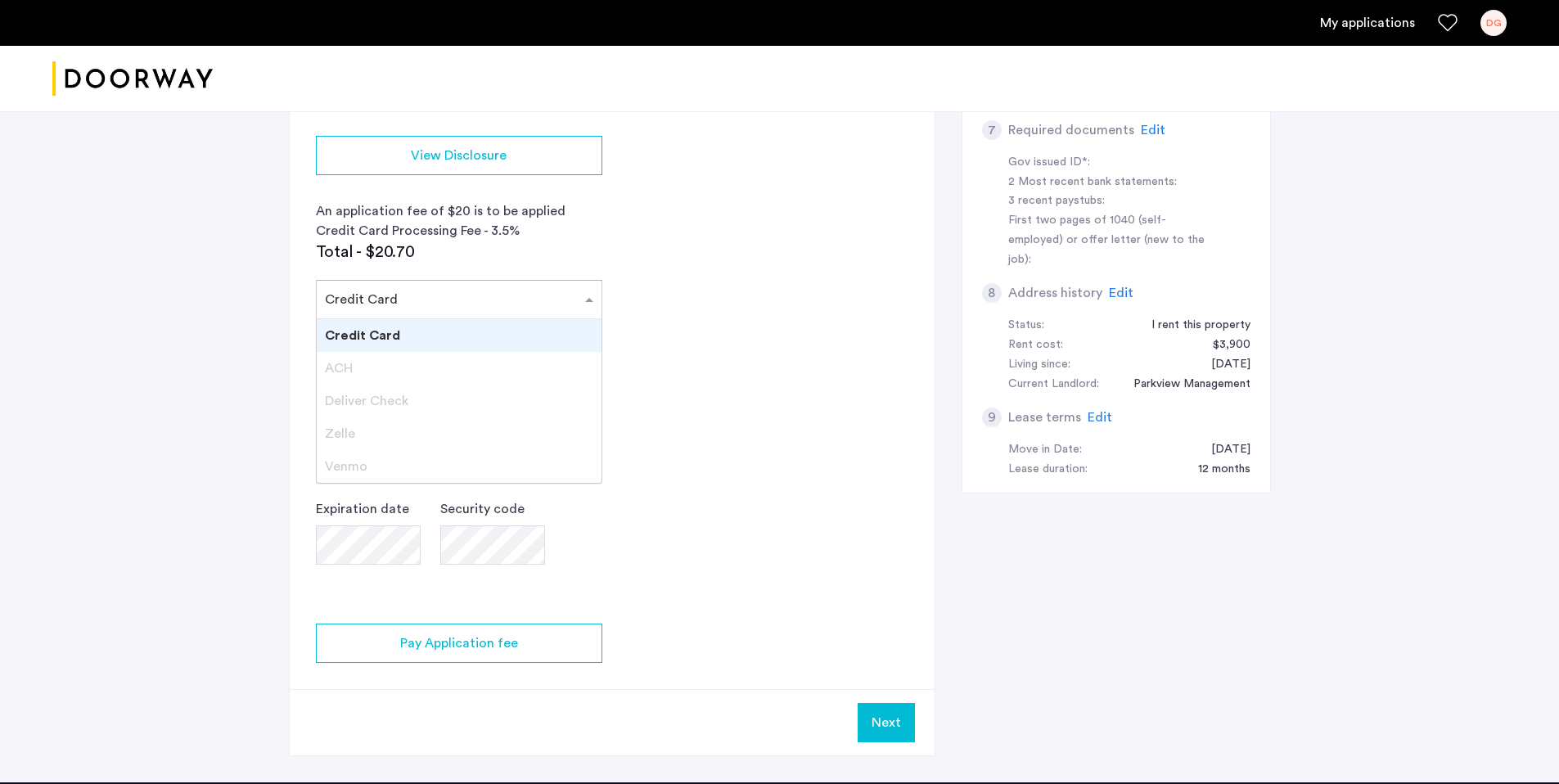 drag, startPoint x: 390, startPoint y: 363, endPoint x: 383, endPoint y: 435, distance: 72.339477 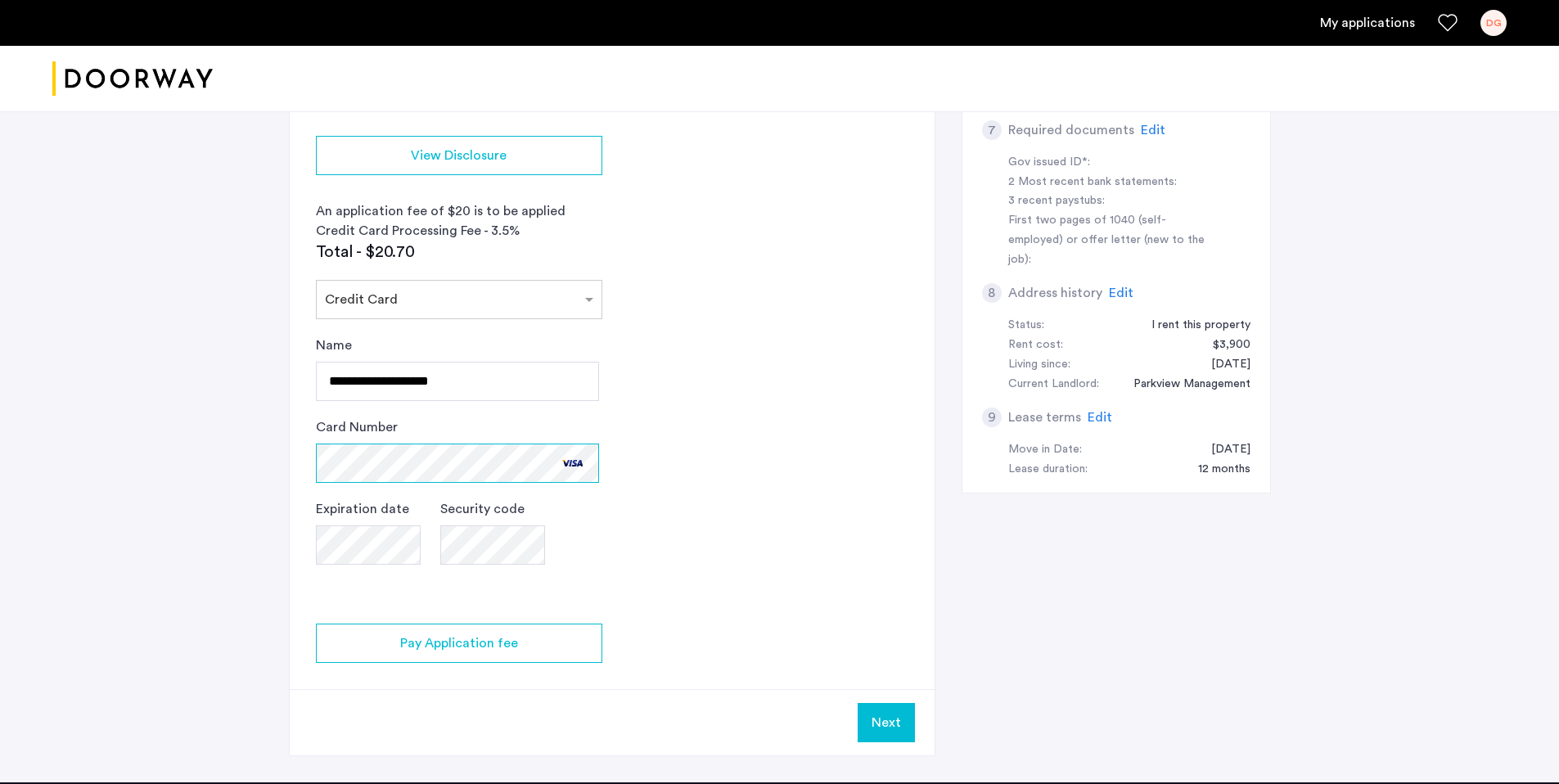 click on "**********" 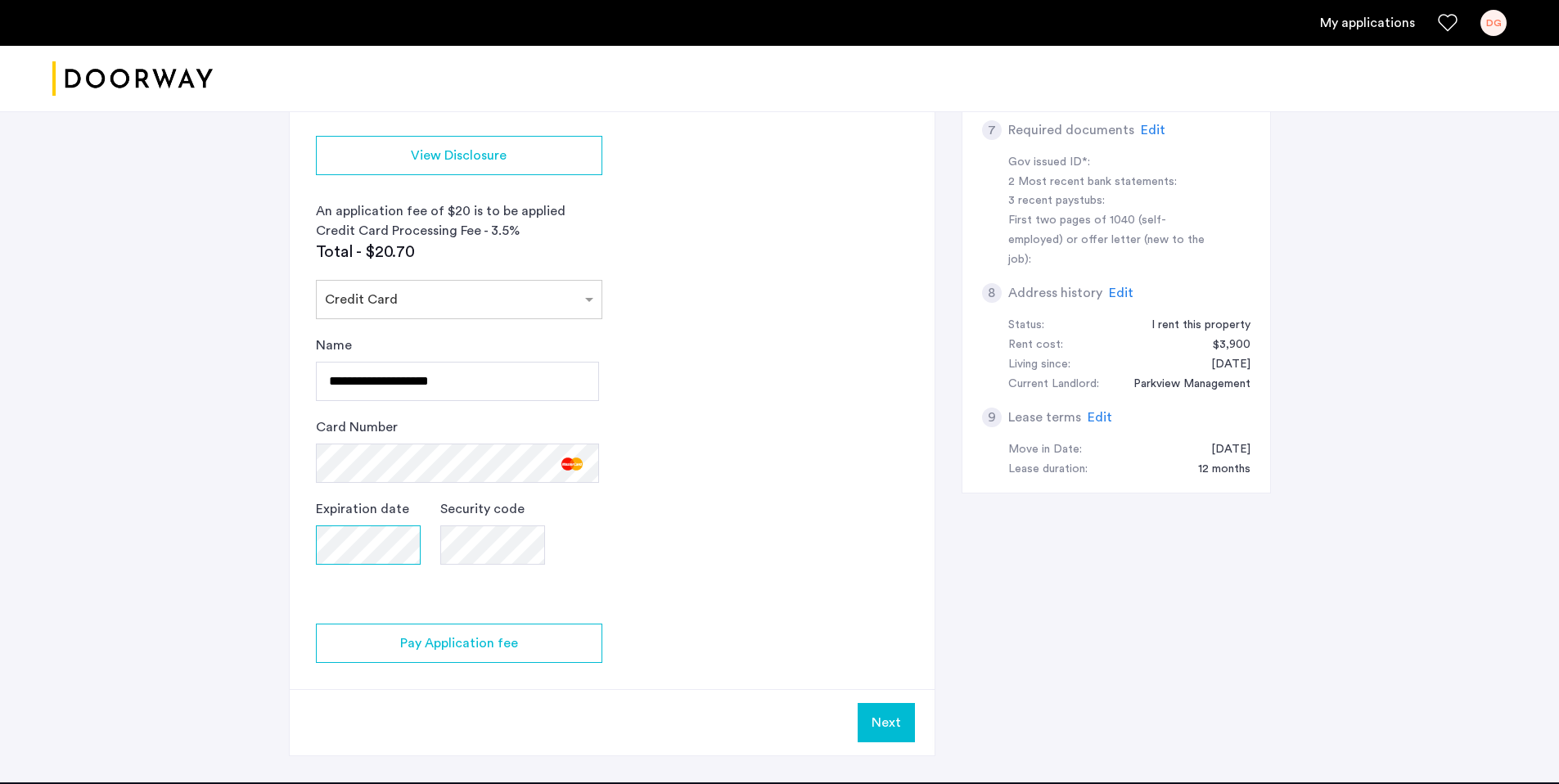 click on "**********" 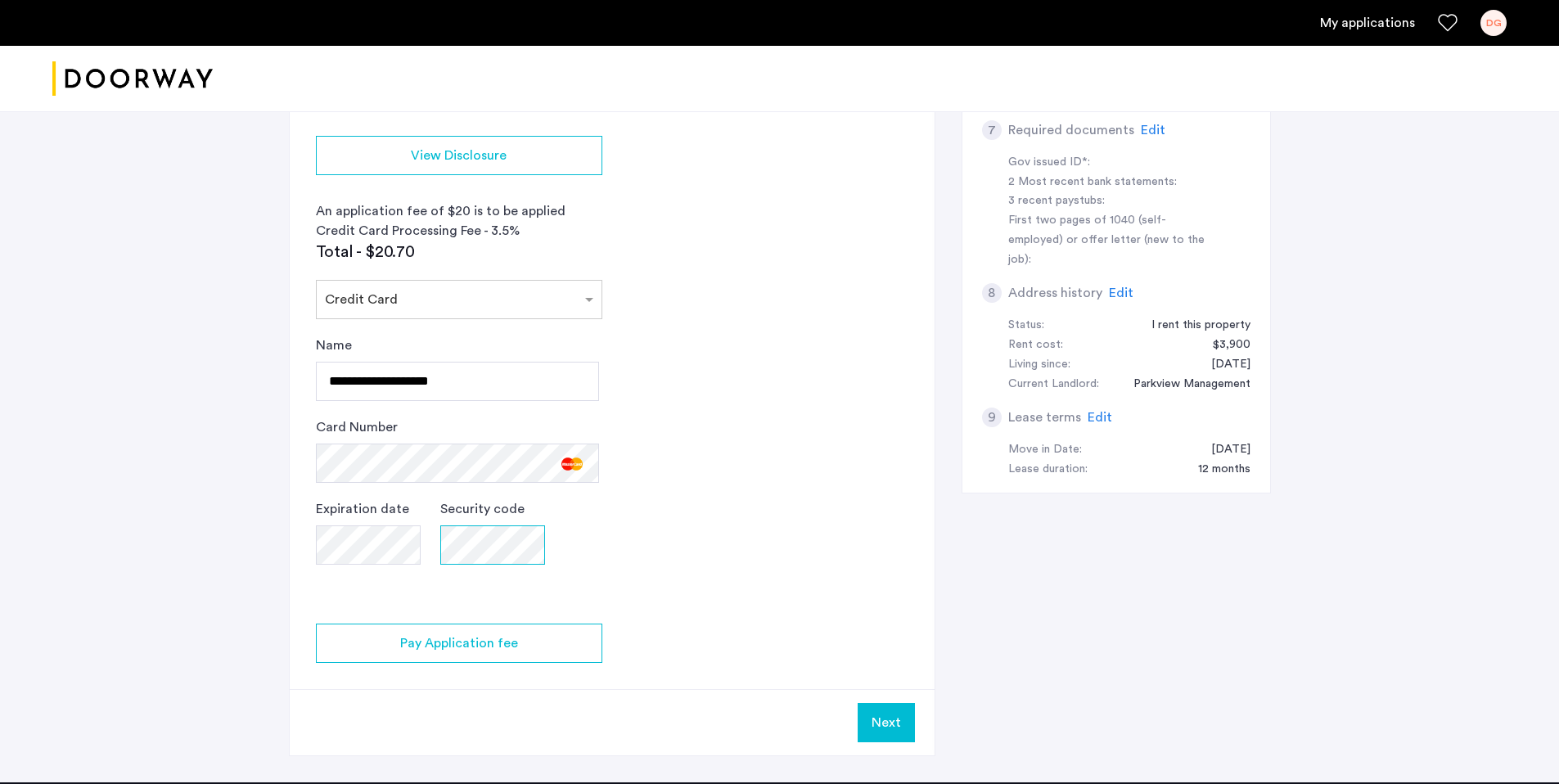 click on "Expiration date Security code" 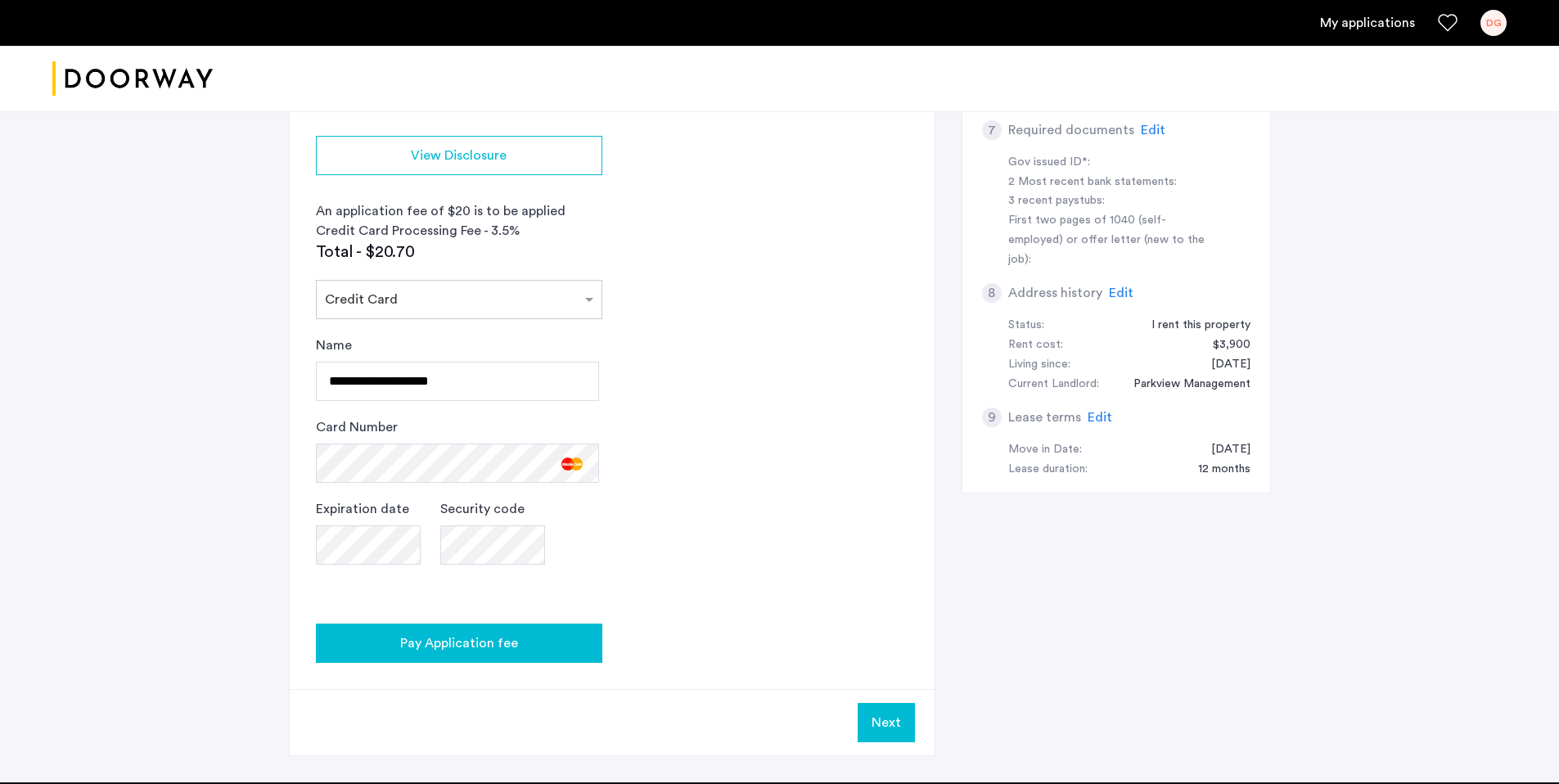 click on "Pay Application fee" 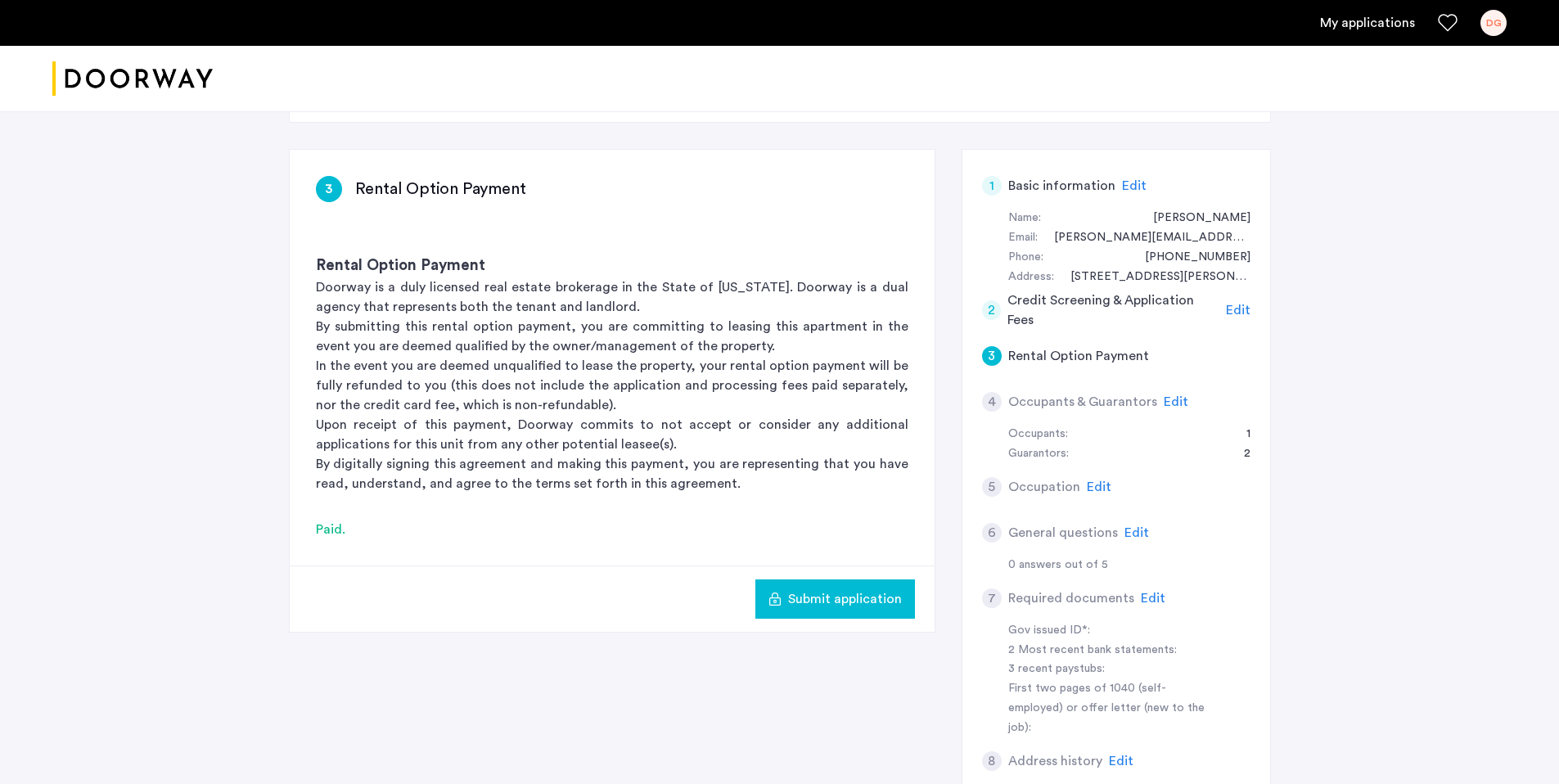 scroll, scrollTop: 269, scrollLeft: 0, axis: vertical 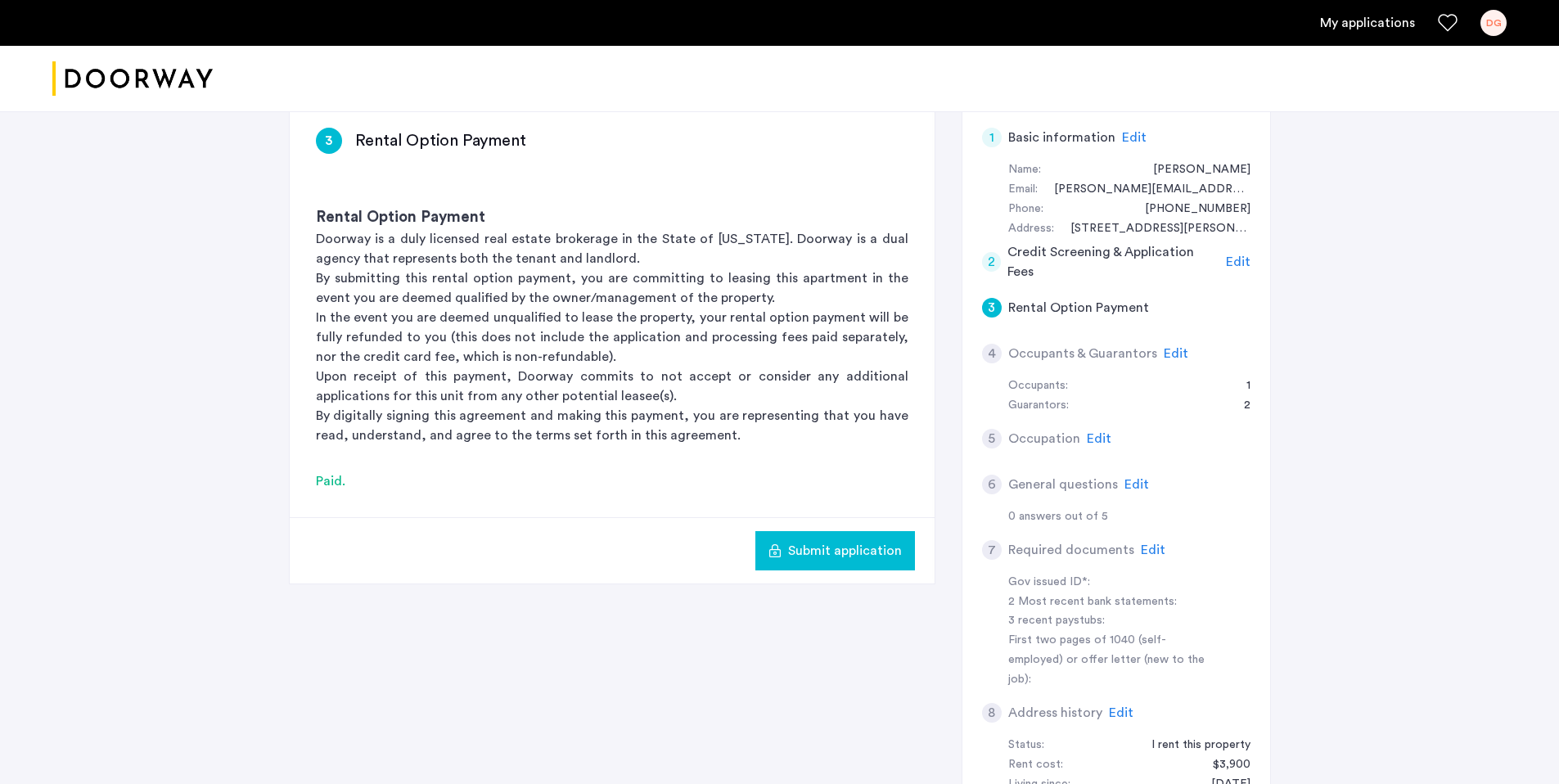 click on "Edit" 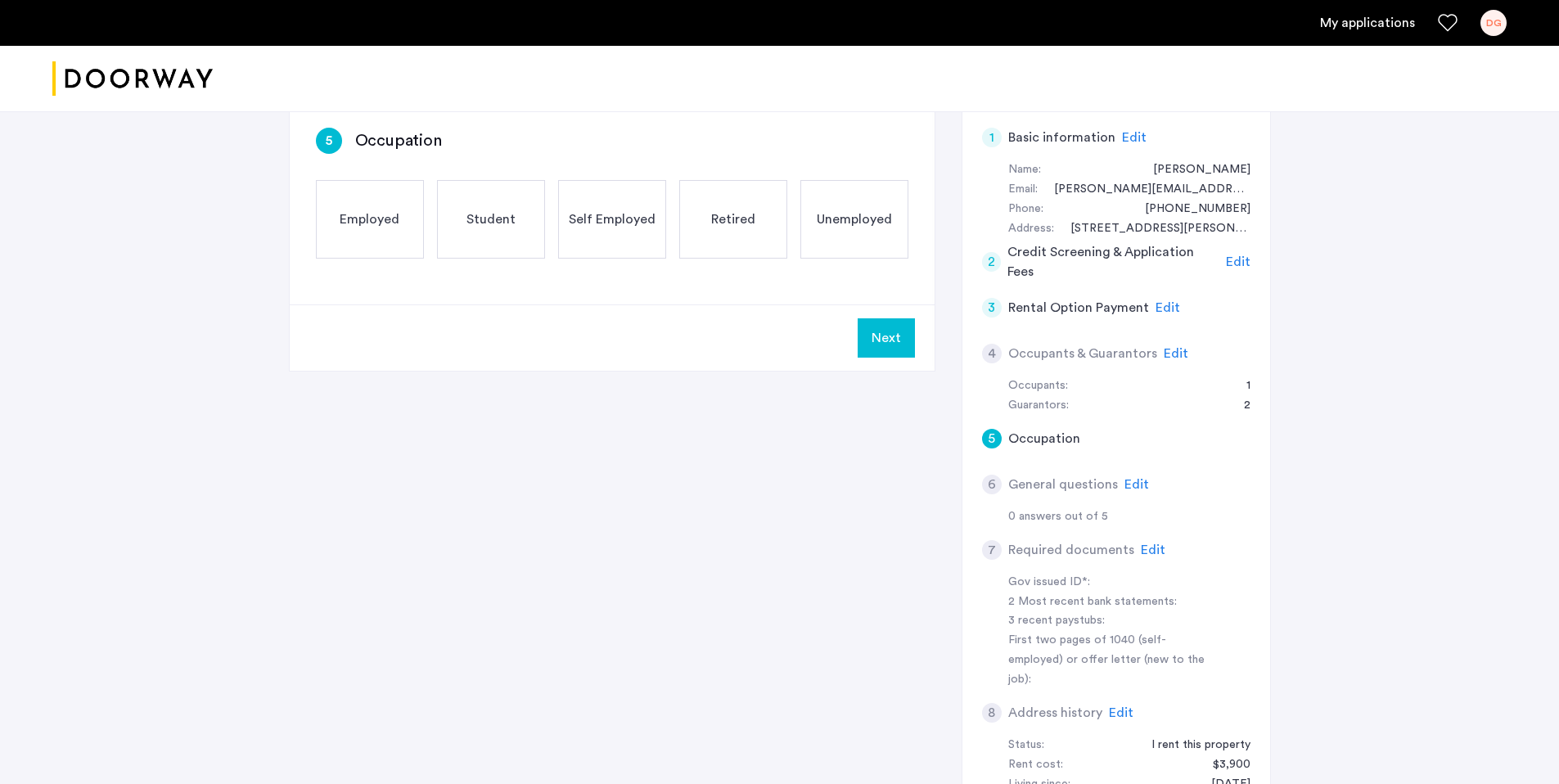 click on "Employed" 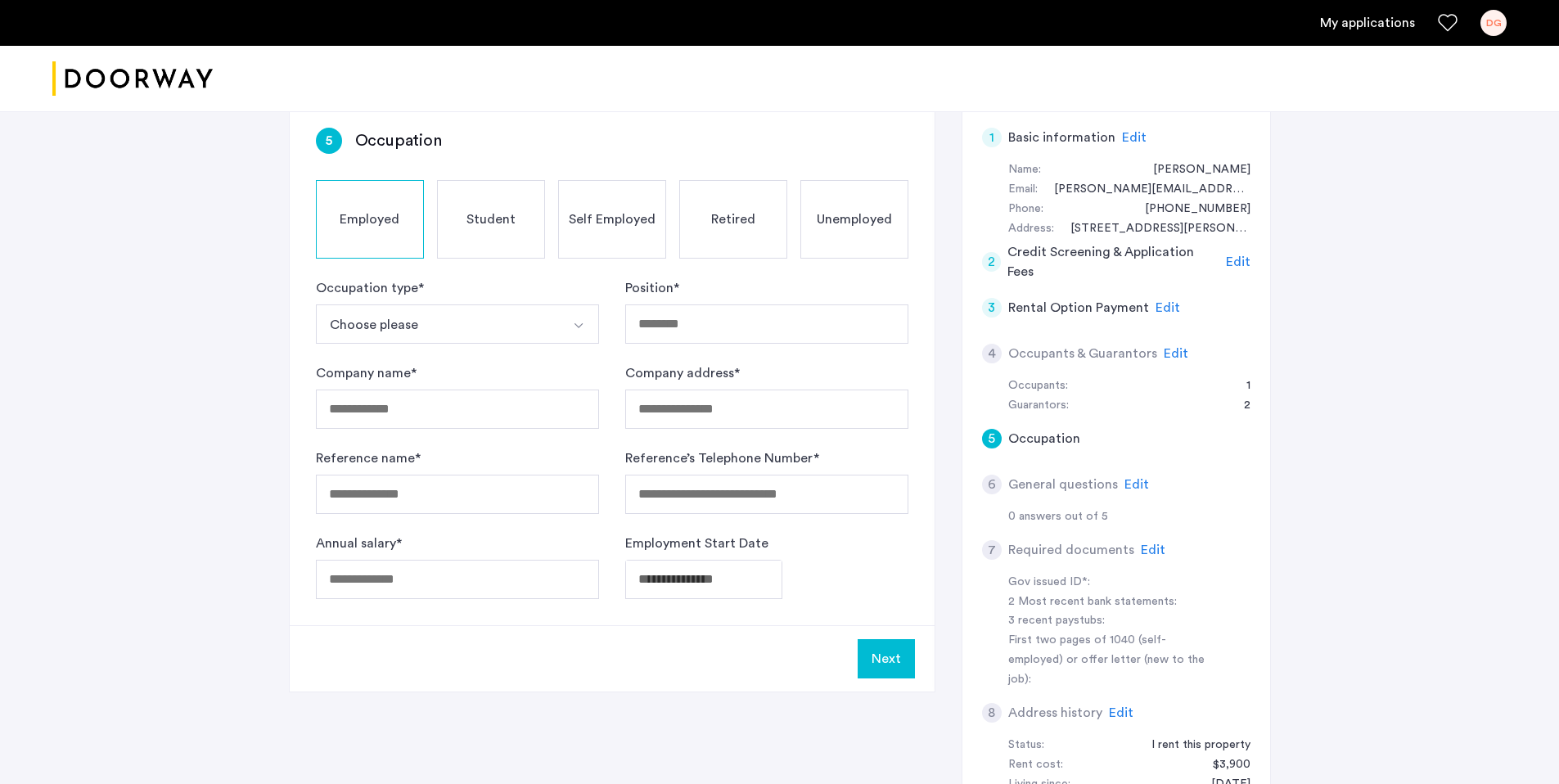 click on "Choose please" at bounding box center [438, 324] 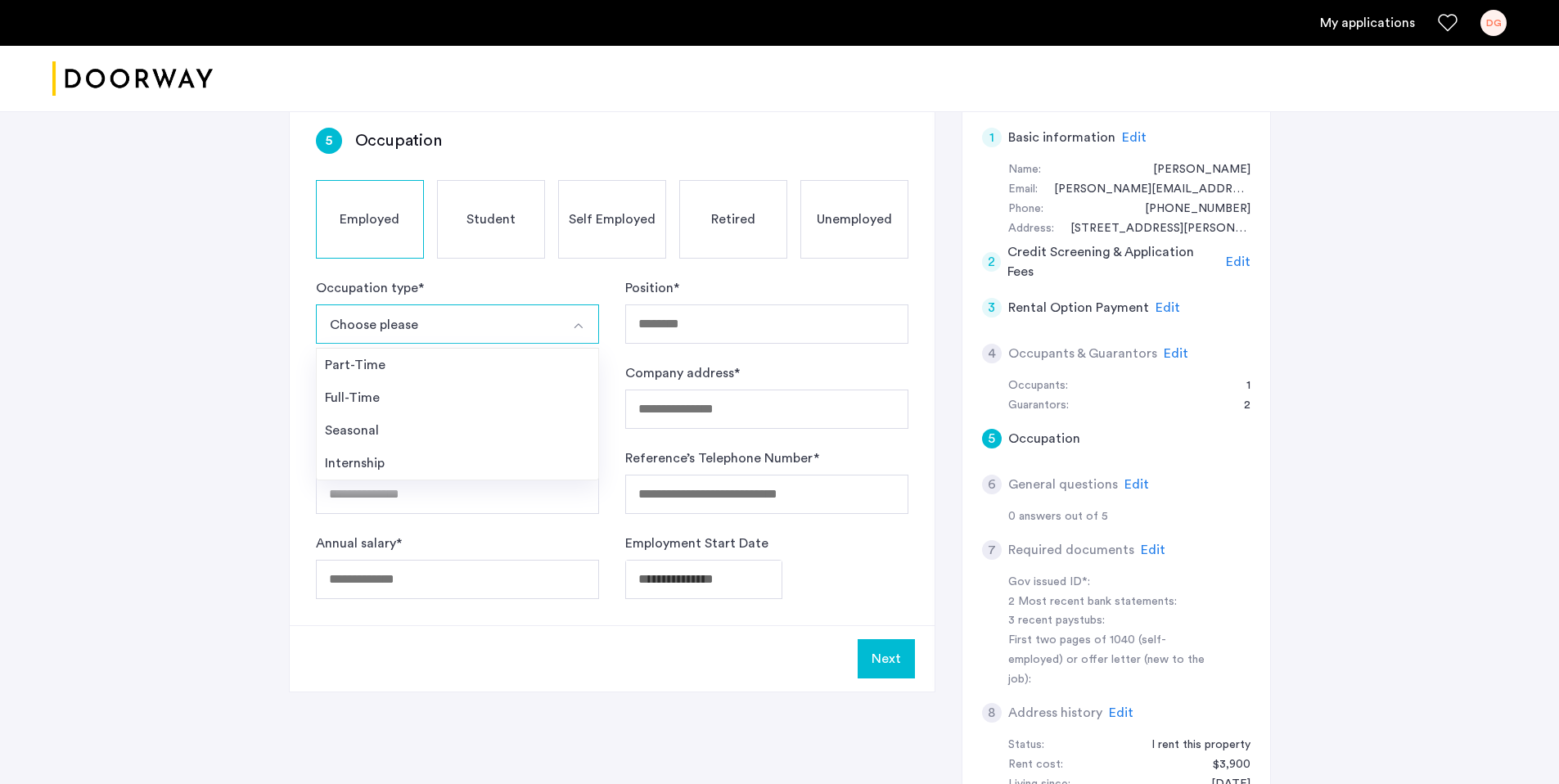 drag, startPoint x: 465, startPoint y: 392, endPoint x: 587, endPoint y: 356, distance: 127.20063 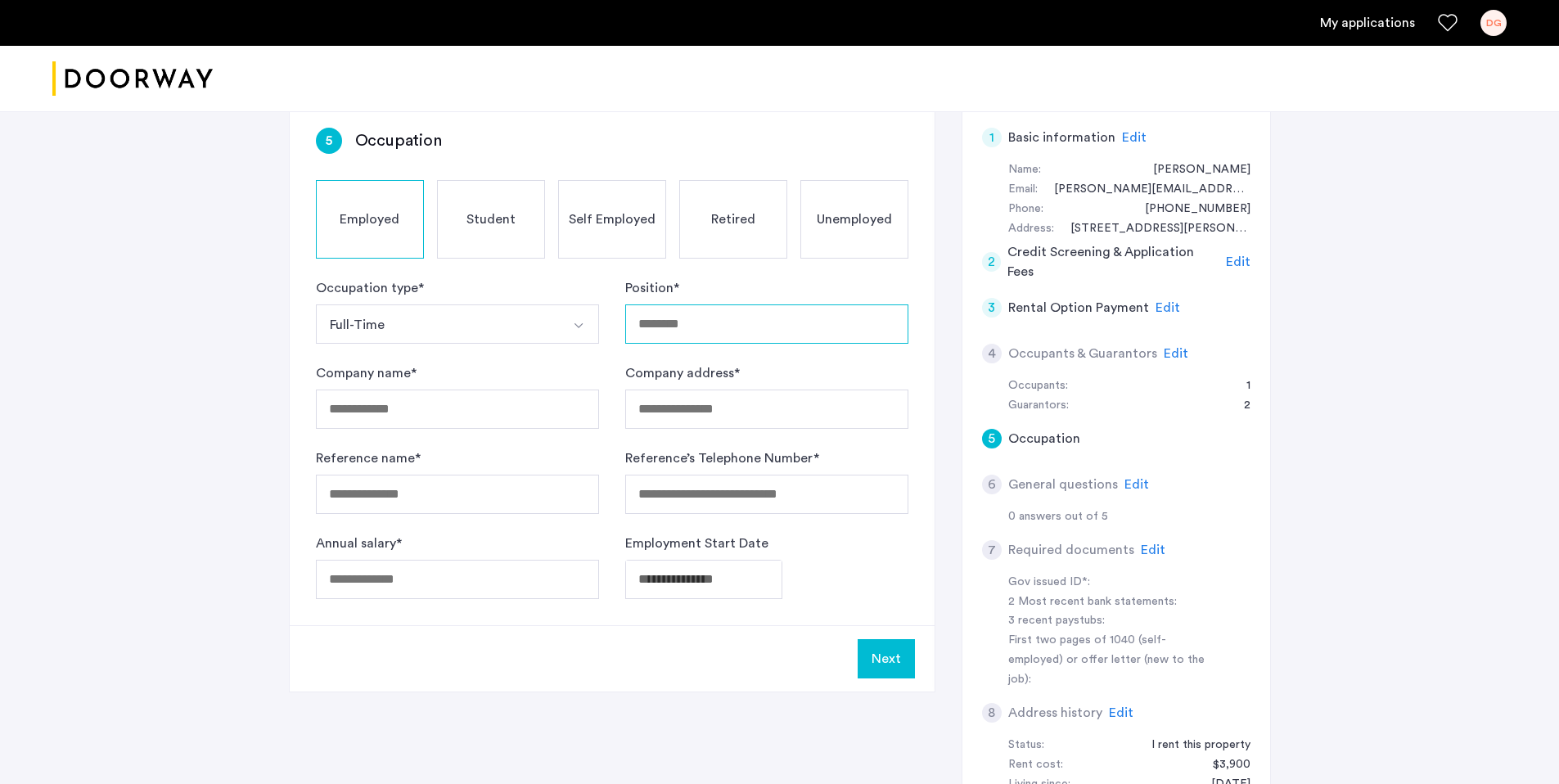 click on "Position  *" at bounding box center (767, 324) 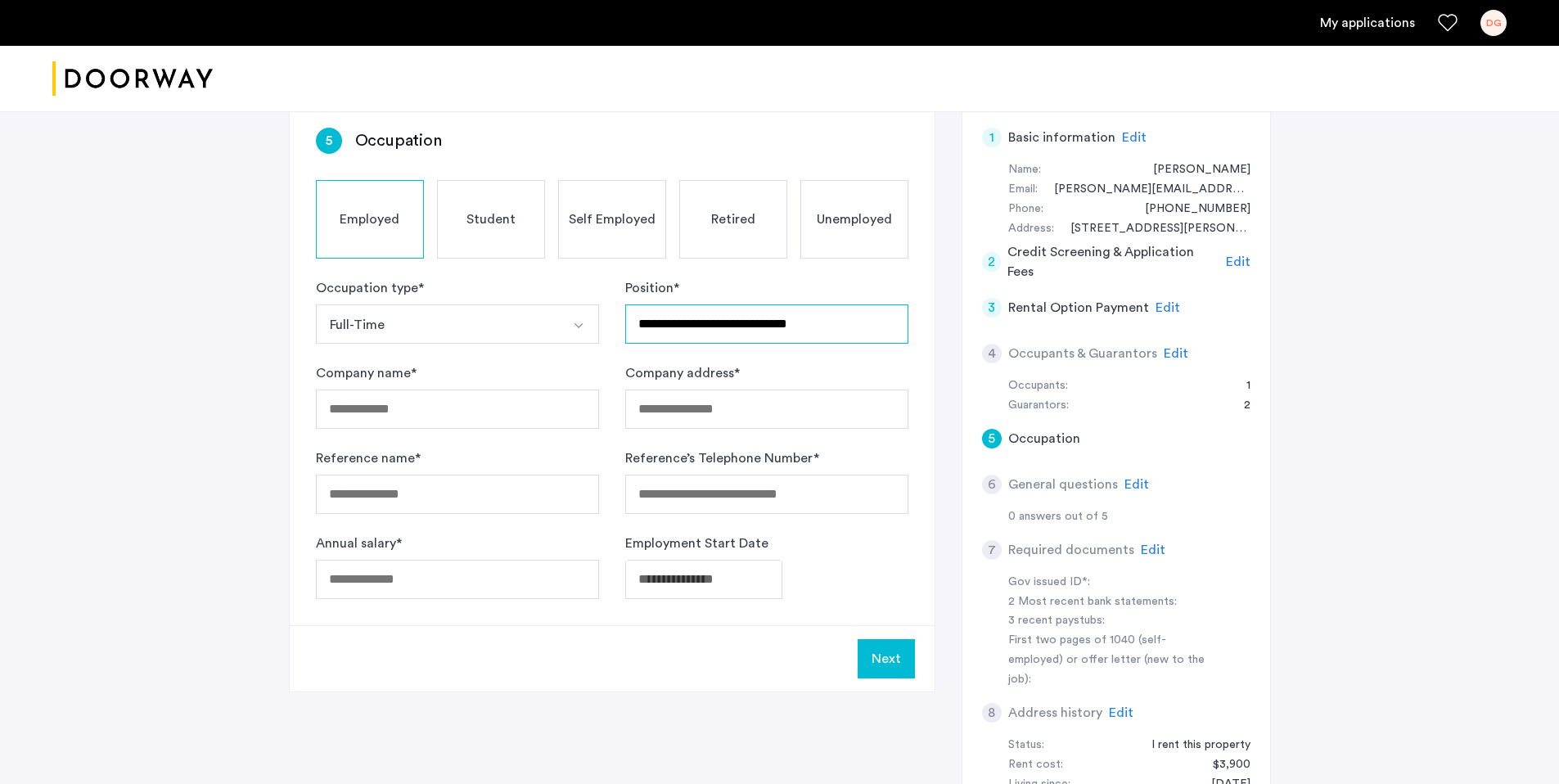 type on "**********" 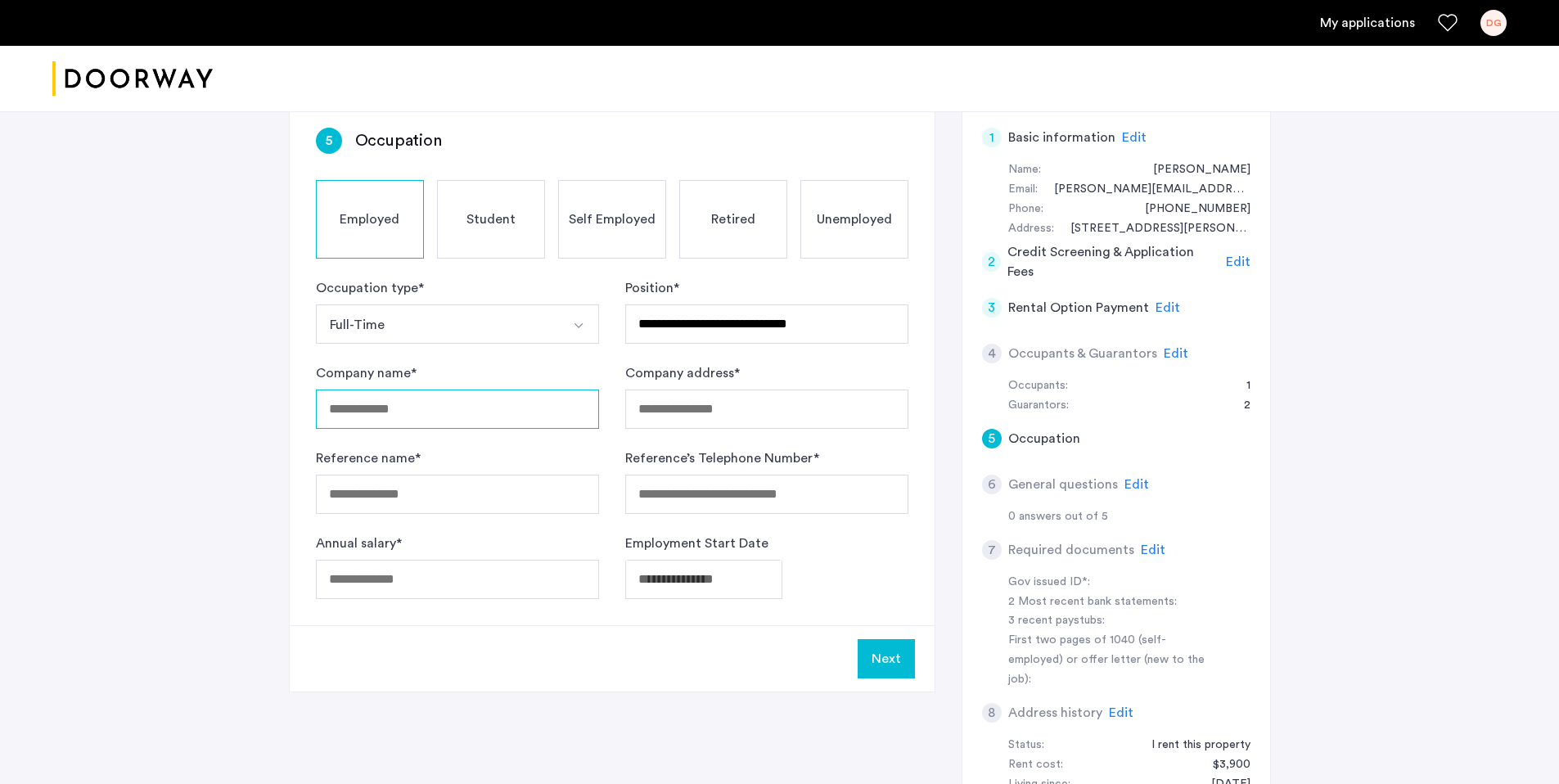 click on "Company name  *" at bounding box center [457, 409] 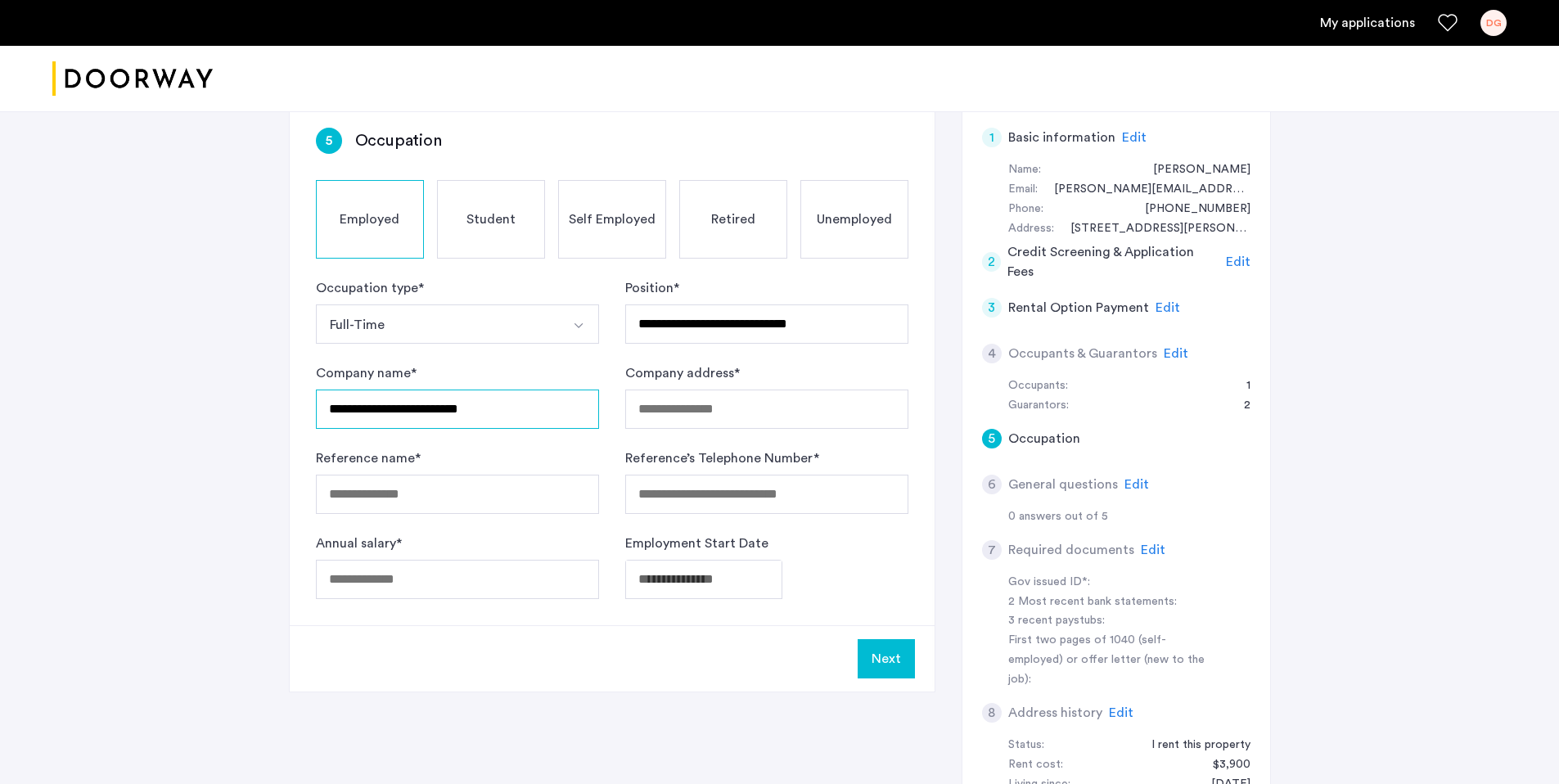 type on "**********" 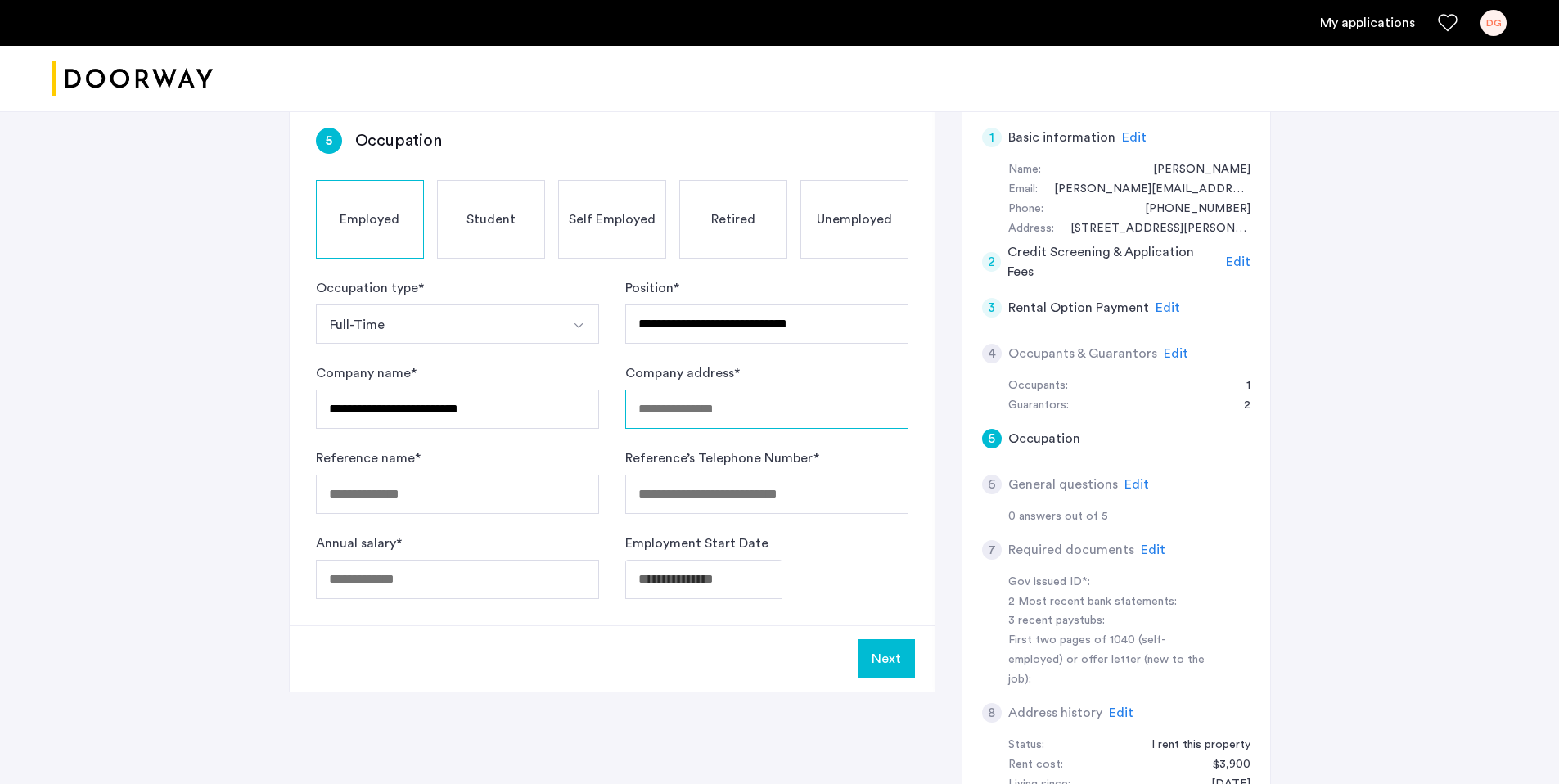 click on "Company address  *" at bounding box center [767, 409] 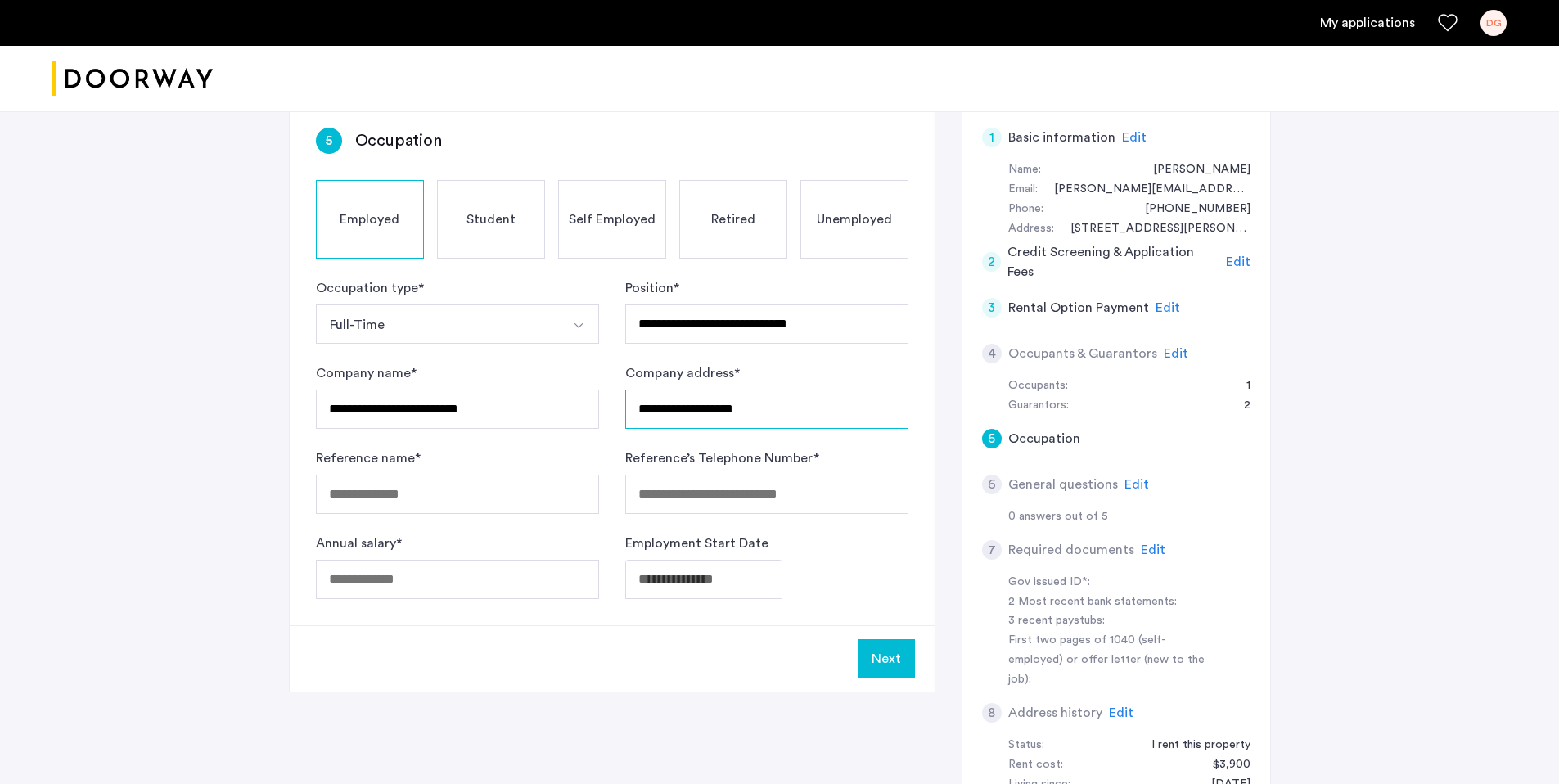 type on "**********" 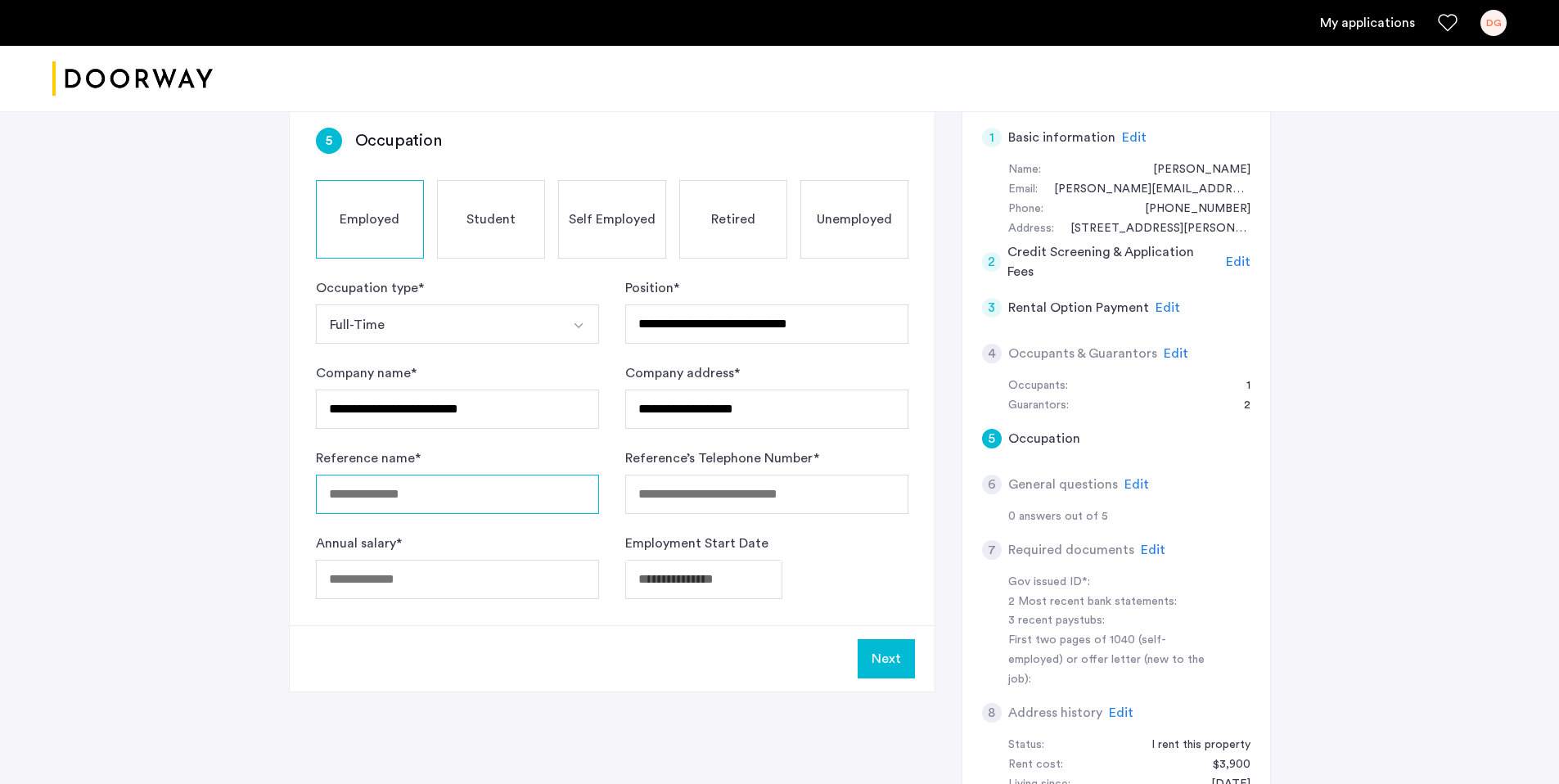drag, startPoint x: 532, startPoint y: 496, endPoint x: 563, endPoint y: 484, distance: 33.24154 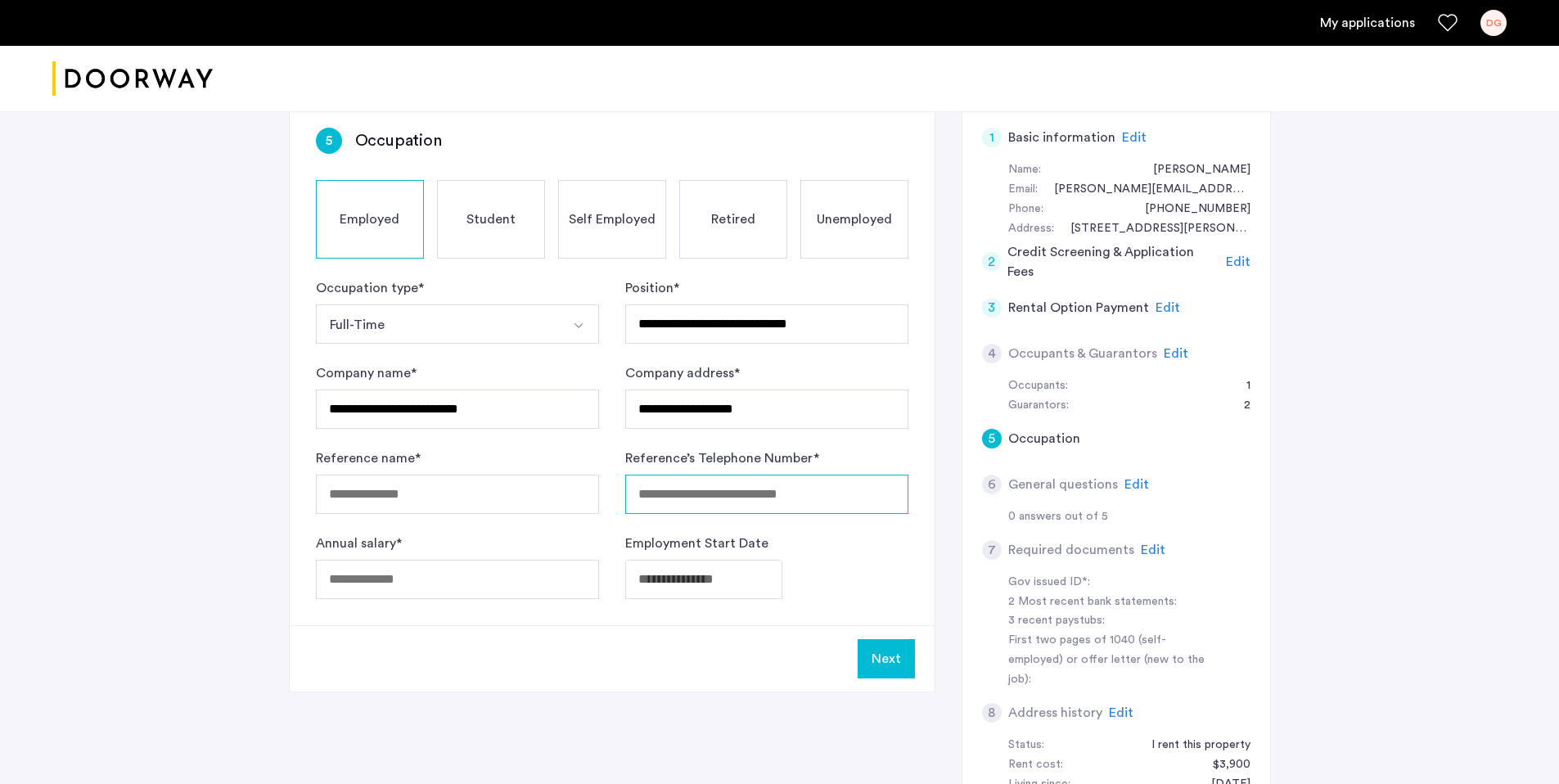 click on "Reference’s Telephone Number  *" at bounding box center [767, 494] 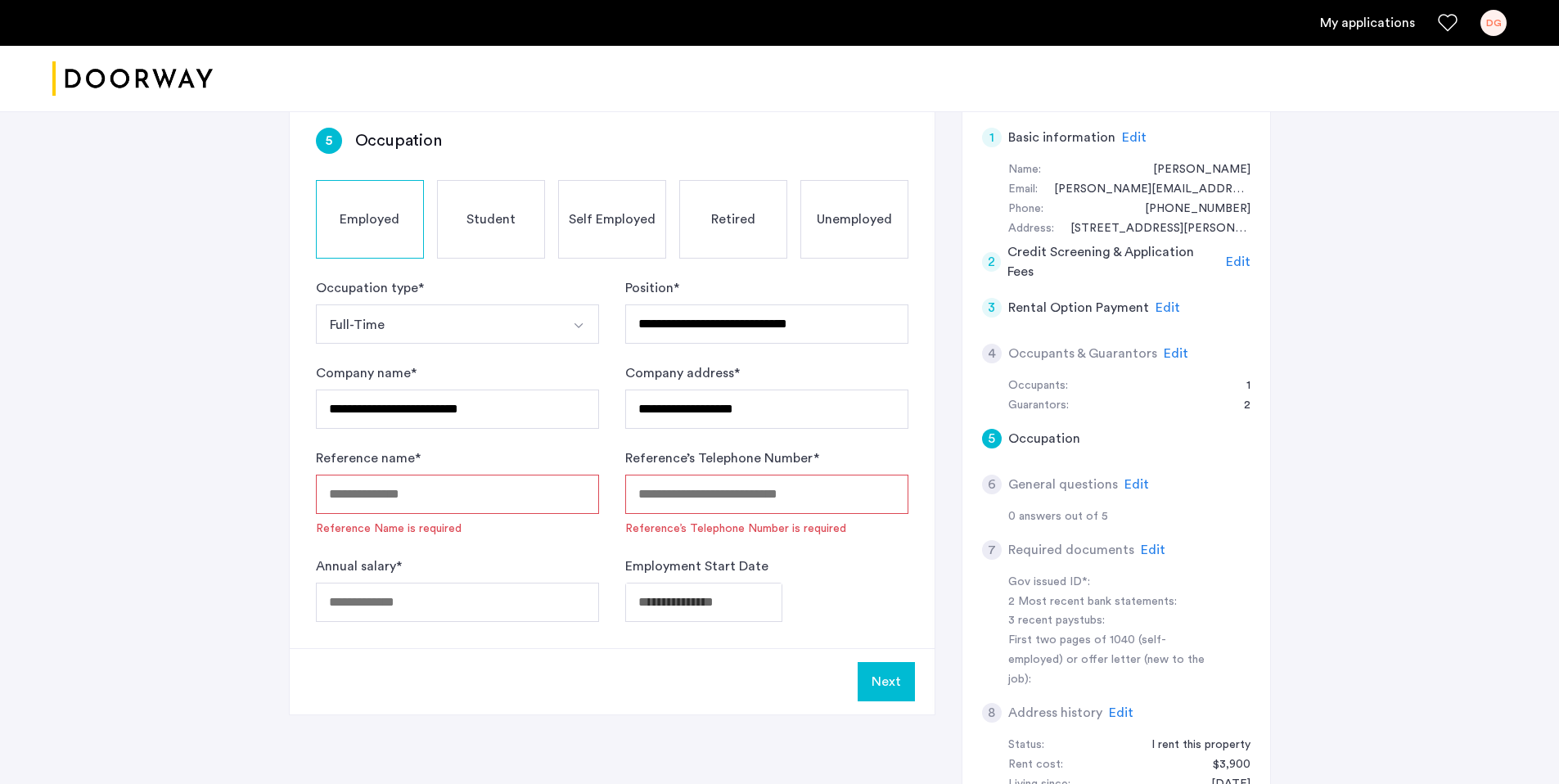 click on "Reference name  *" at bounding box center (457, 494) 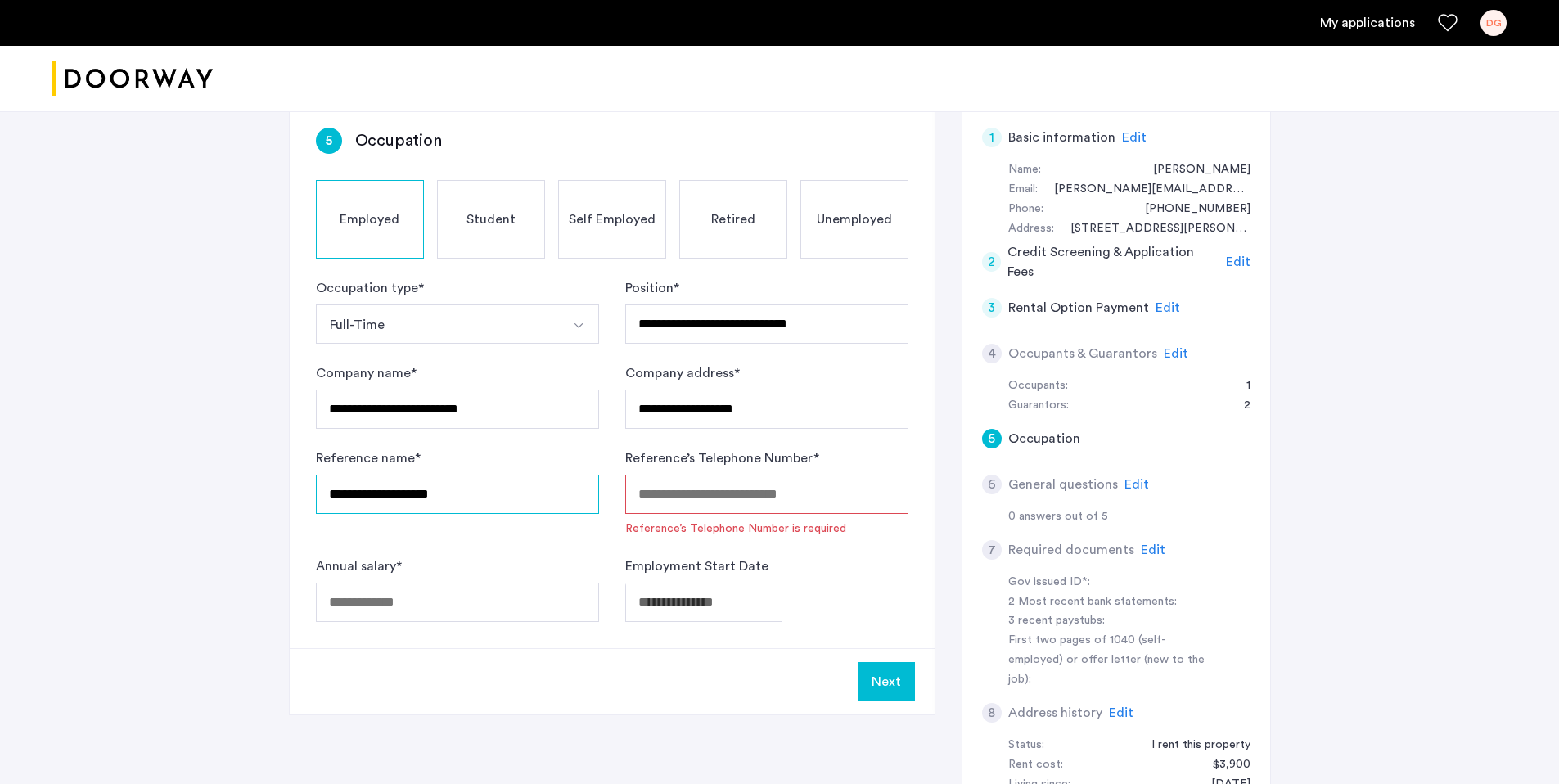 type on "**********" 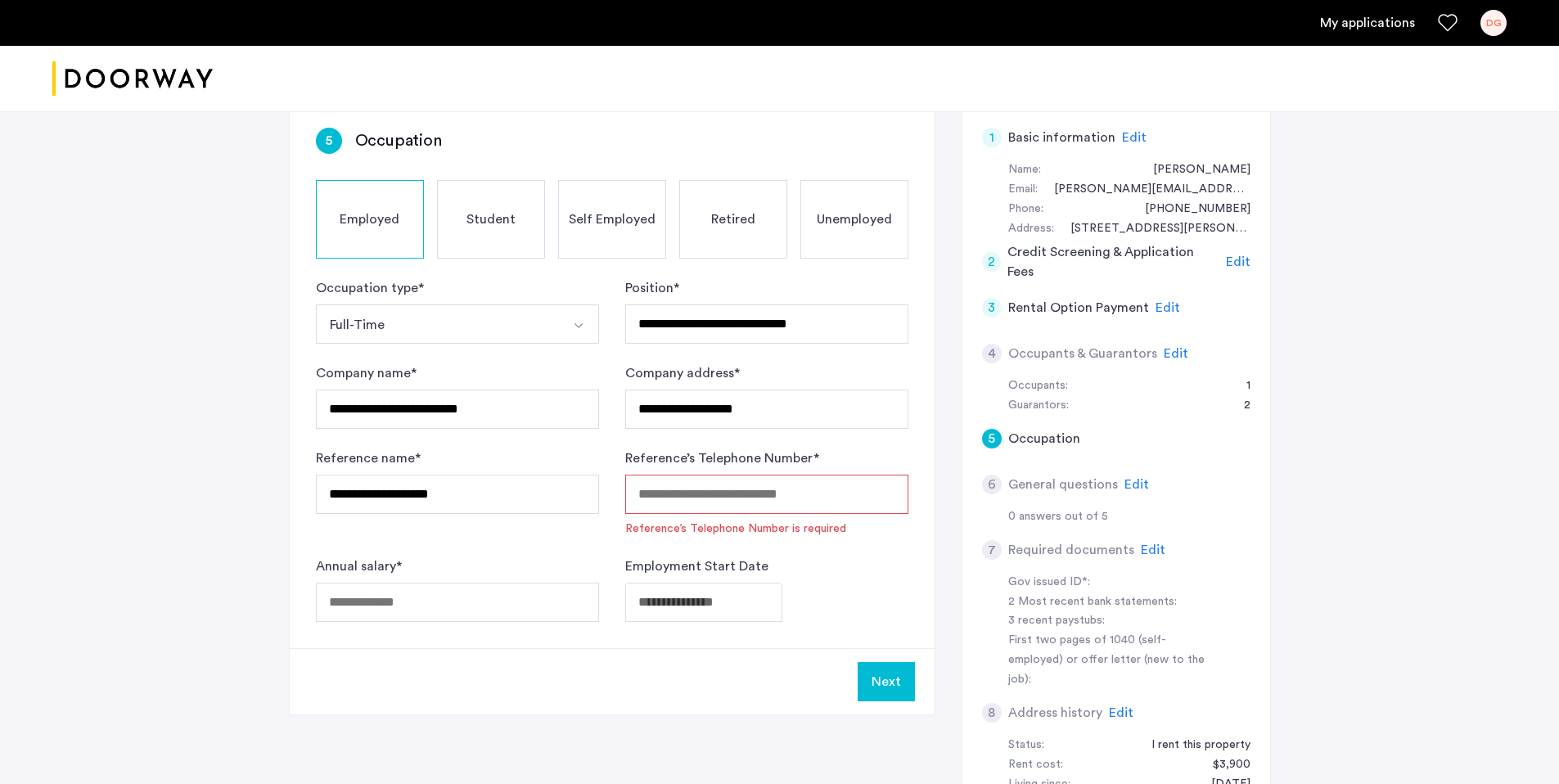 click on "**********" at bounding box center (779, 123) 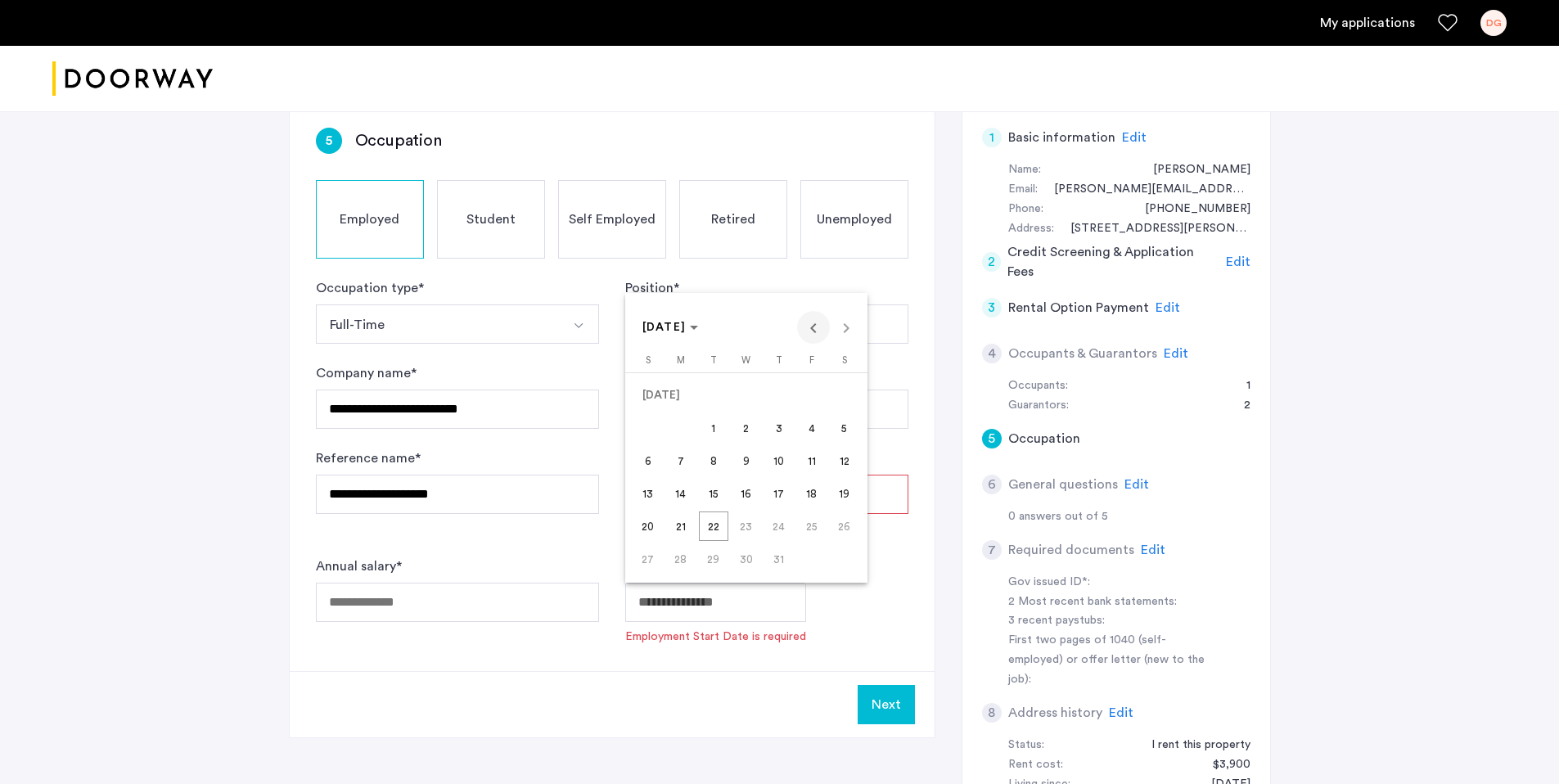 click at bounding box center (813, 327) 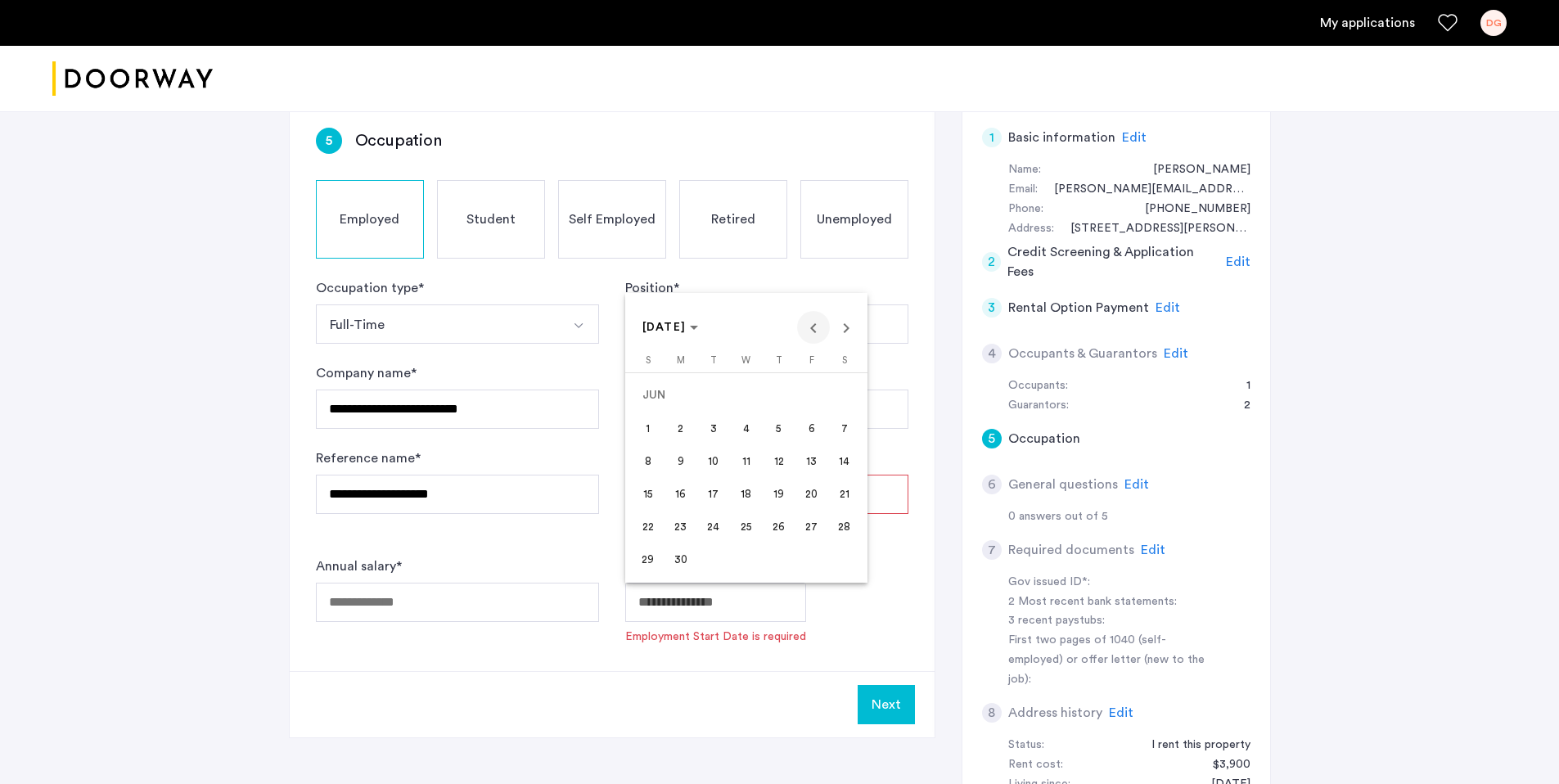 click at bounding box center (813, 327) 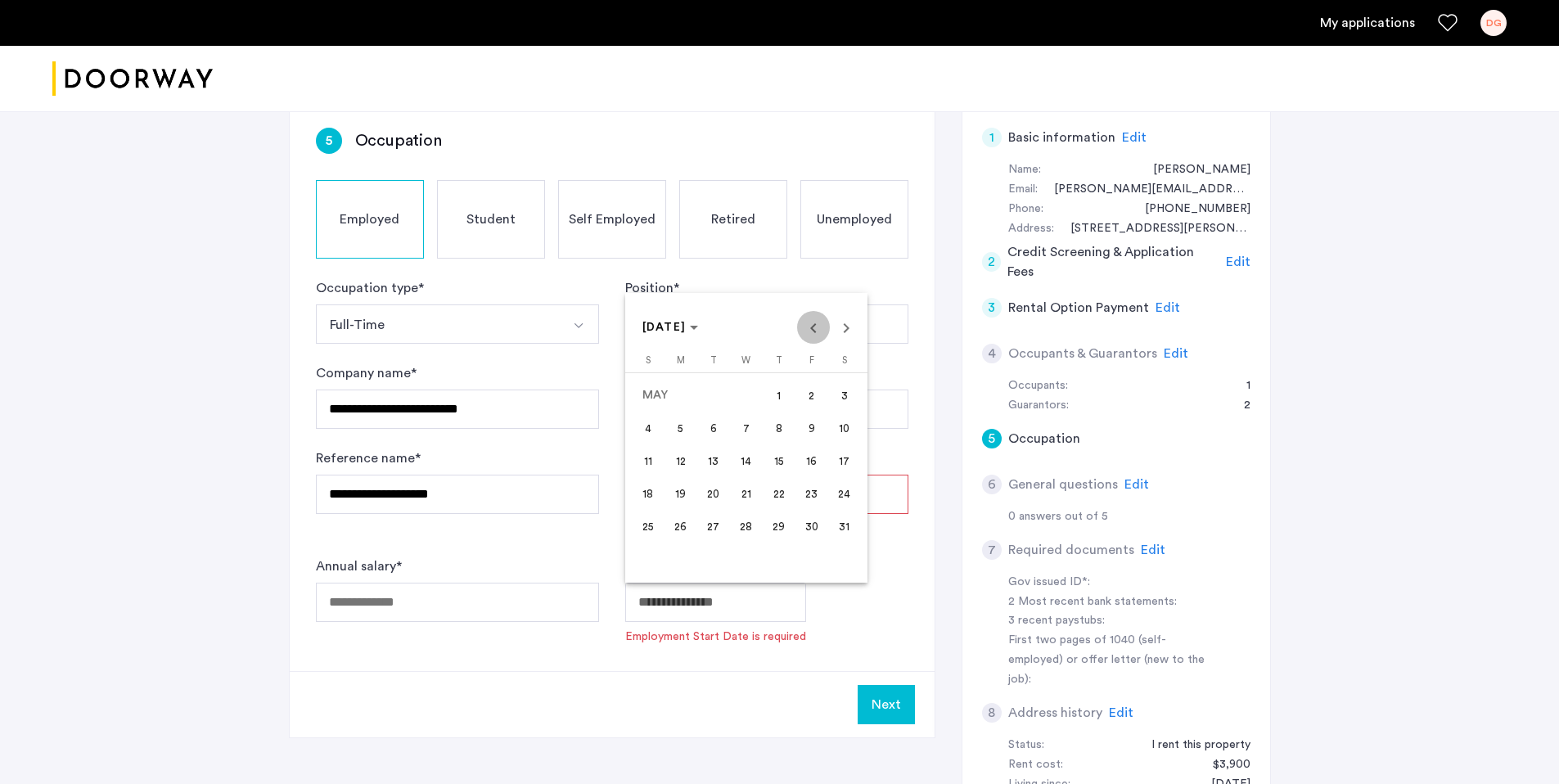 click at bounding box center (813, 327) 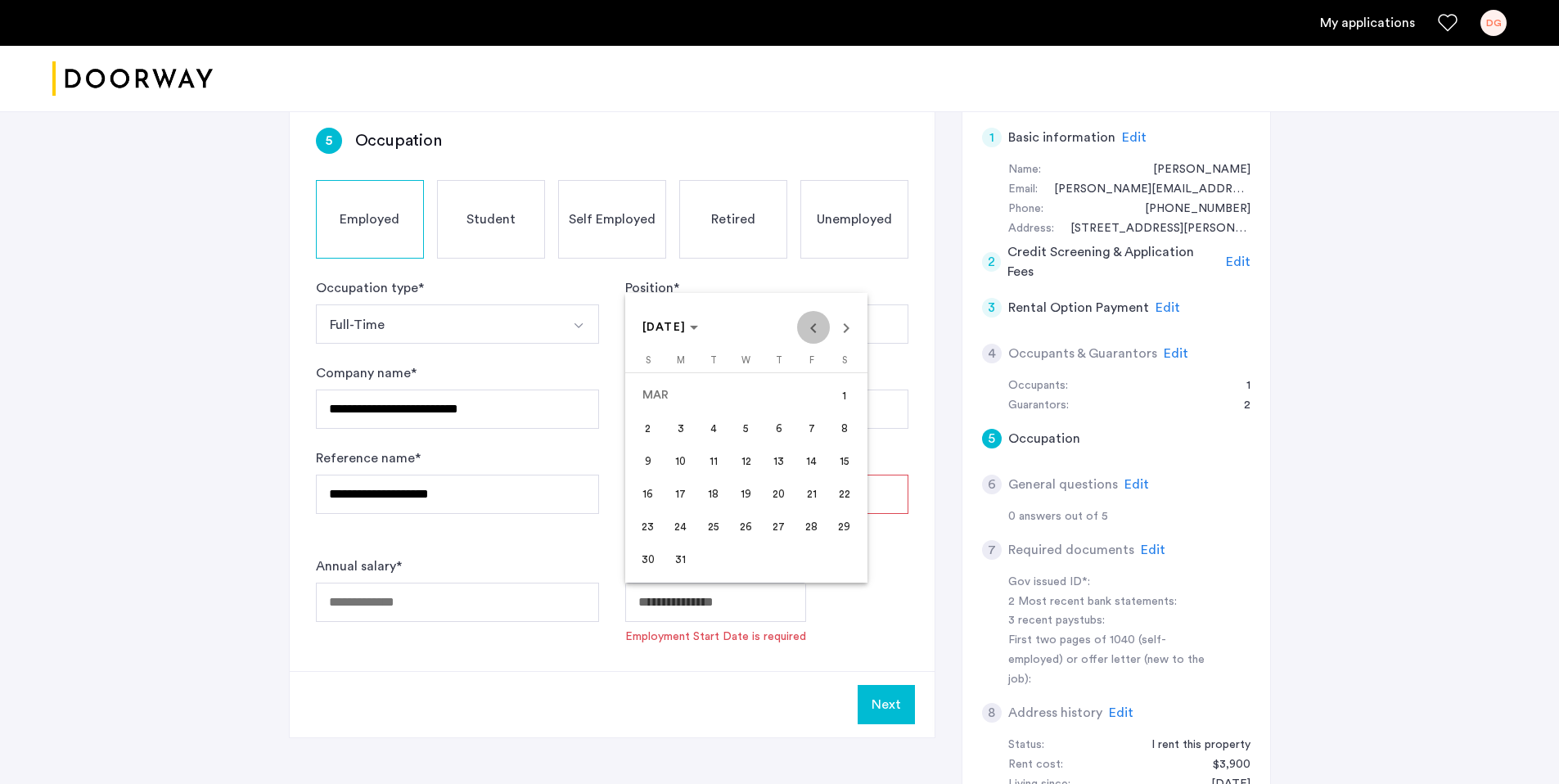 click at bounding box center (813, 327) 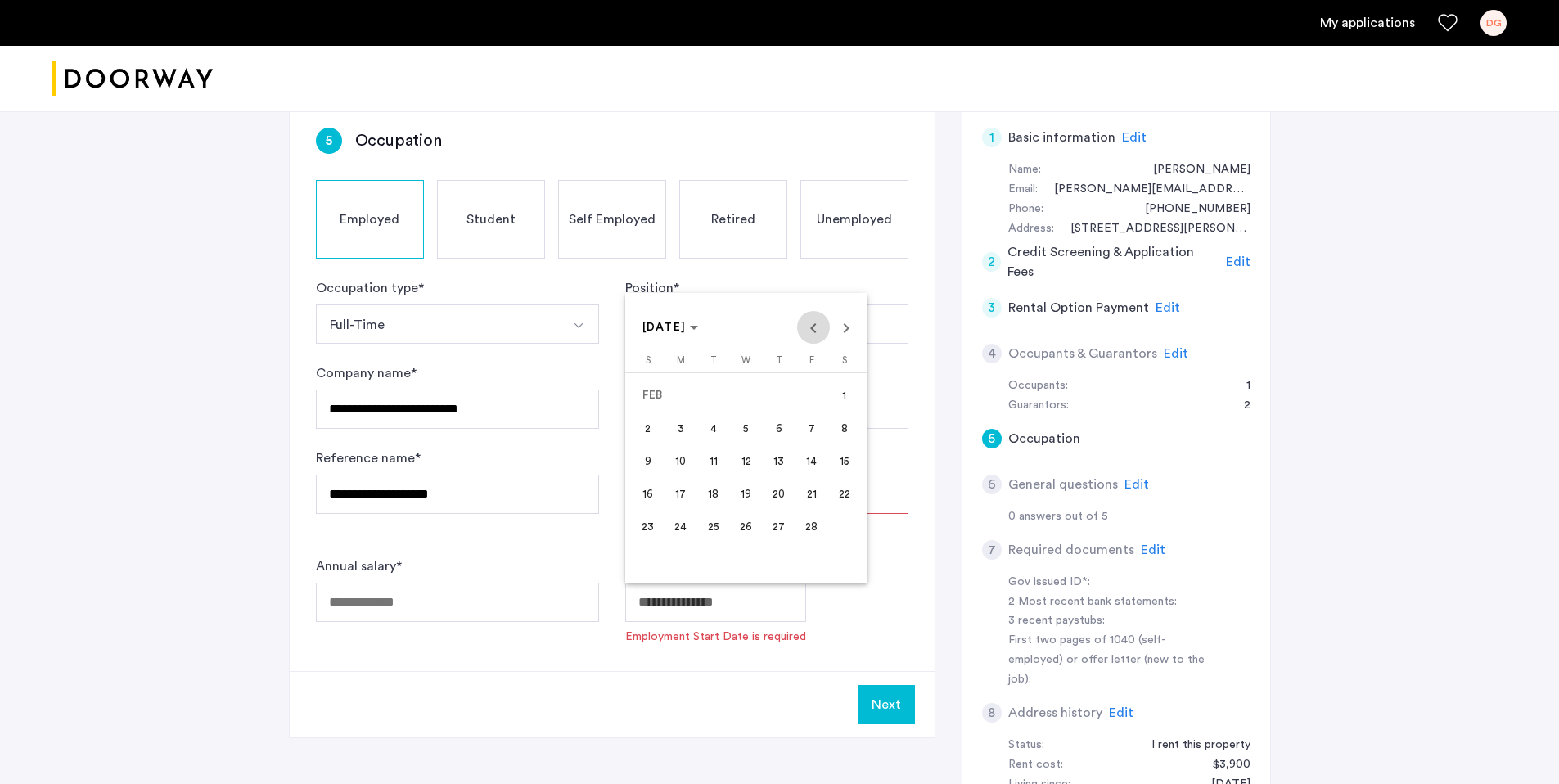 click at bounding box center (813, 327) 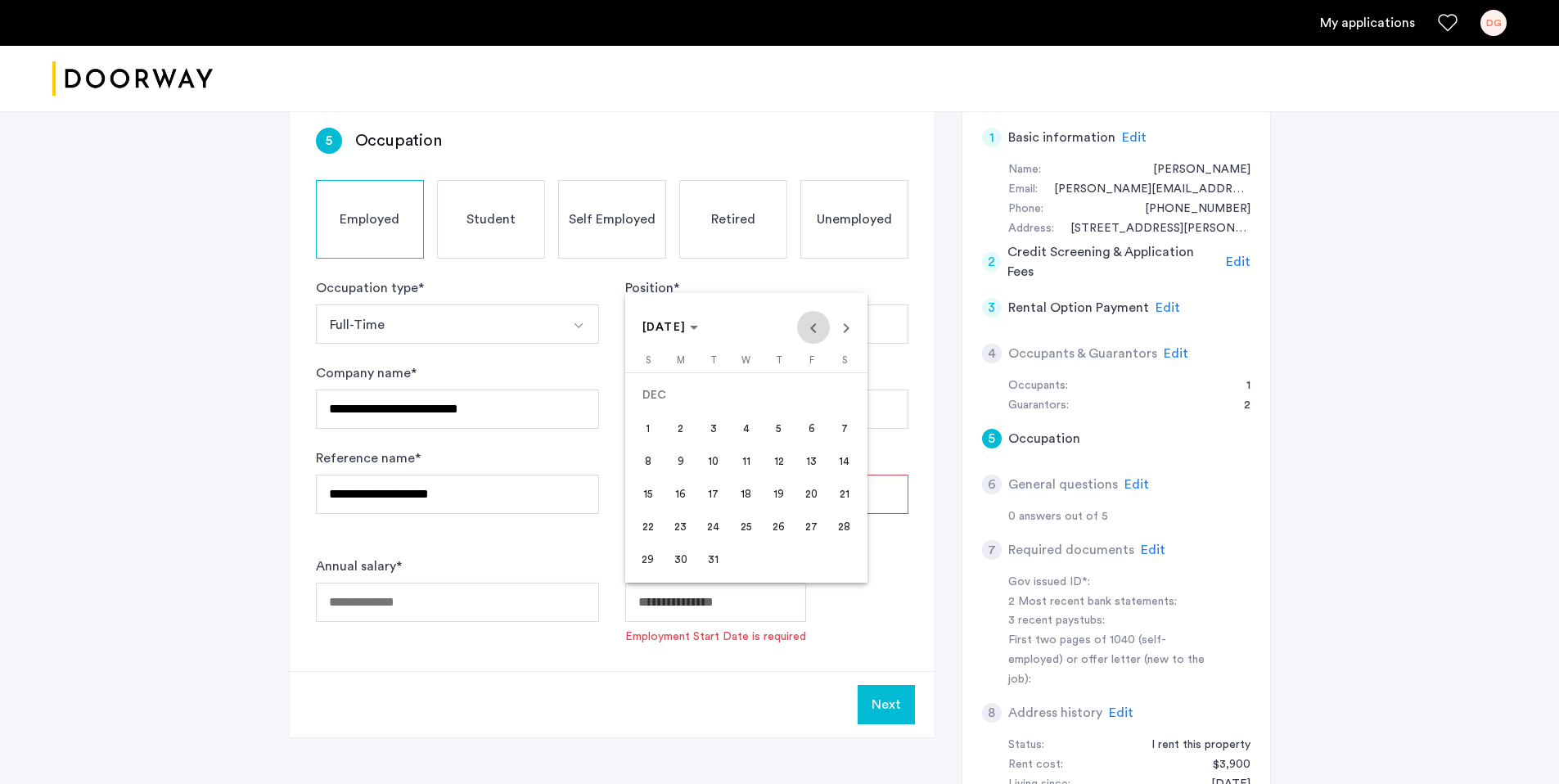 click at bounding box center (813, 327) 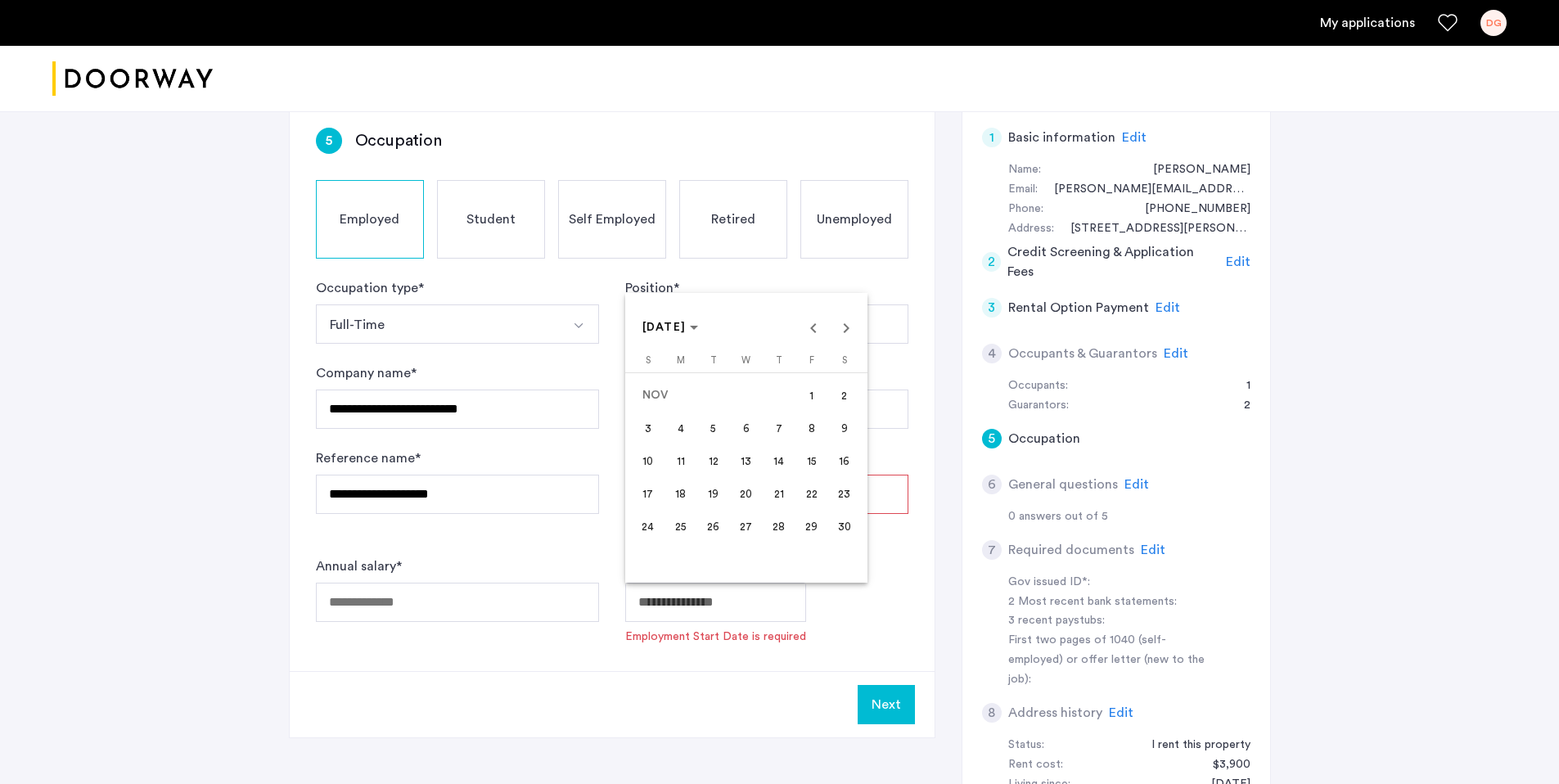click on "19" at bounding box center (714, 493) 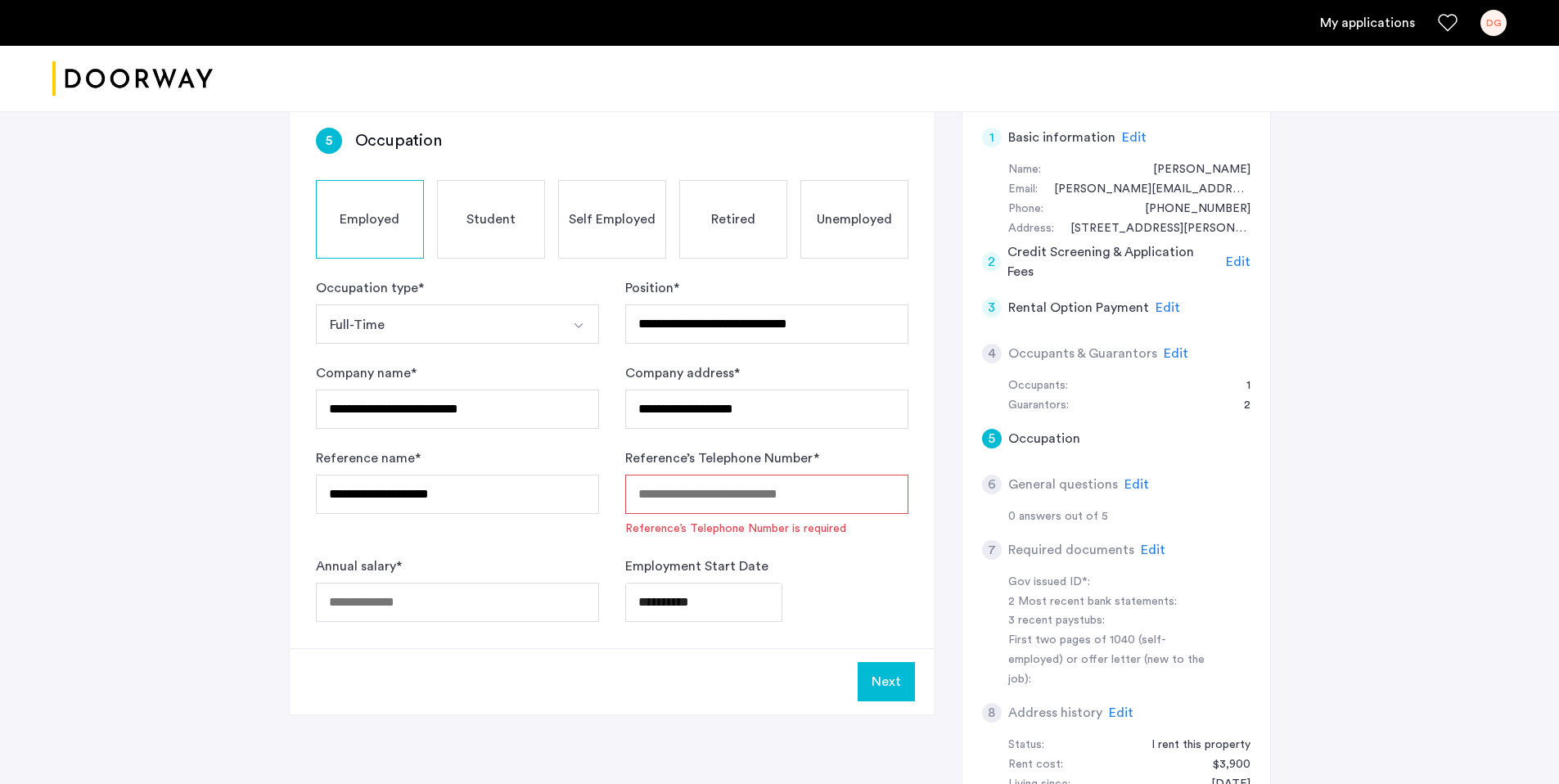 click on "Reference’s Telephone Number  *" at bounding box center [767, 494] 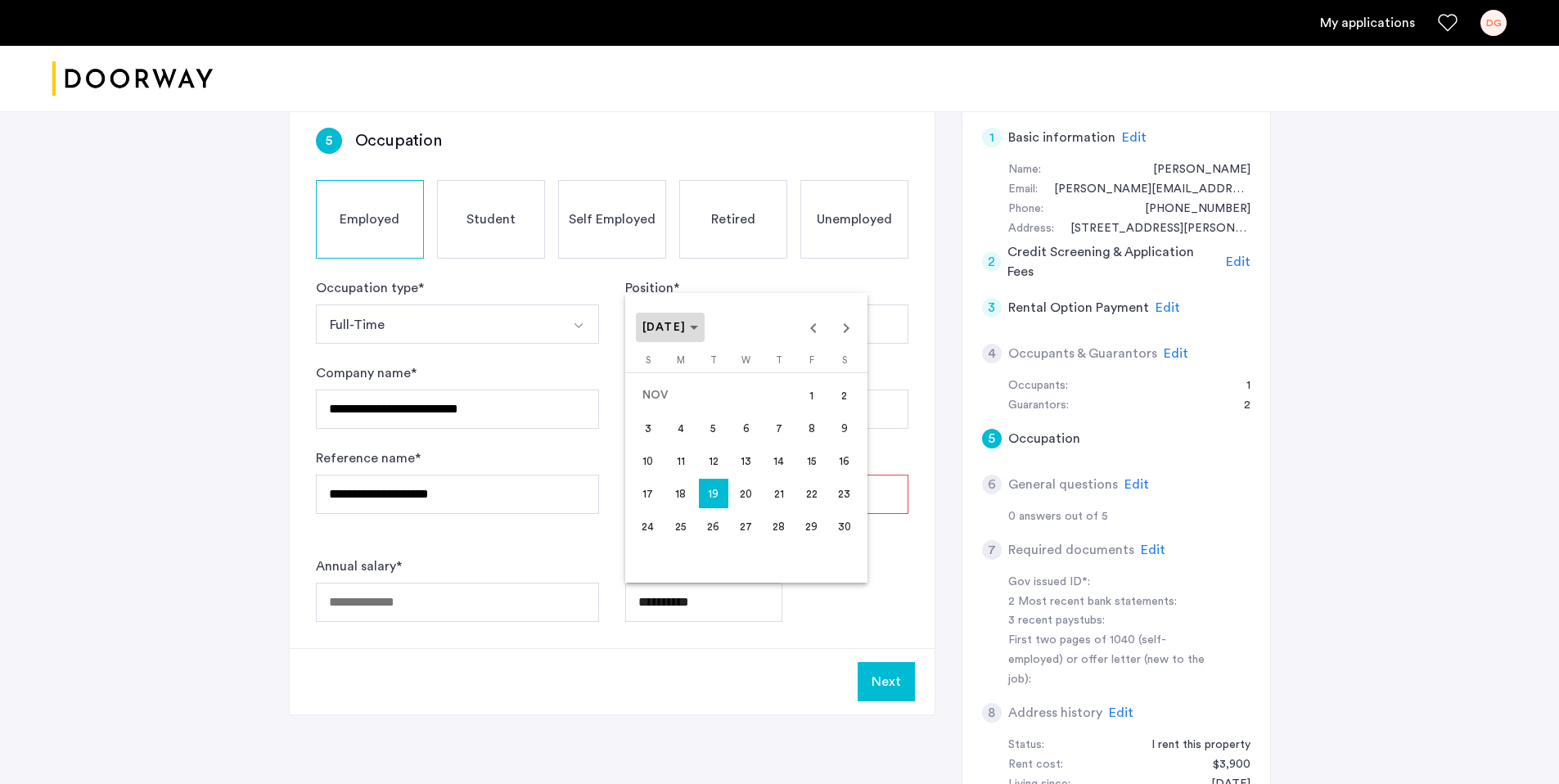 click on "[DATE]" at bounding box center [665, 327] 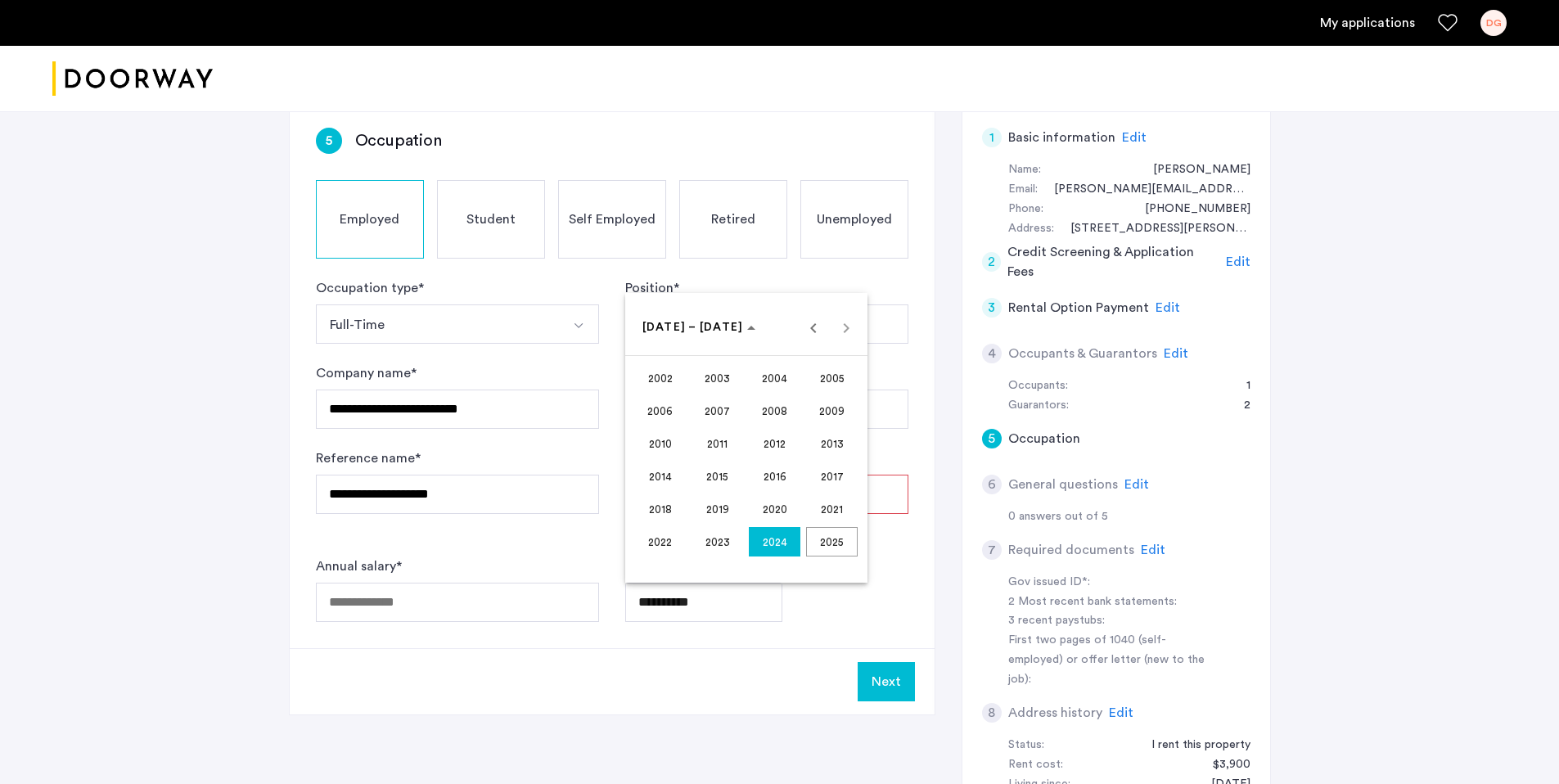 drag, startPoint x: 737, startPoint y: 617, endPoint x: 674, endPoint y: 593, distance: 67.41662 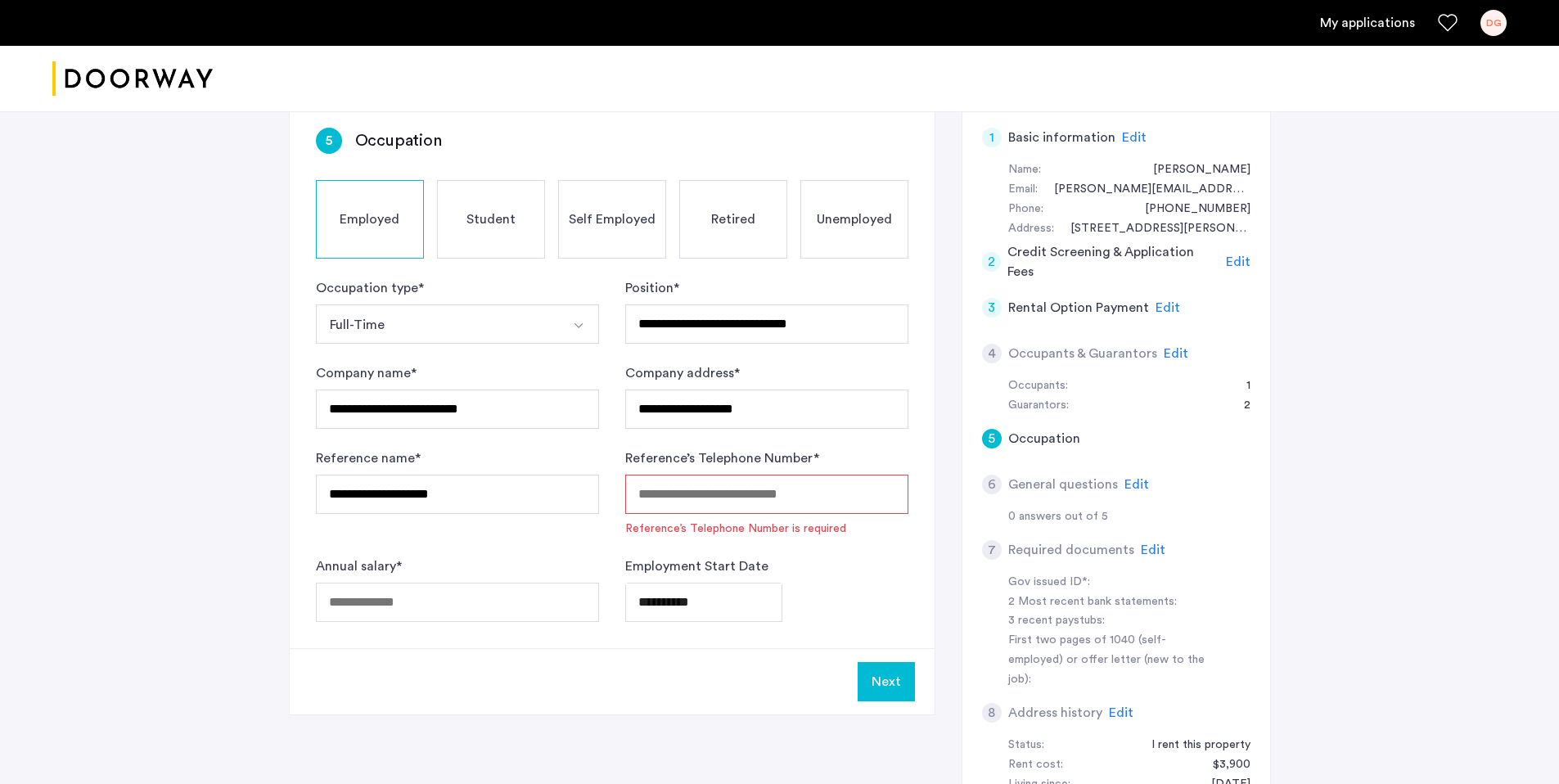 click on "**********" at bounding box center (779, 123) 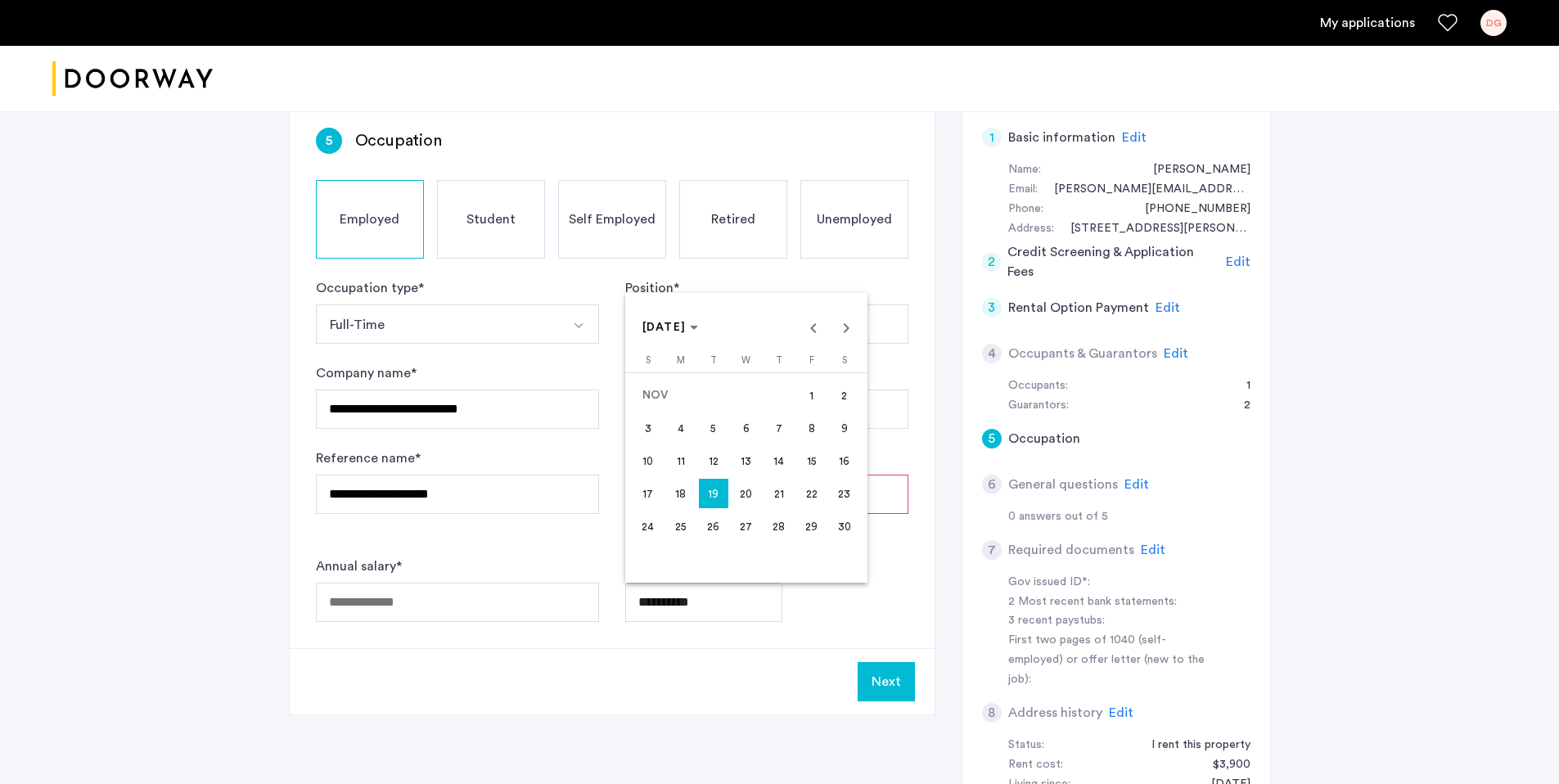 drag, startPoint x: 688, startPoint y: 494, endPoint x: 656, endPoint y: 499, distance: 32.38827 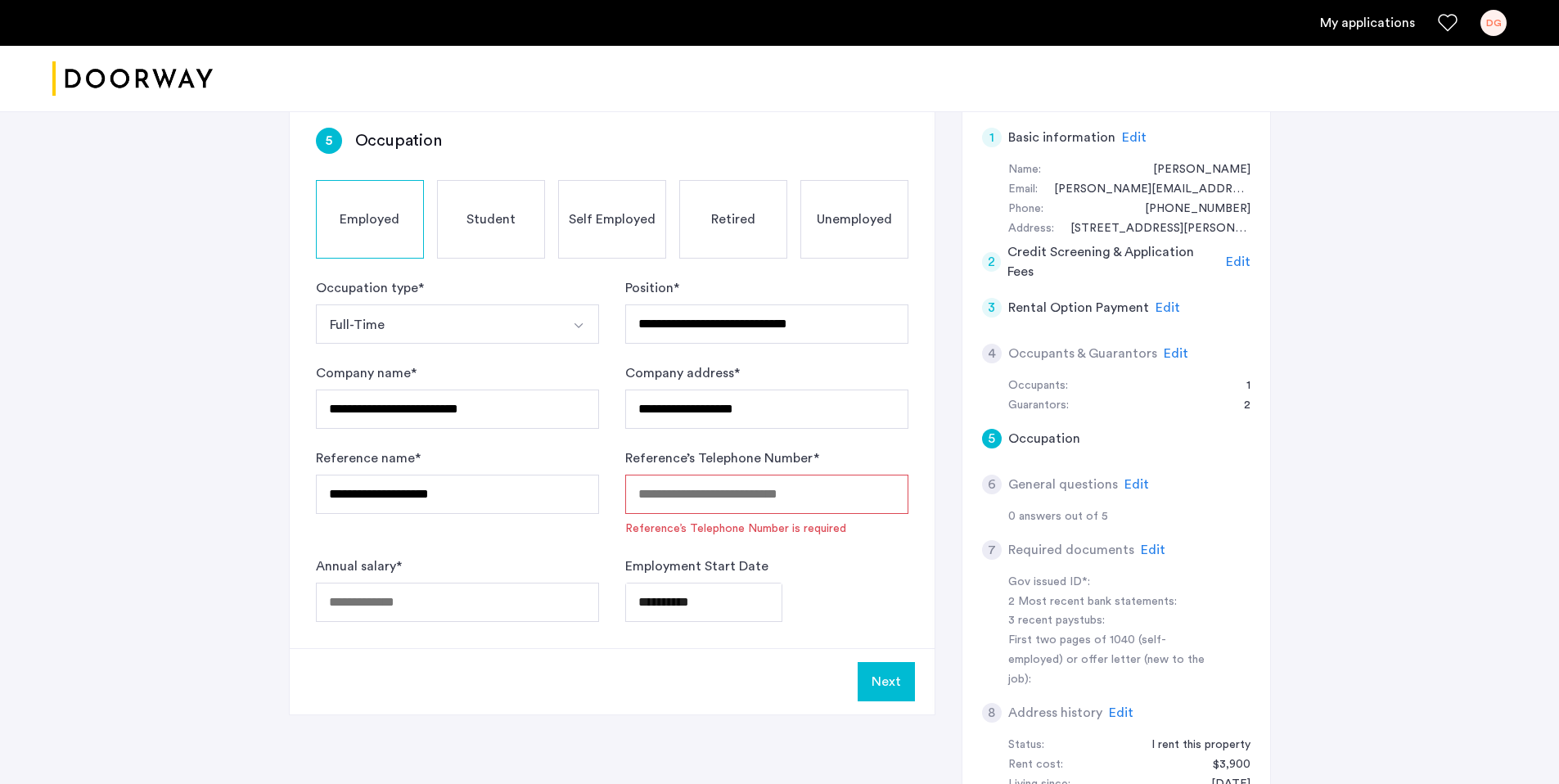 type on "**********" 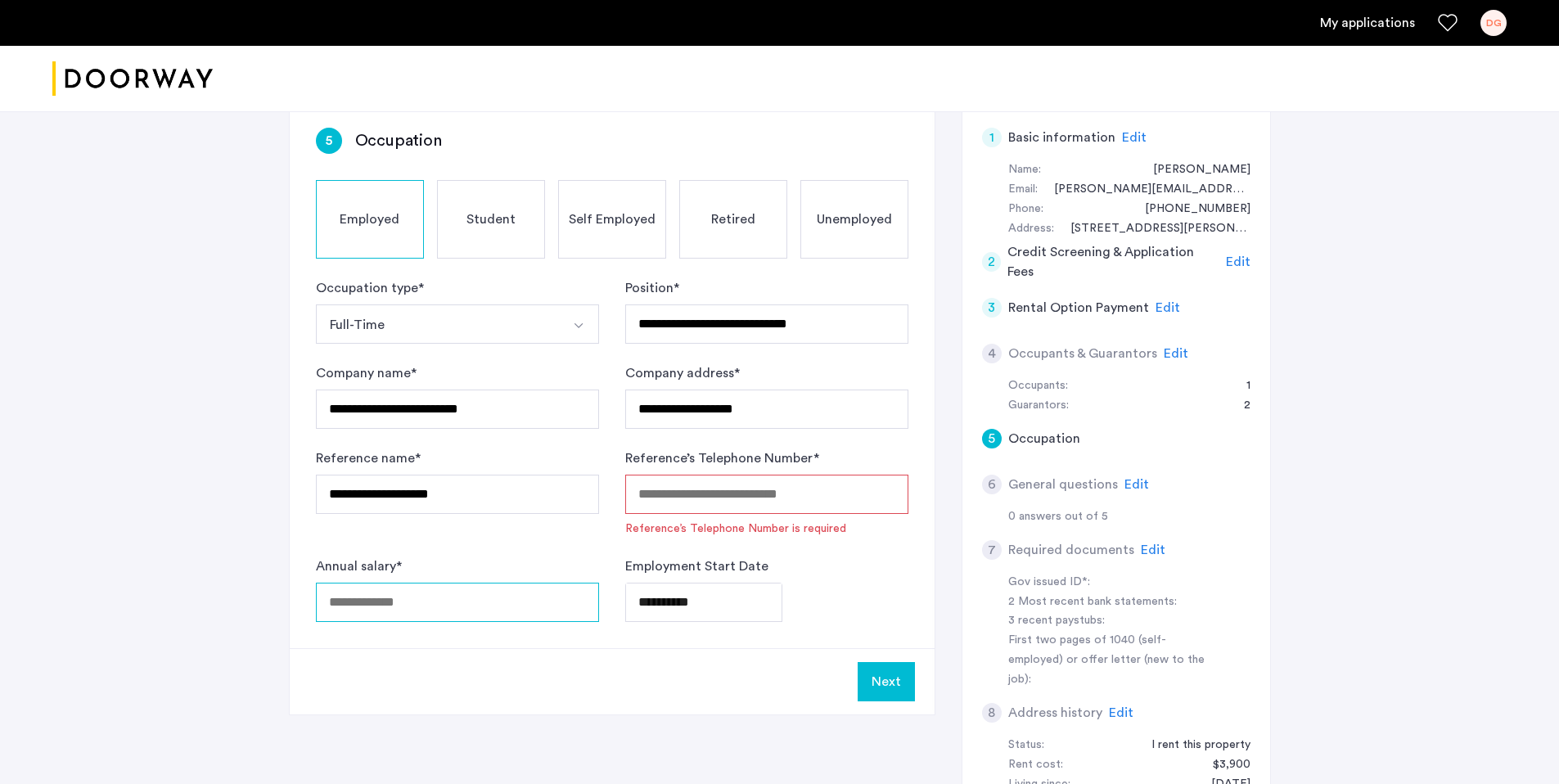 click on "Annual salary  *" at bounding box center (457, 602) 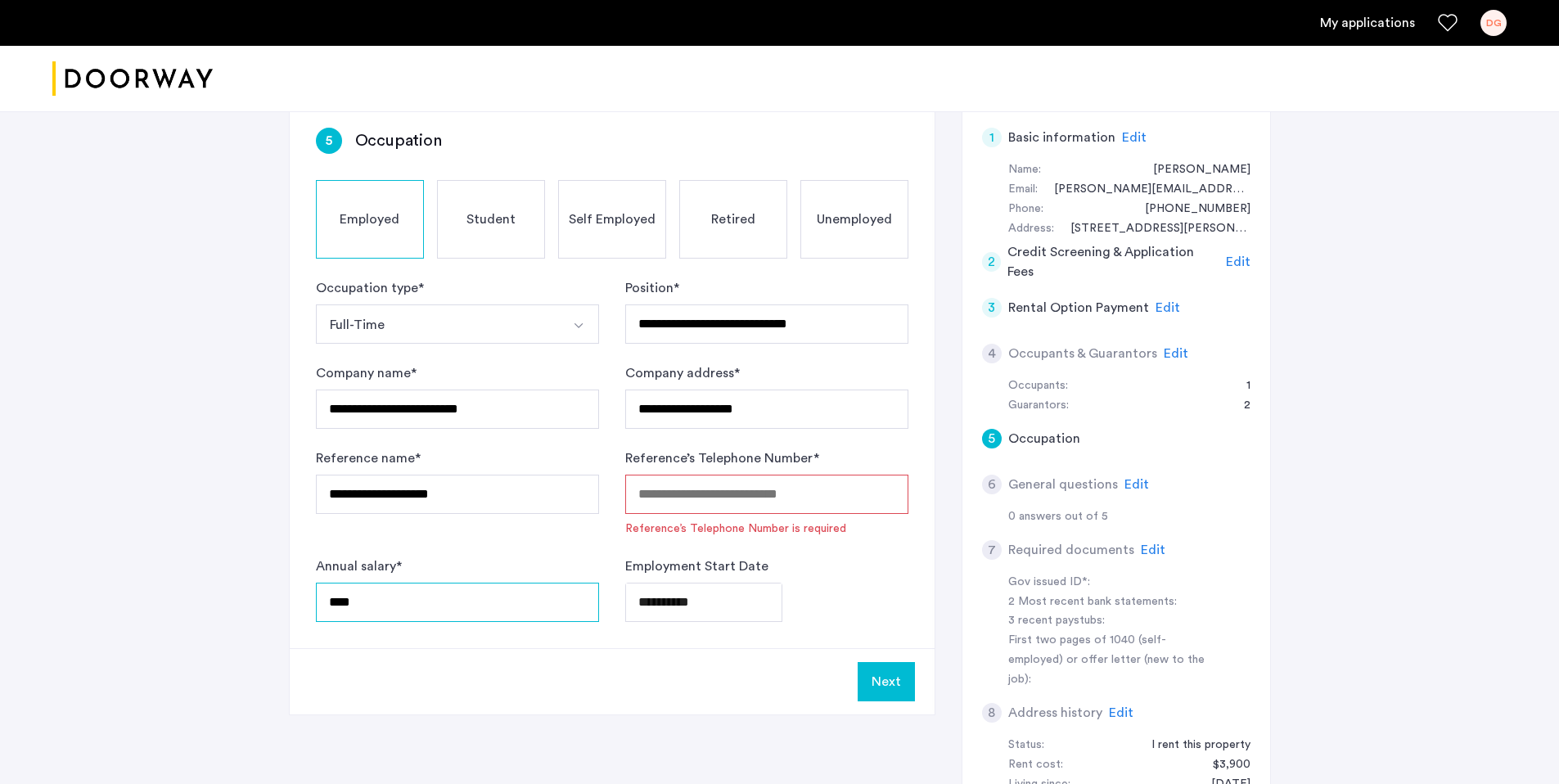 drag, startPoint x: 401, startPoint y: 607, endPoint x: 246, endPoint y: 597, distance: 155.32225 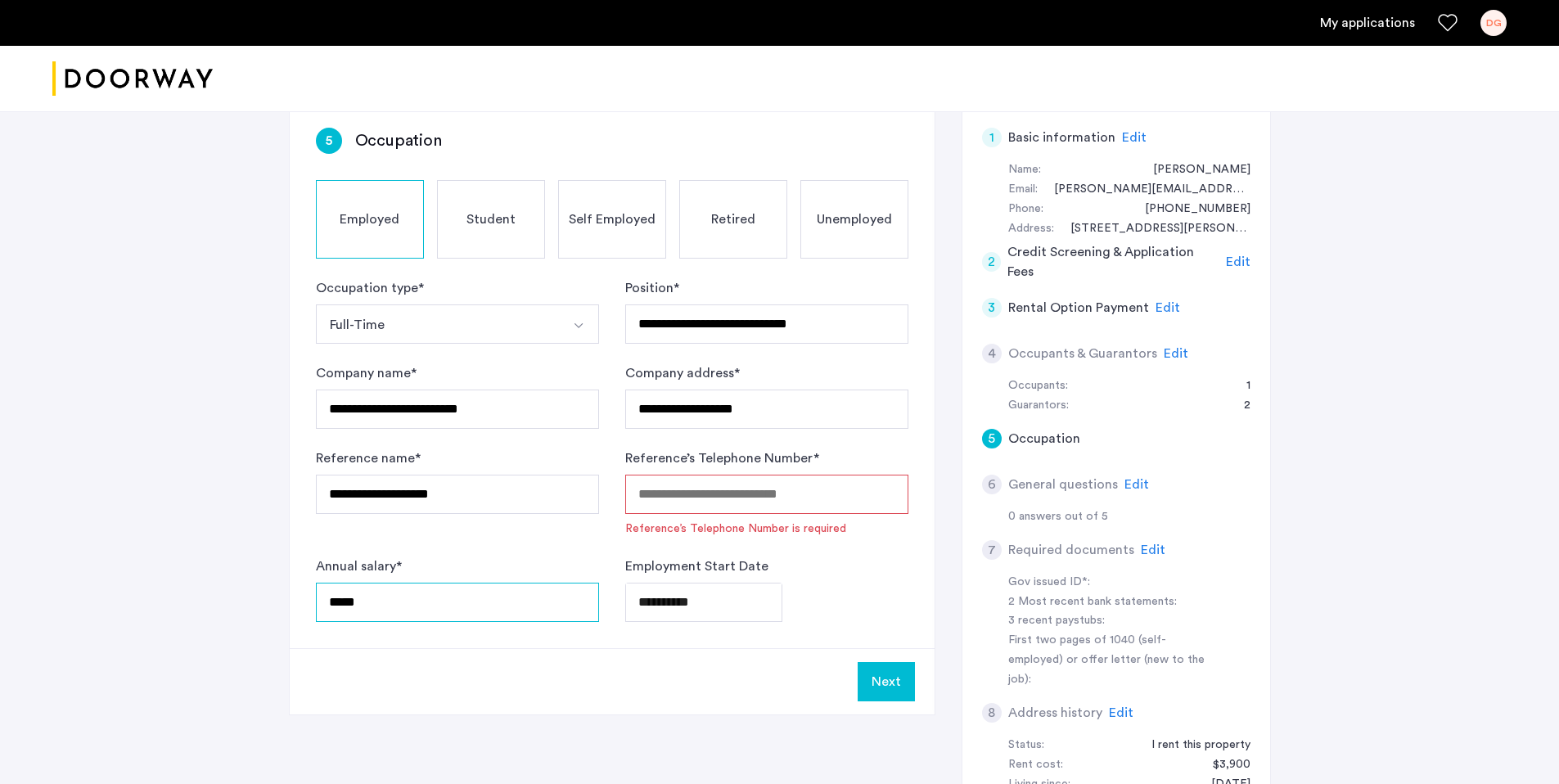 type on "*****" 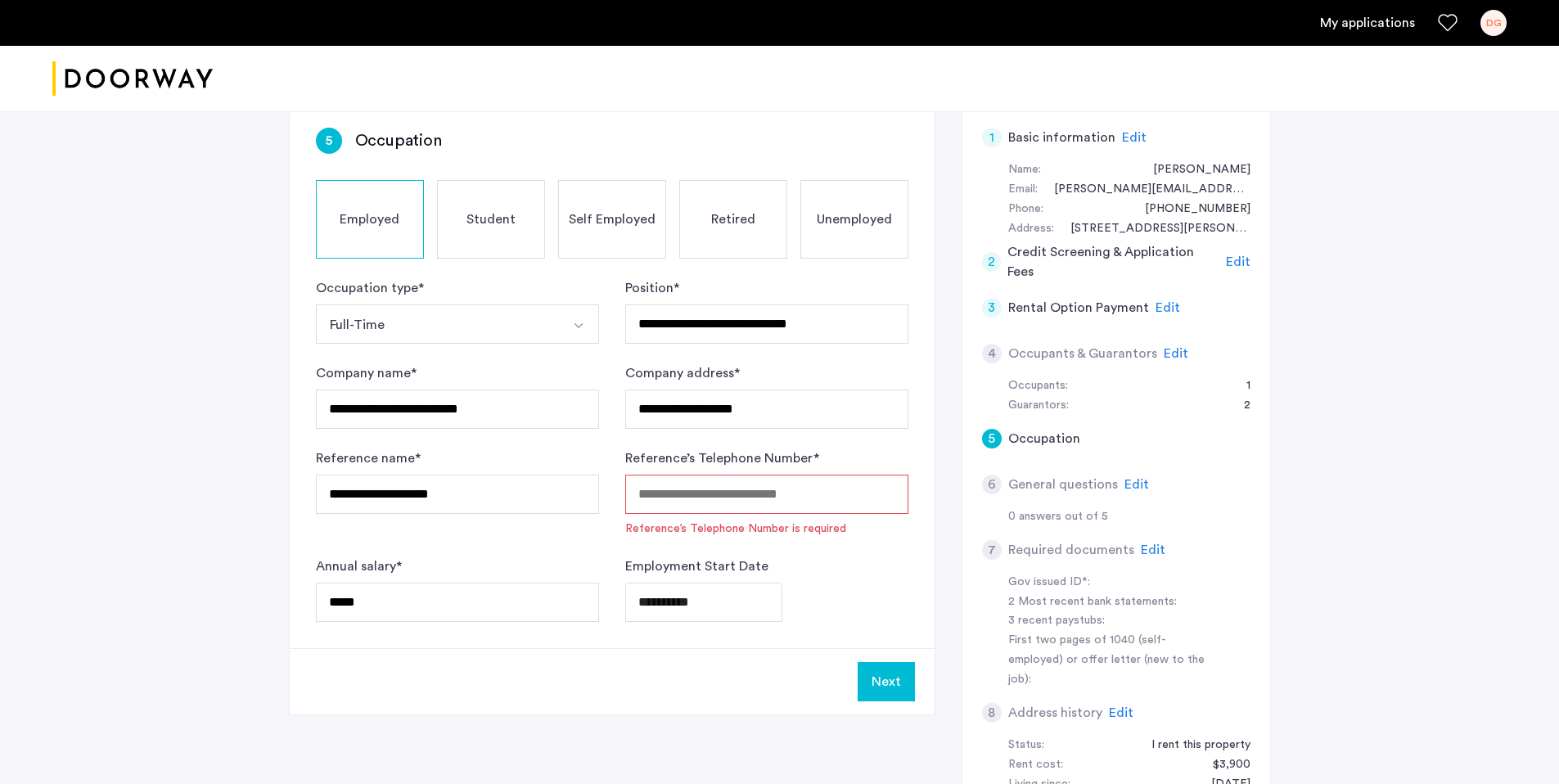 click on "Reference’s Telephone Number  *" at bounding box center (767, 494) 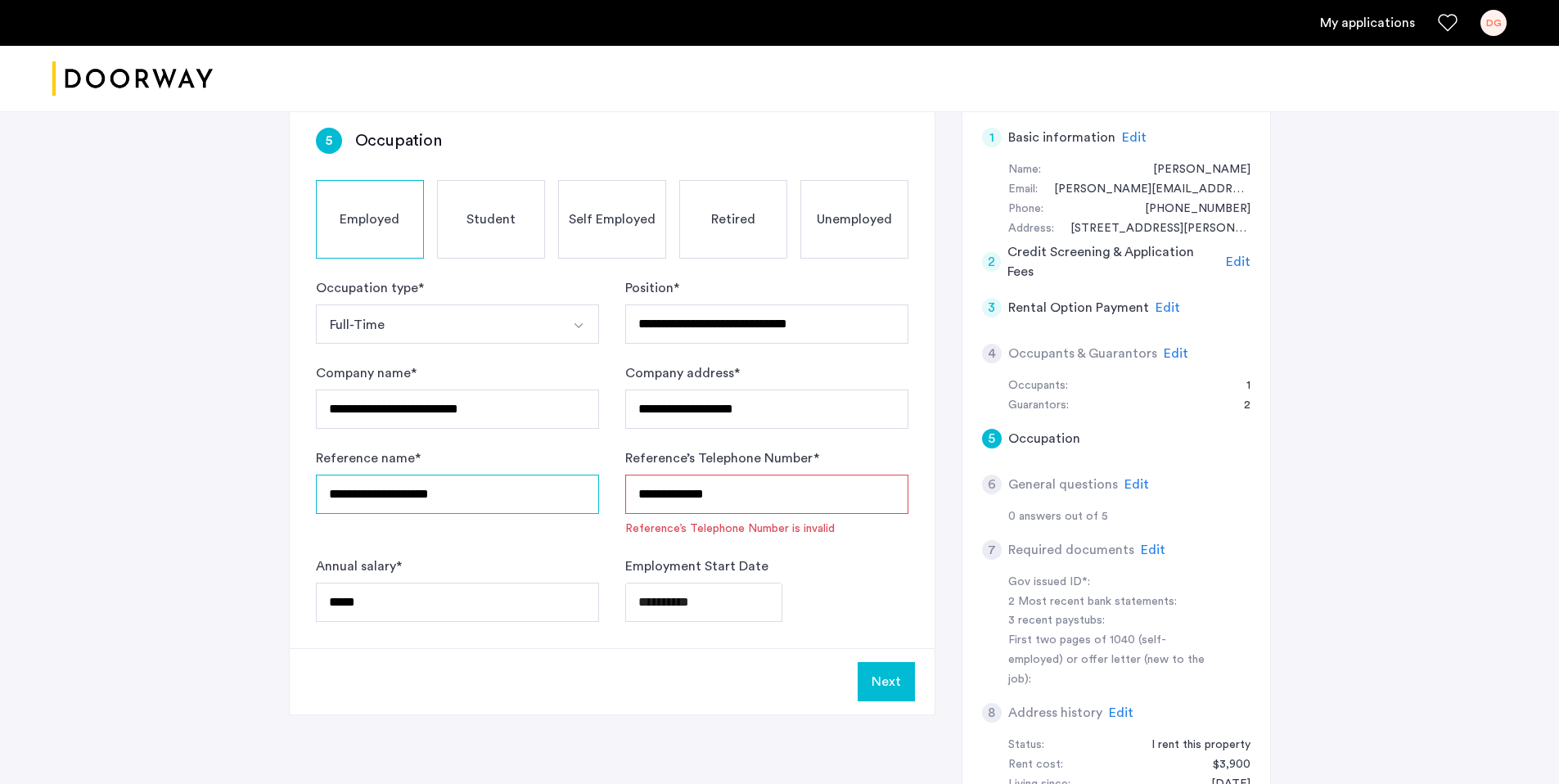 drag, startPoint x: 517, startPoint y: 502, endPoint x: 518, endPoint y: 494, distance: 8.062258 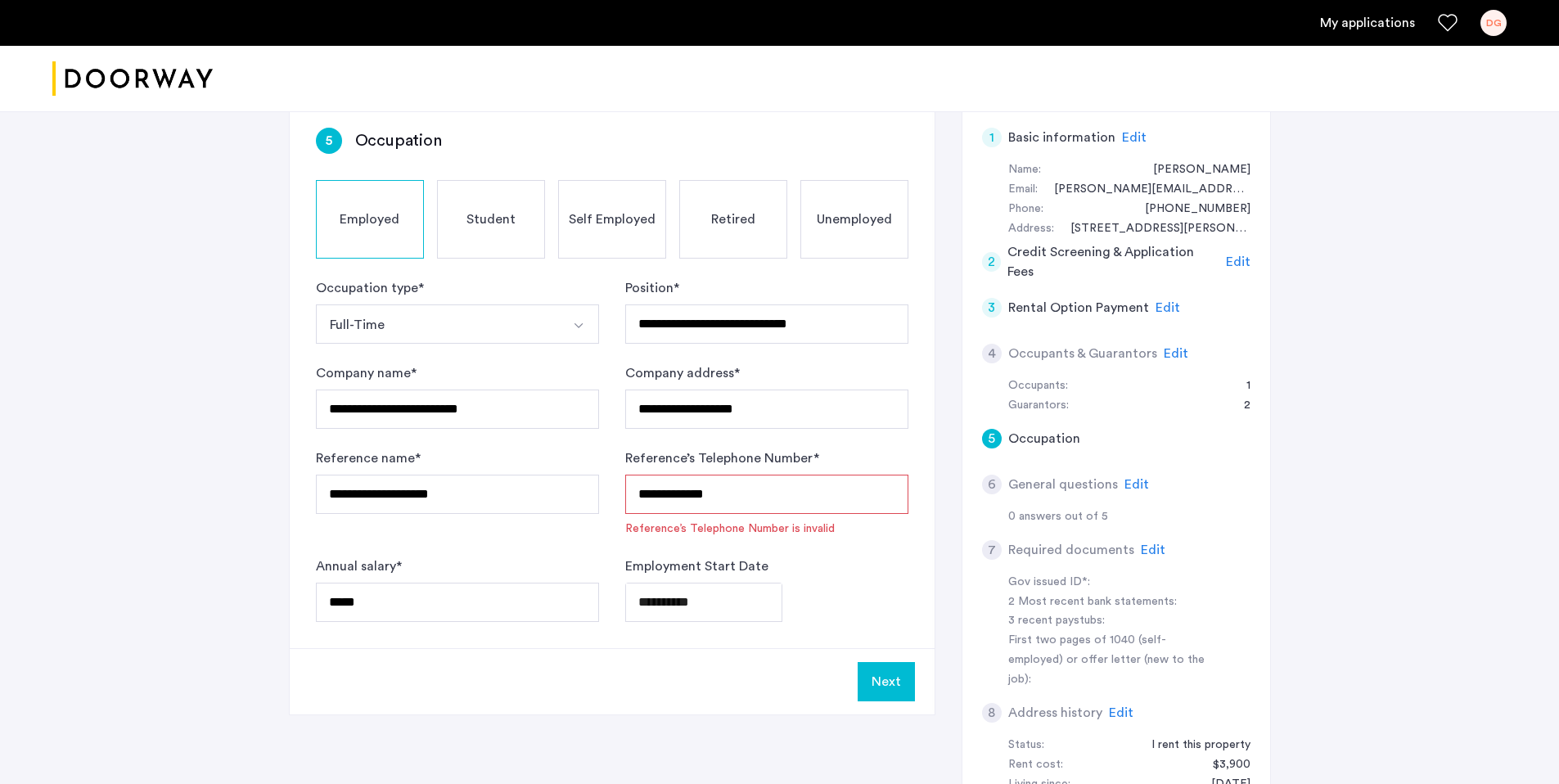 click on "**********" at bounding box center (767, 494) 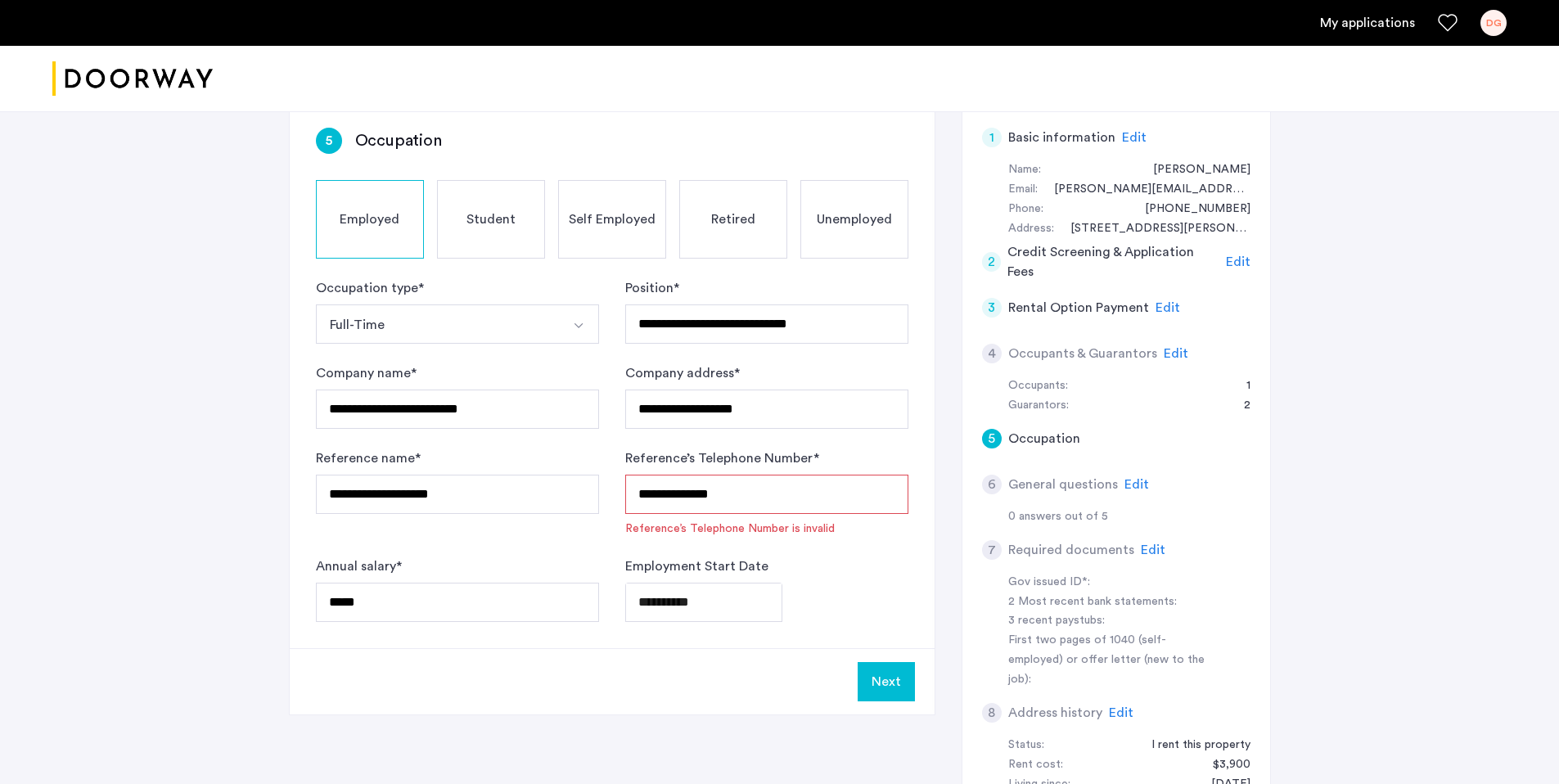 click on "**********" at bounding box center (767, 494) 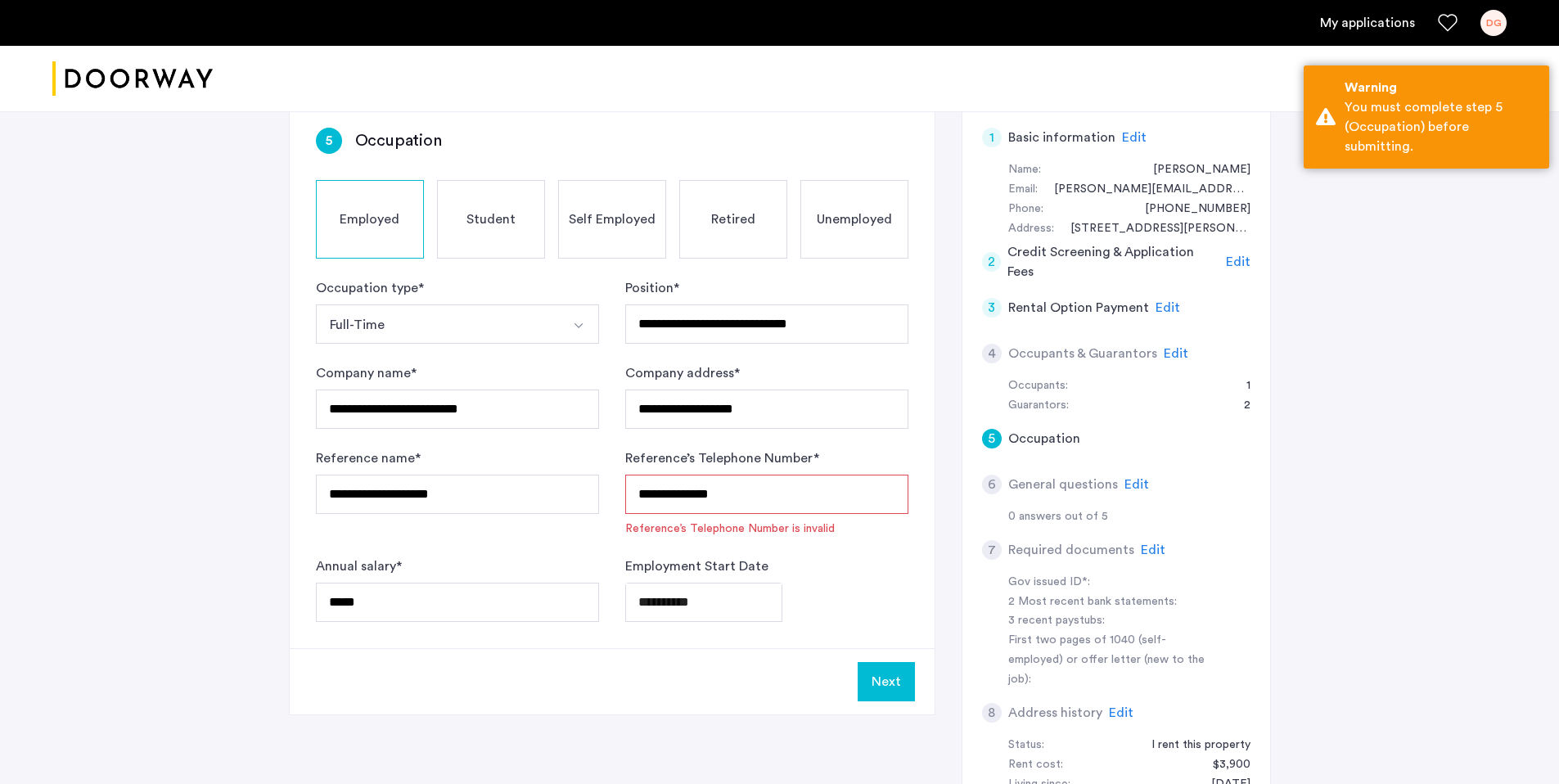 click on "**********" at bounding box center [767, 494] 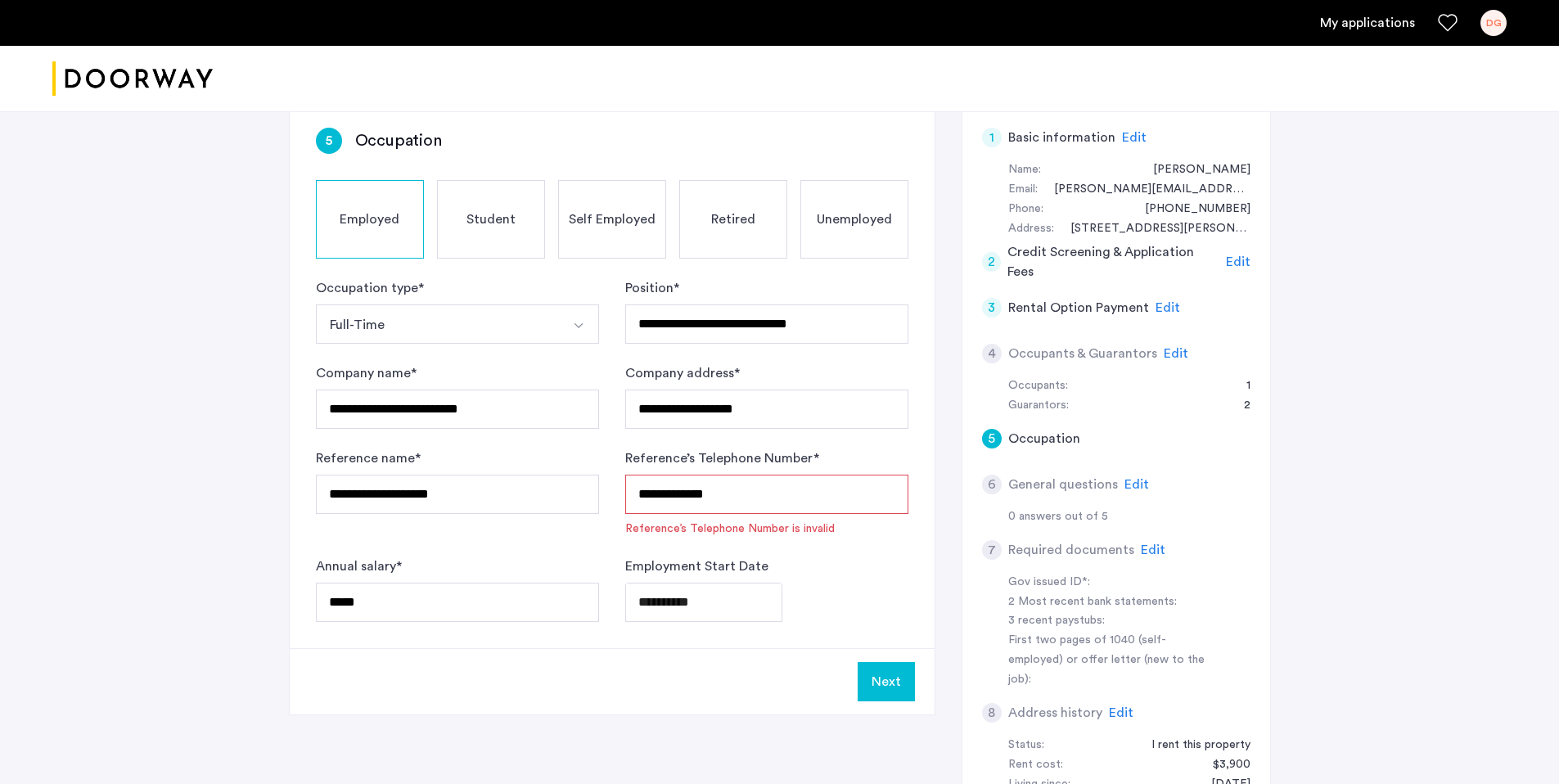 click on "**********" at bounding box center [767, 494] 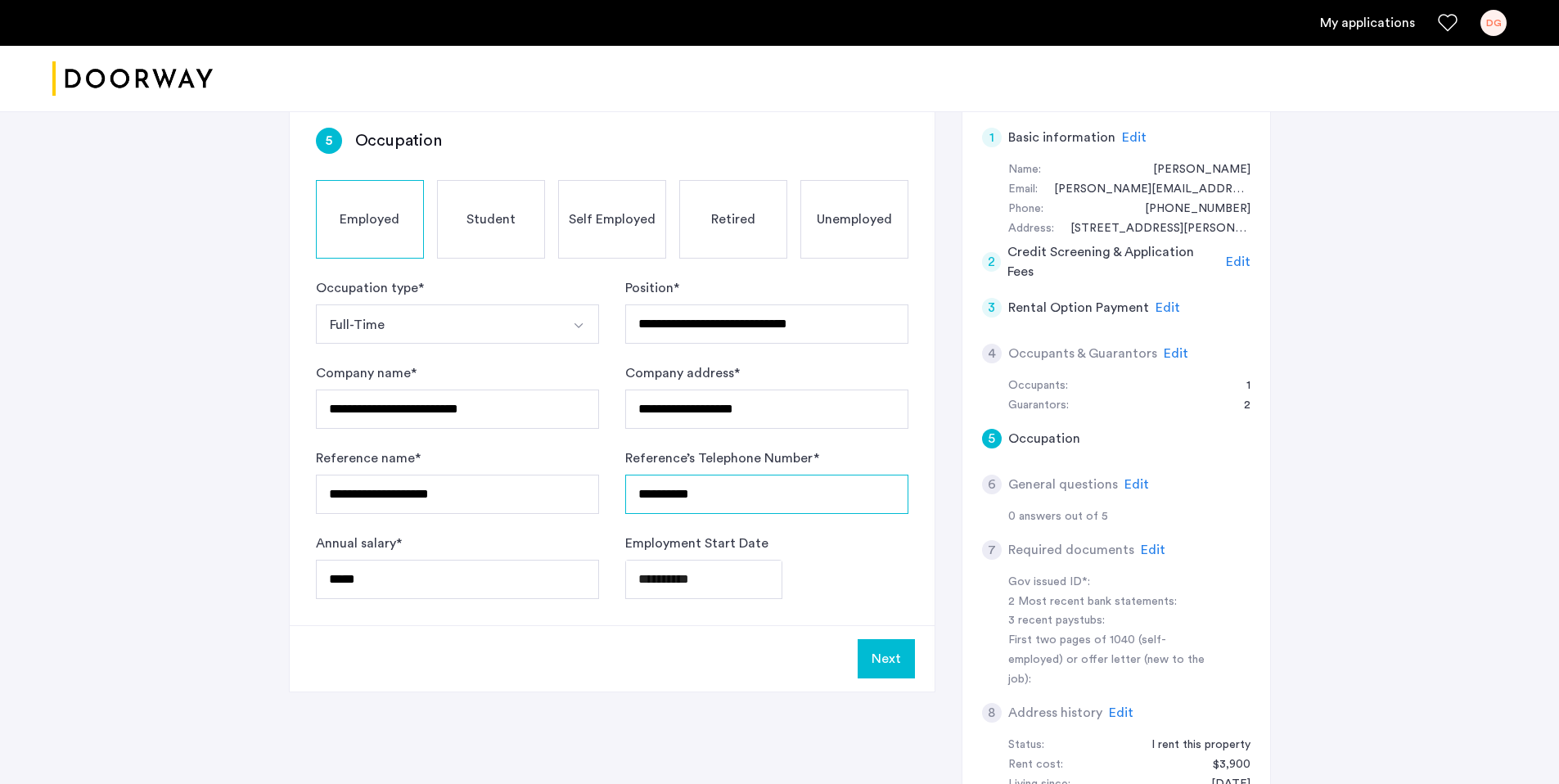 type on "**********" 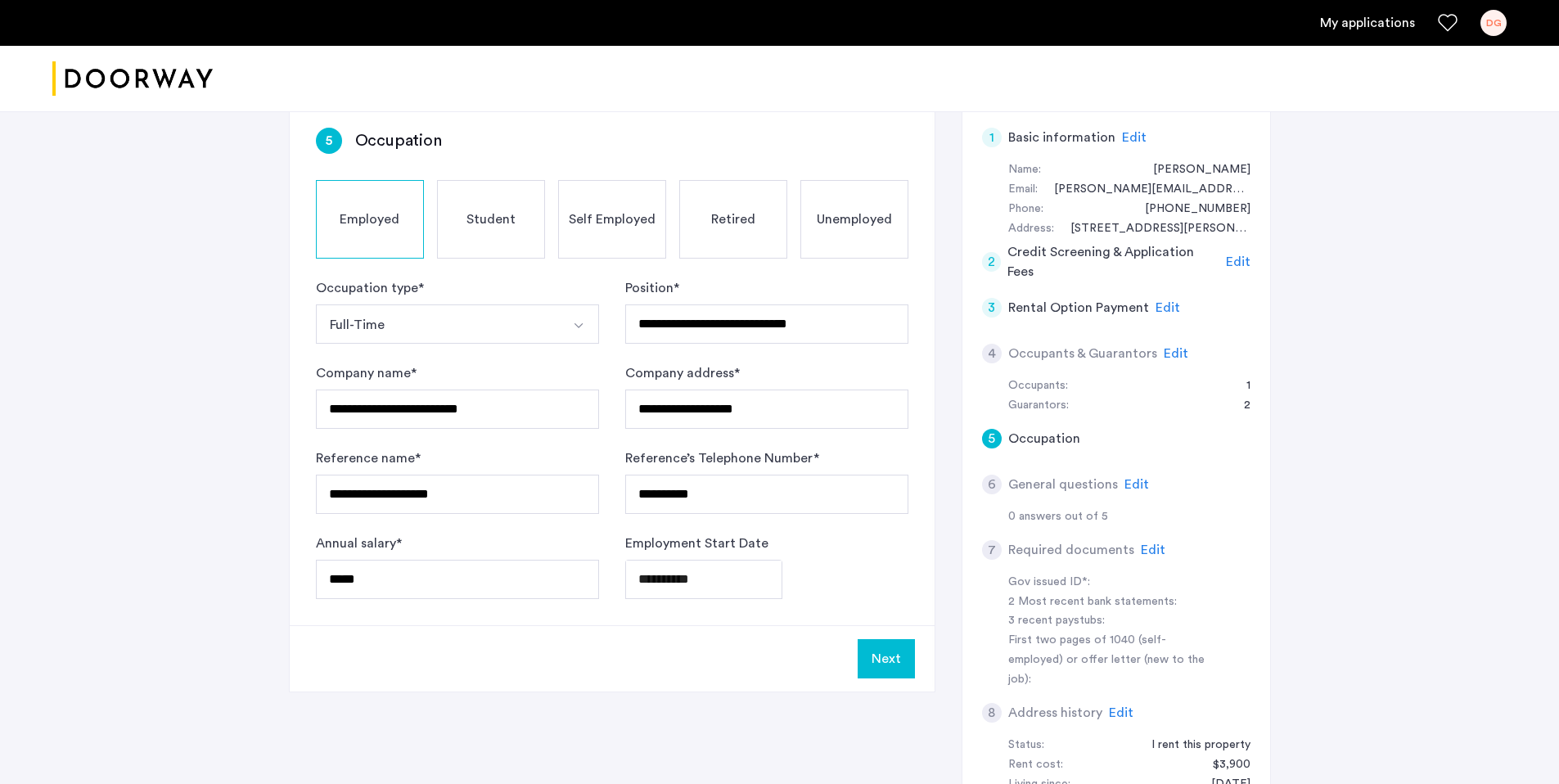 click on "Next" 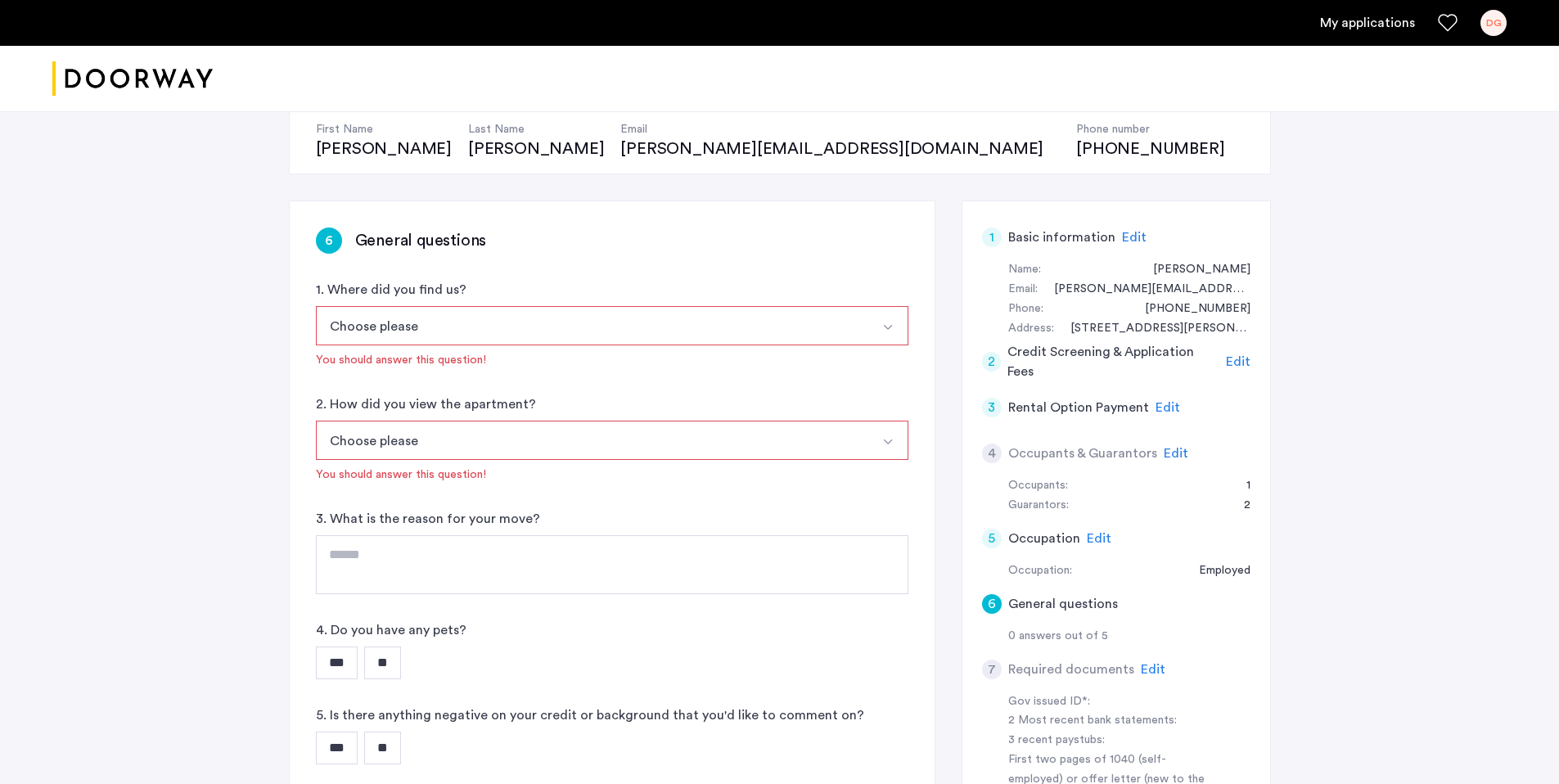 scroll, scrollTop: 273, scrollLeft: 0, axis: vertical 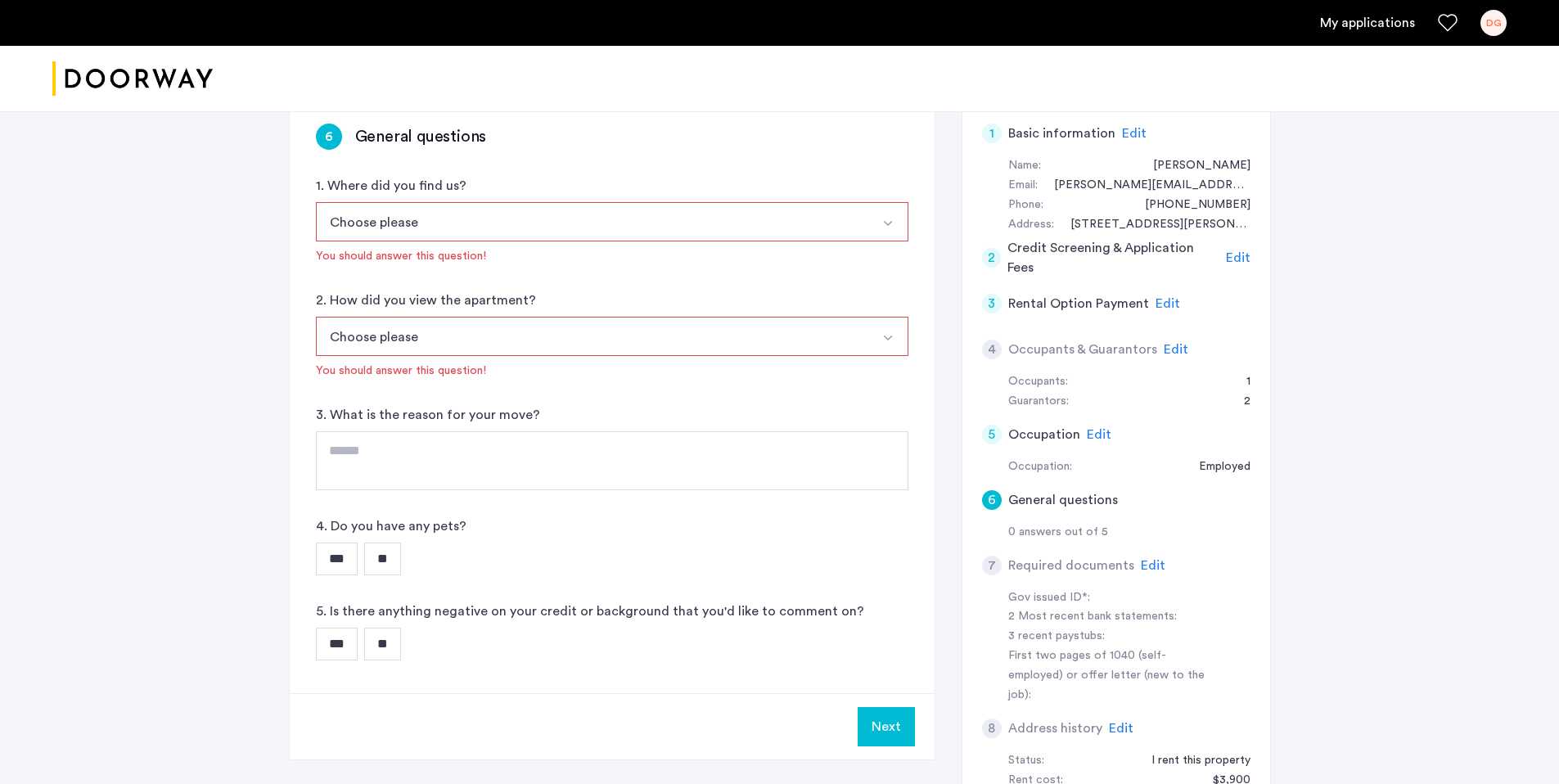 click on "Choose please" at bounding box center (593, 222) 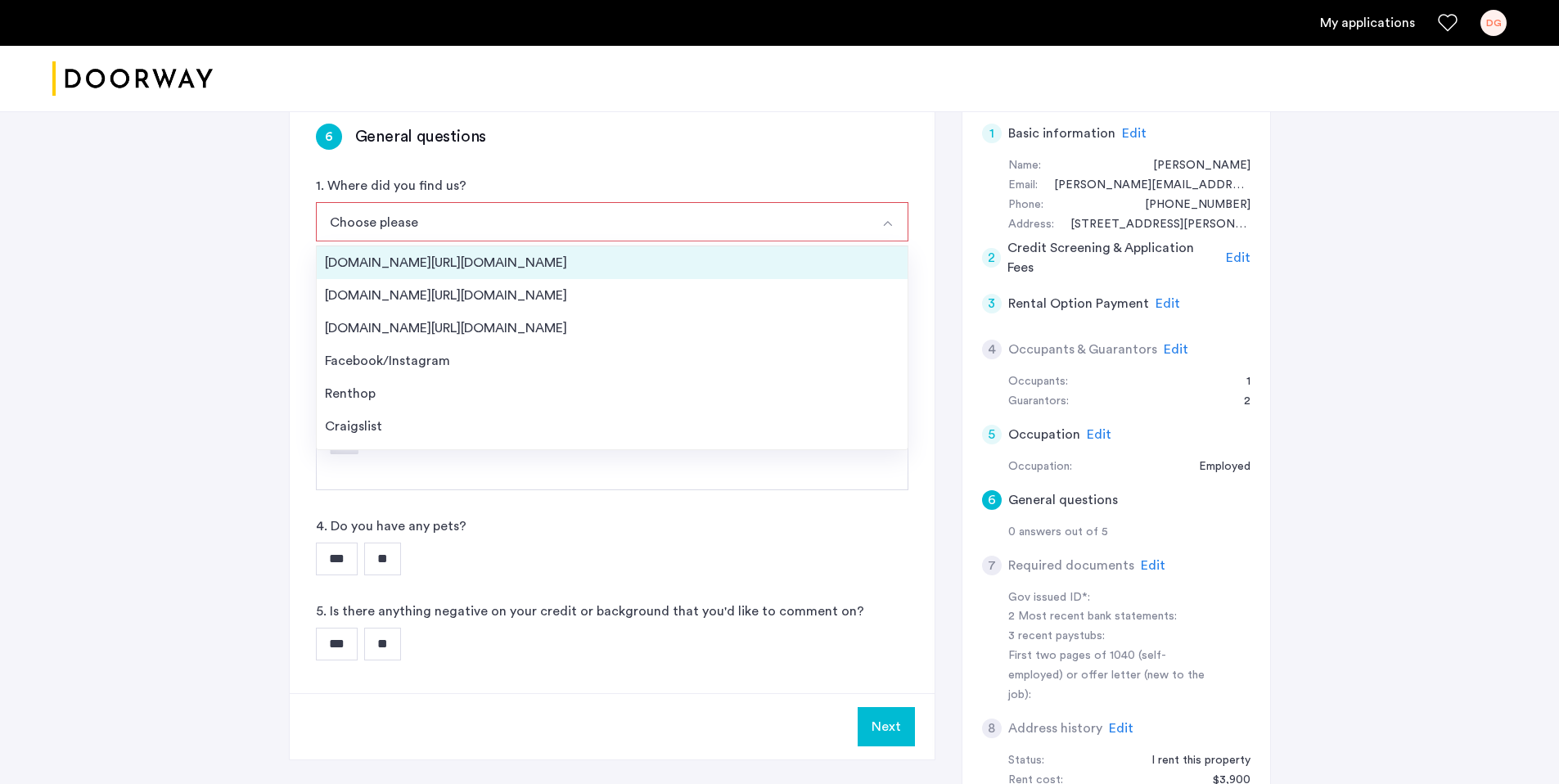 click on "[DOMAIN_NAME][URL][DOMAIN_NAME]" at bounding box center (612, 263) 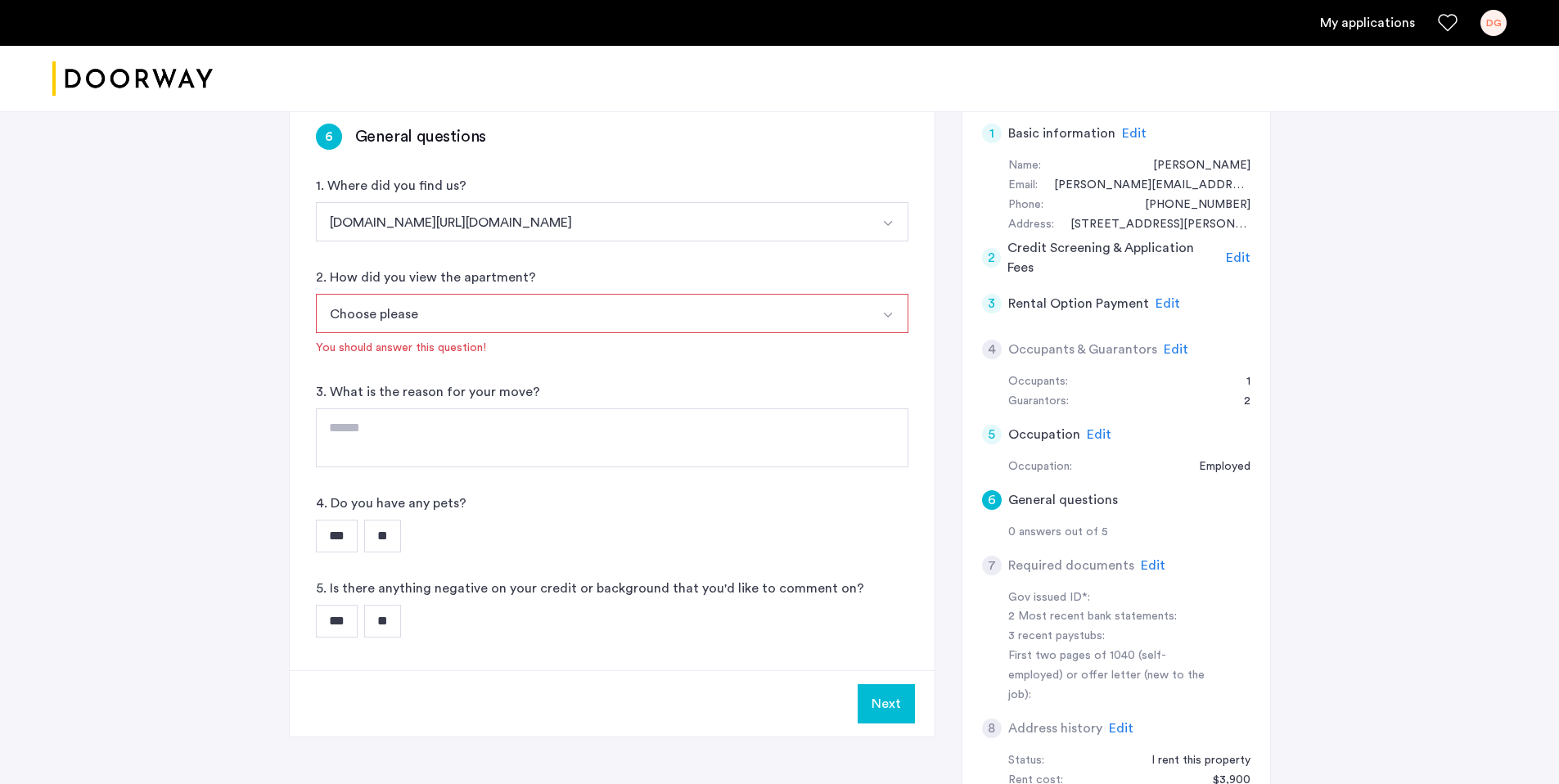 click on "Choose please" at bounding box center (593, 313) 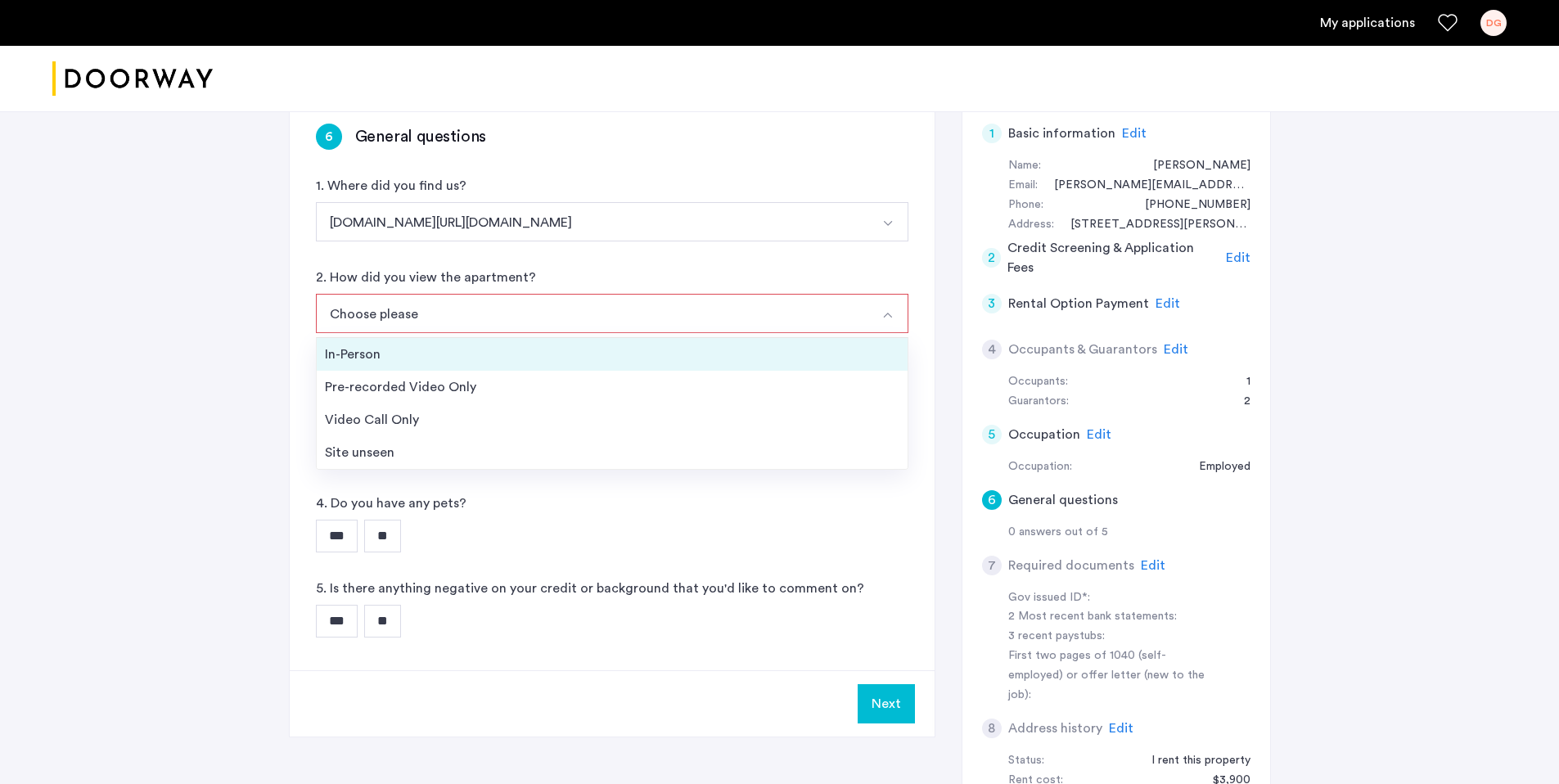 click on "In-Person" at bounding box center [612, 354] 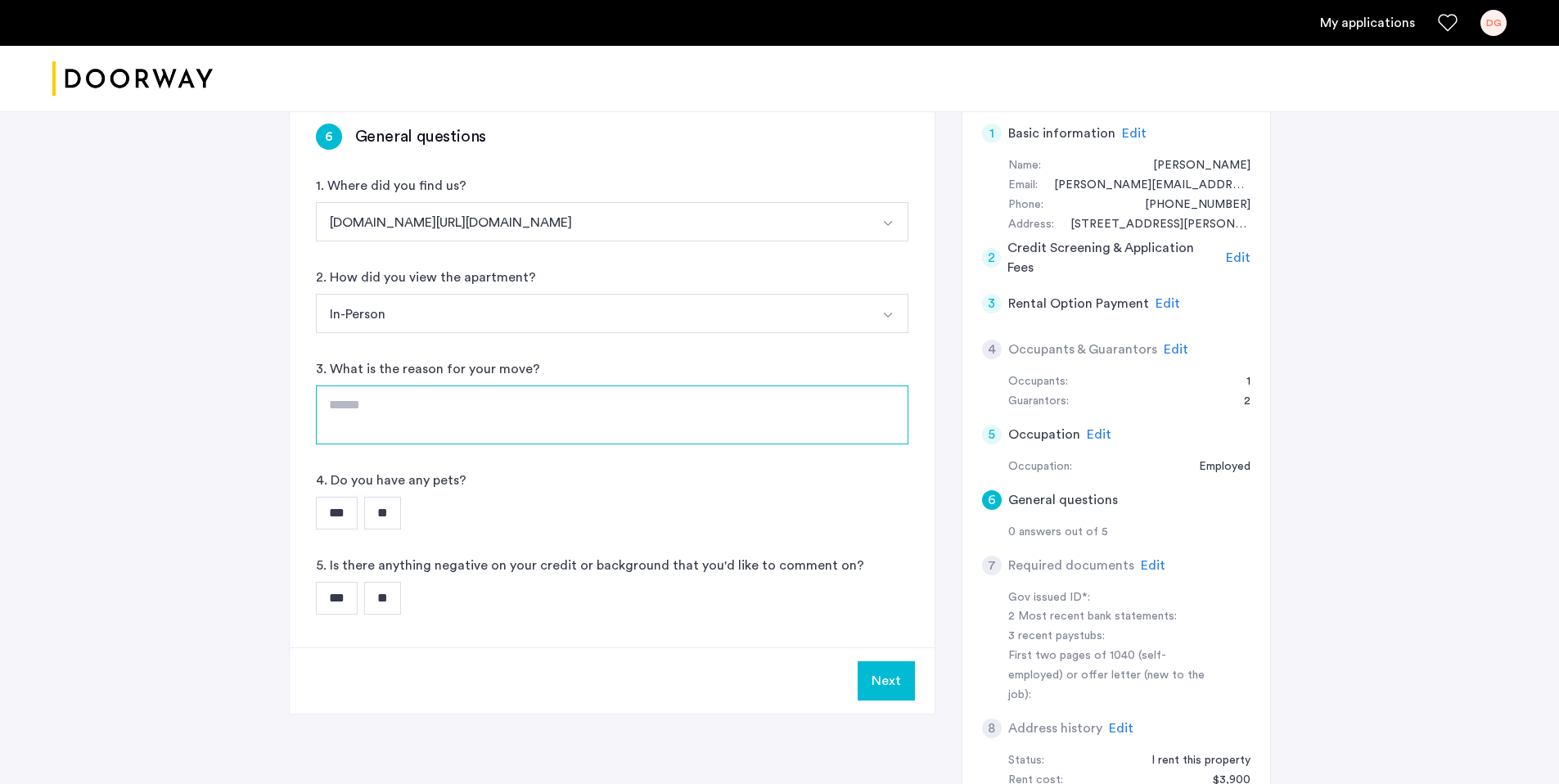 click 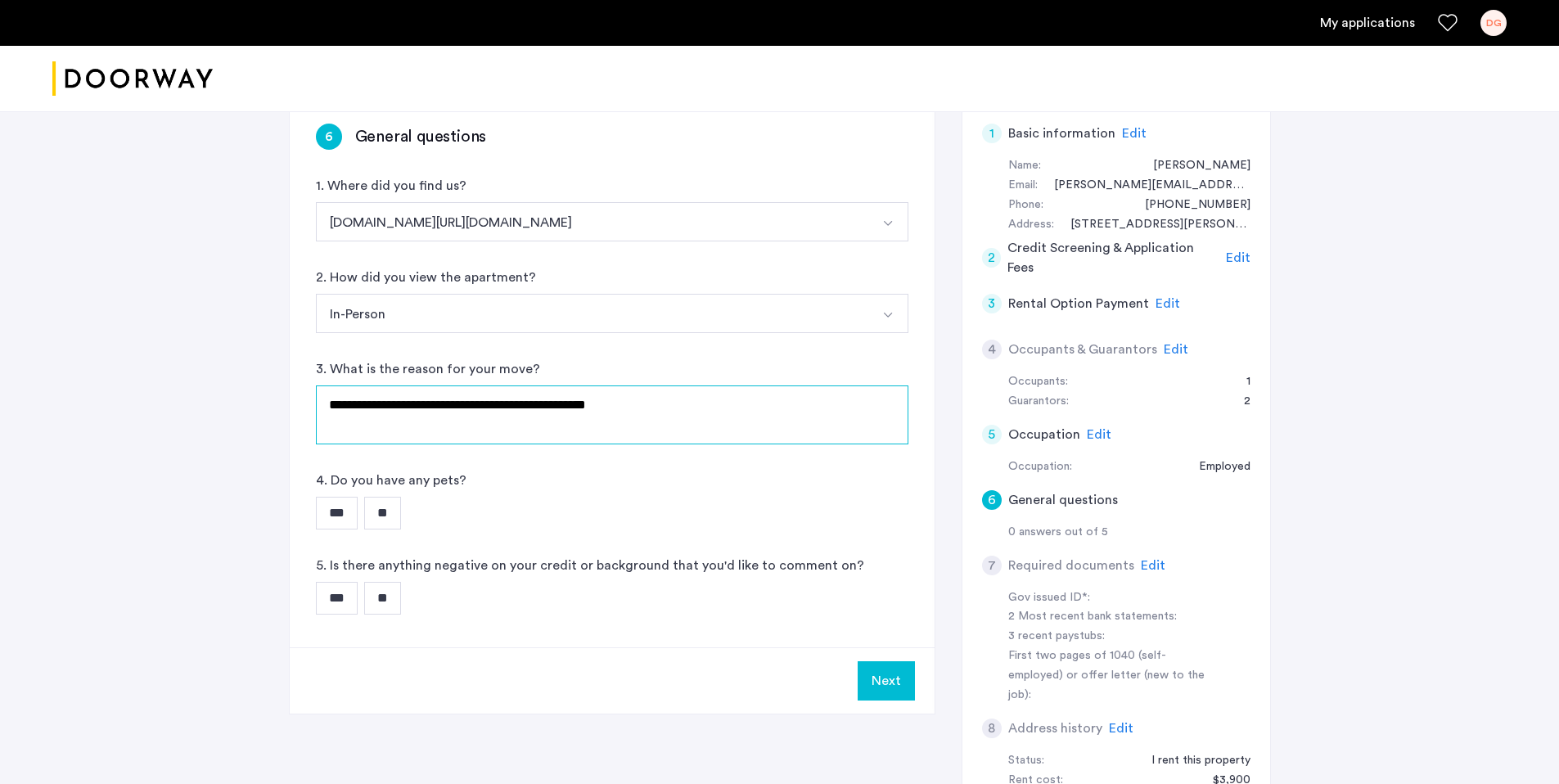 type on "**********" 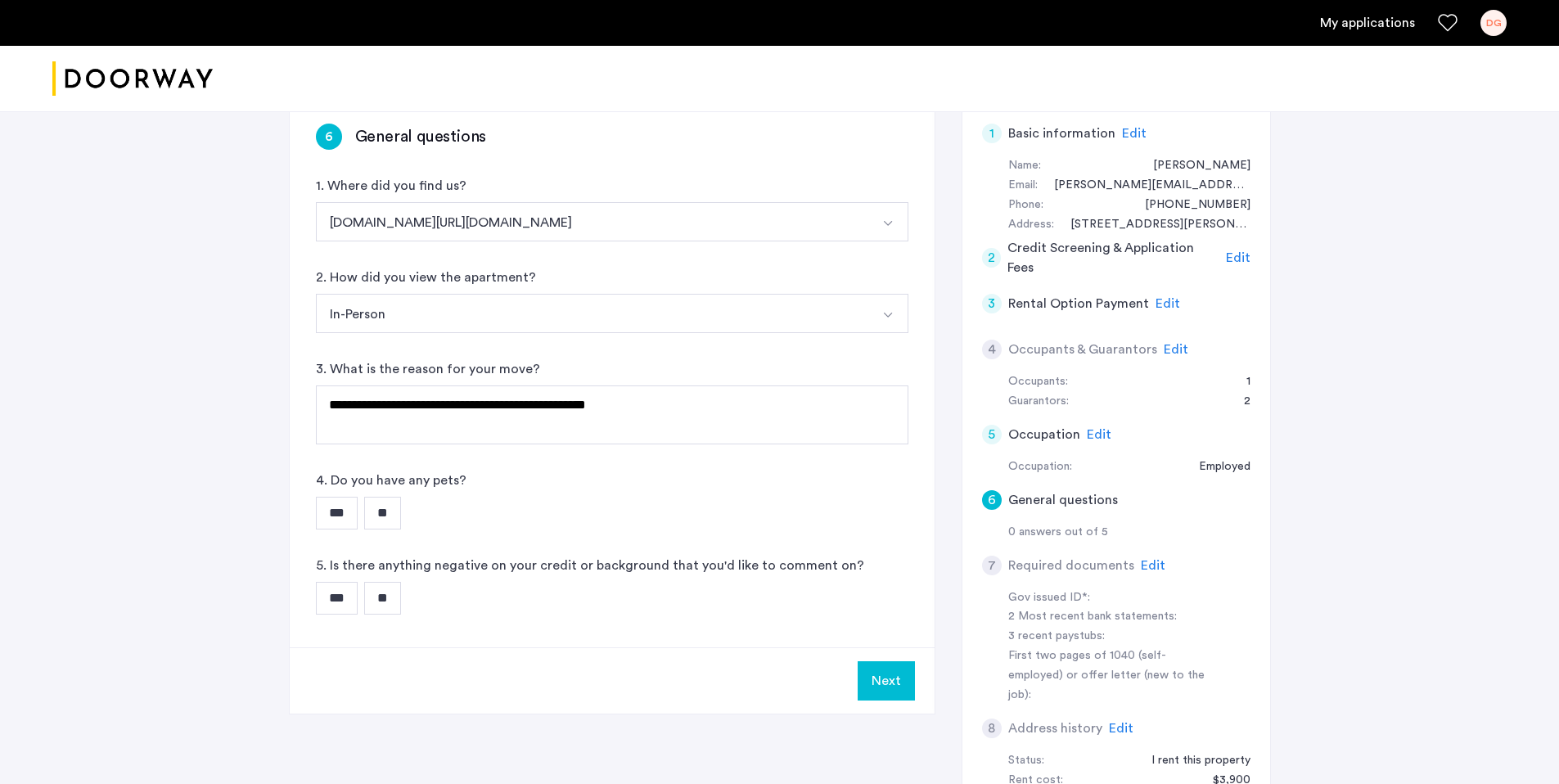click on "**" at bounding box center [382, 513] 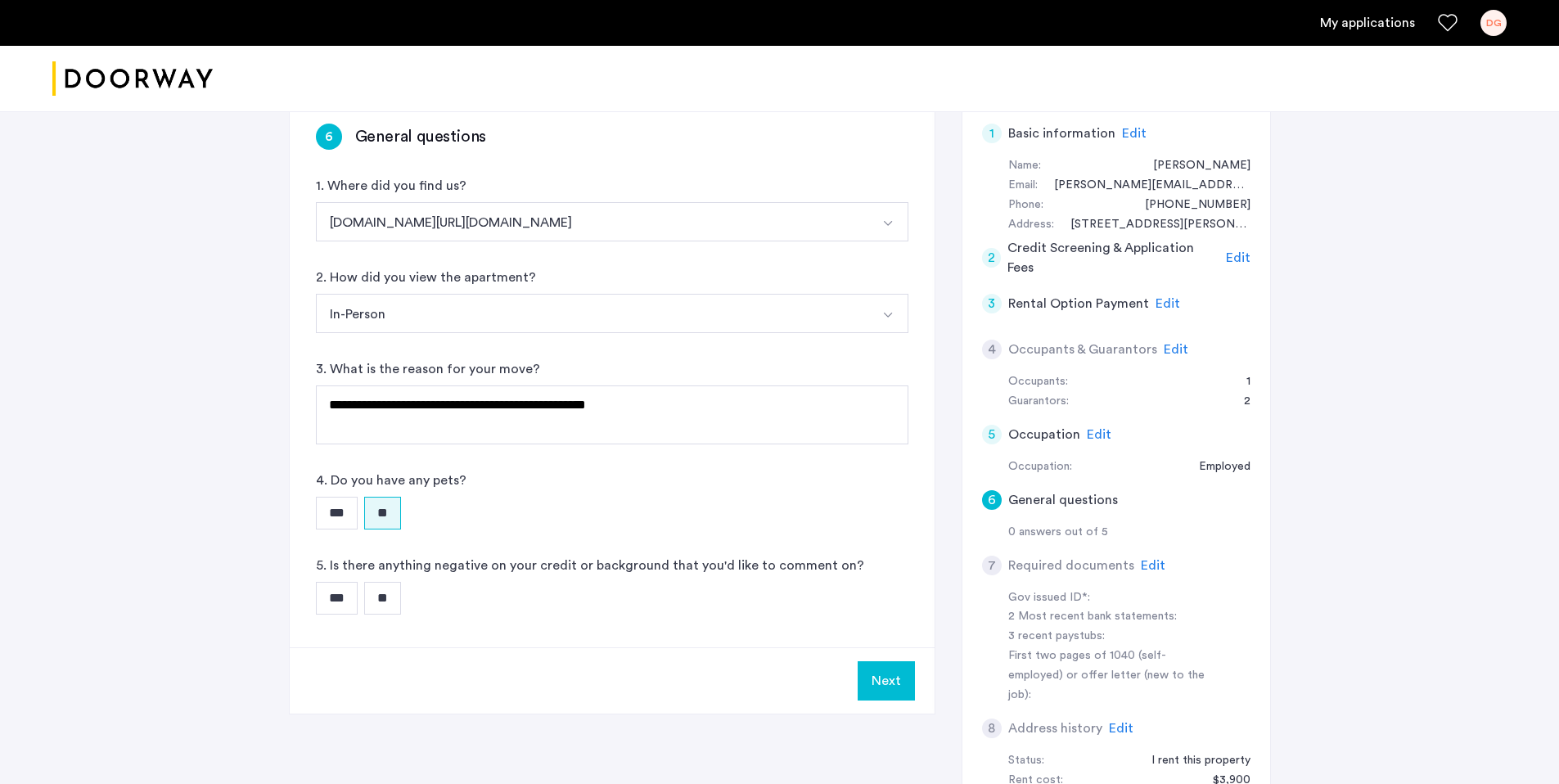 click on "**" at bounding box center [382, 598] 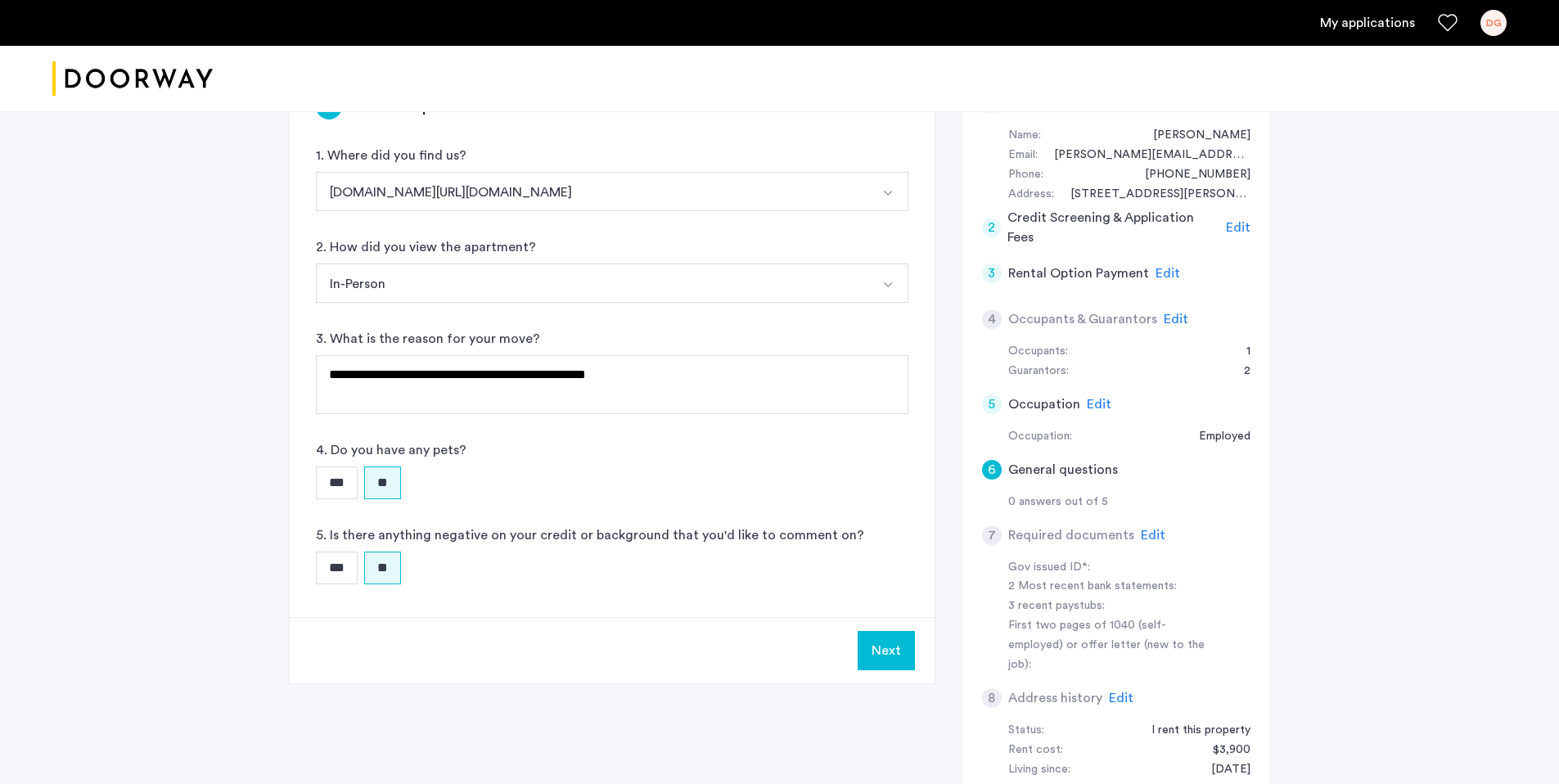 scroll, scrollTop: 303, scrollLeft: 0, axis: vertical 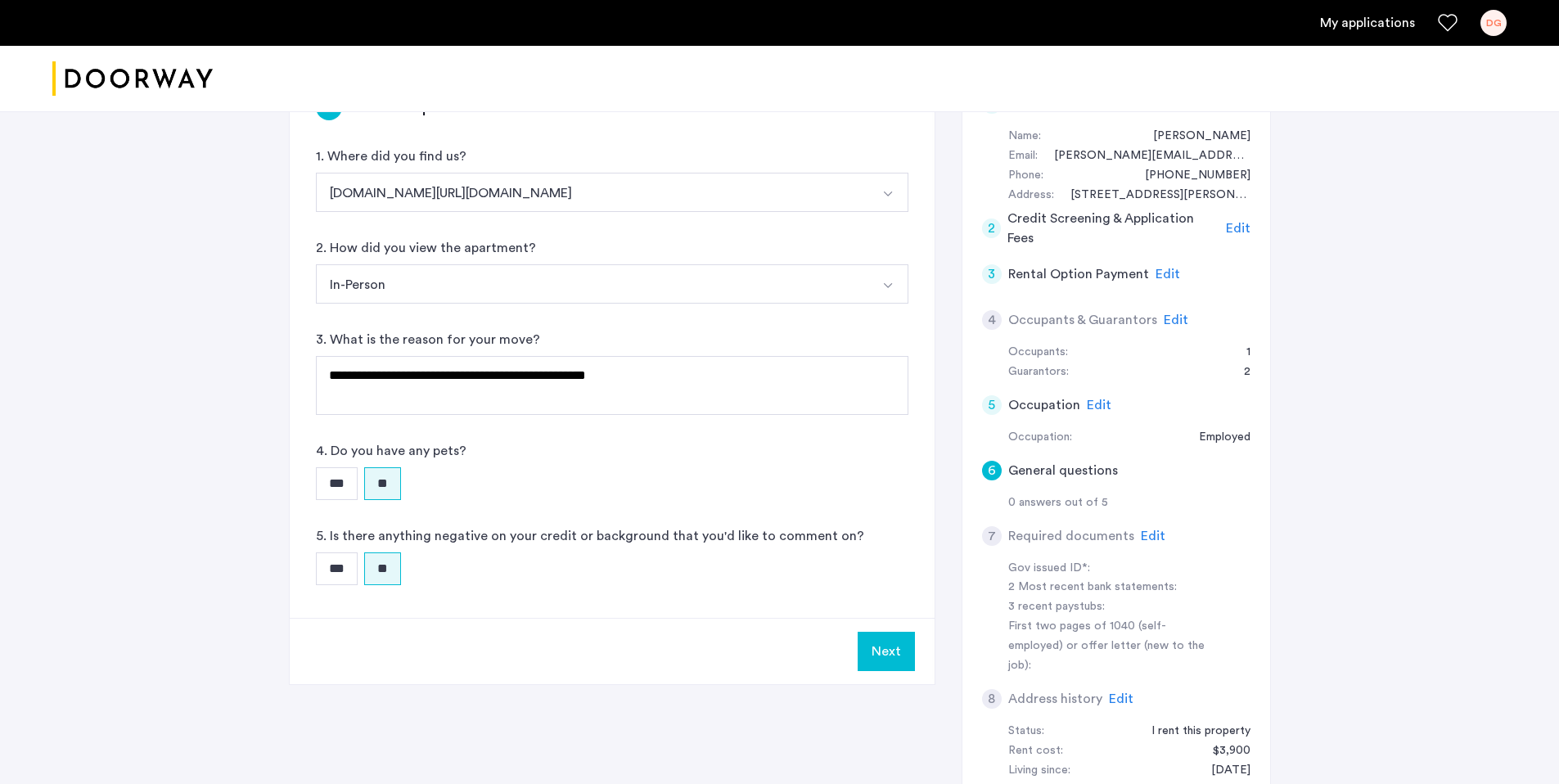click on "Next" at bounding box center (886, 651) 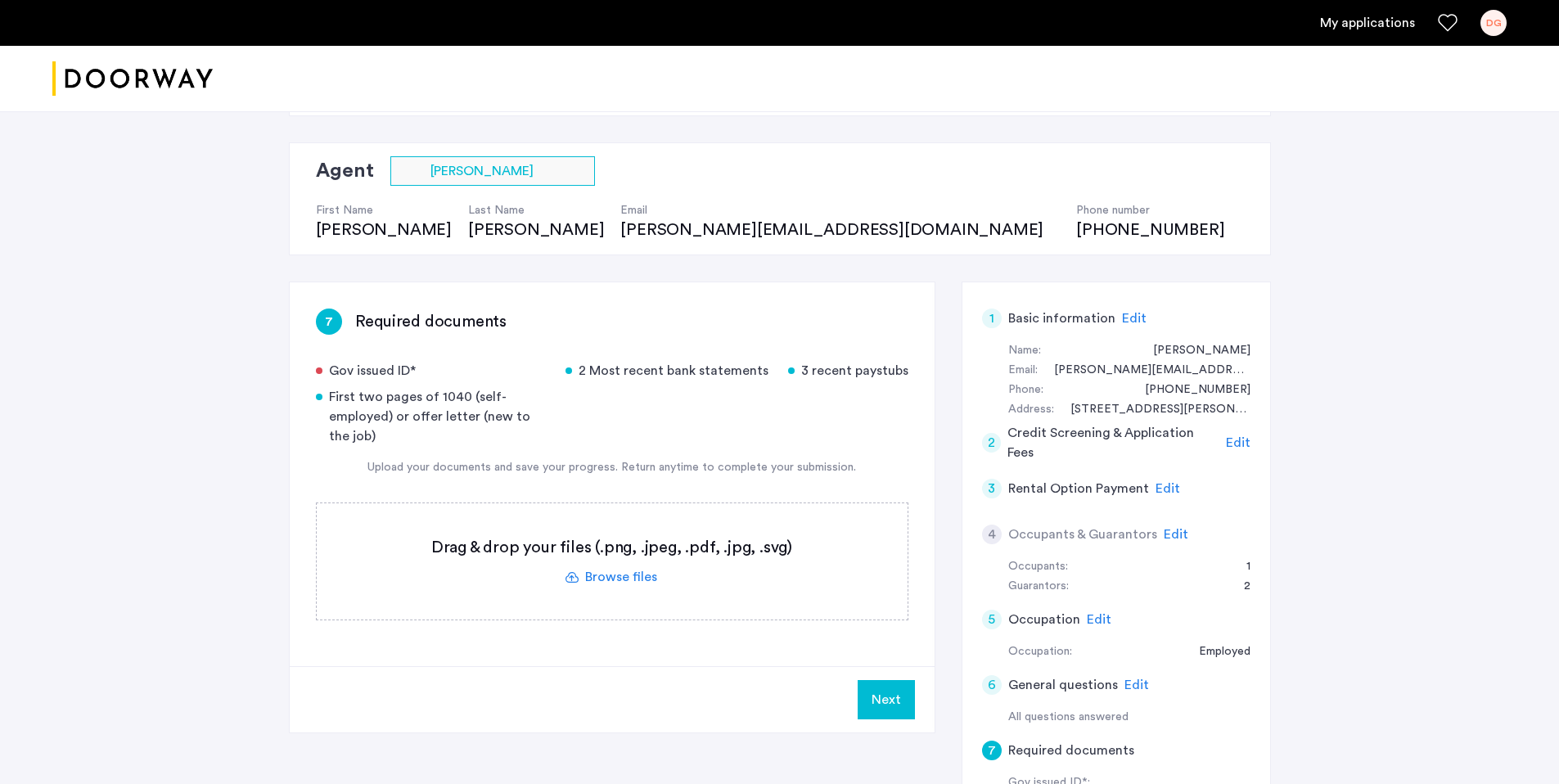 scroll, scrollTop: 89, scrollLeft: 0, axis: vertical 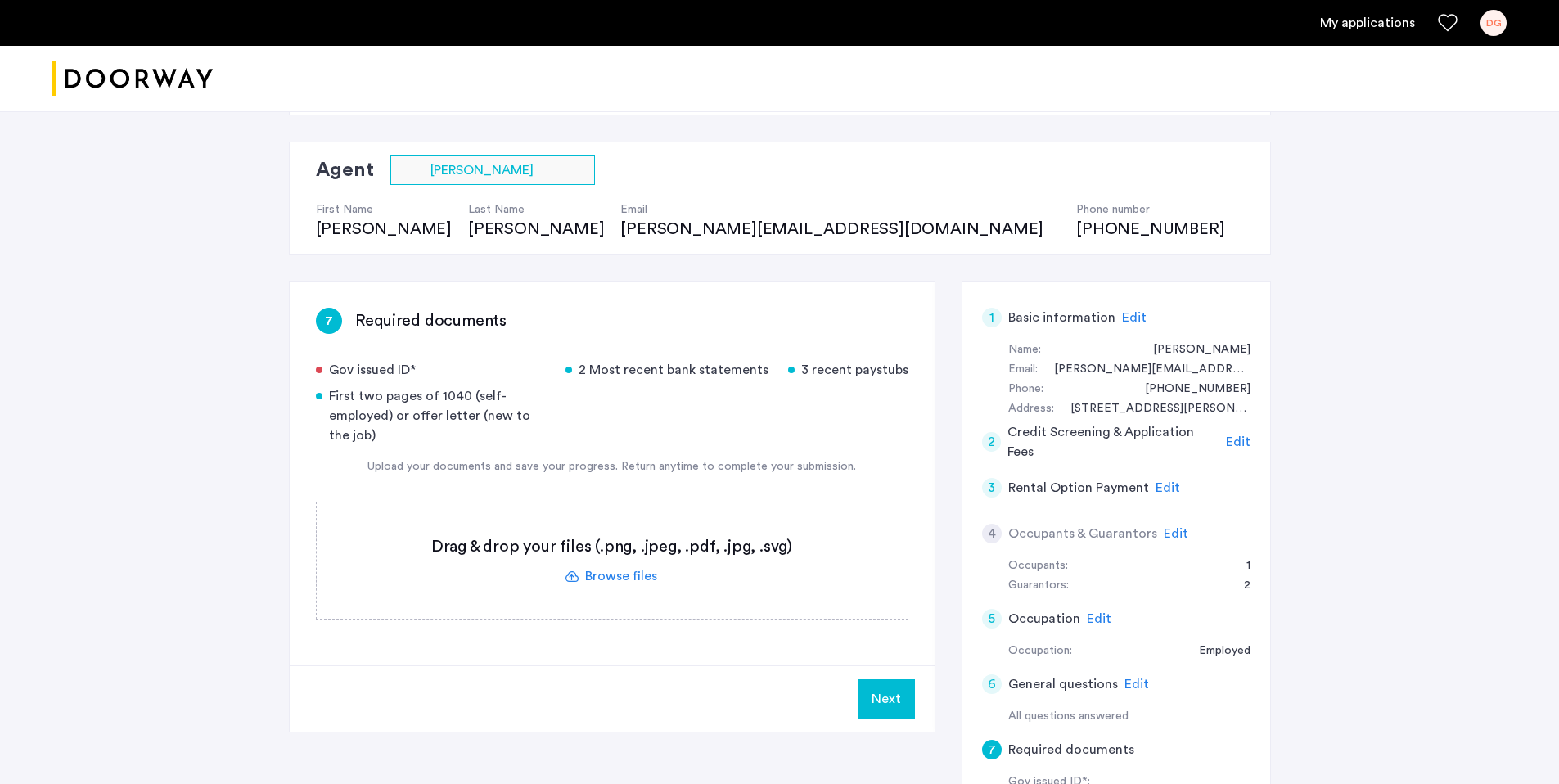 click 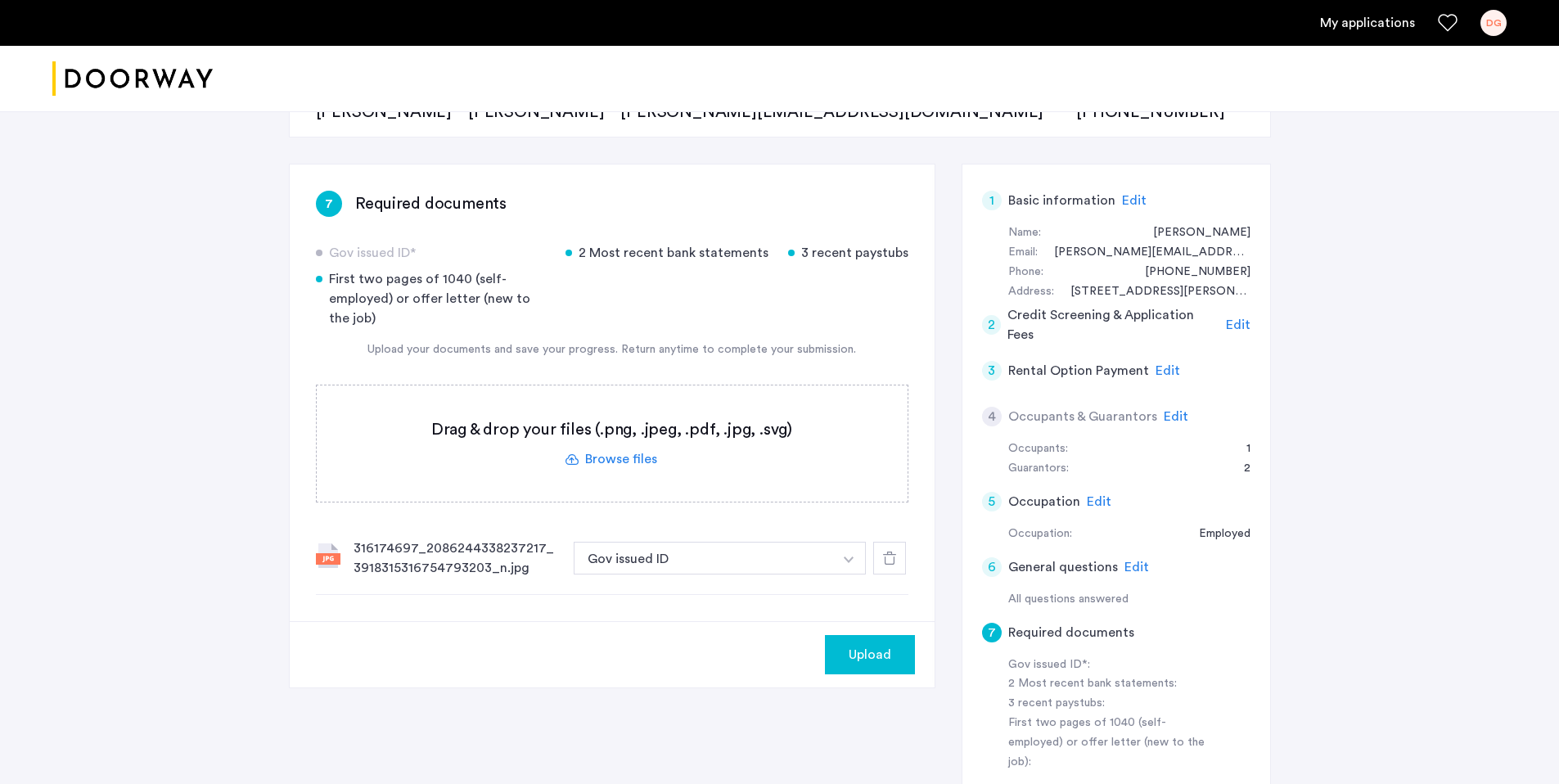 scroll, scrollTop: 229, scrollLeft: 0, axis: vertical 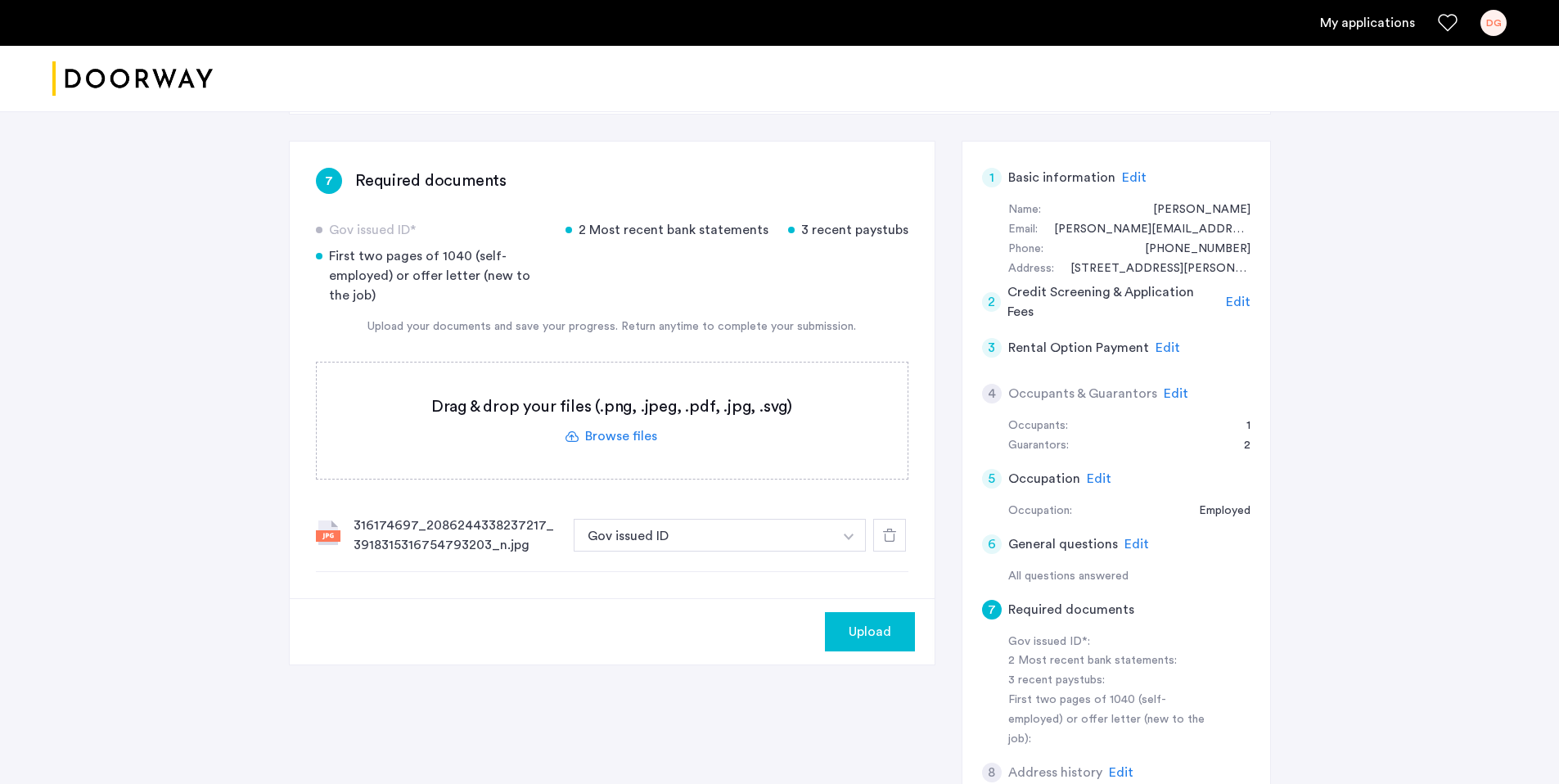 click 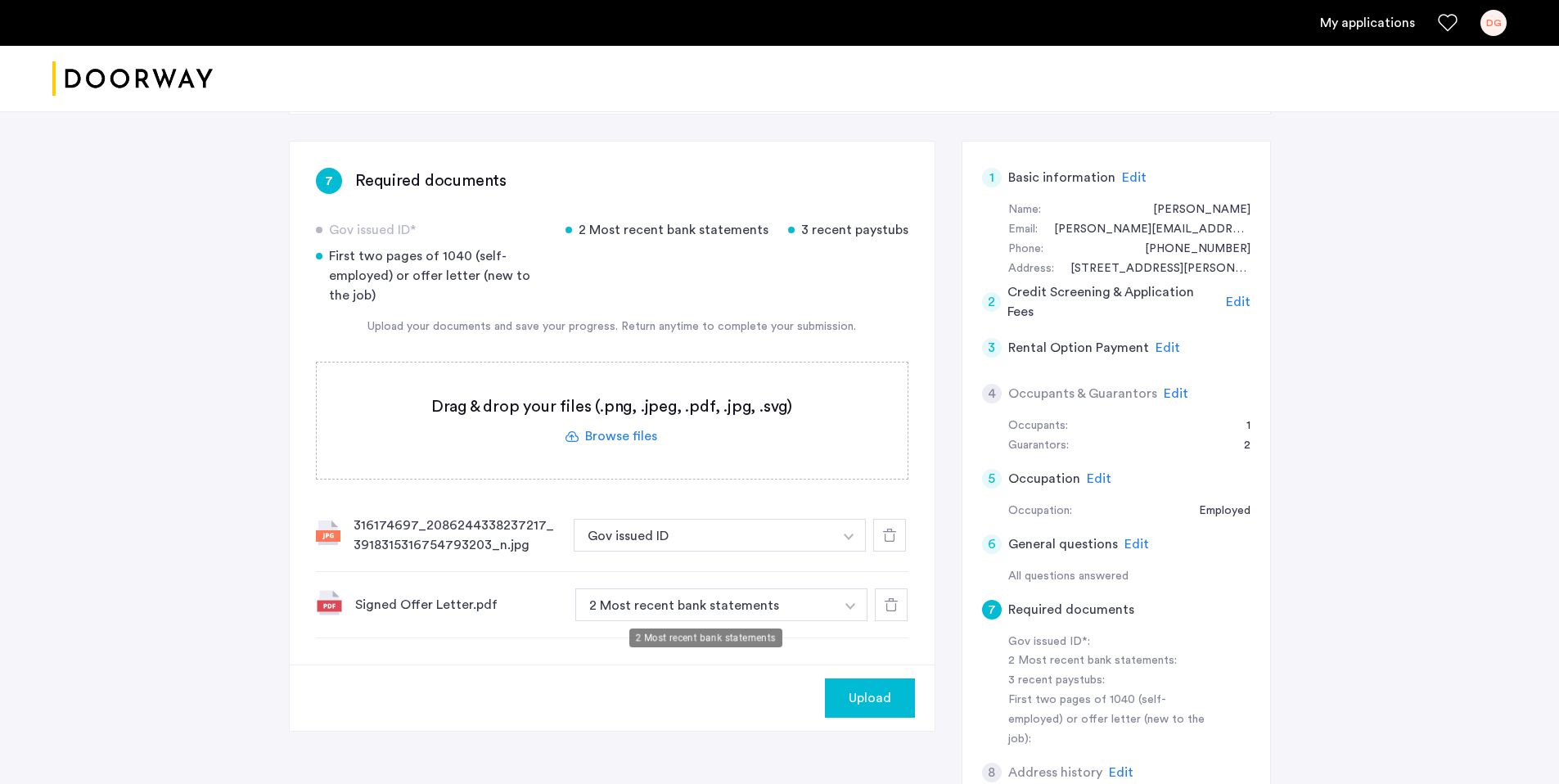 click on "2 Most recent bank statements" at bounding box center (705, 605) 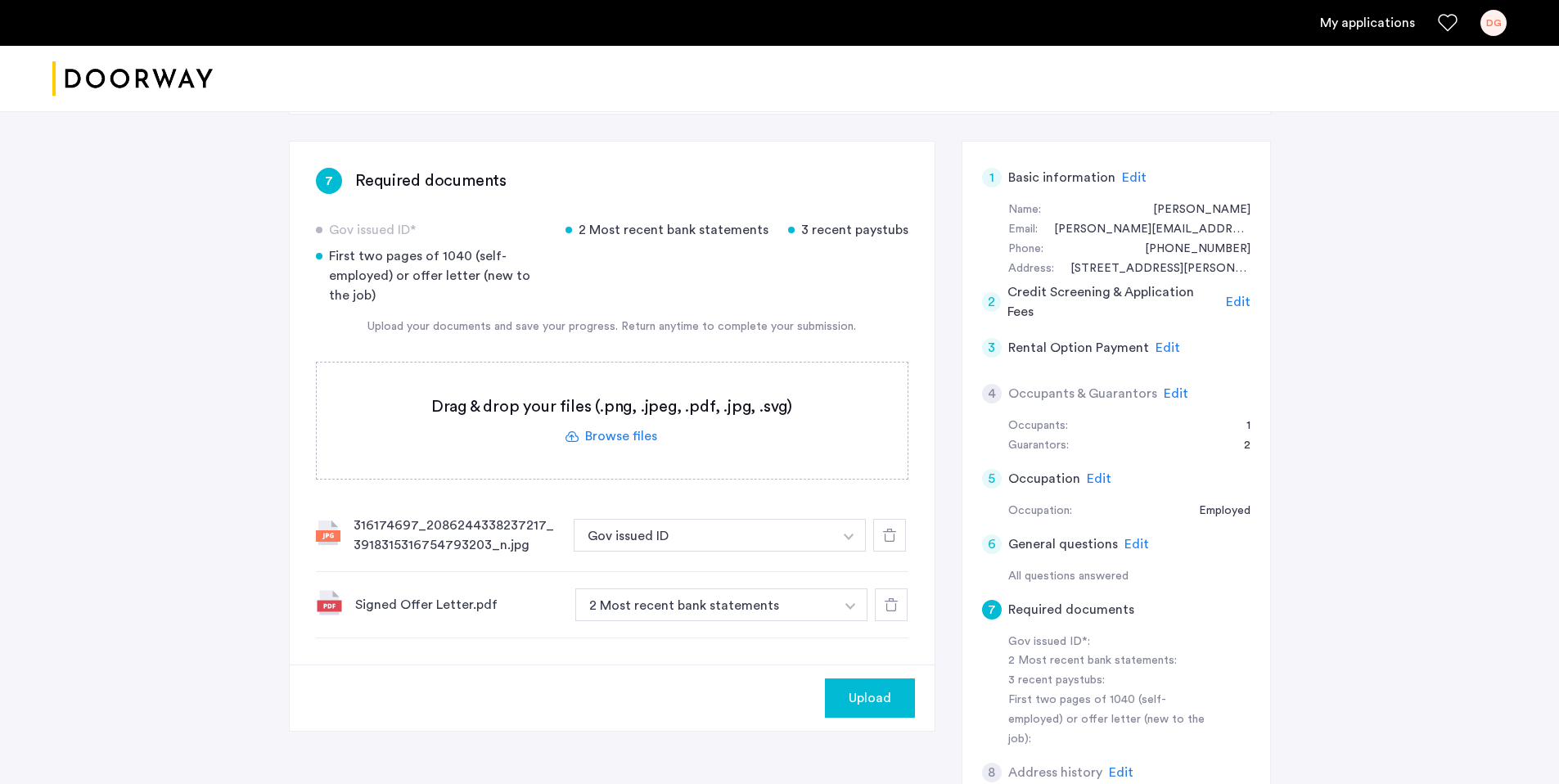drag, startPoint x: 713, startPoint y: 607, endPoint x: 742, endPoint y: 611, distance: 29.274562 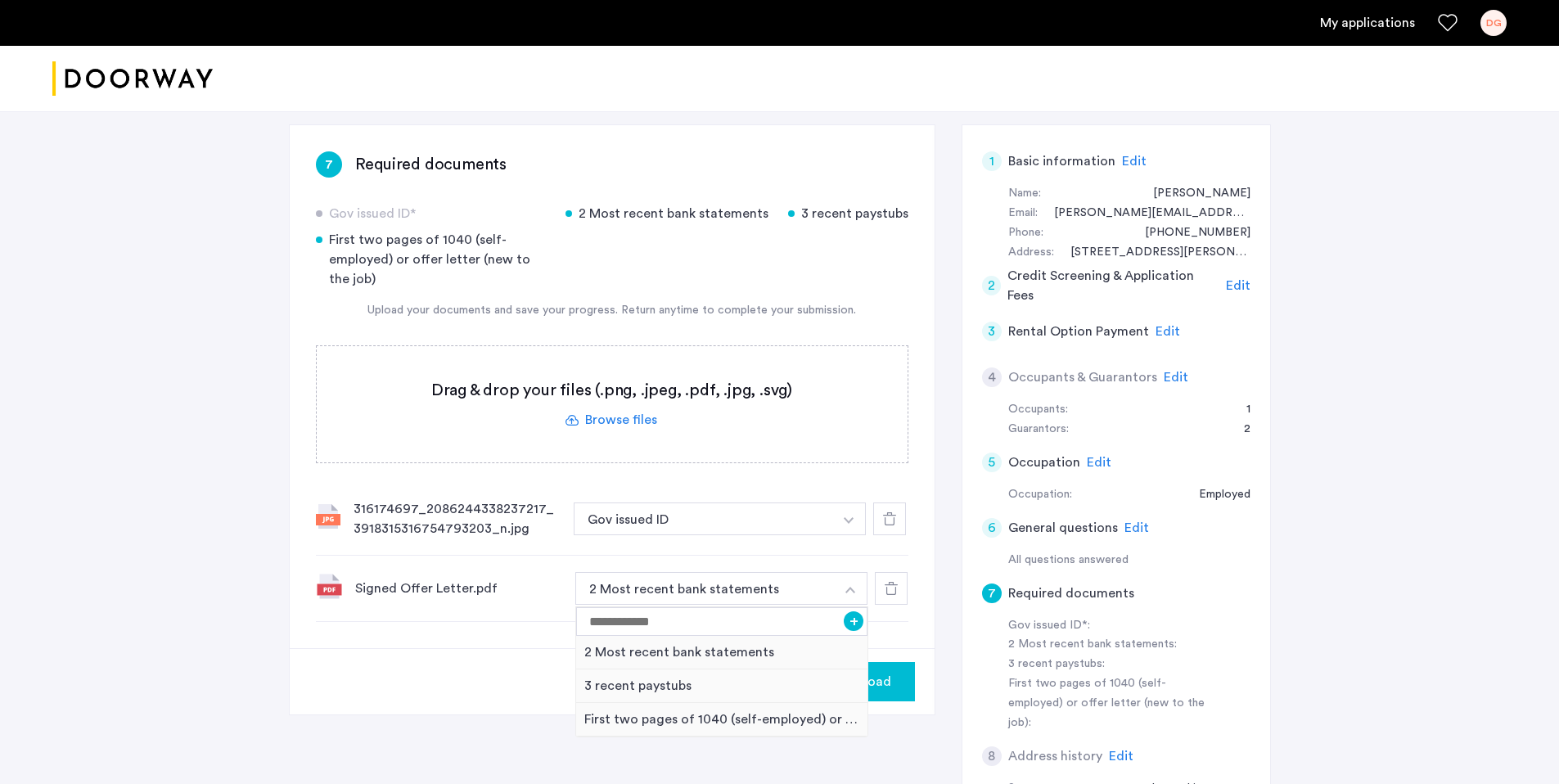 scroll, scrollTop: 248, scrollLeft: 0, axis: vertical 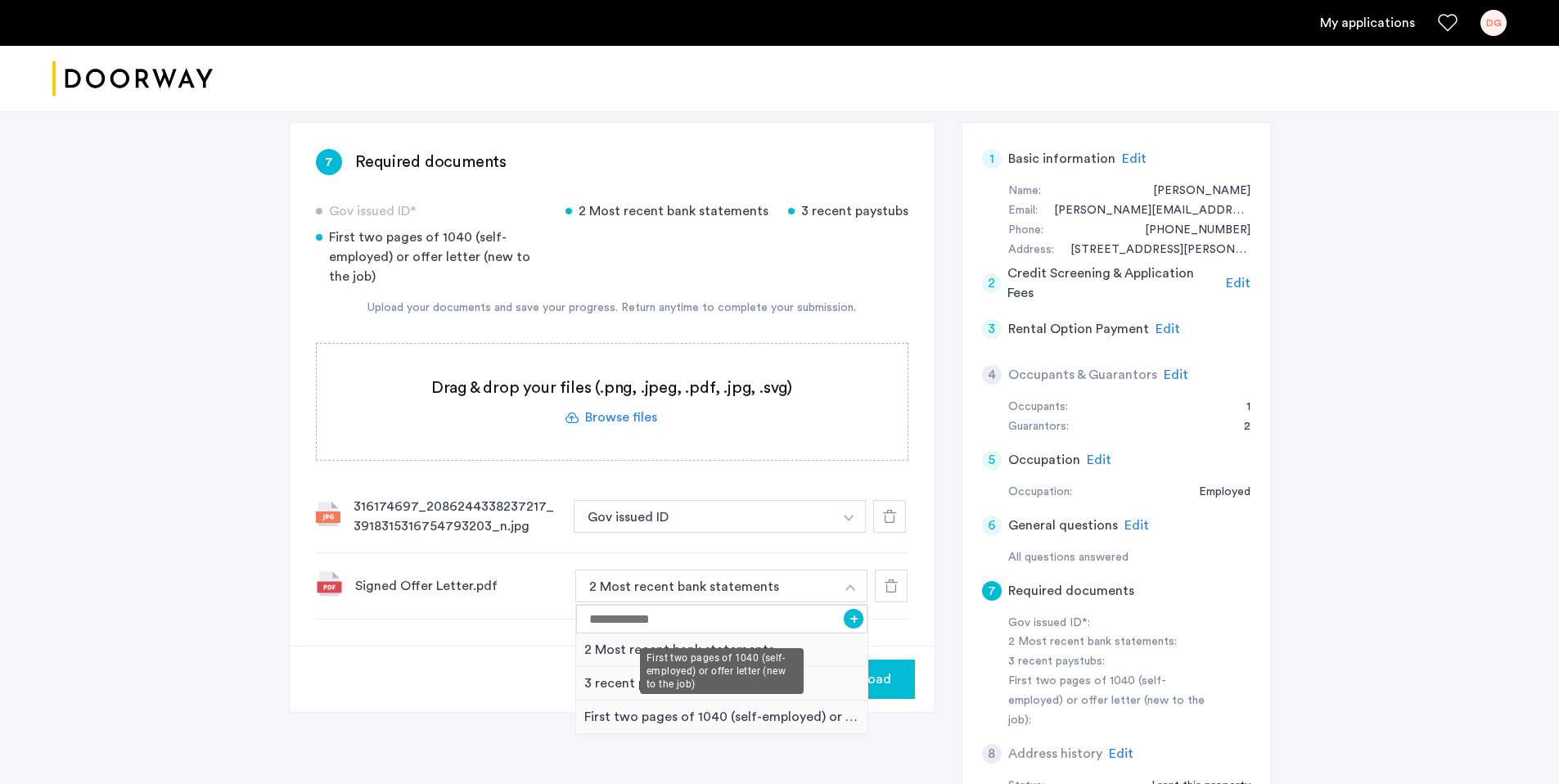 click on "First two pages of 1040 (self-employed) or offer letter (new to the job)" at bounding box center (722, 717) 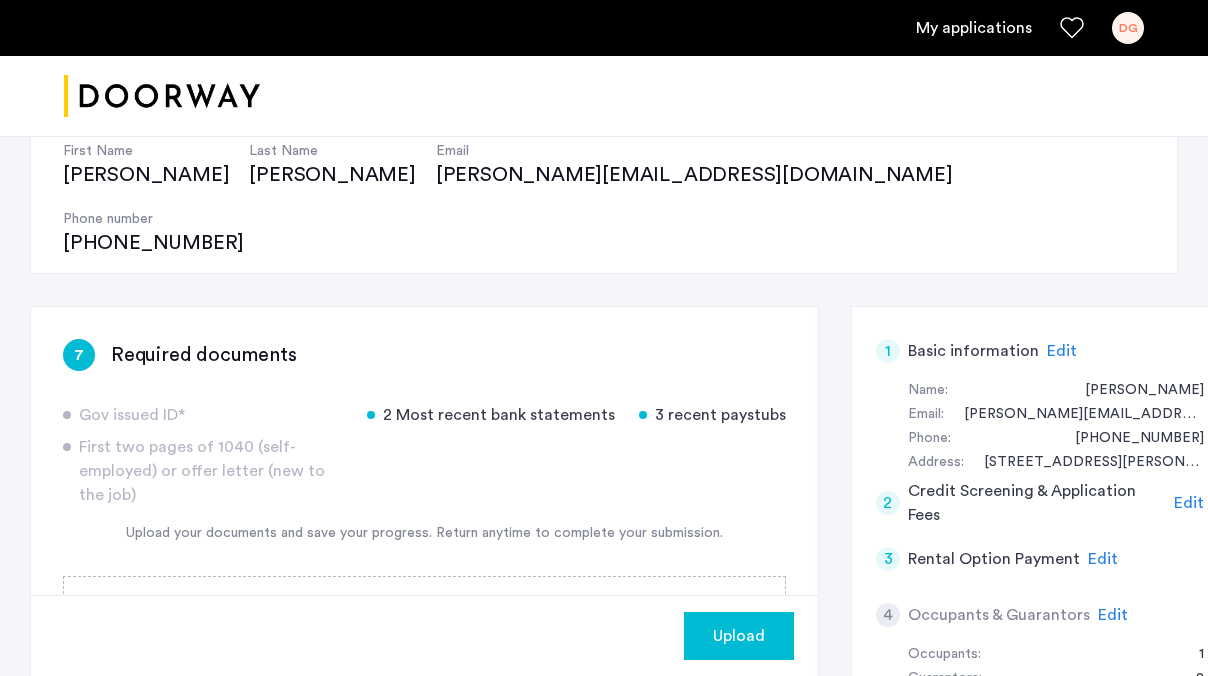 scroll, scrollTop: 754, scrollLeft: 0, axis: vertical 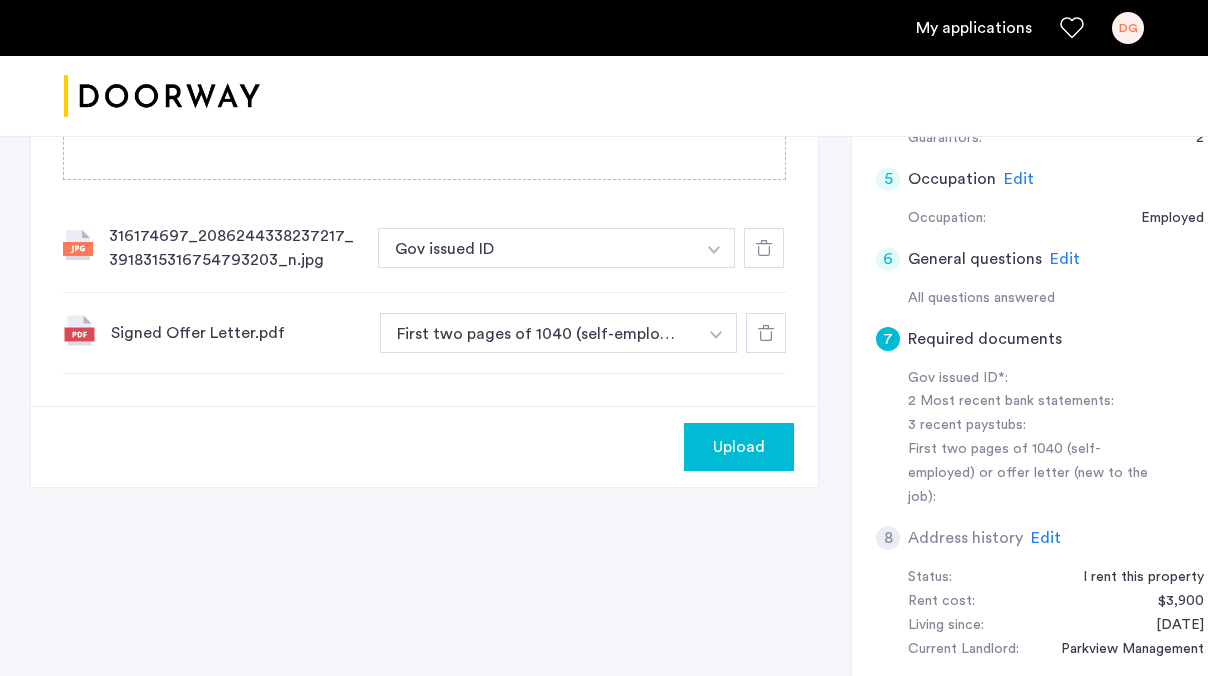 click on "Upload" 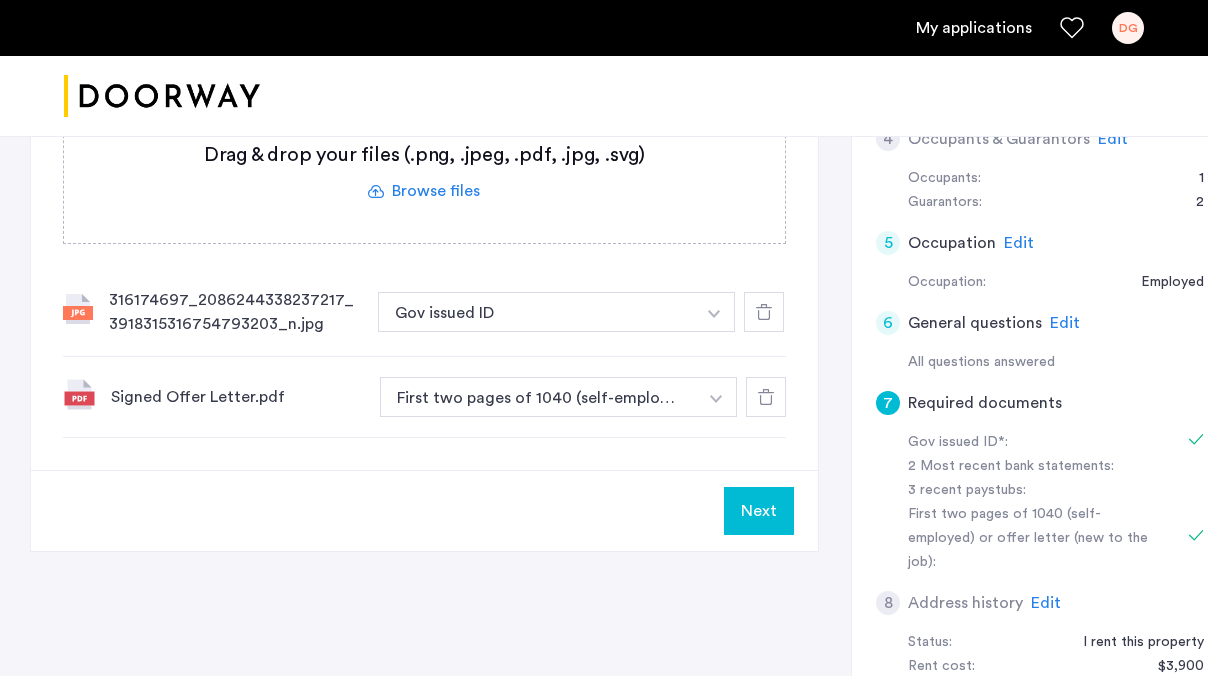 scroll, scrollTop: 663, scrollLeft: 0, axis: vertical 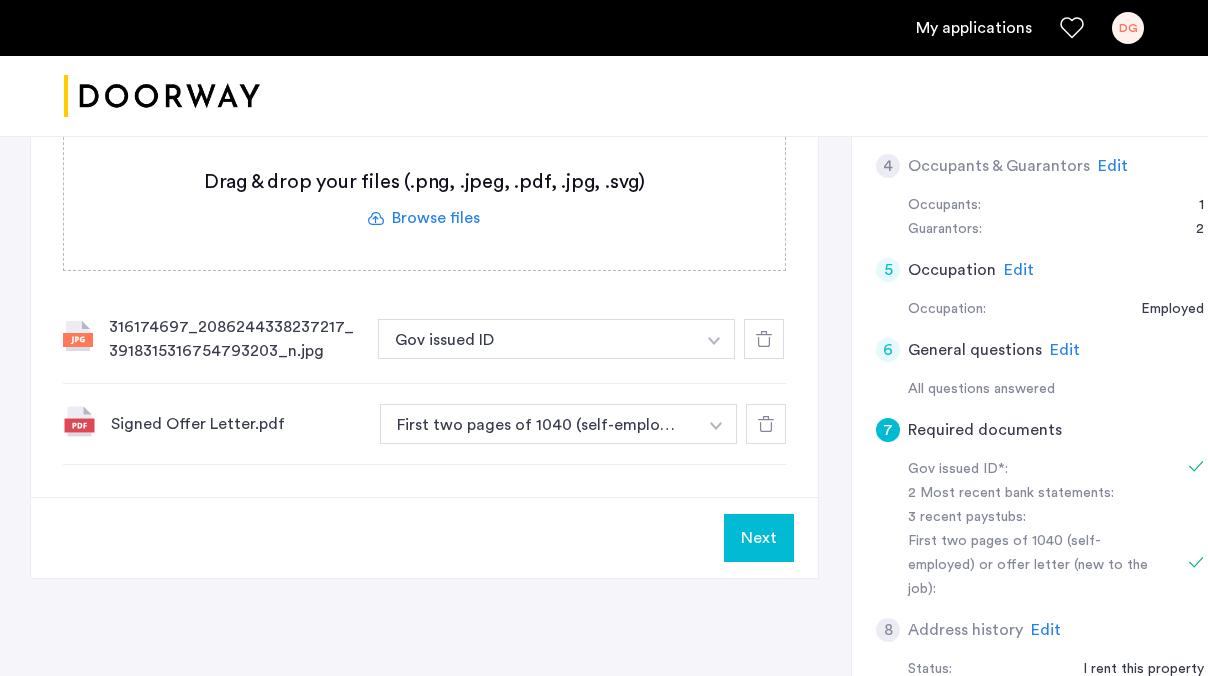 click on "Next" 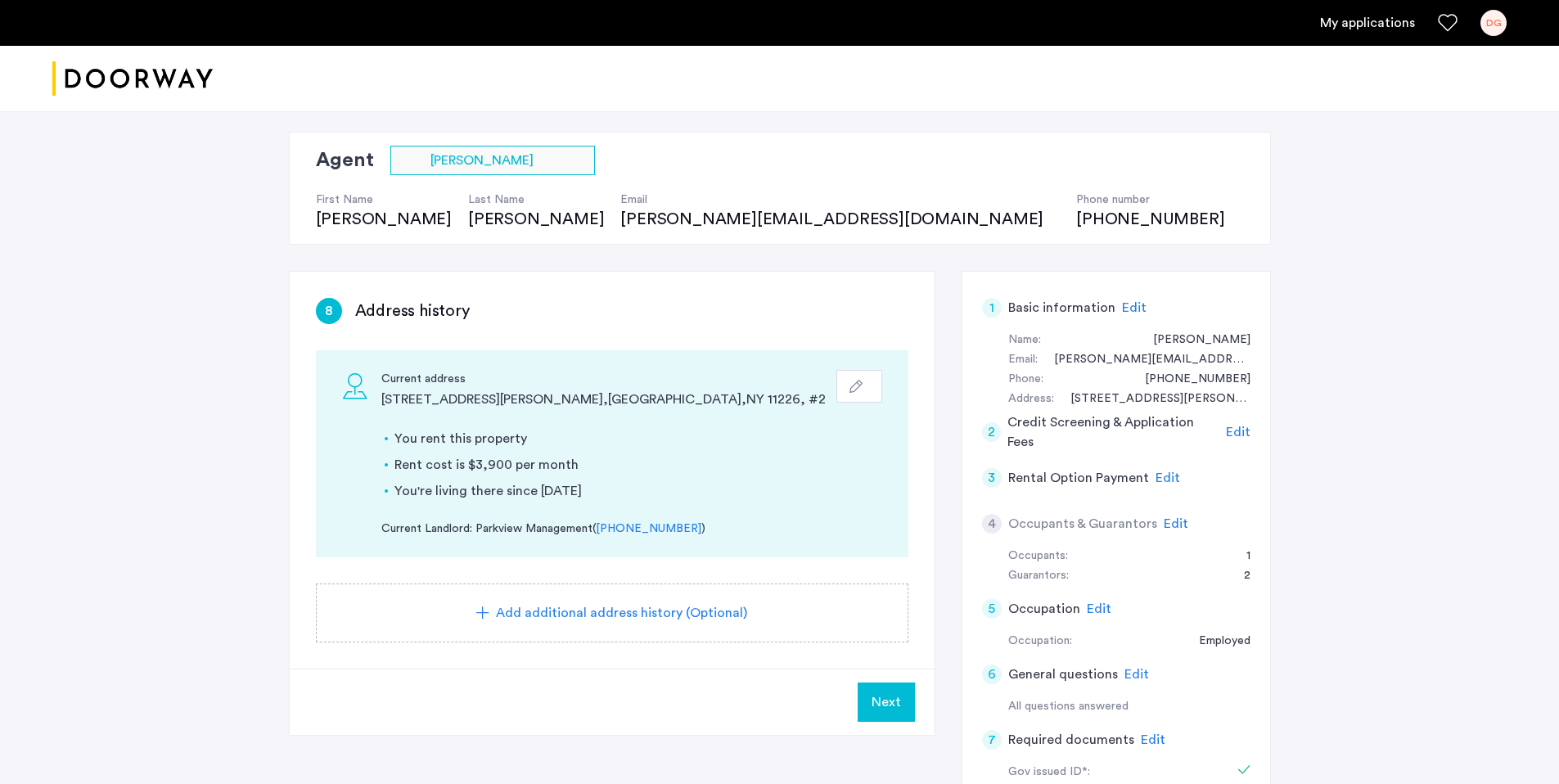 scroll, scrollTop: 79, scrollLeft: 0, axis: vertical 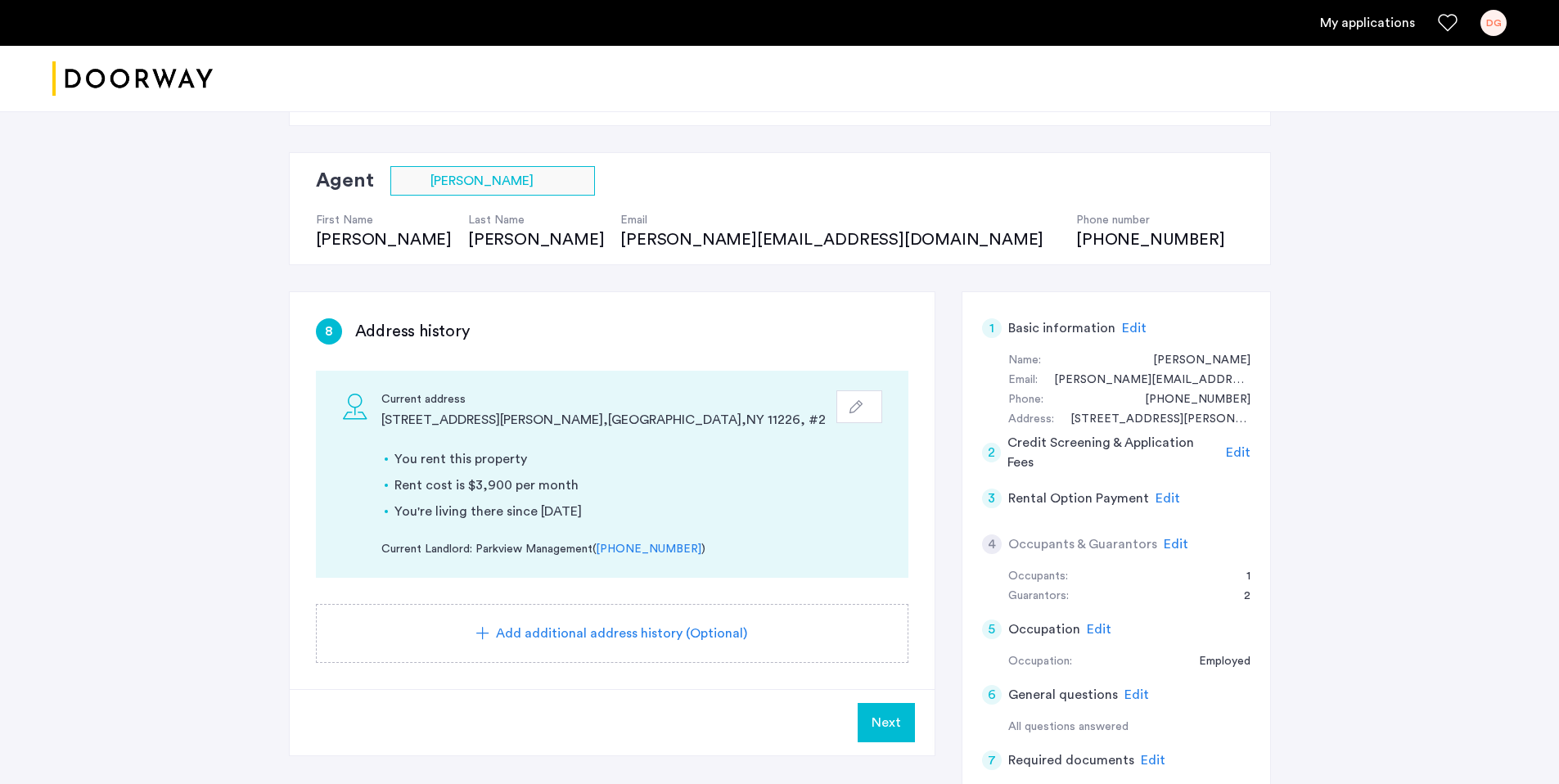 click on "Next" 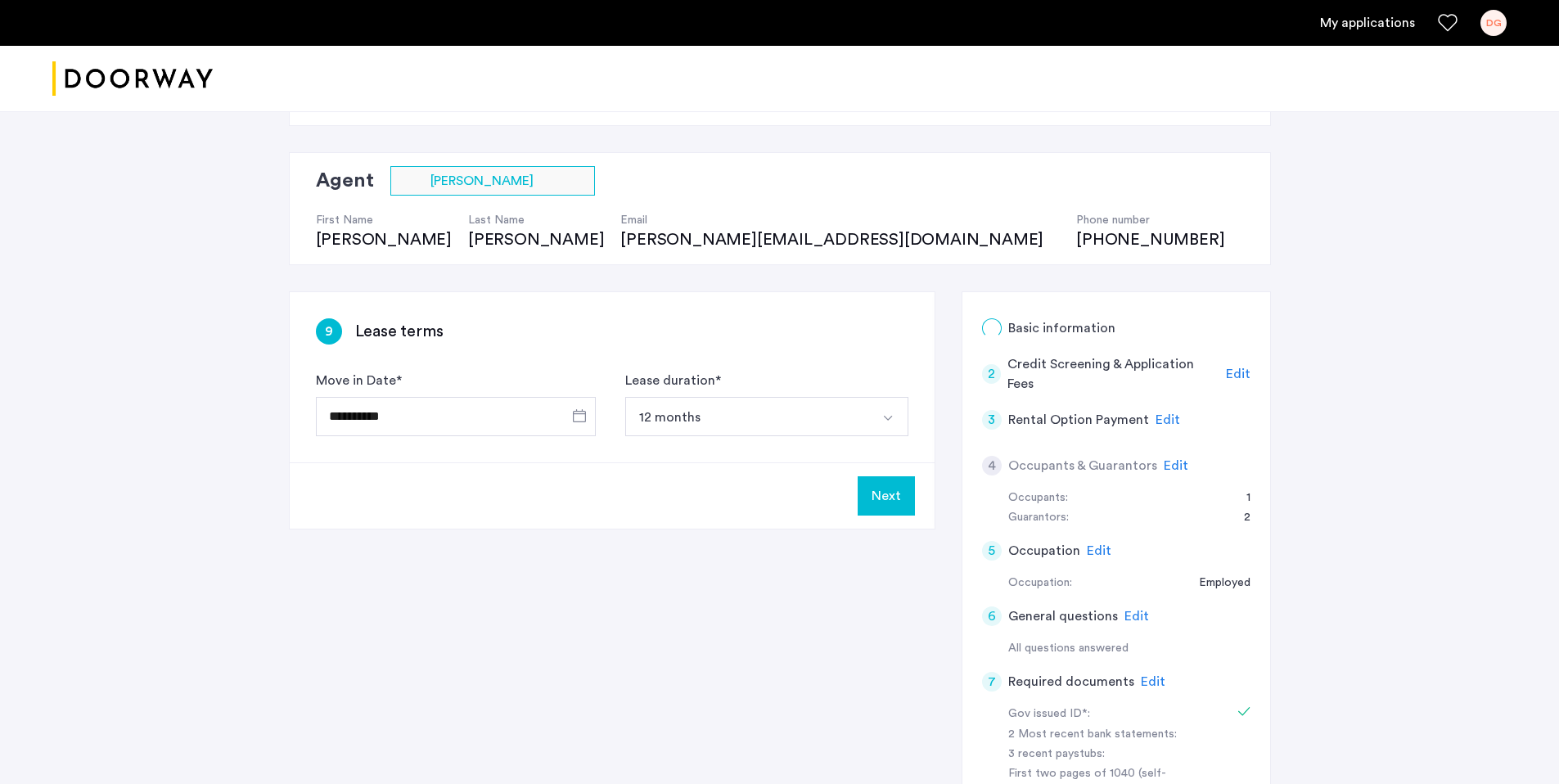 scroll, scrollTop: 0, scrollLeft: 0, axis: both 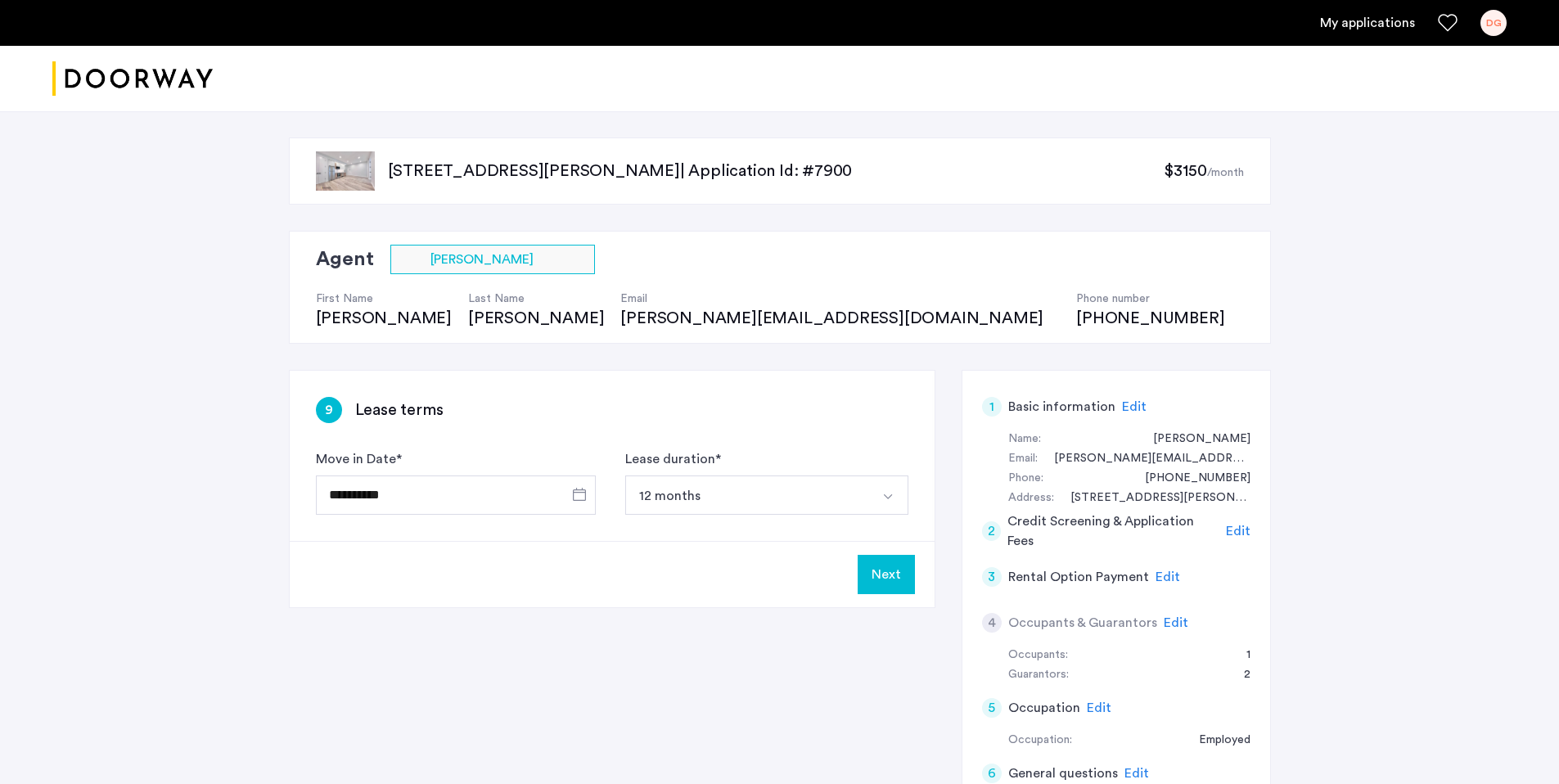 click on "Next" 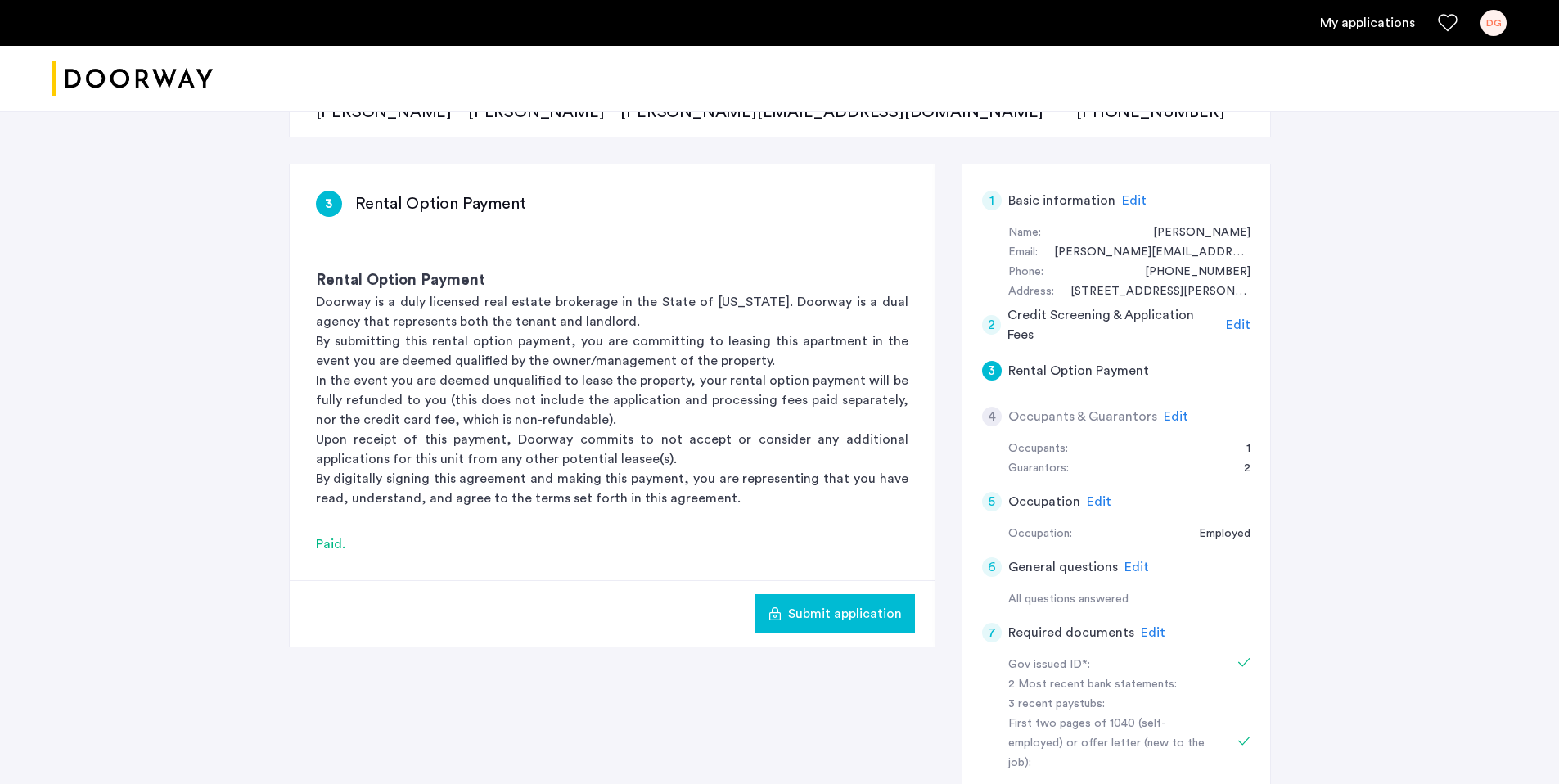 scroll, scrollTop: 228, scrollLeft: 0, axis: vertical 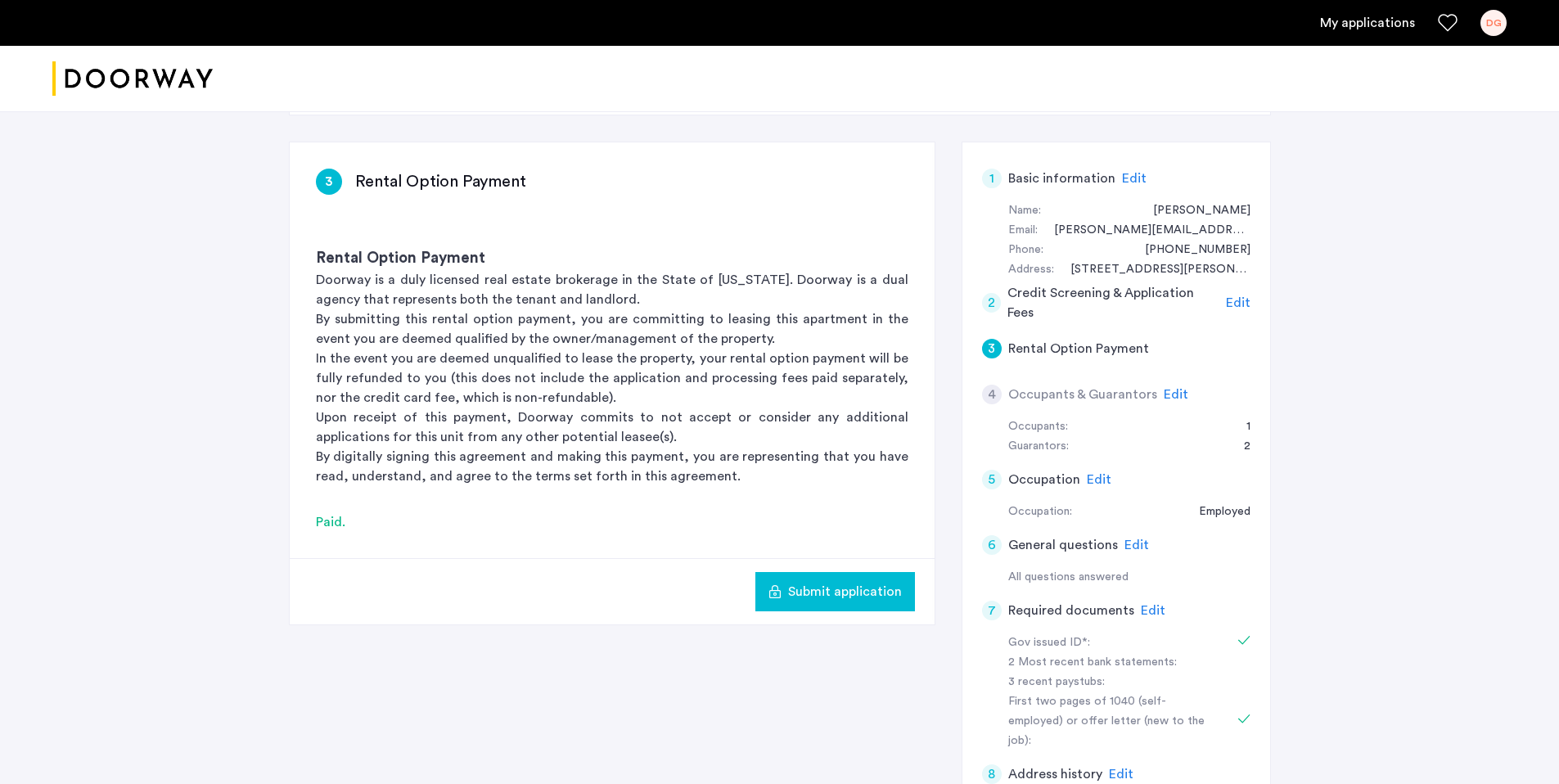 click on "Rental Option Payment" 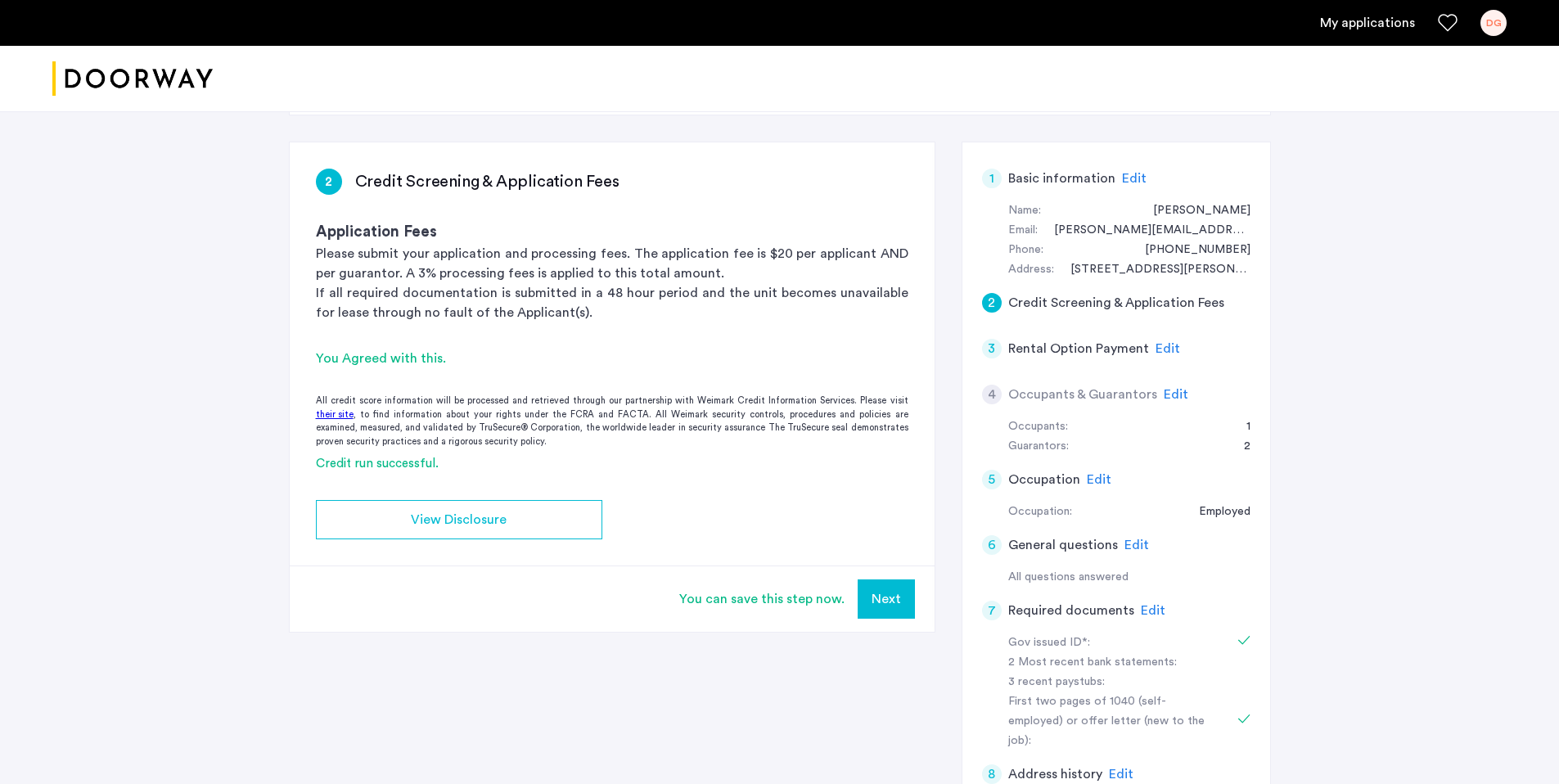 click on "Edit" 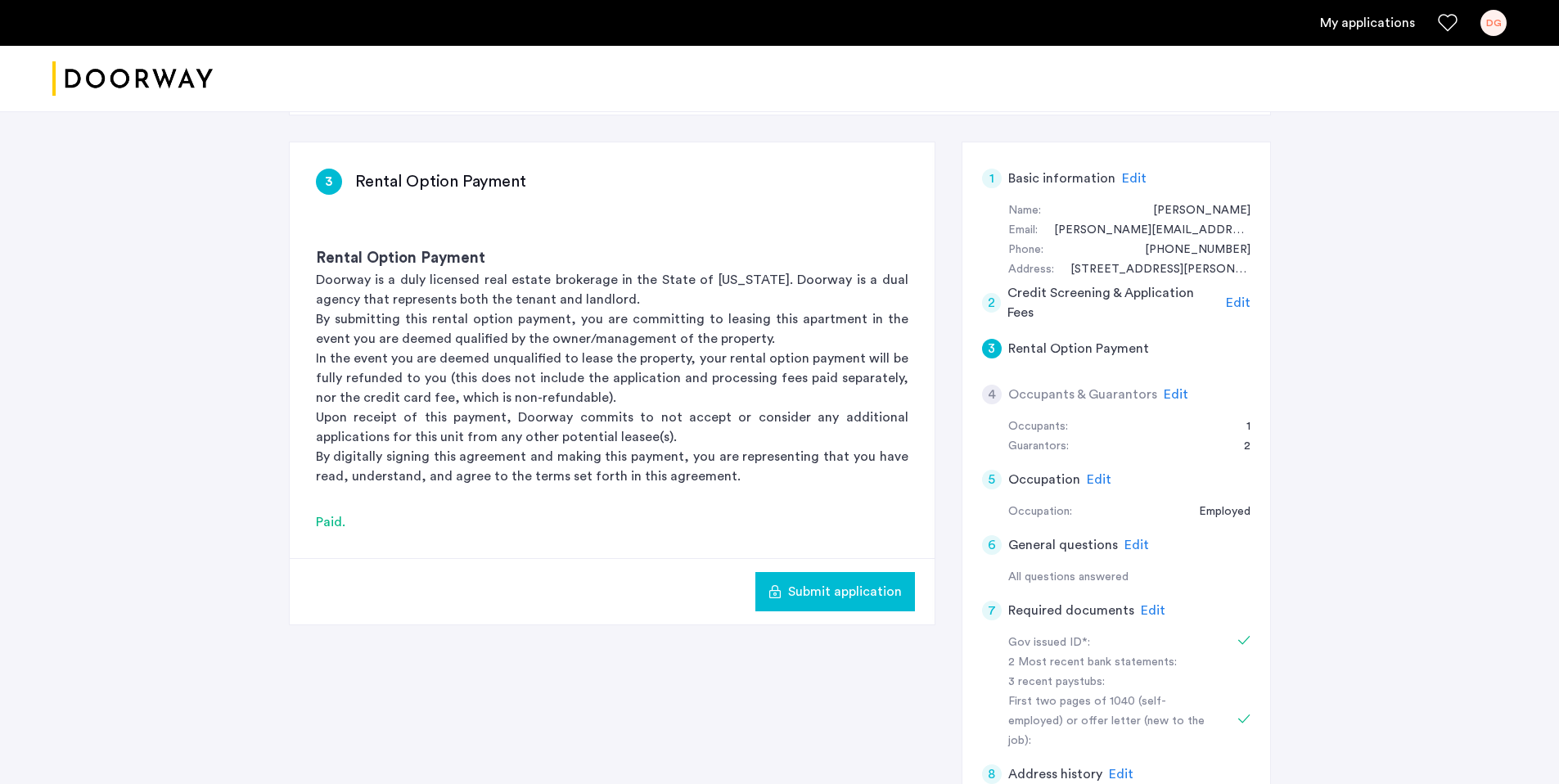click on "Edit" 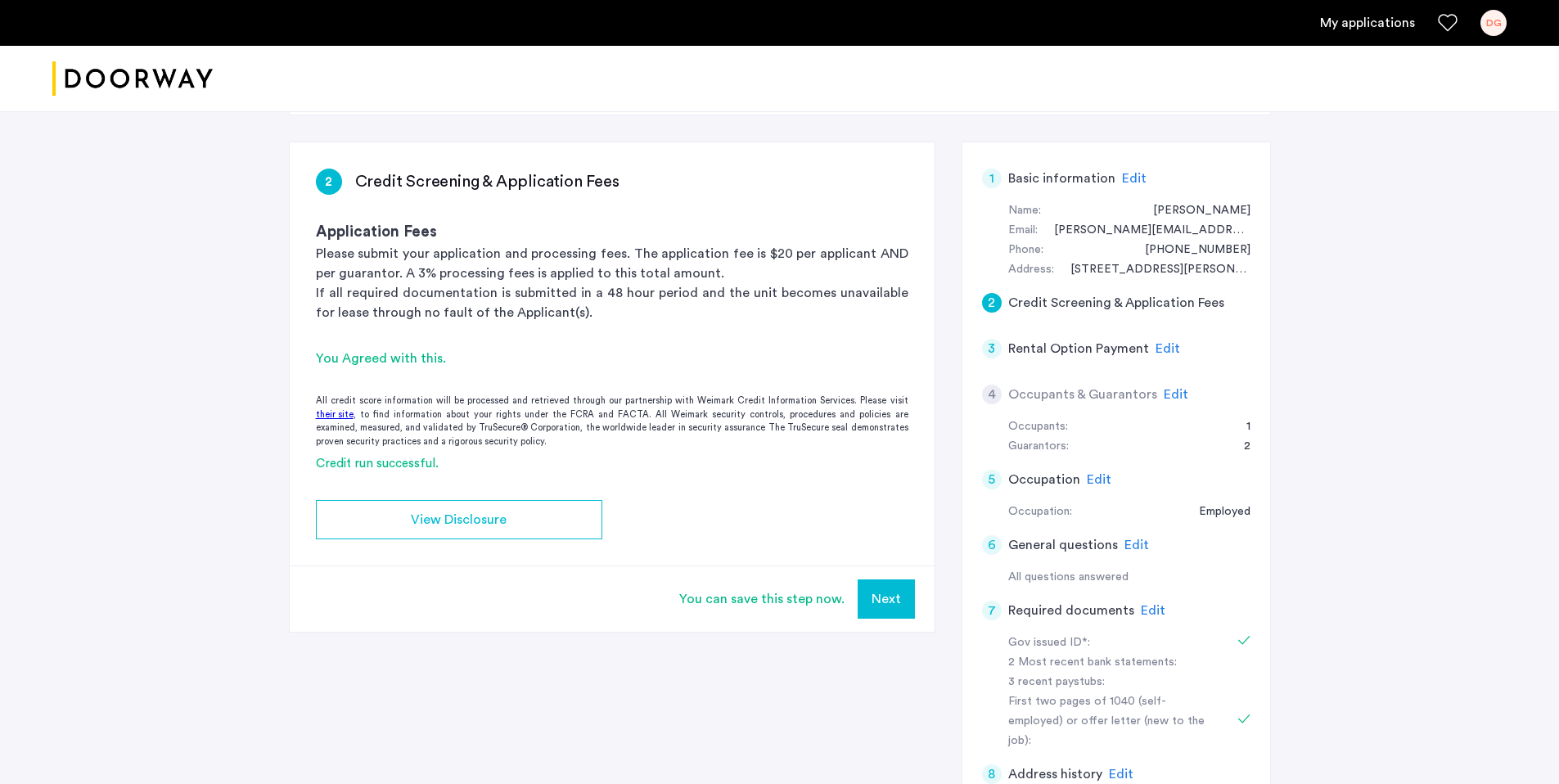 click on "Edit" 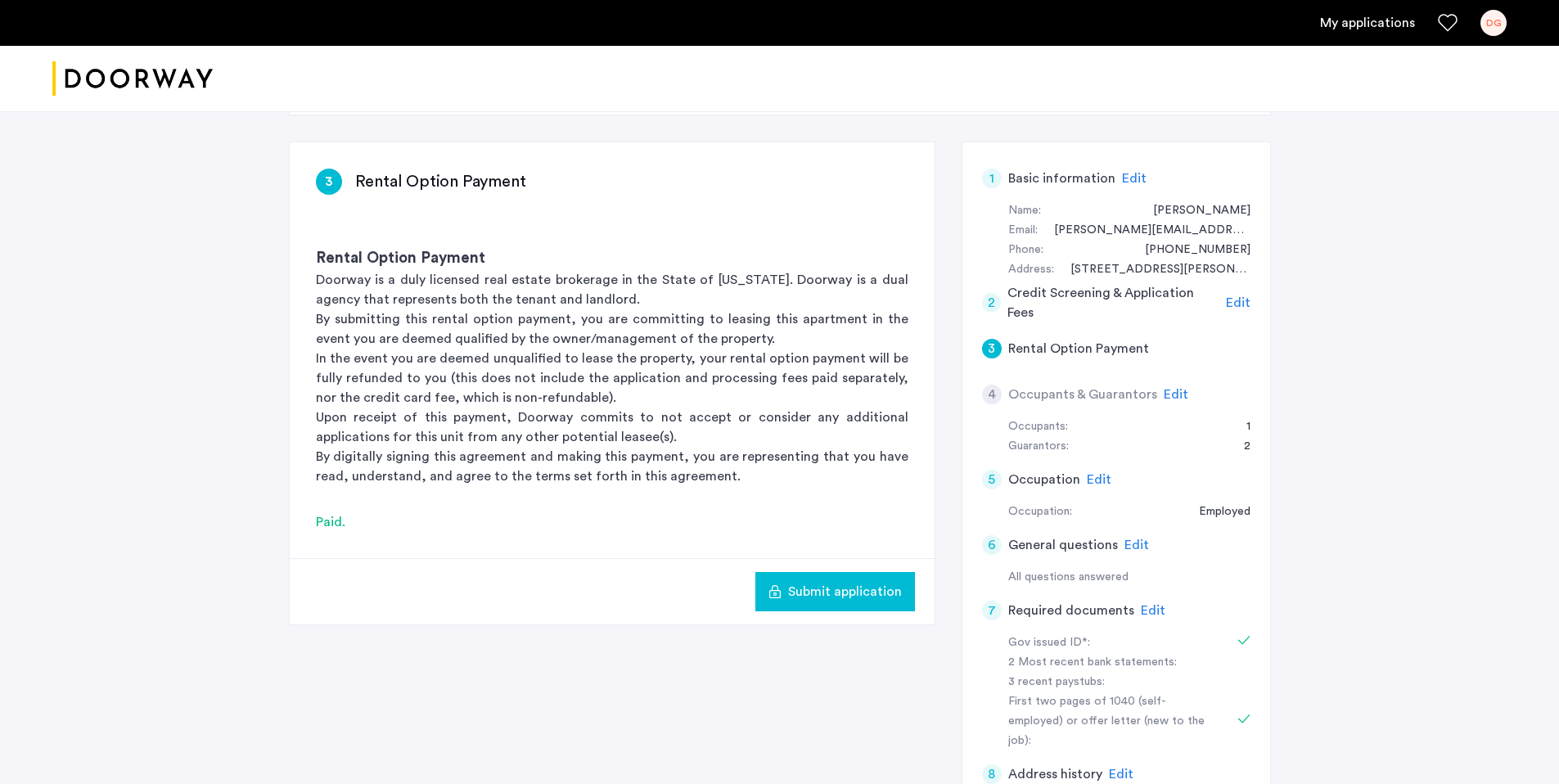 click on "Edit" 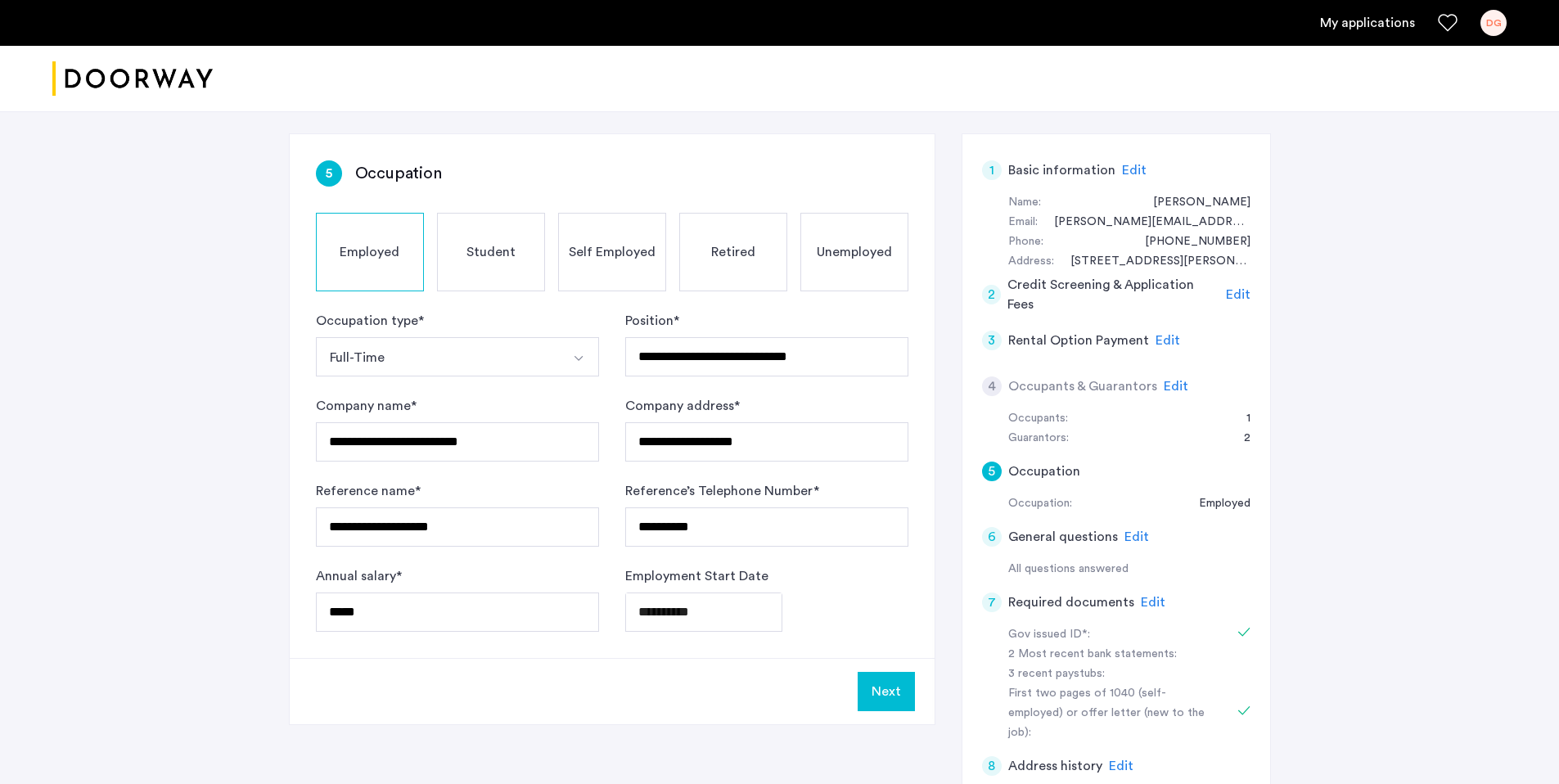 scroll, scrollTop: 255, scrollLeft: 0, axis: vertical 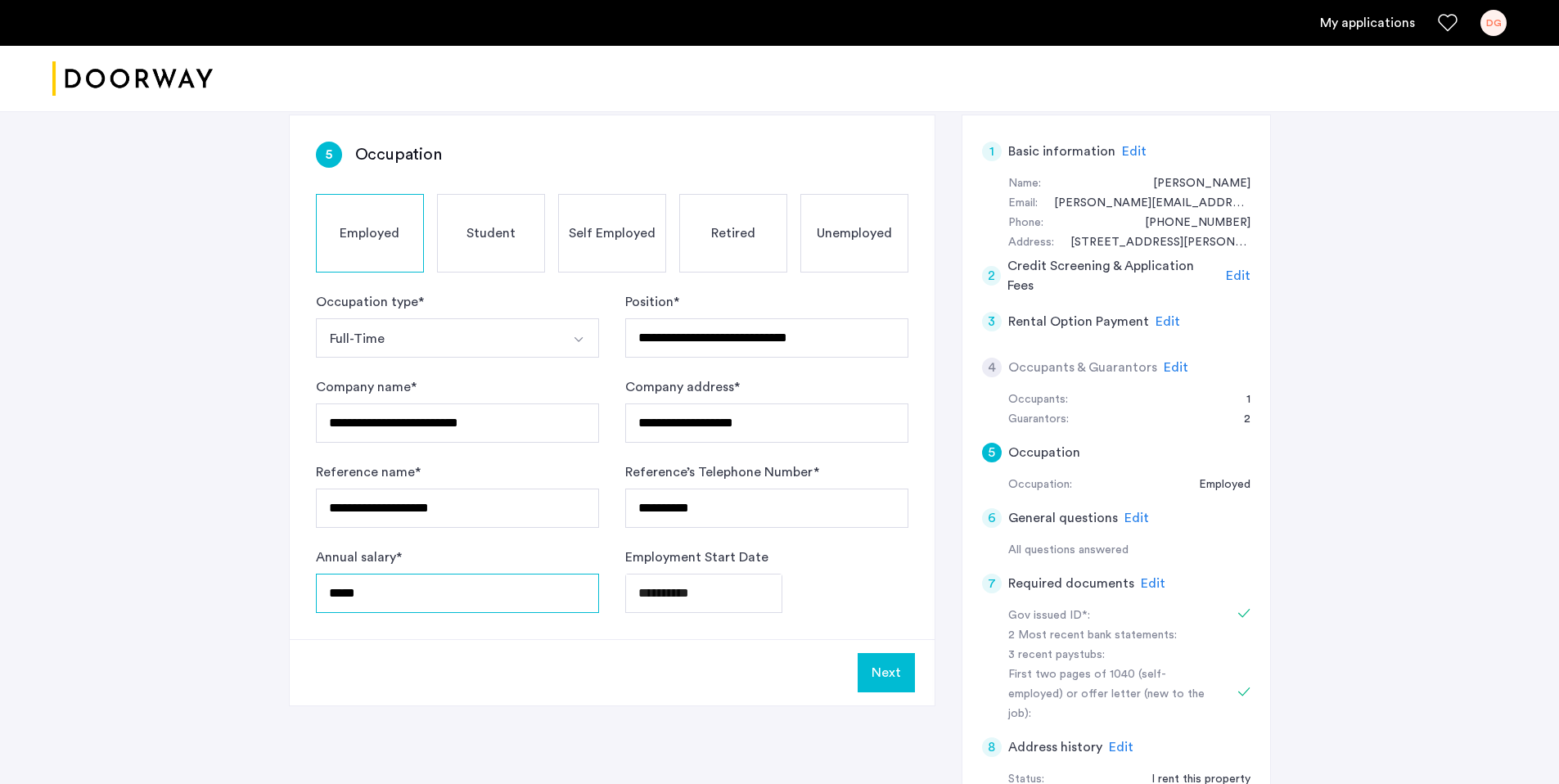 click on "*****" at bounding box center (457, 593) 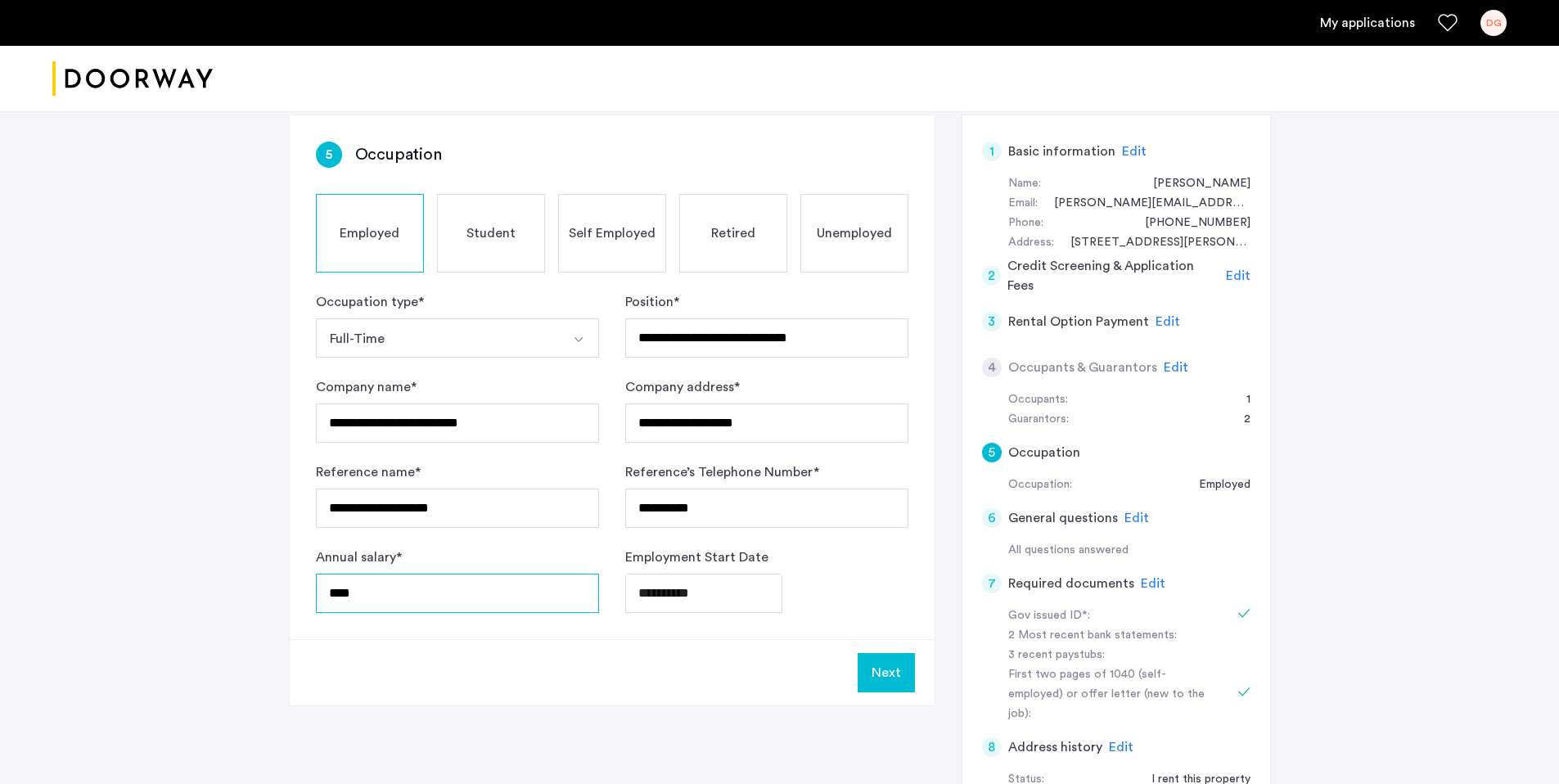 type on "*****" 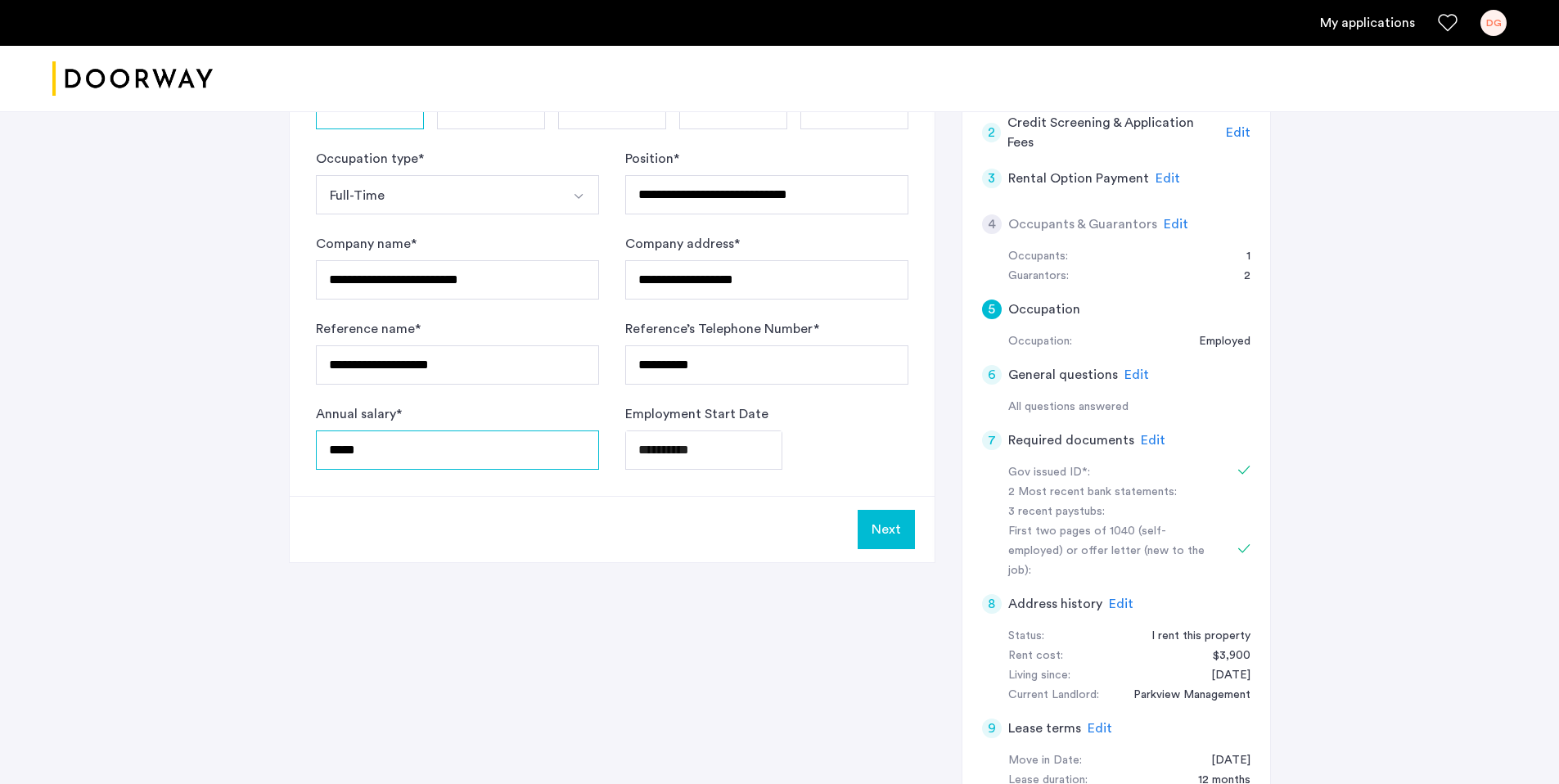 scroll, scrollTop: 403, scrollLeft: 0, axis: vertical 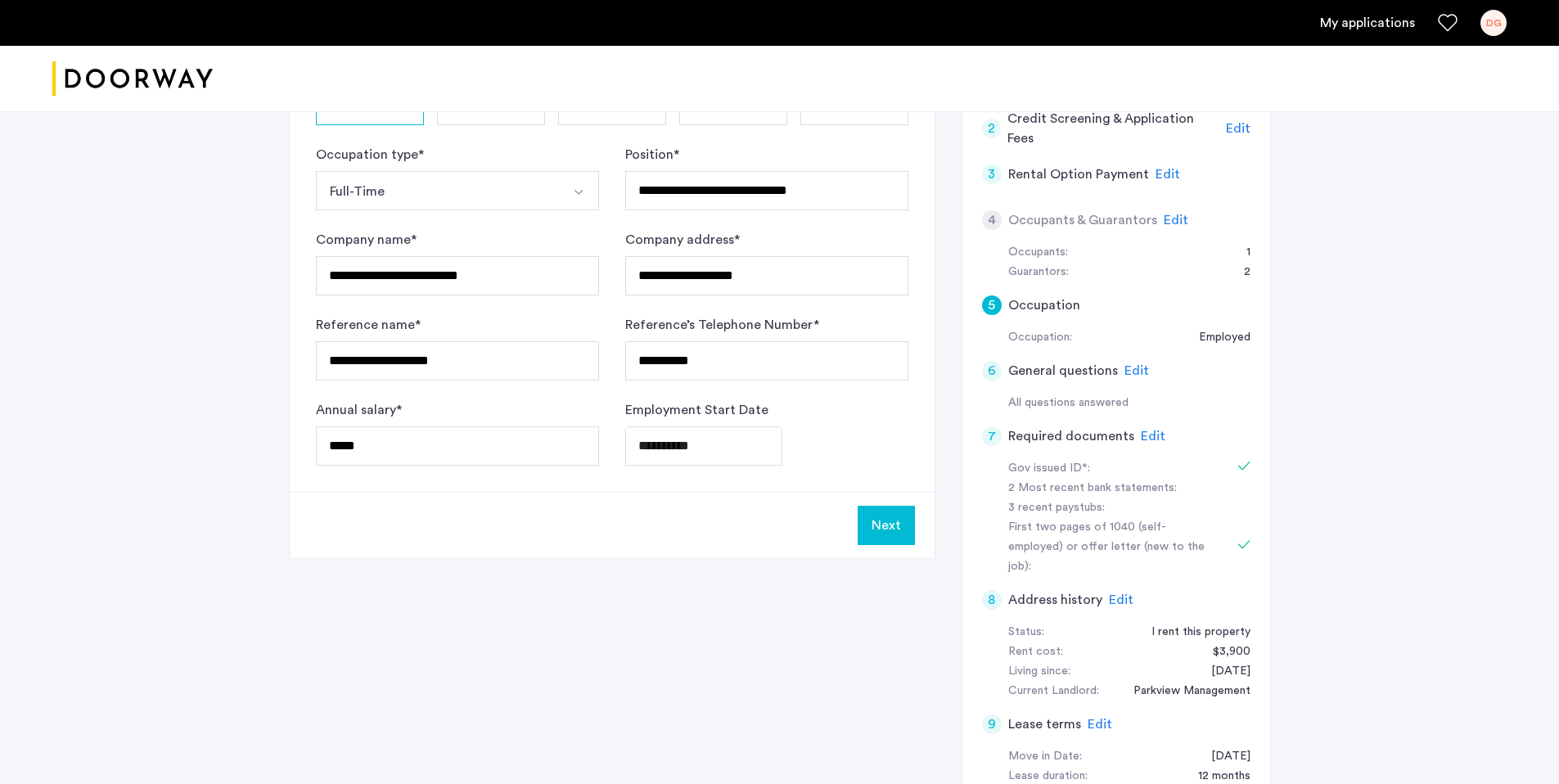 click on "Edit" 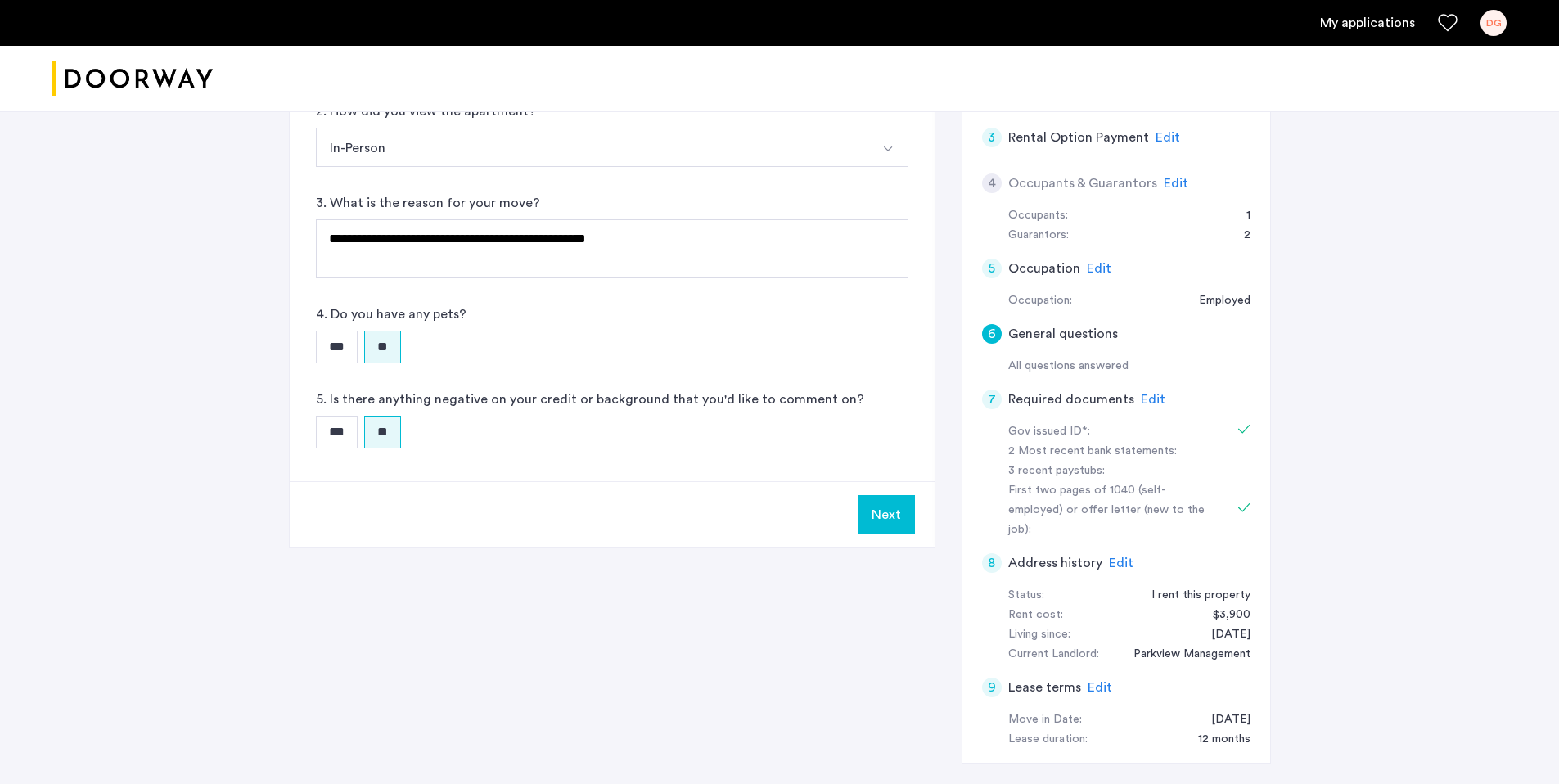 scroll, scrollTop: 552, scrollLeft: 0, axis: vertical 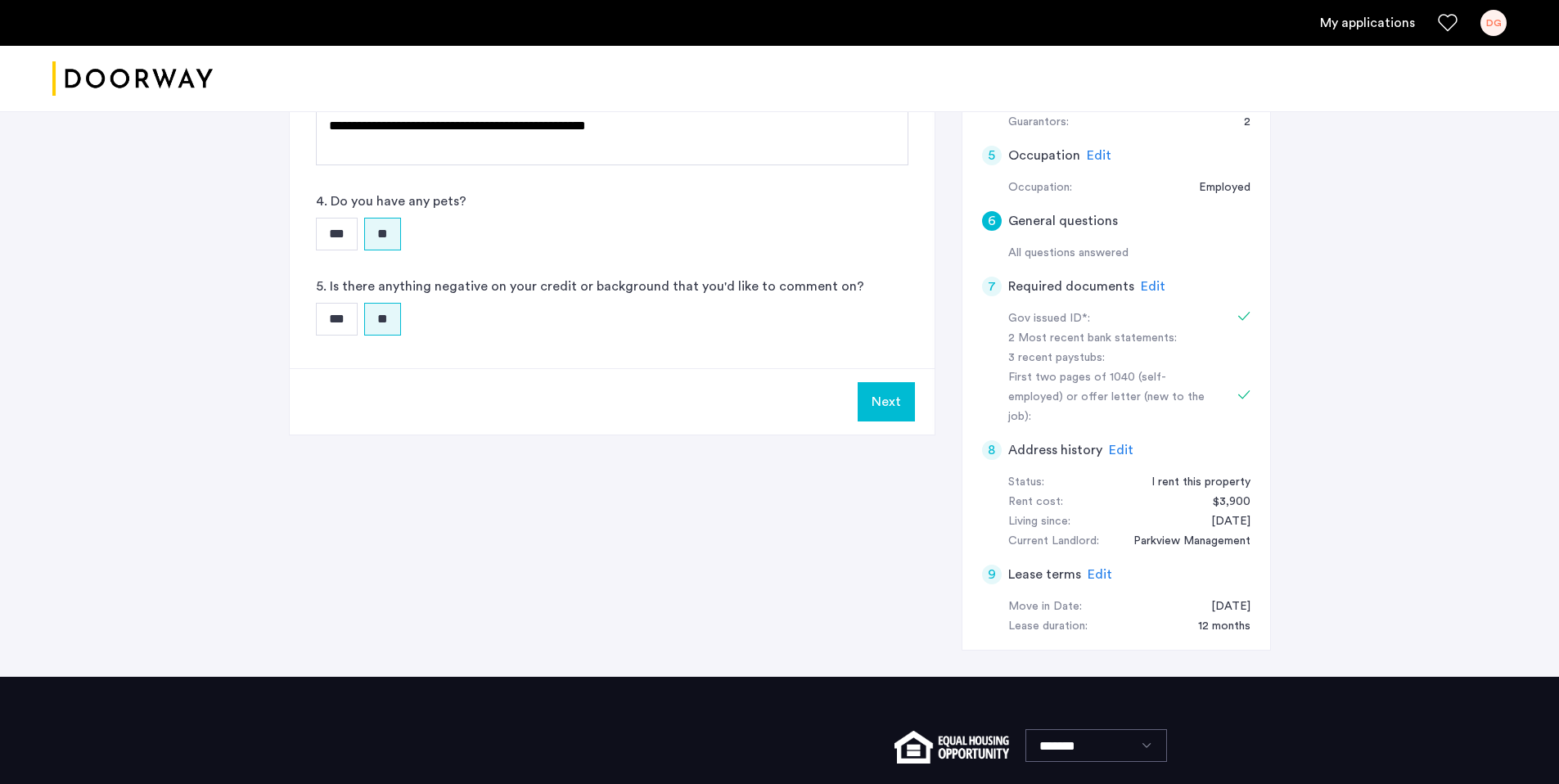 click on "Edit" 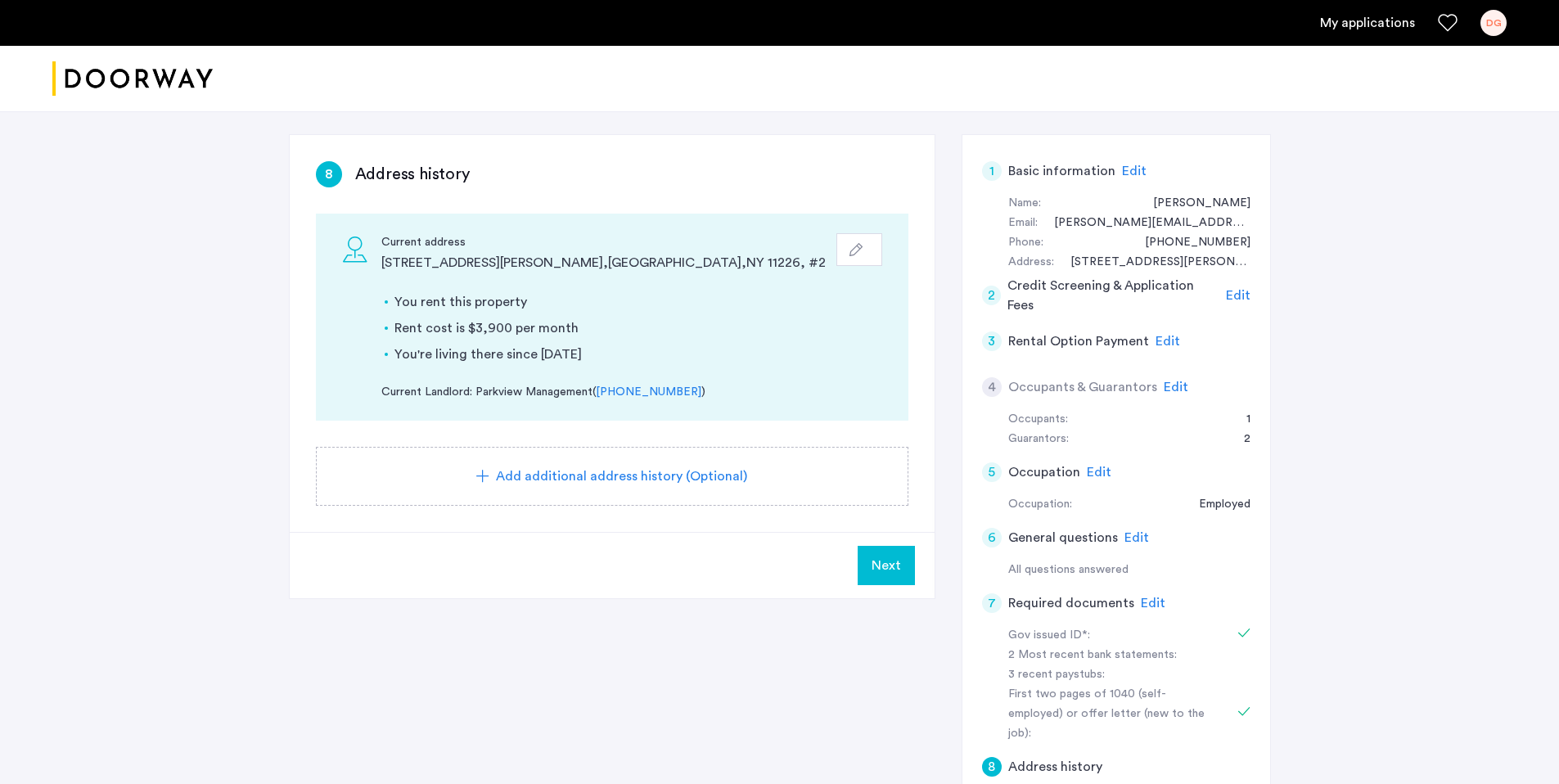 scroll, scrollTop: 233, scrollLeft: 0, axis: vertical 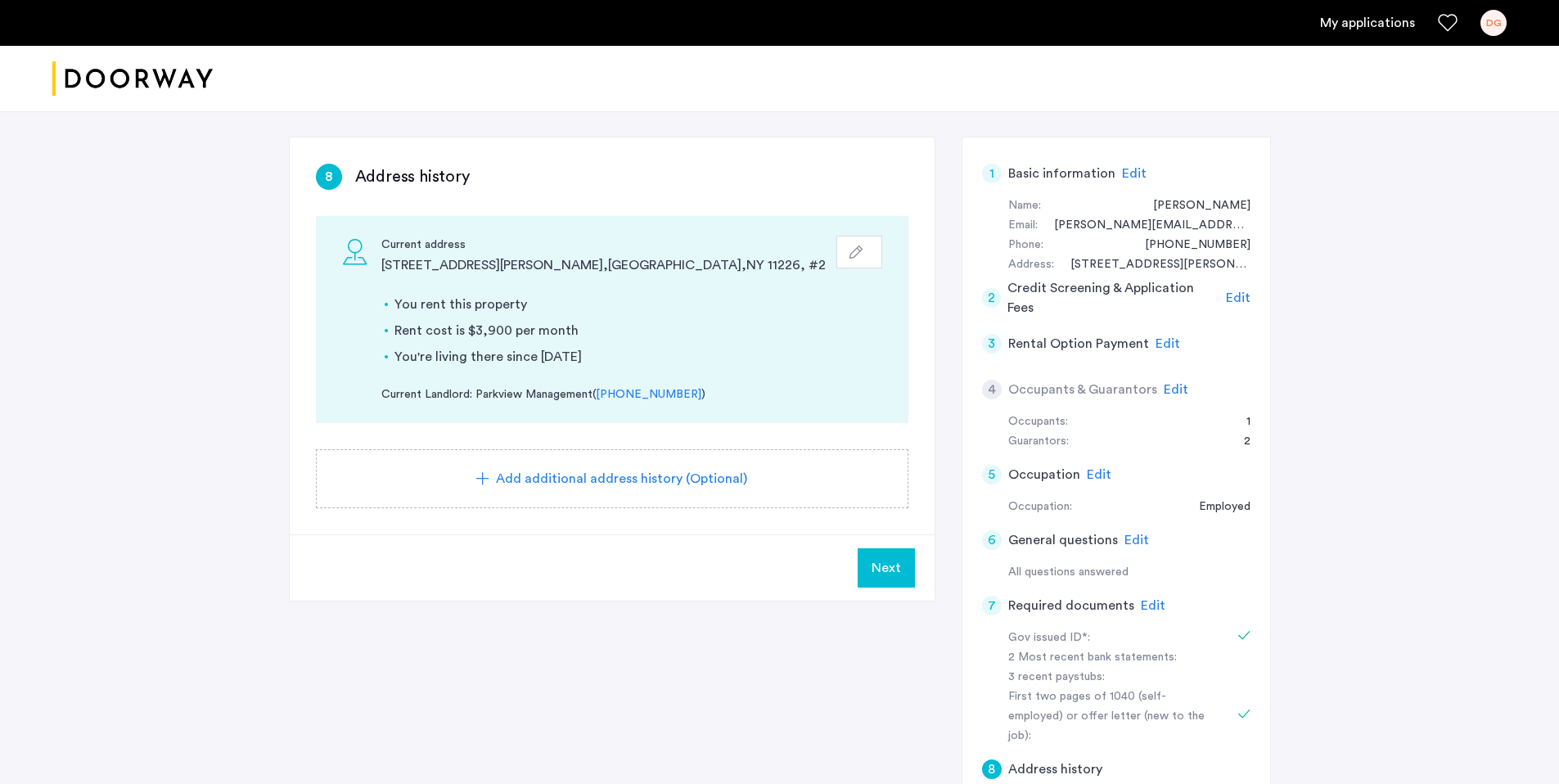 click 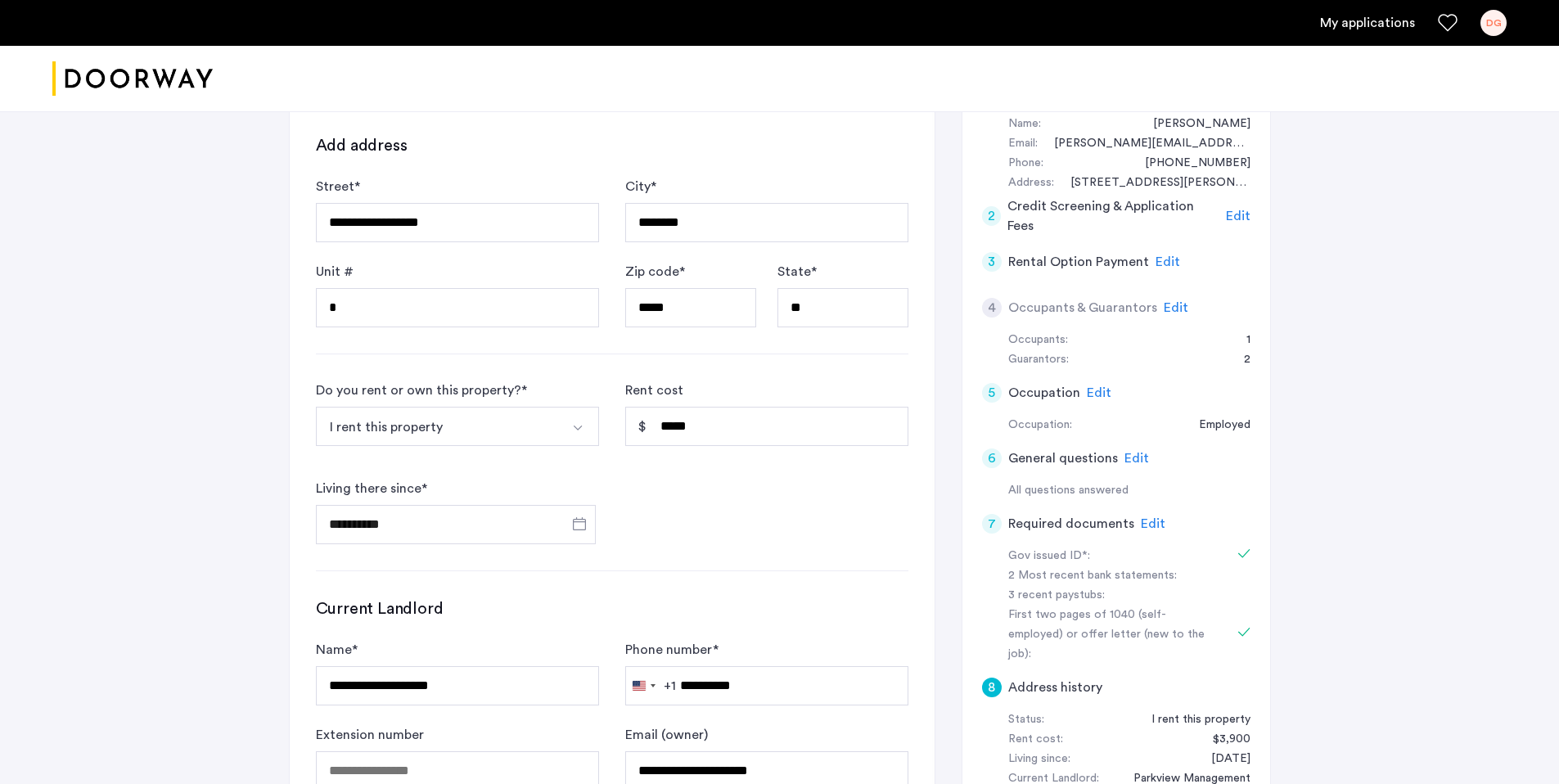 scroll, scrollTop: 562, scrollLeft: 0, axis: vertical 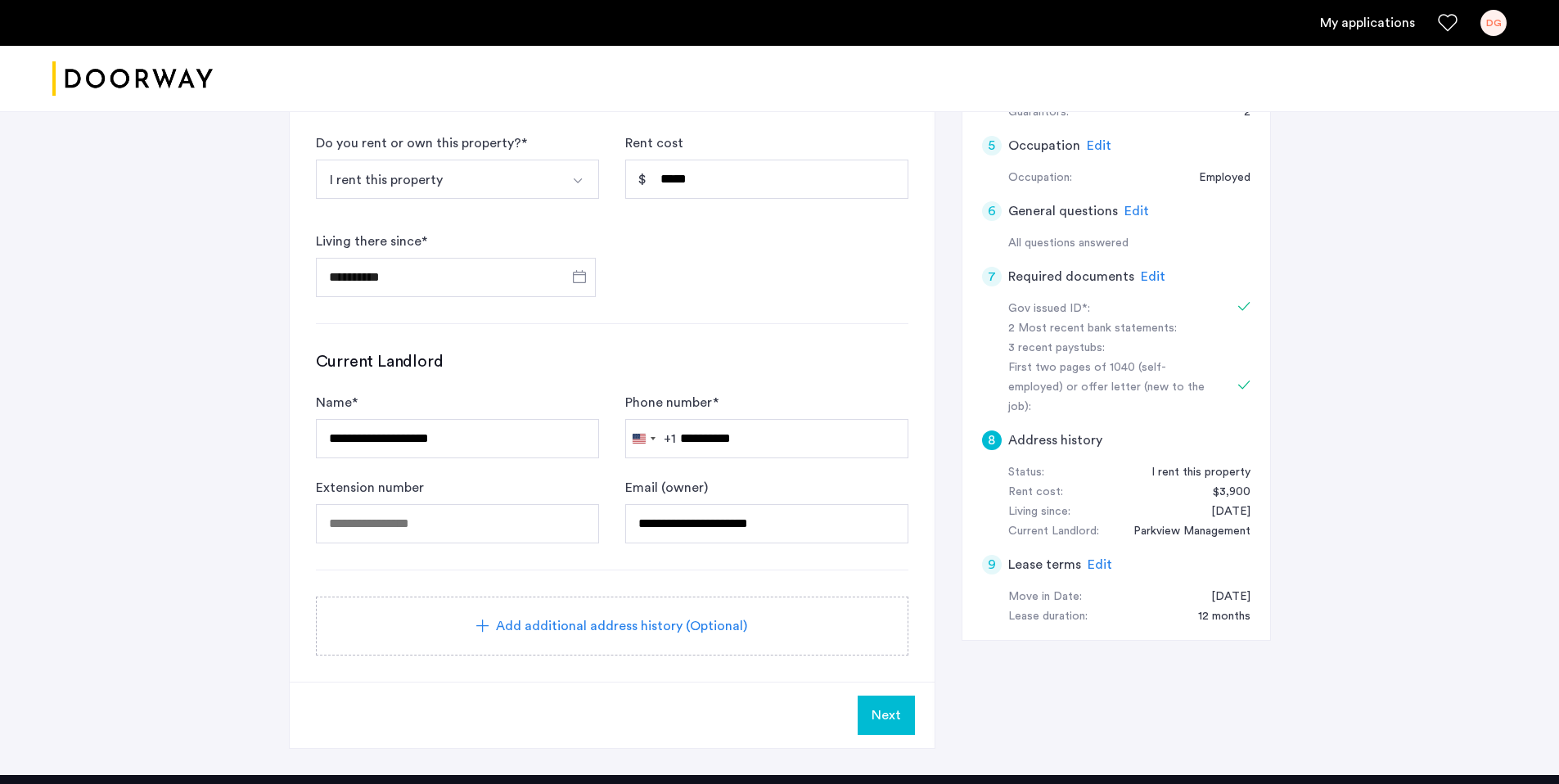click on "Edit" 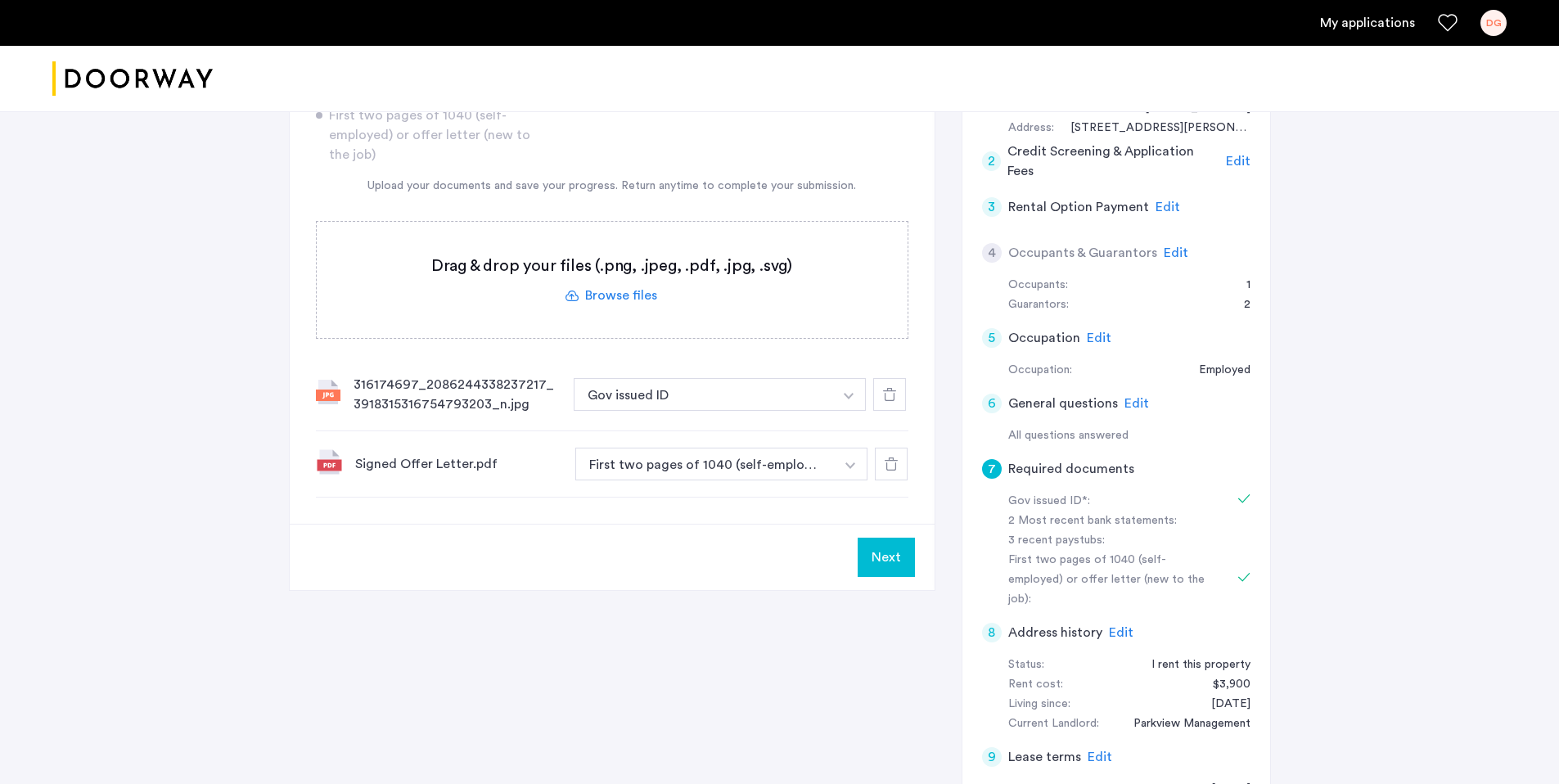 scroll, scrollTop: 385, scrollLeft: 0, axis: vertical 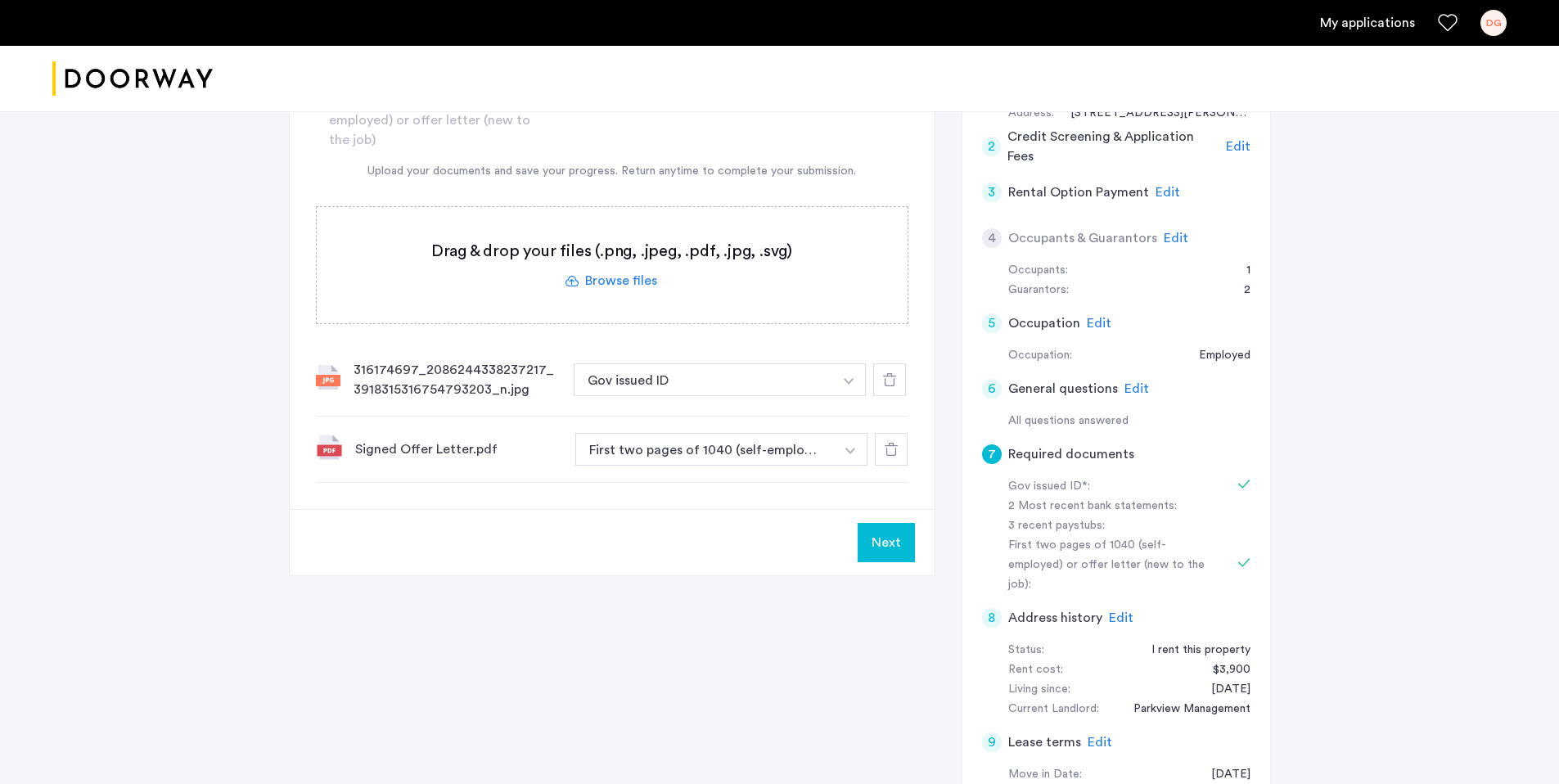 click 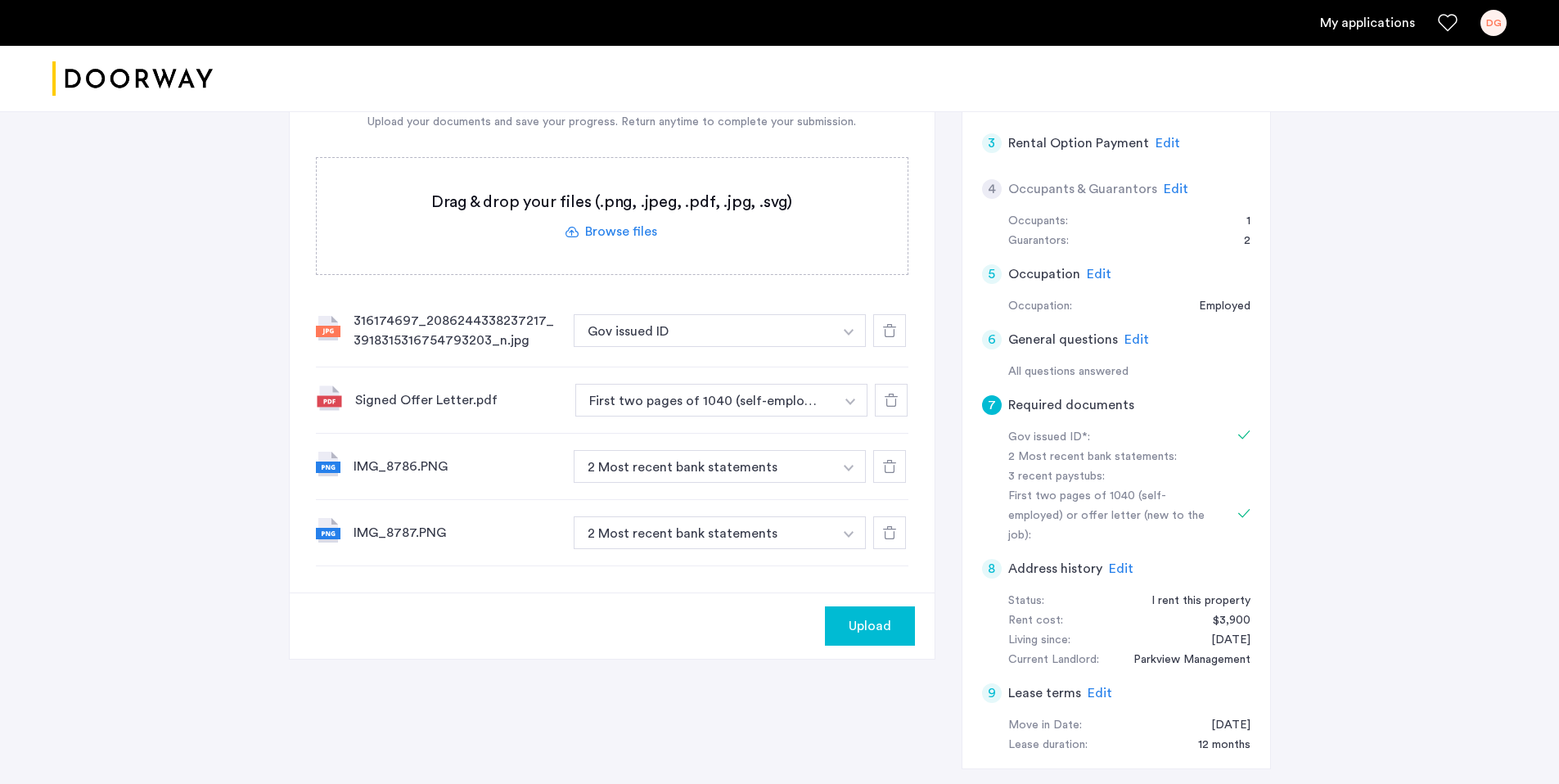 scroll, scrollTop: 464, scrollLeft: 0, axis: vertical 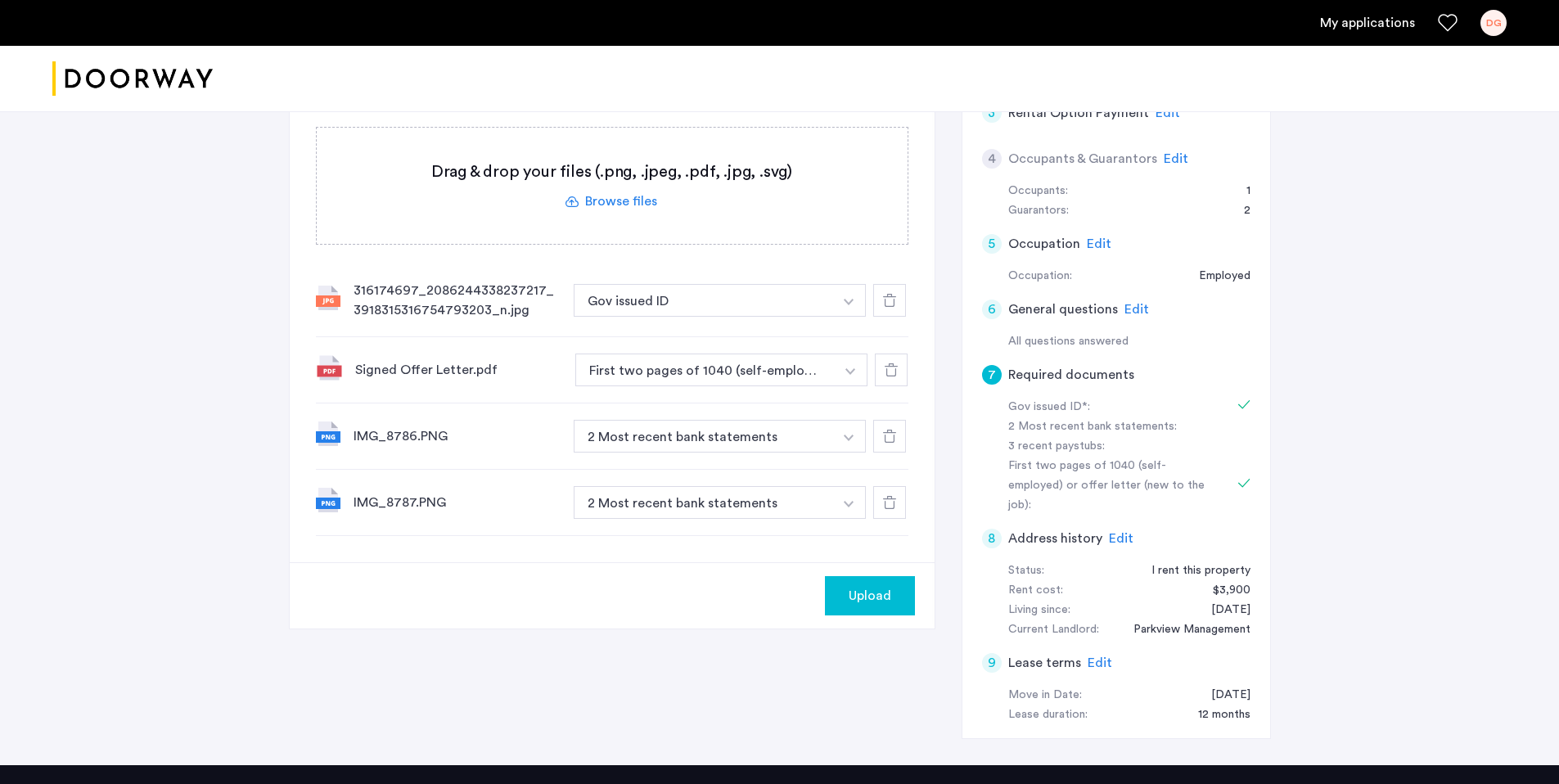 click 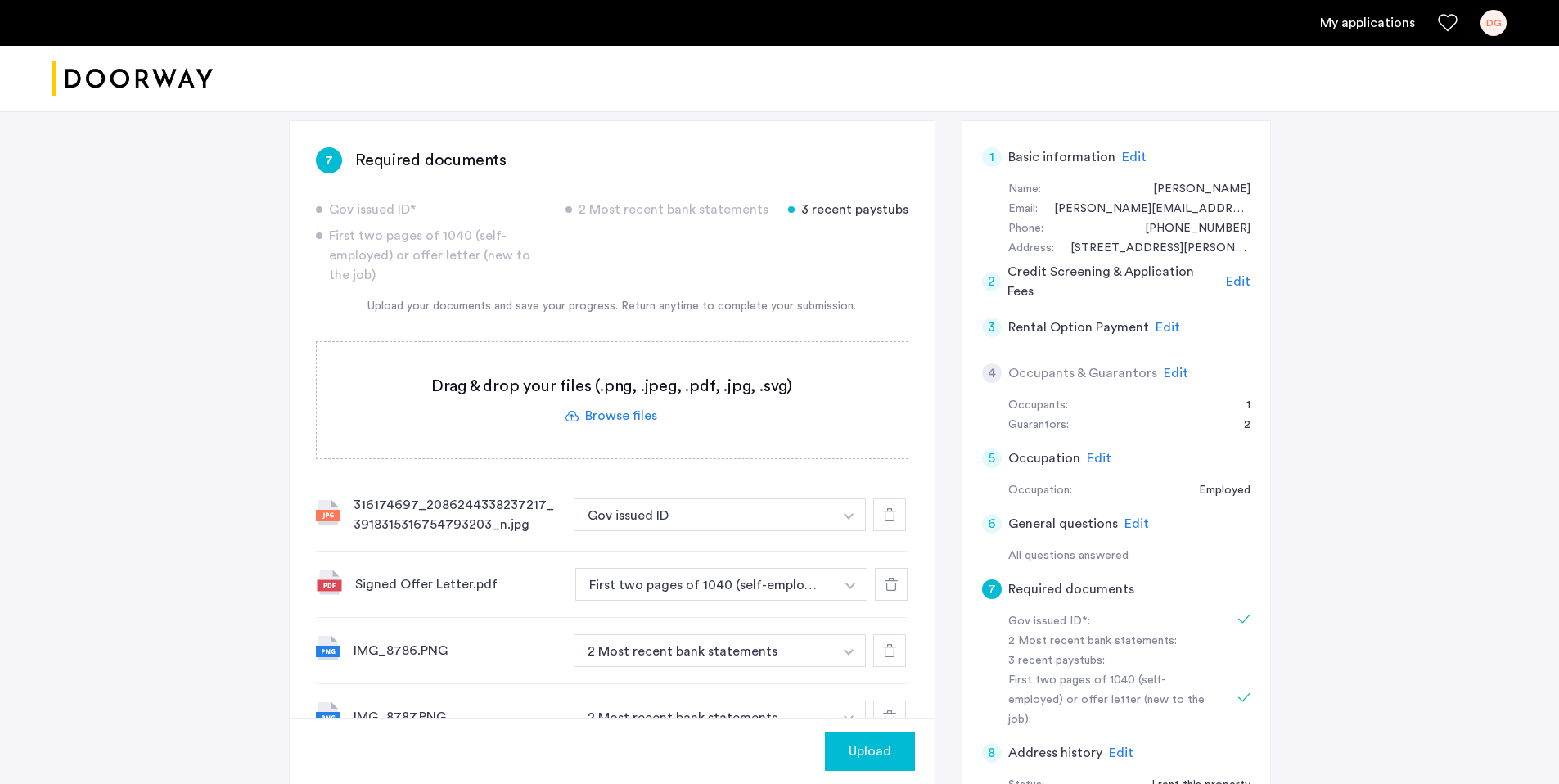 scroll, scrollTop: 483, scrollLeft: 0, axis: vertical 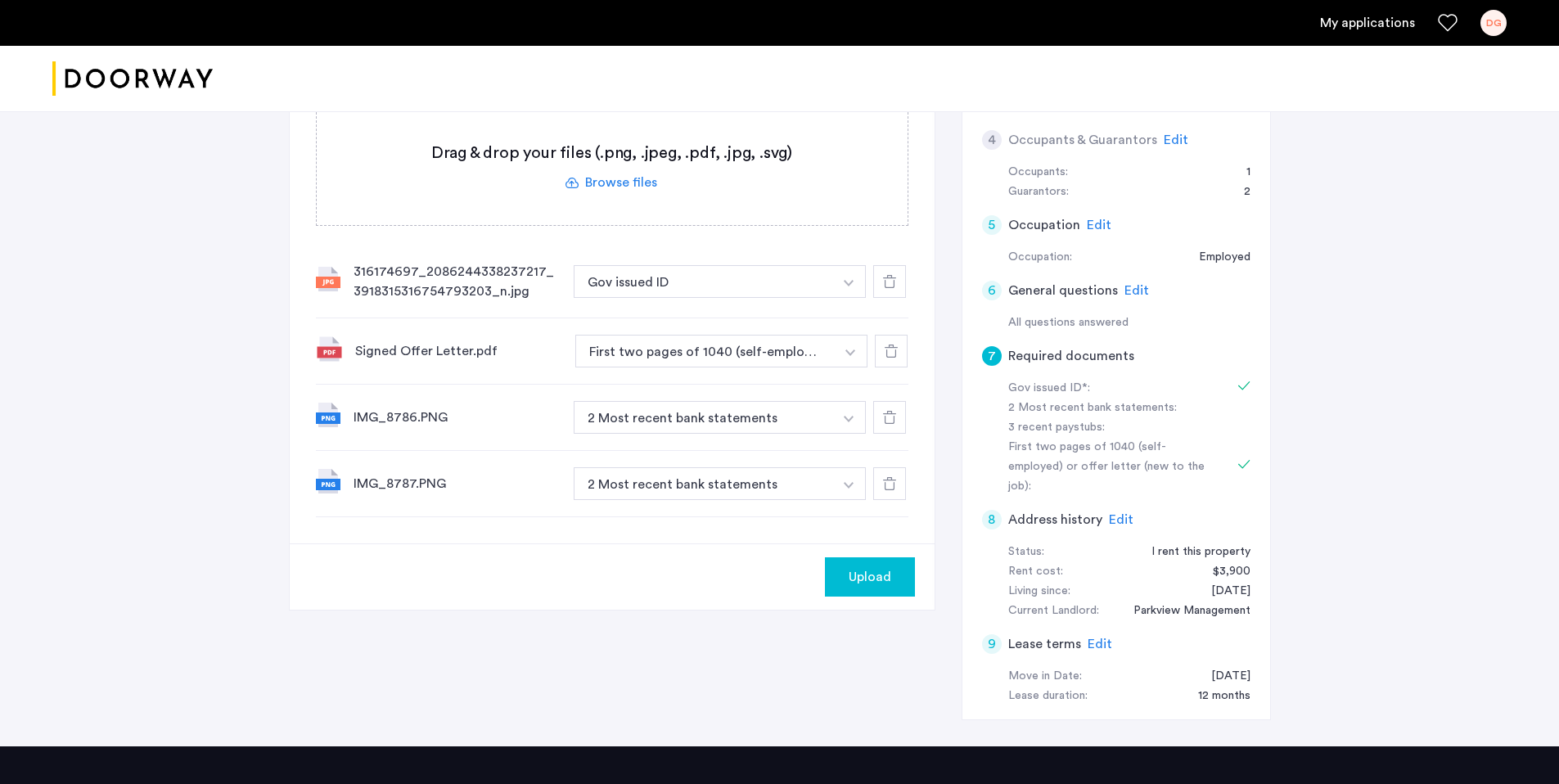 click on "Upload" 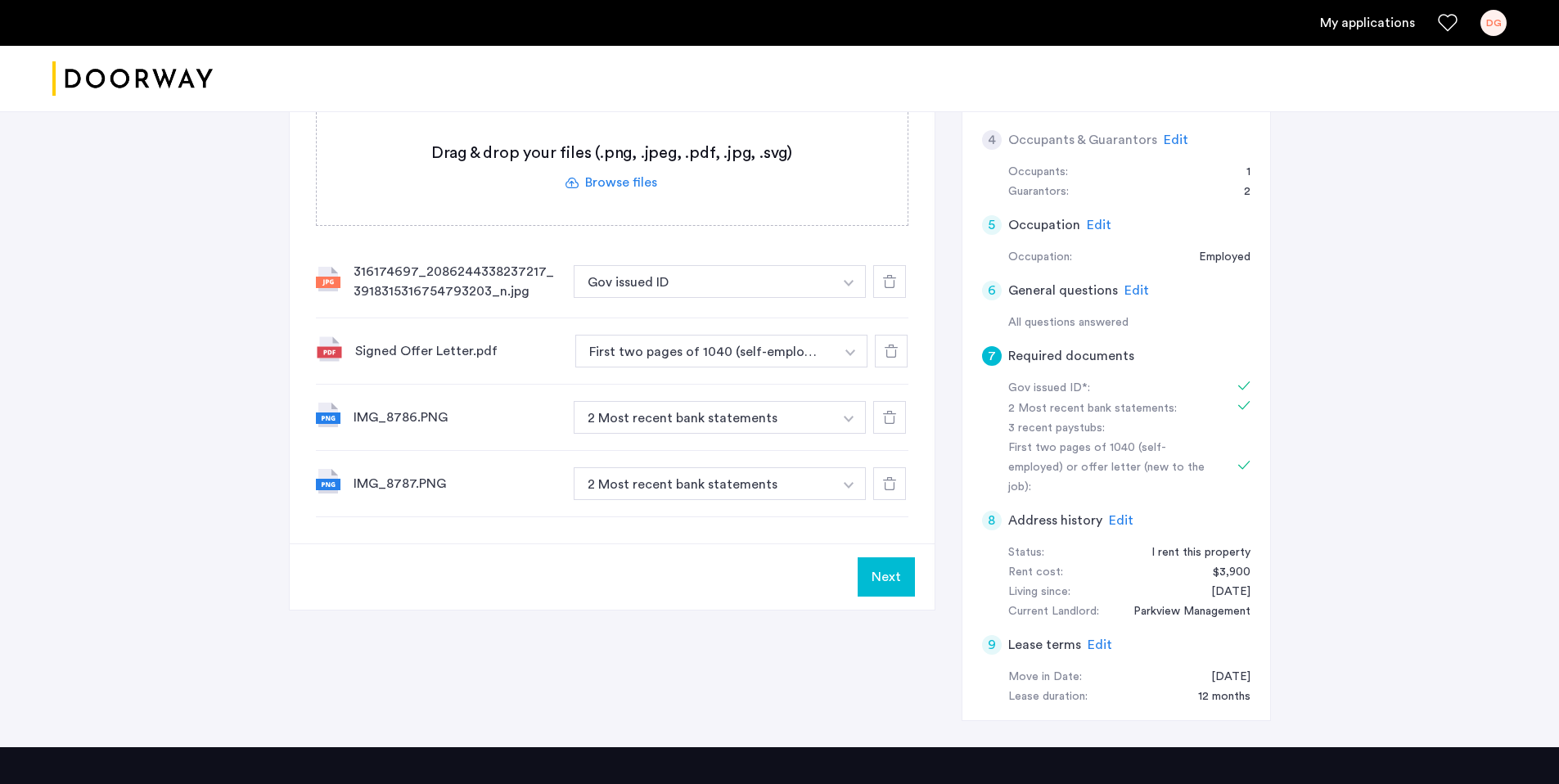 click on "Next" 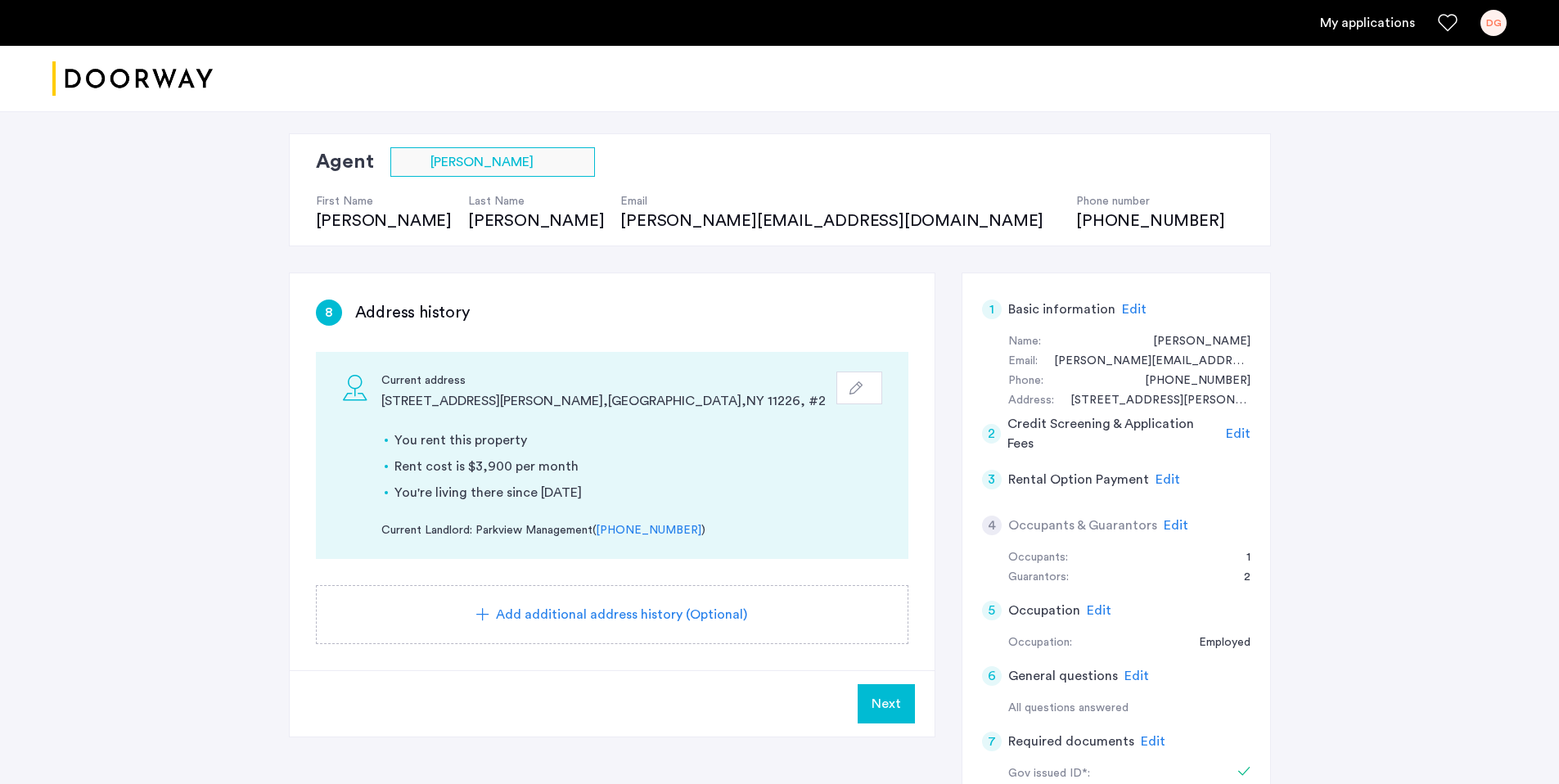 scroll, scrollTop: 331, scrollLeft: 0, axis: vertical 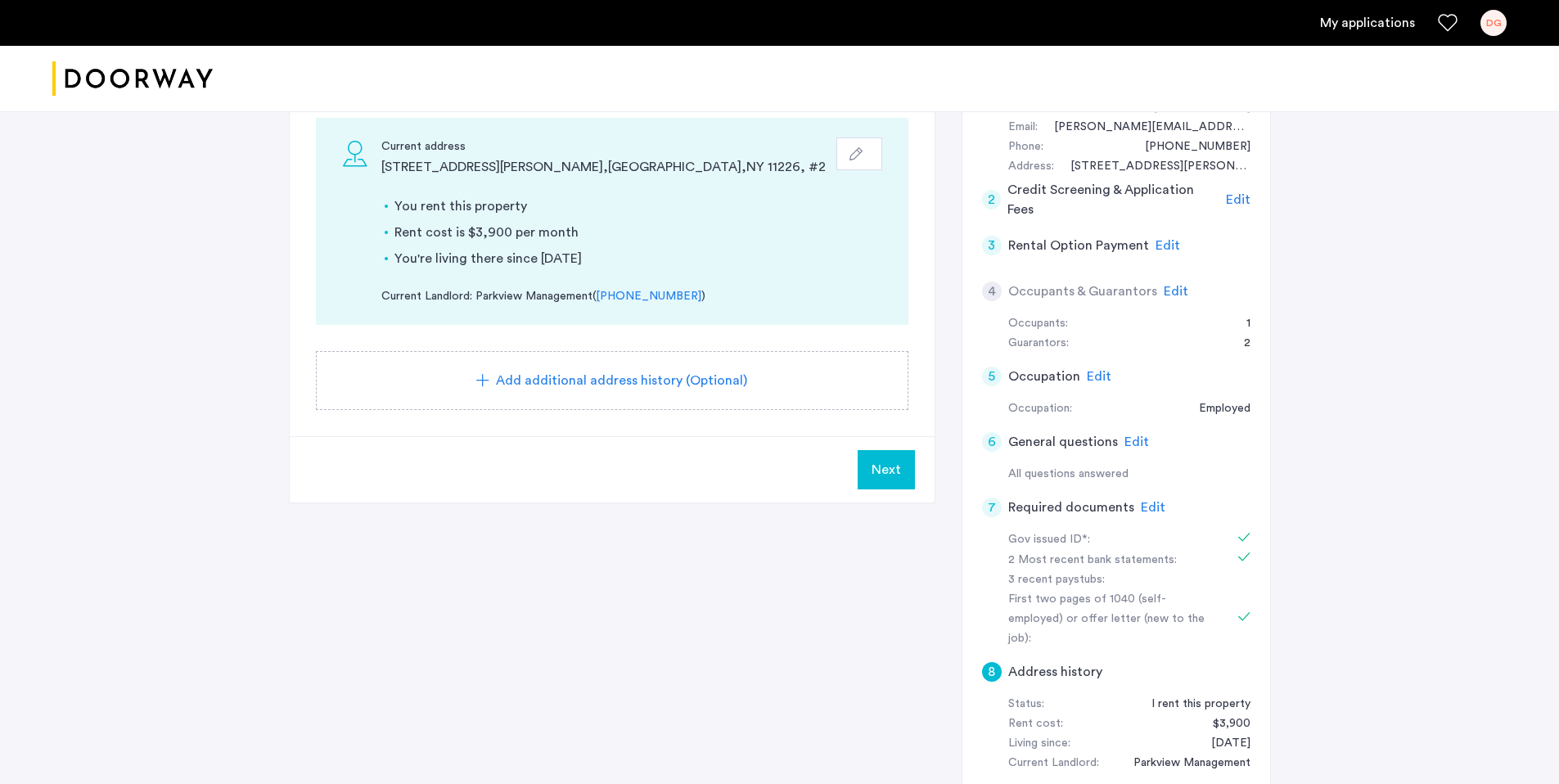 click on "Next" 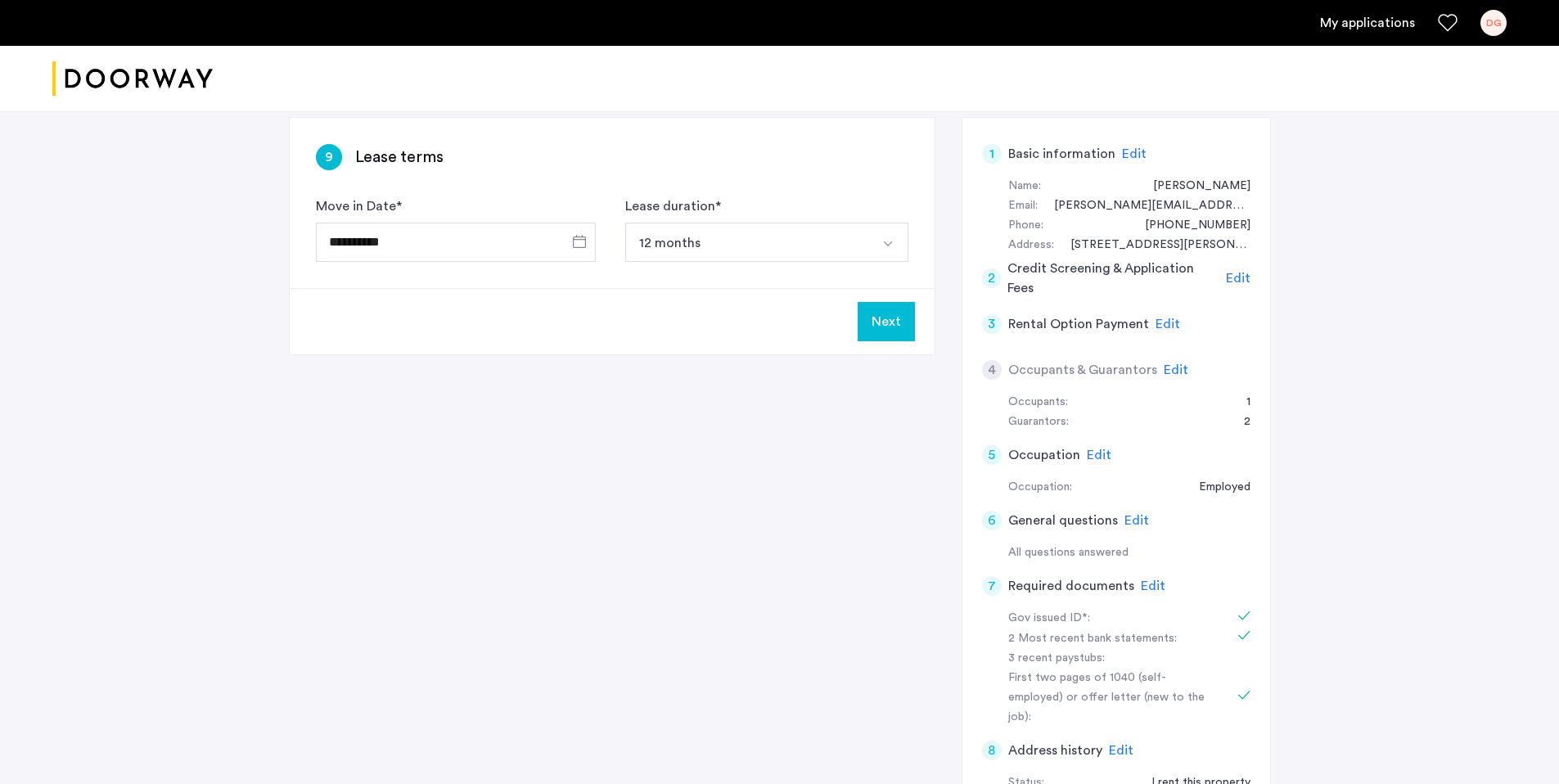 scroll, scrollTop: 0, scrollLeft: 0, axis: both 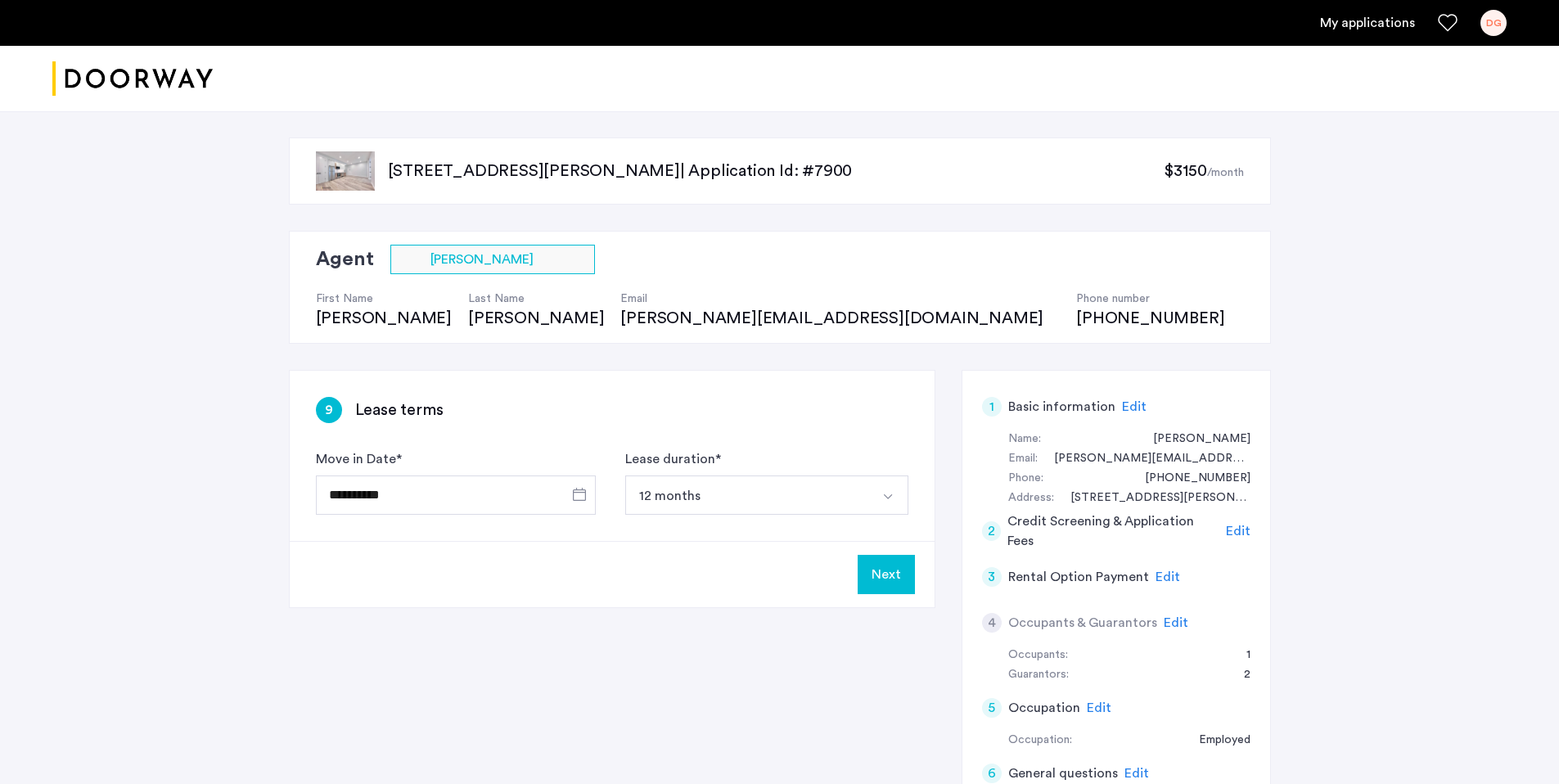 click on "Next" 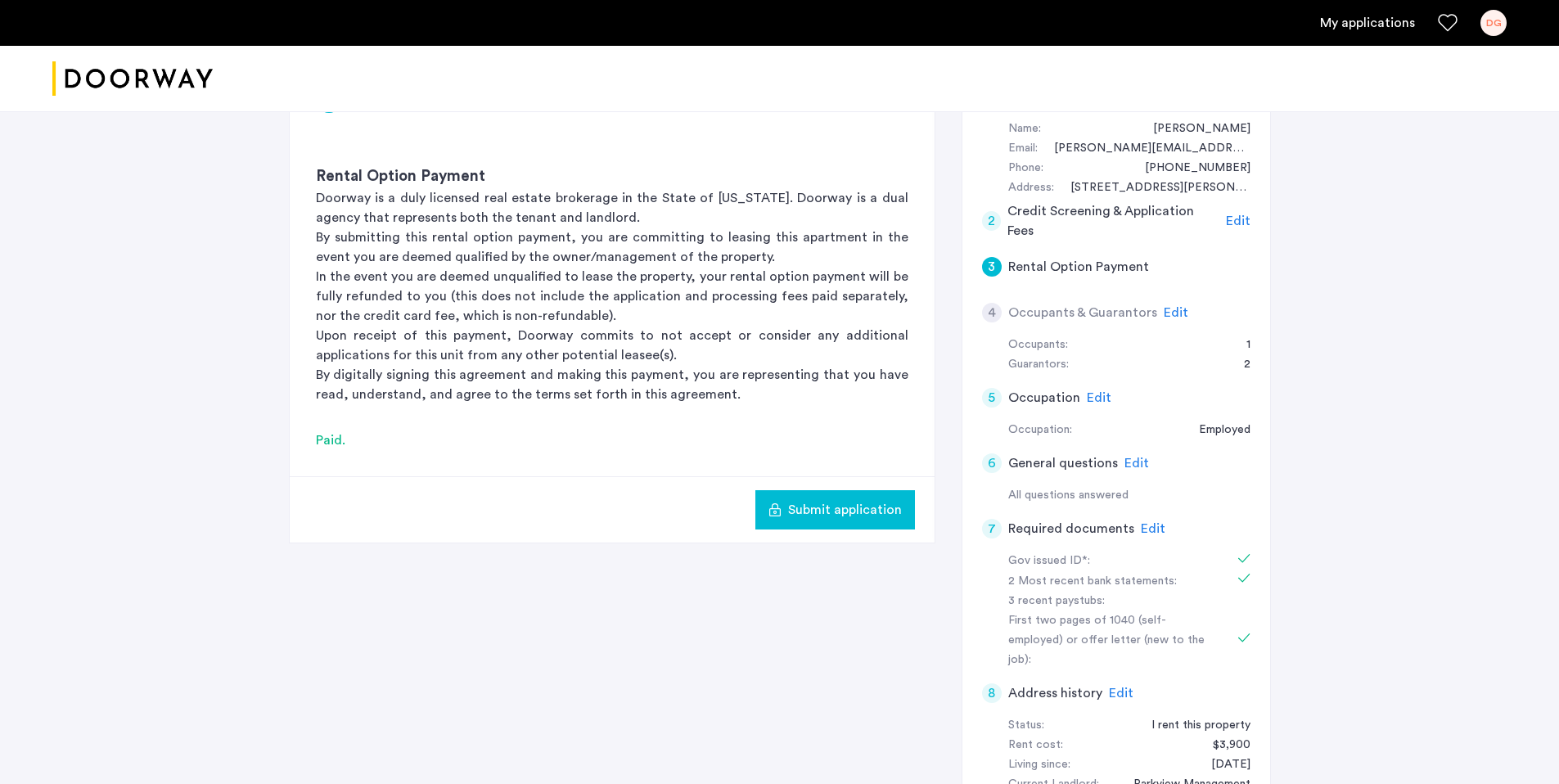 scroll, scrollTop: 273, scrollLeft: 0, axis: vertical 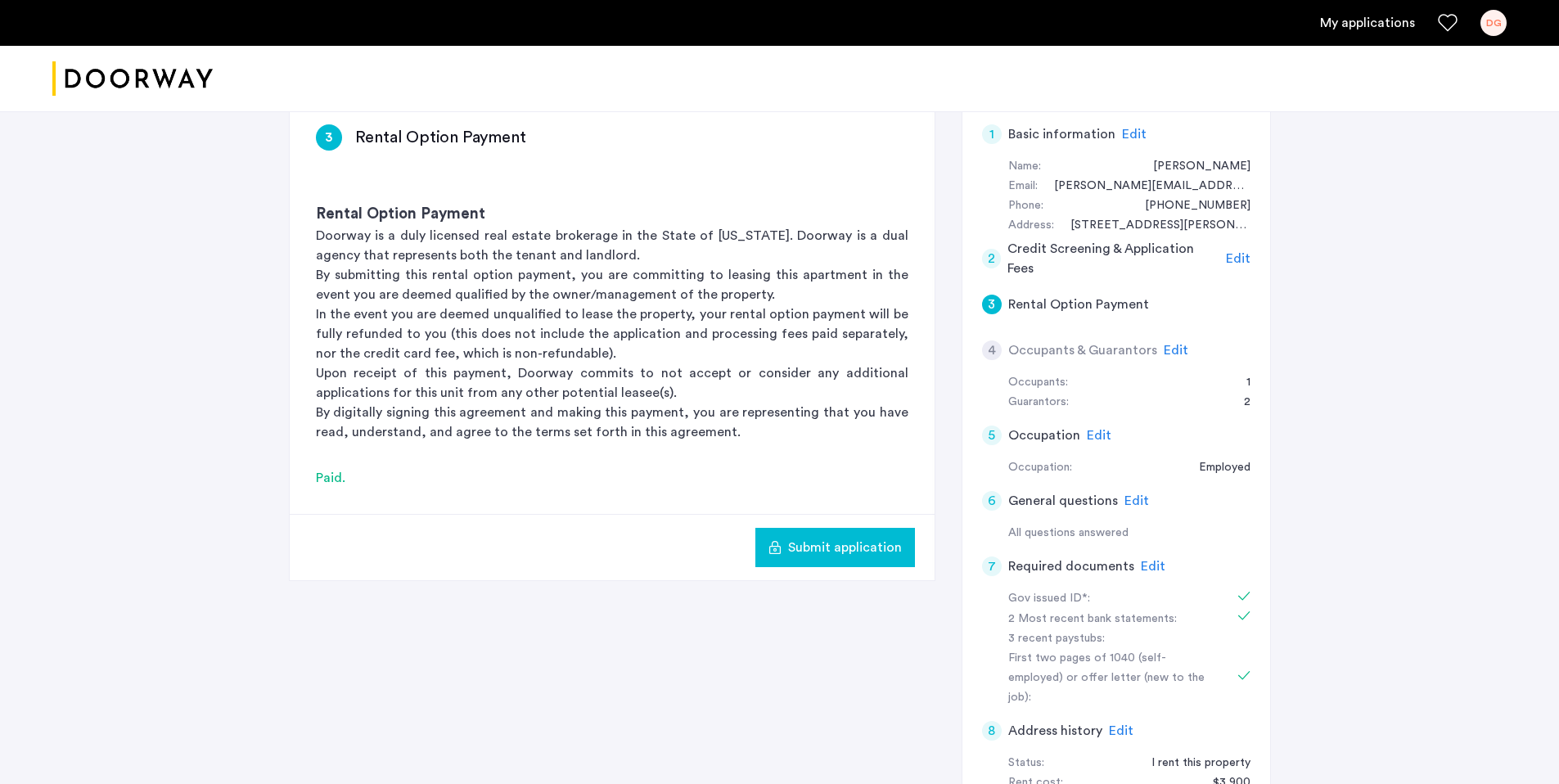 click on "Submit application" 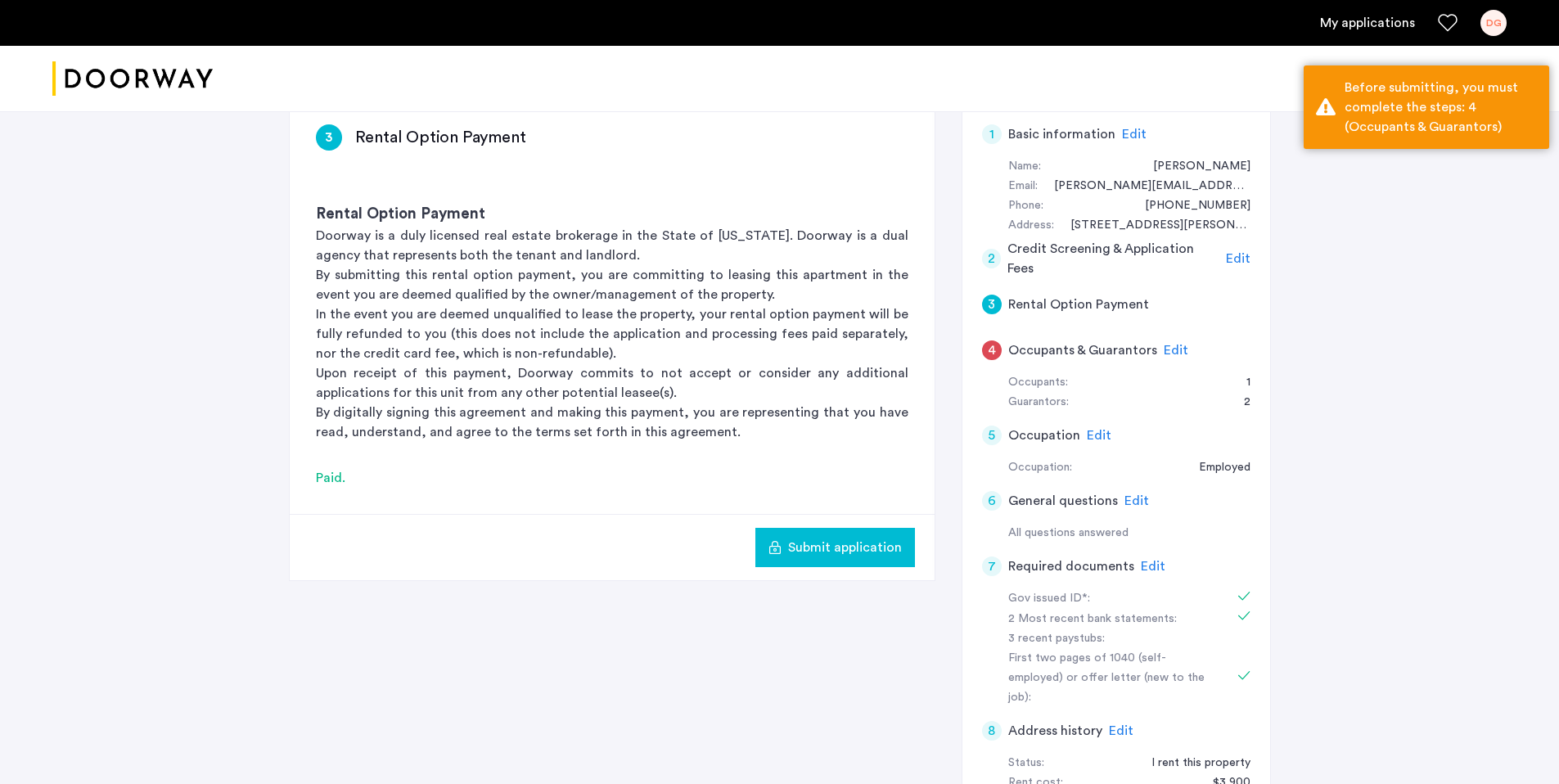 click on "Edit" 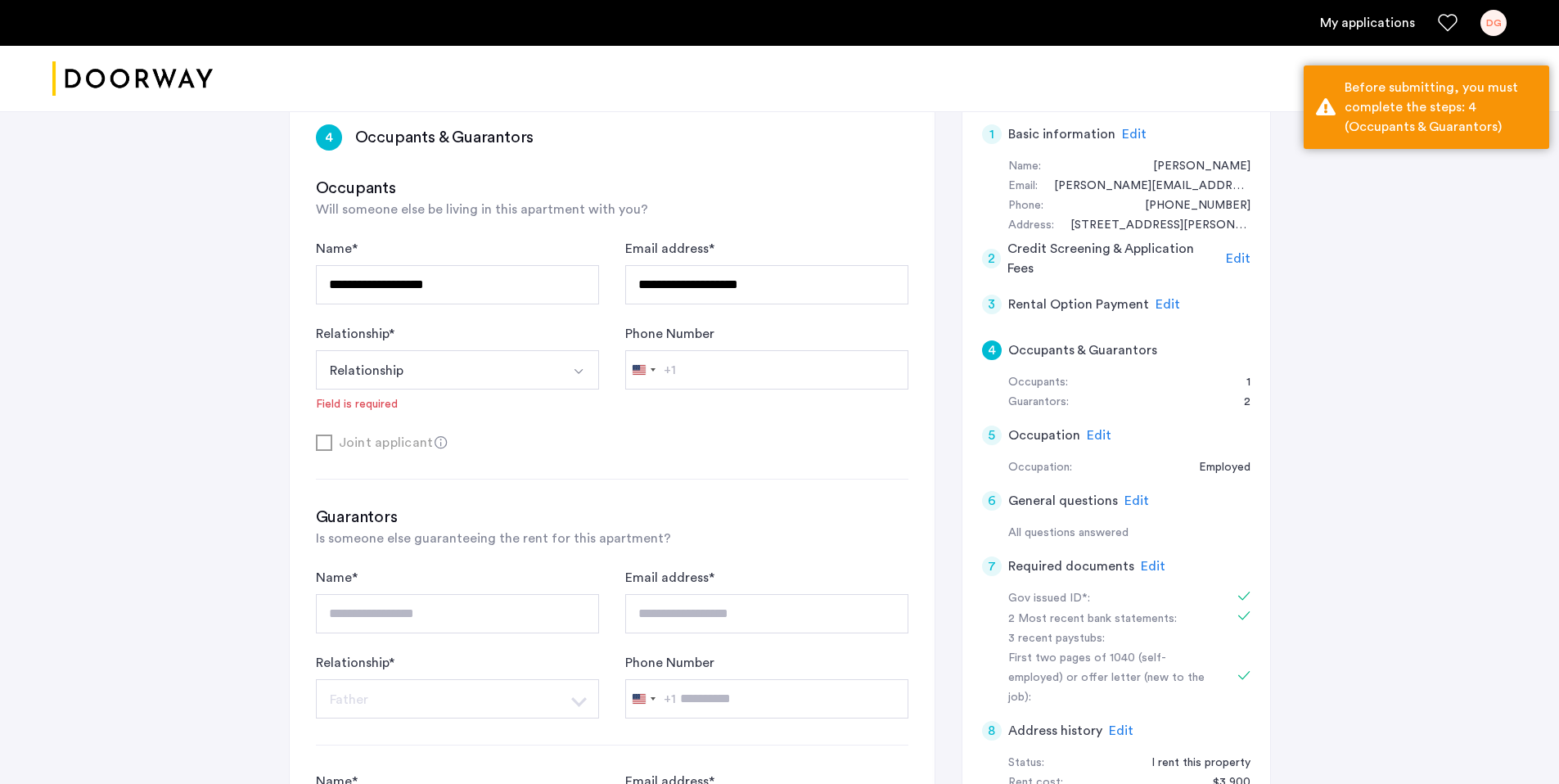 click on "Relationship" at bounding box center (438, 370) 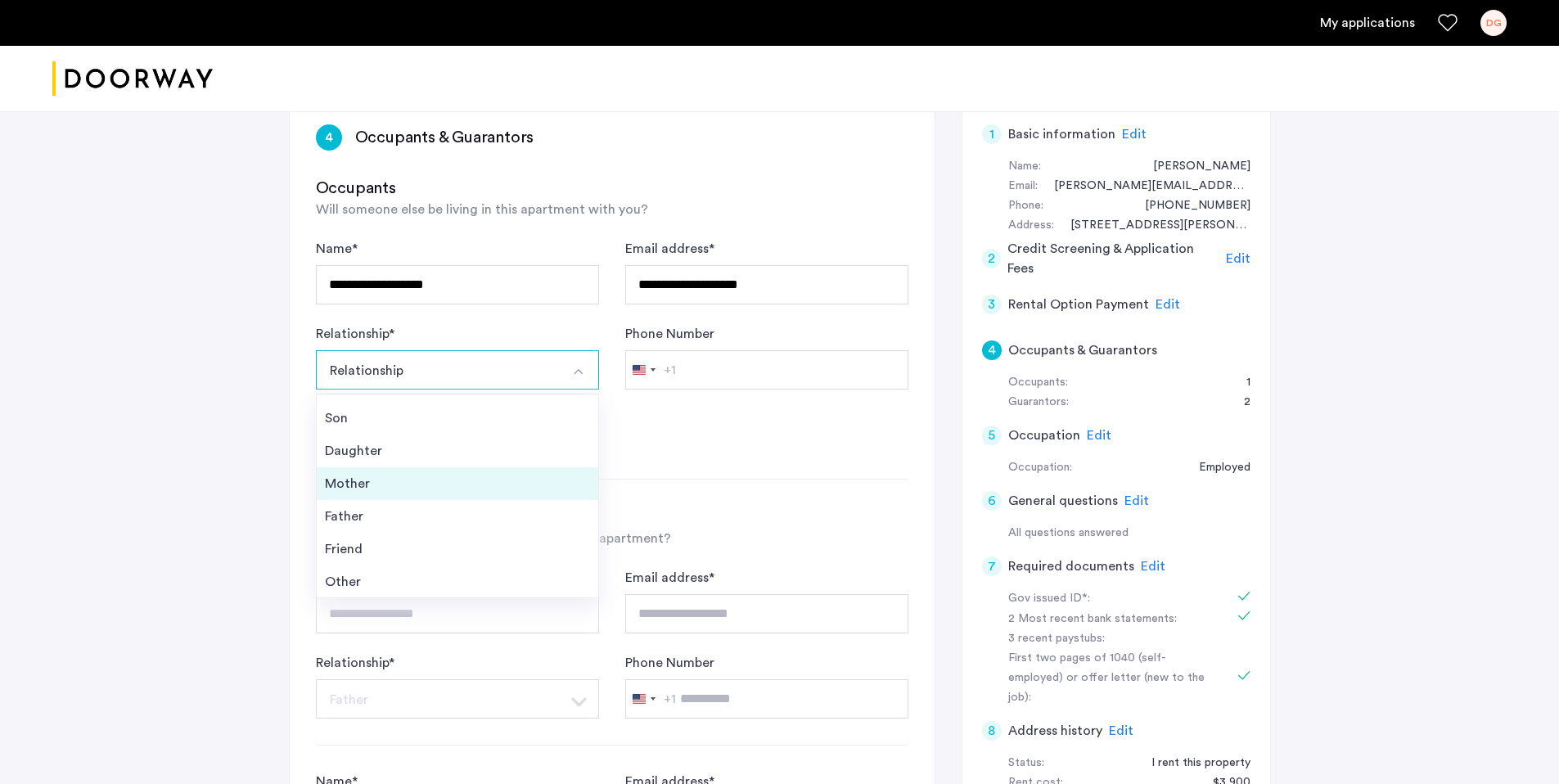 scroll, scrollTop: 59, scrollLeft: 0, axis: vertical 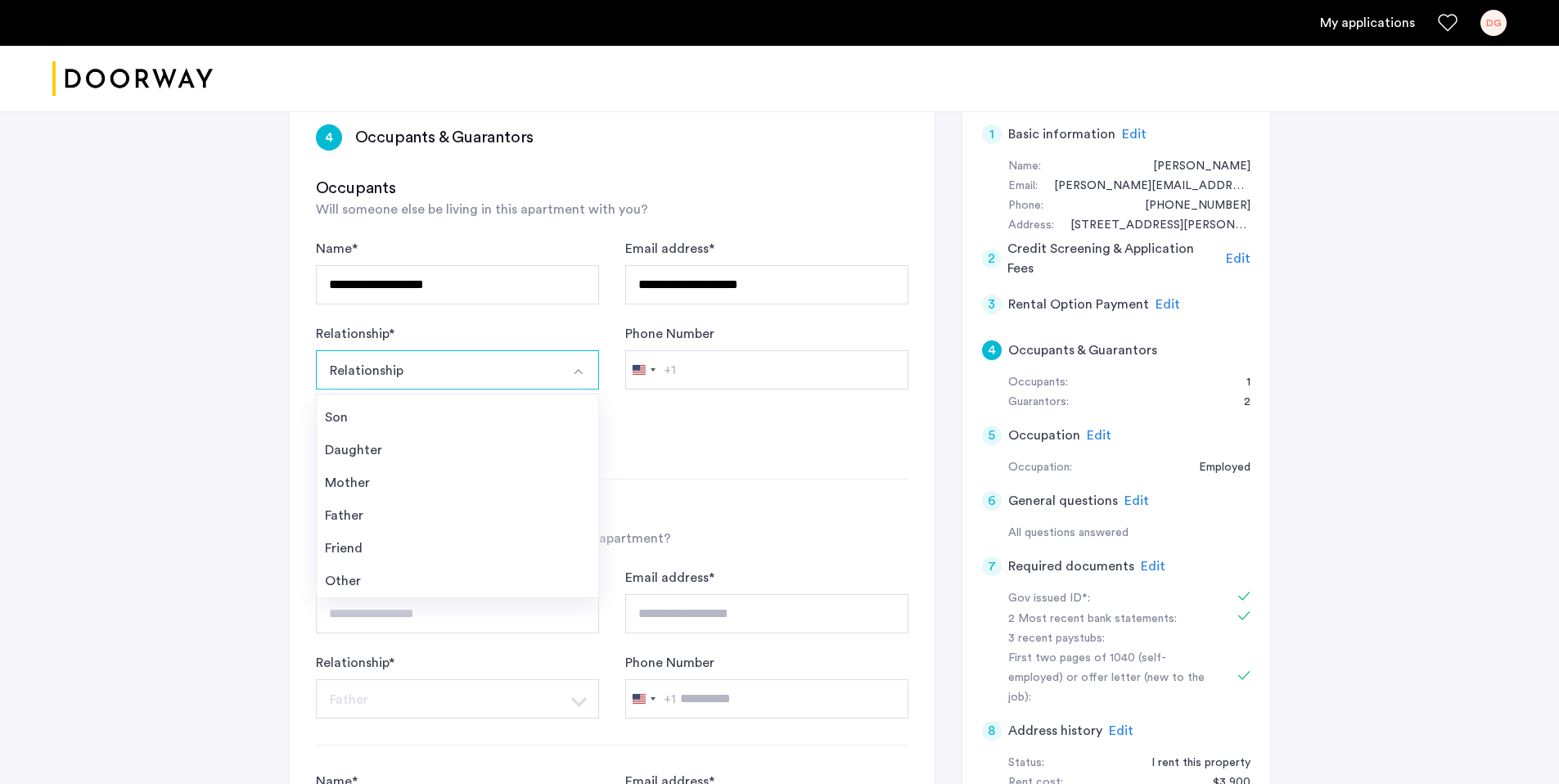 click on "**********" 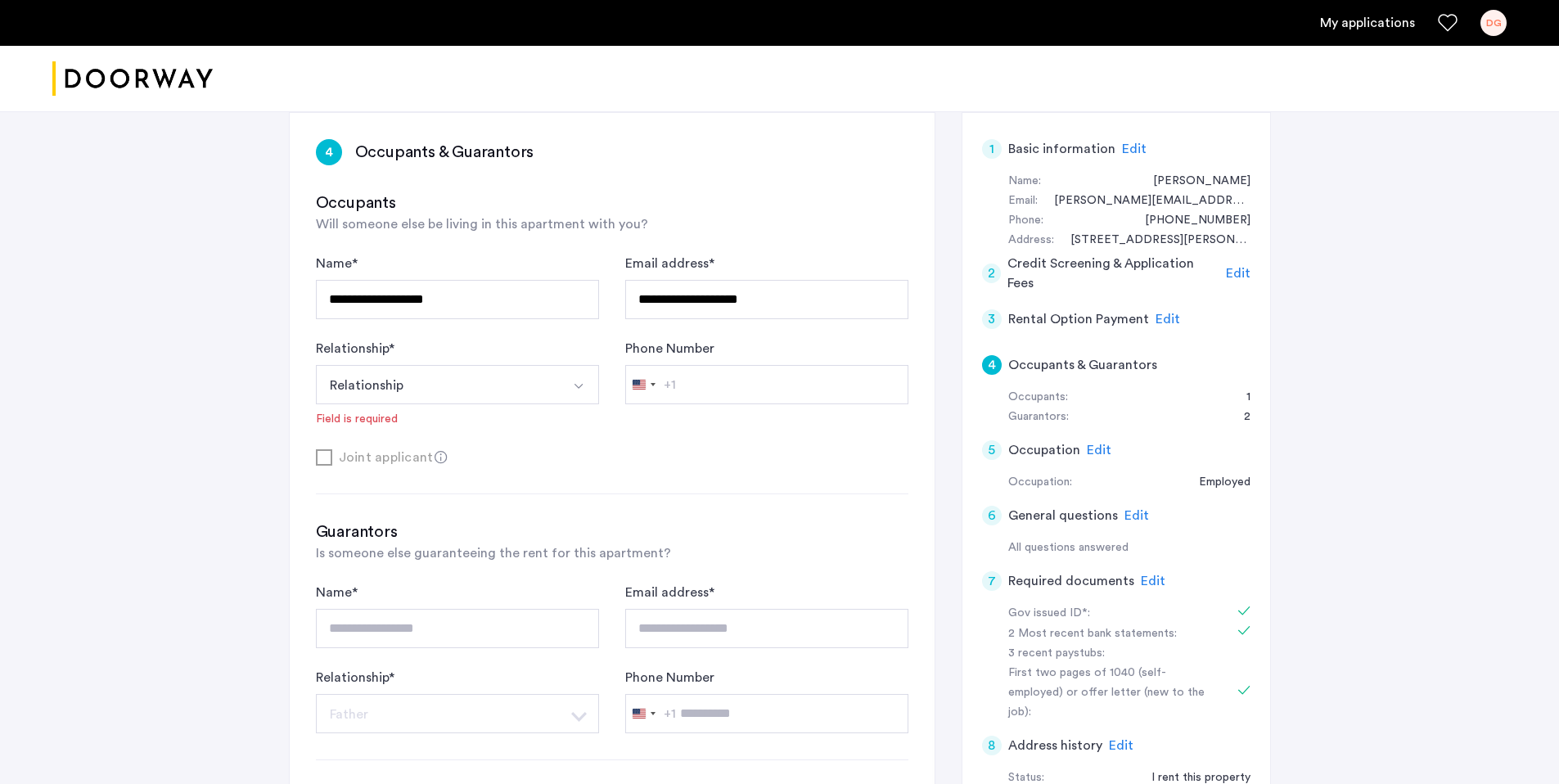scroll, scrollTop: 255, scrollLeft: 0, axis: vertical 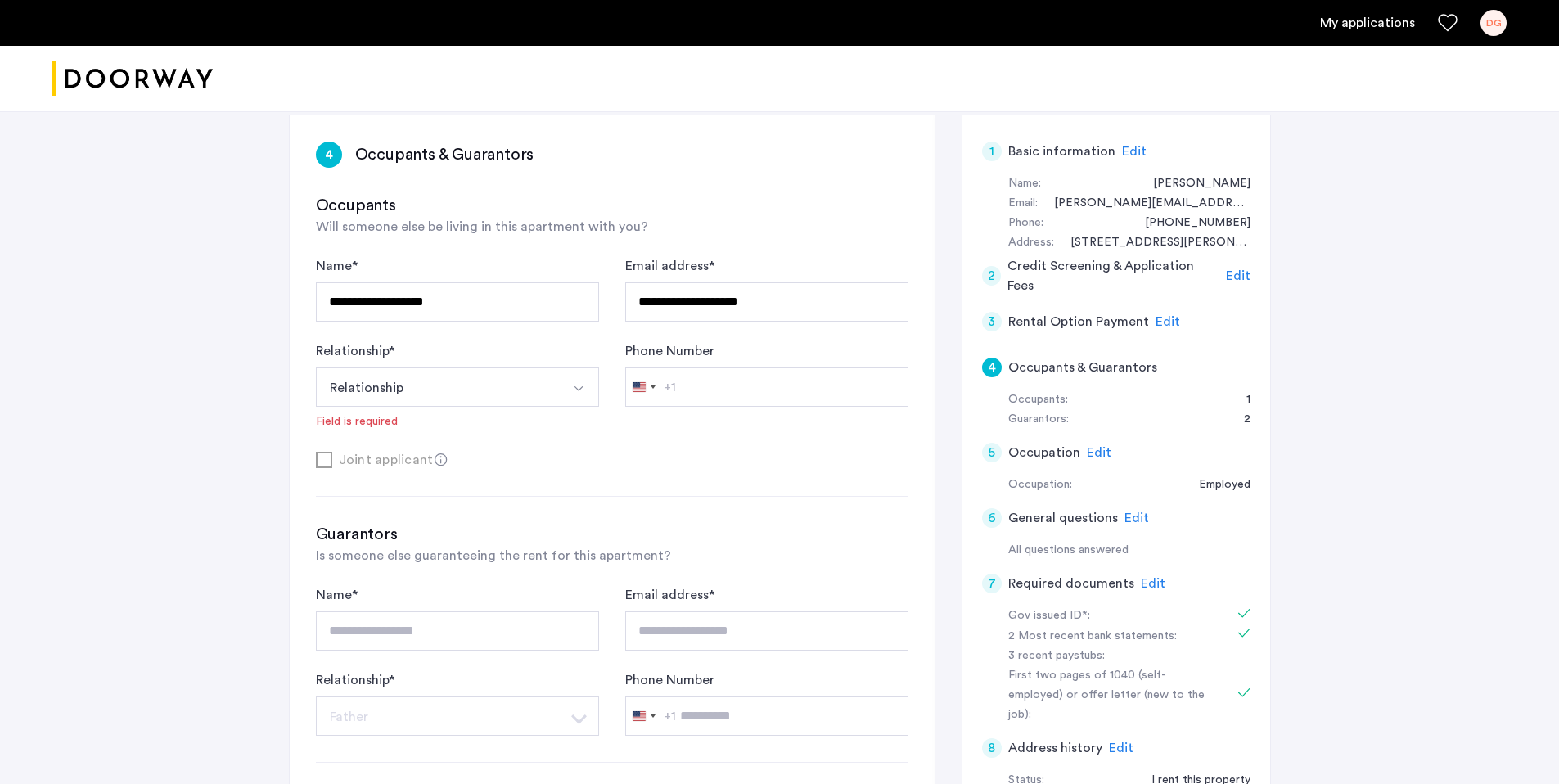 click on "Relationship" at bounding box center (438, 387) 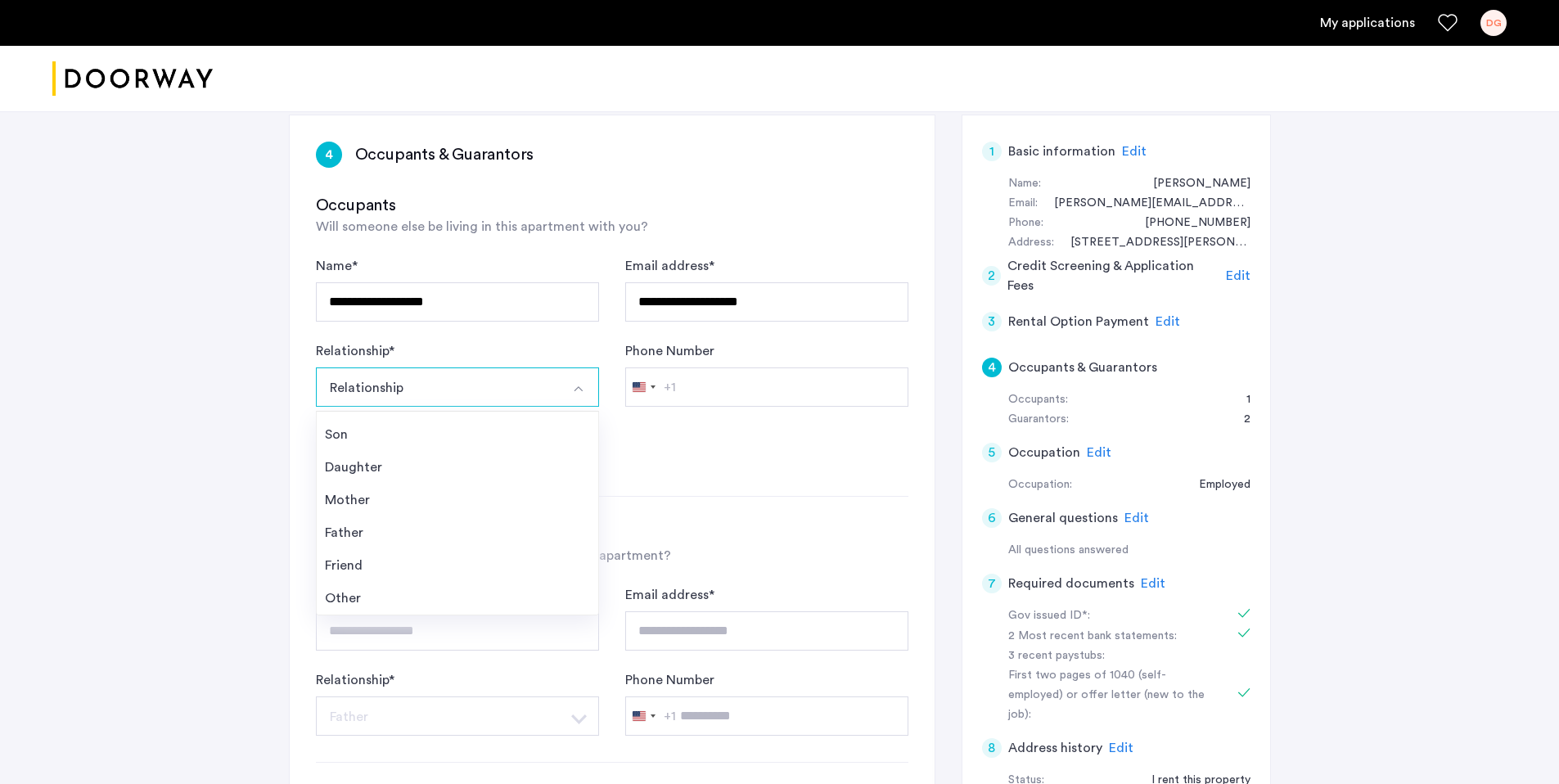 click on "**********" 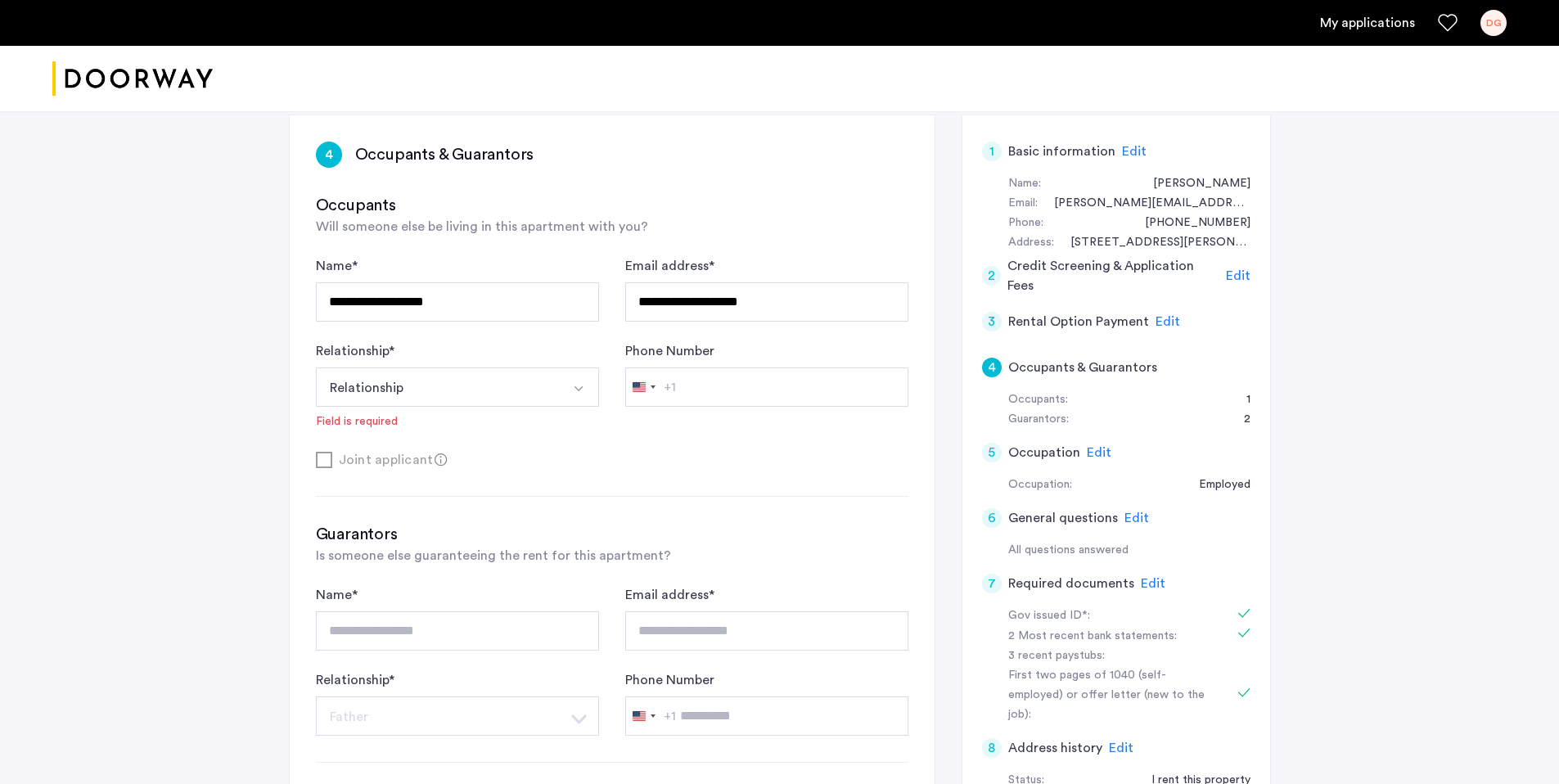 scroll, scrollTop: 263, scrollLeft: 0, axis: vertical 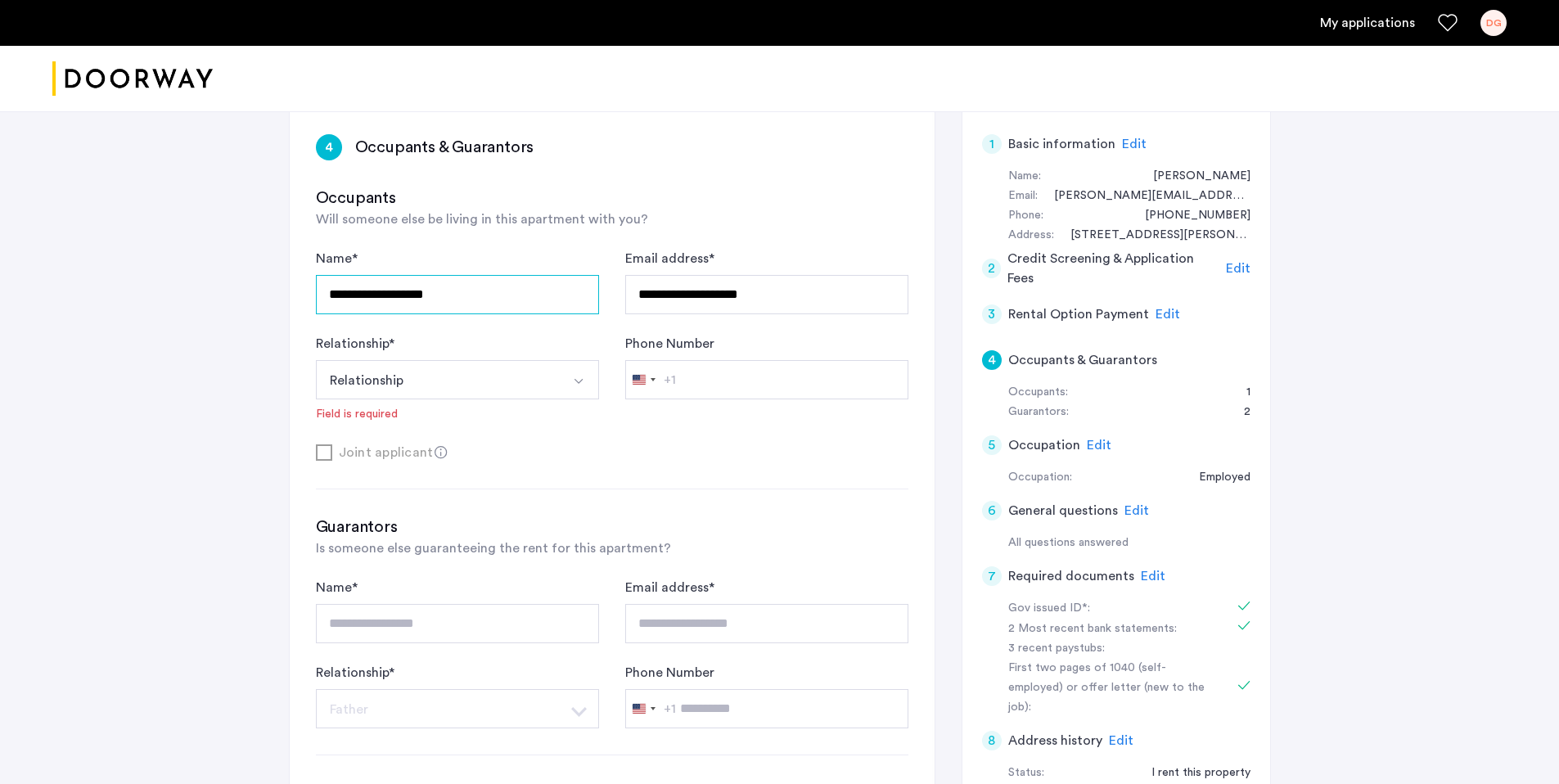 click on "**********" at bounding box center [457, 295] 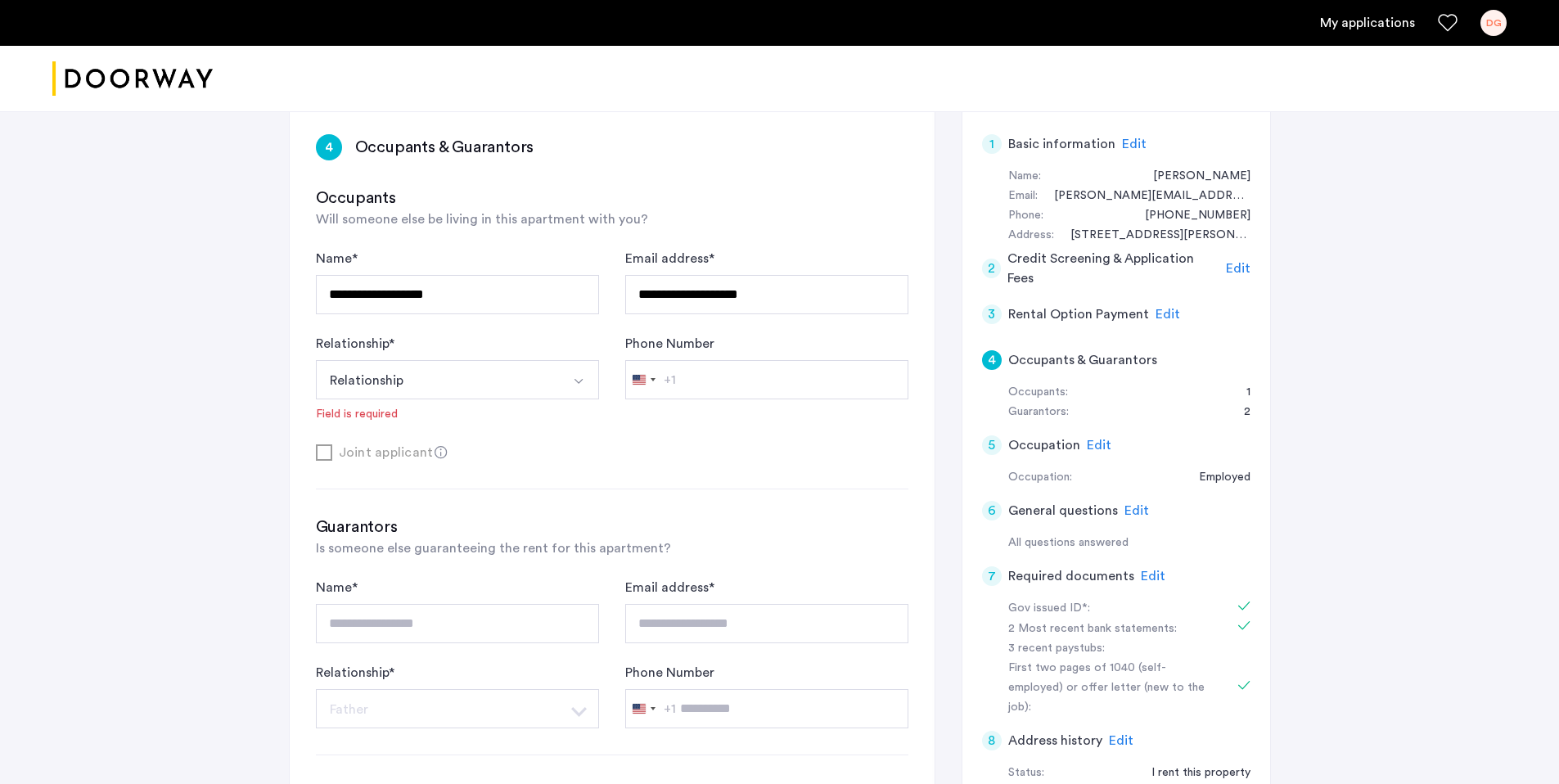 click on "Joint applicant" 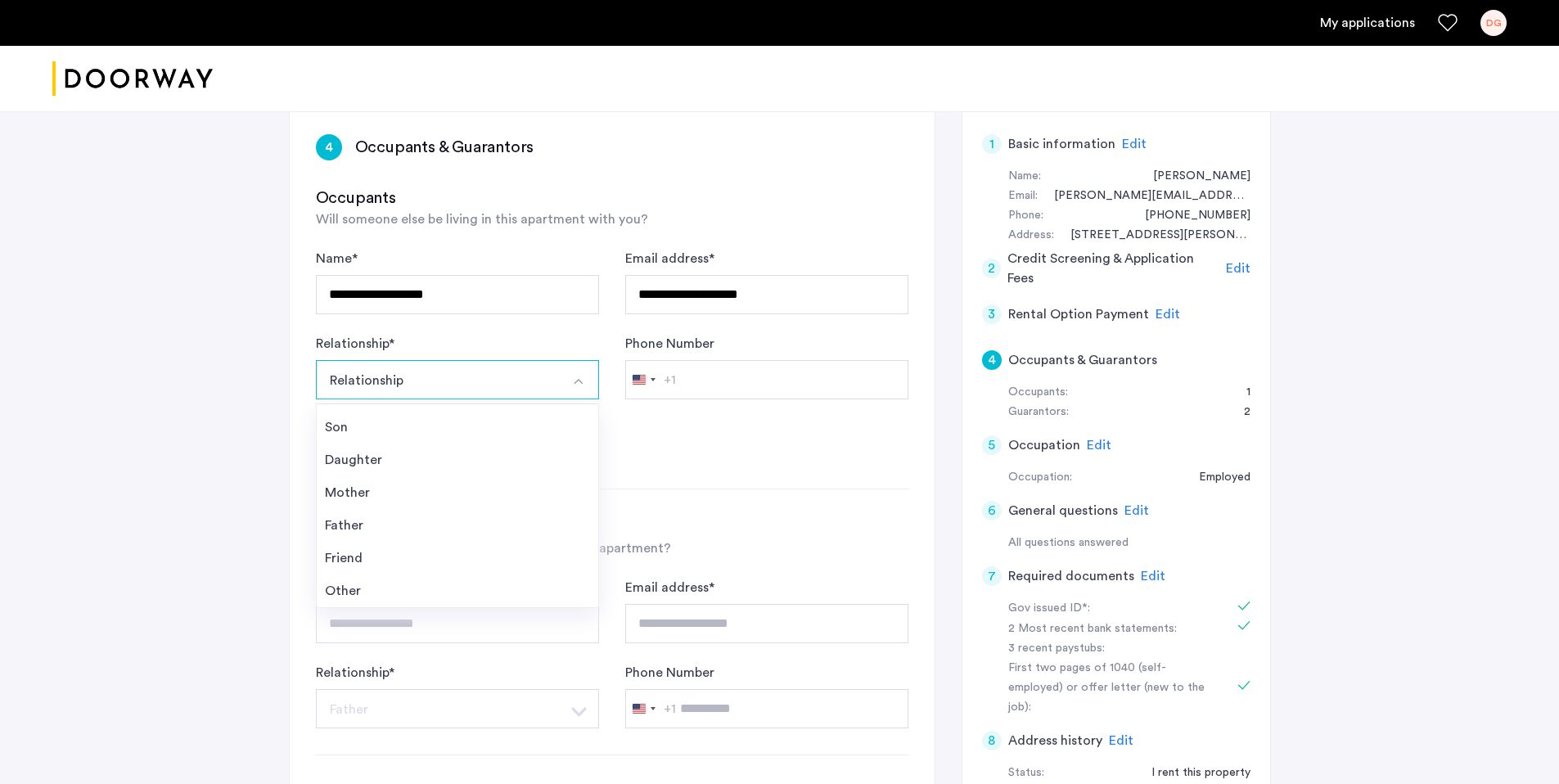 click on "Phone Number [GEOGRAPHIC_DATA] +1 +1 244 results found [GEOGRAPHIC_DATA] +93 [GEOGRAPHIC_DATA] +358 [GEOGRAPHIC_DATA] +355 [GEOGRAPHIC_DATA] +213 [US_STATE] +1 [GEOGRAPHIC_DATA] +376 [GEOGRAPHIC_DATA] +244 [GEOGRAPHIC_DATA] +1 [GEOGRAPHIC_DATA] +1 [GEOGRAPHIC_DATA] +54 [GEOGRAPHIC_DATA] +374 [GEOGRAPHIC_DATA] +297 [DATE][GEOGRAPHIC_DATA] +247 [GEOGRAPHIC_DATA] +61 [GEOGRAPHIC_DATA] +43 [GEOGRAPHIC_DATA] +994 [GEOGRAPHIC_DATA] +1 [GEOGRAPHIC_DATA] +973 [GEOGRAPHIC_DATA] +880 [GEOGRAPHIC_DATA] +1 [GEOGRAPHIC_DATA] +375 [GEOGRAPHIC_DATA] +32 [GEOGRAPHIC_DATA] +501 [GEOGRAPHIC_DATA] +229 [GEOGRAPHIC_DATA] +1 [GEOGRAPHIC_DATA] +975 [GEOGRAPHIC_DATA] +591 [GEOGRAPHIC_DATA] +387 [GEOGRAPHIC_DATA] +267 [GEOGRAPHIC_DATA] +55 [GEOGRAPHIC_DATA] +246 [GEOGRAPHIC_DATA] +1 [GEOGRAPHIC_DATA] +673 [GEOGRAPHIC_DATA] +359 [GEOGRAPHIC_DATA] +226 [GEOGRAPHIC_DATA] +257 [GEOGRAPHIC_DATA] +855 [GEOGRAPHIC_DATA] +237 [GEOGRAPHIC_DATA] +1 [GEOGRAPHIC_DATA] +238 [GEOGRAPHIC_DATA] [GEOGRAPHIC_DATA] +599 [GEOGRAPHIC_DATA] +1 [GEOGRAPHIC_DATA] +236 [GEOGRAPHIC_DATA] +235 [GEOGRAPHIC_DATA] +56 [GEOGRAPHIC_DATA] +86 [GEOGRAPHIC_DATA] +61 [GEOGRAPHIC_DATA] +61 [GEOGRAPHIC_DATA] +57 [GEOGRAPHIC_DATA] +269 [GEOGRAPHIC_DATA] - [GEOGRAPHIC_DATA] +242 [GEOGRAPHIC_DATA] - [GEOGRAPHIC_DATA] +243 [GEOGRAPHIC_DATA] +682 [GEOGRAPHIC_DATA] +506 [GEOGRAPHIC_DATA] +225 [GEOGRAPHIC_DATA] +385 [GEOGRAPHIC_DATA] +53 [GEOGRAPHIC_DATA] +599 [GEOGRAPHIC_DATA] +357 [GEOGRAPHIC_DATA] +420 [GEOGRAPHIC_DATA] +45 [GEOGRAPHIC_DATA] +253 +1" 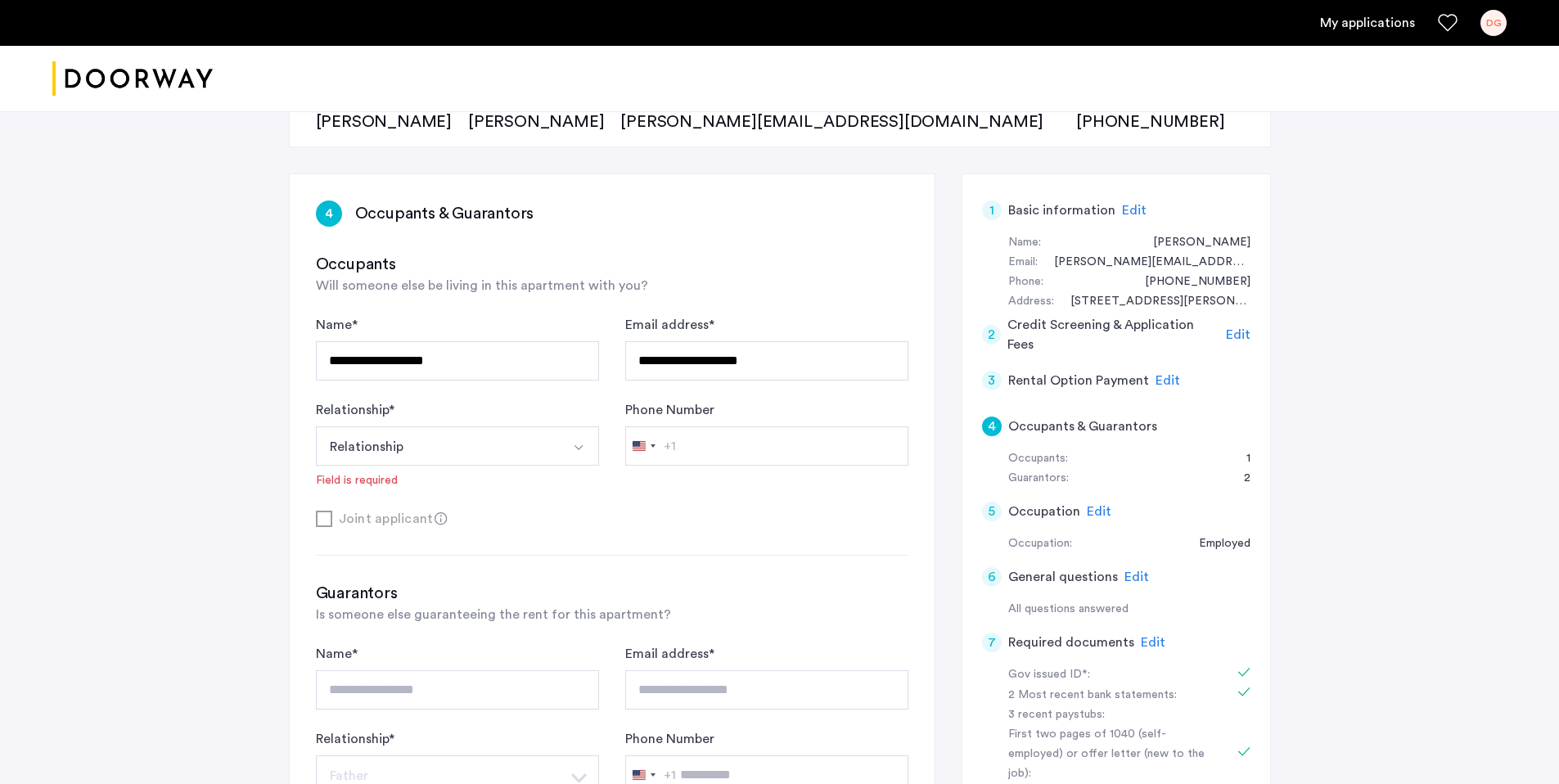 scroll, scrollTop: 214, scrollLeft: 0, axis: vertical 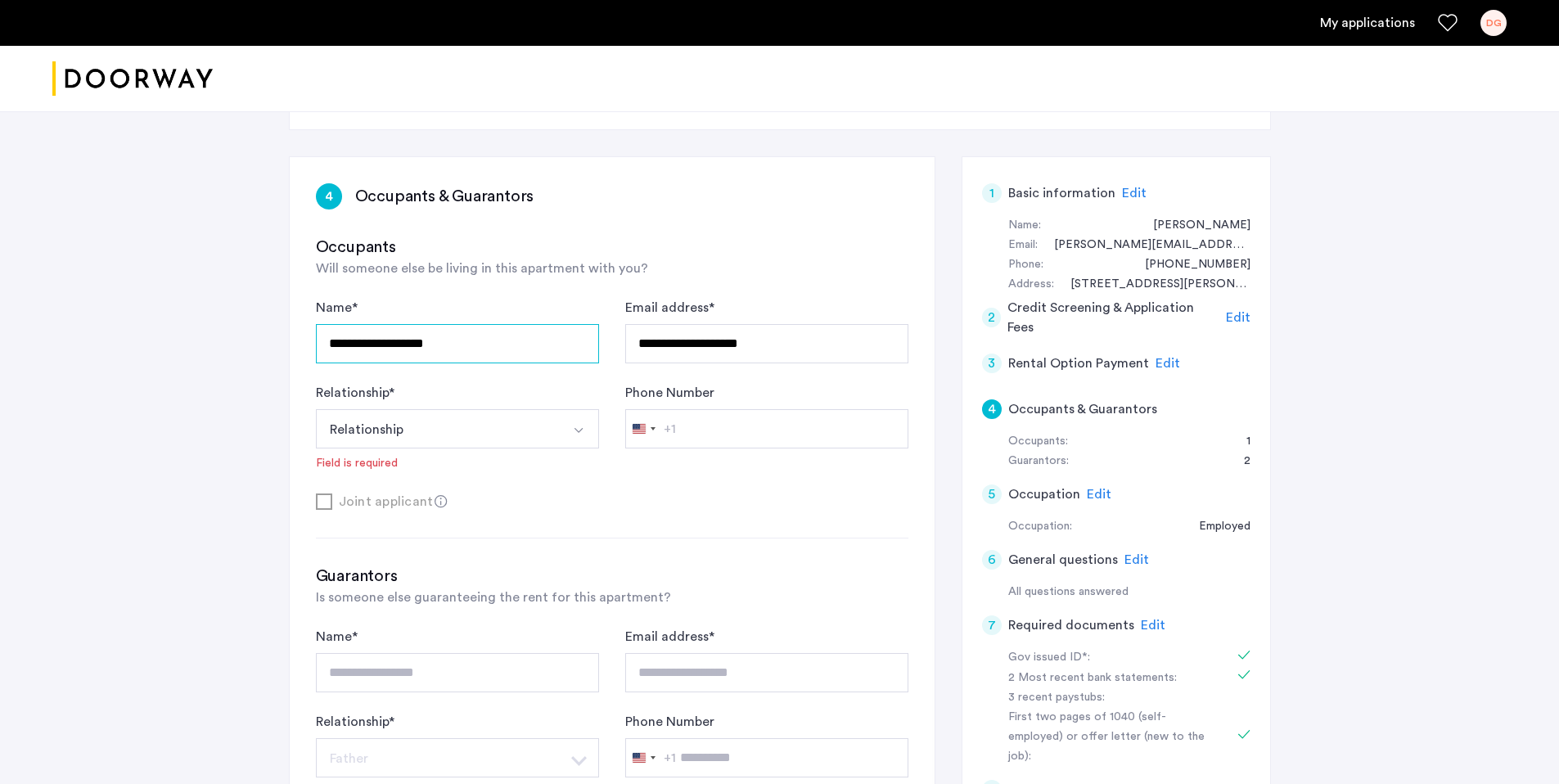 drag, startPoint x: 476, startPoint y: 354, endPoint x: 187, endPoint y: 270, distance: 300.96013 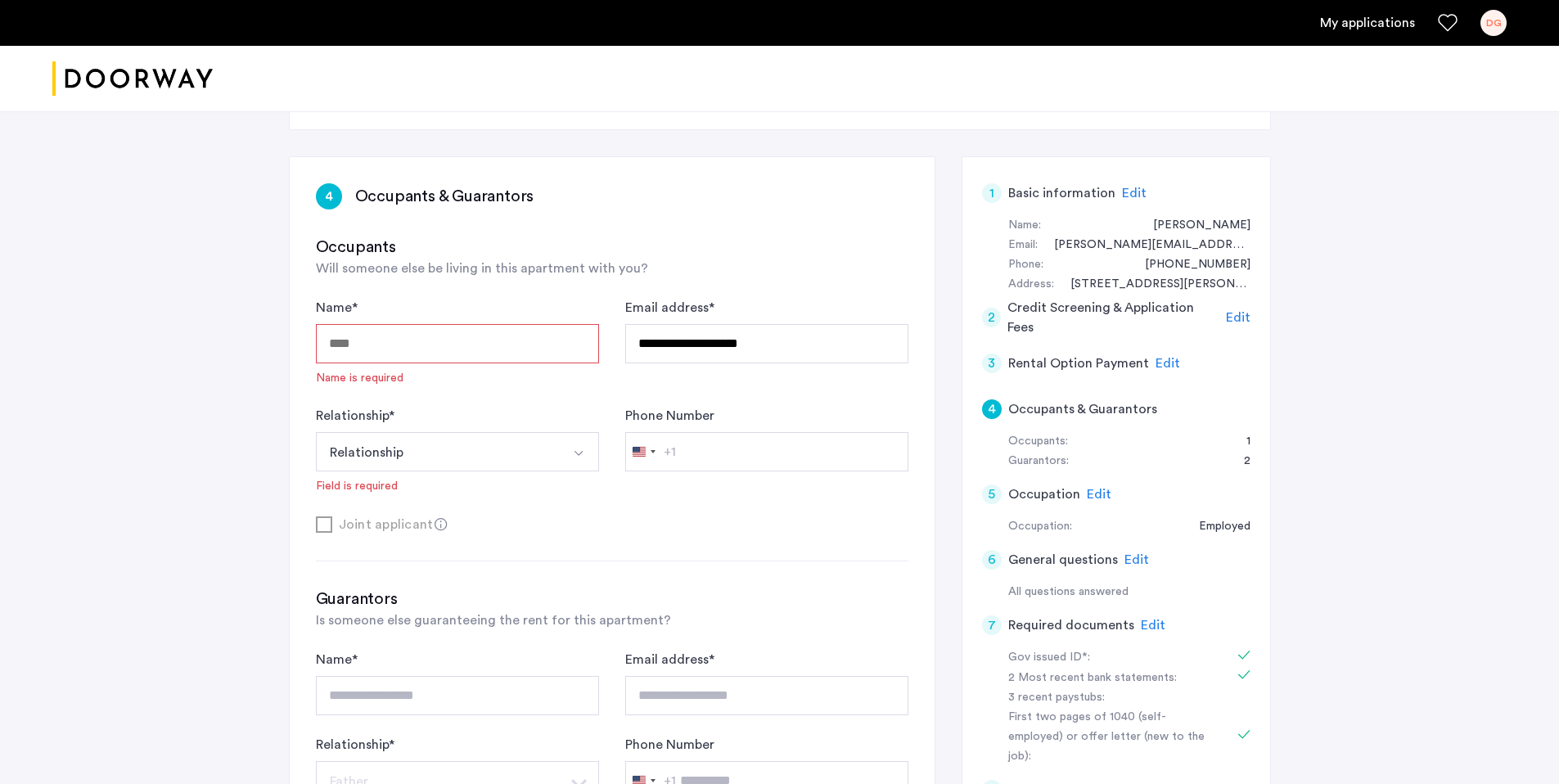 type 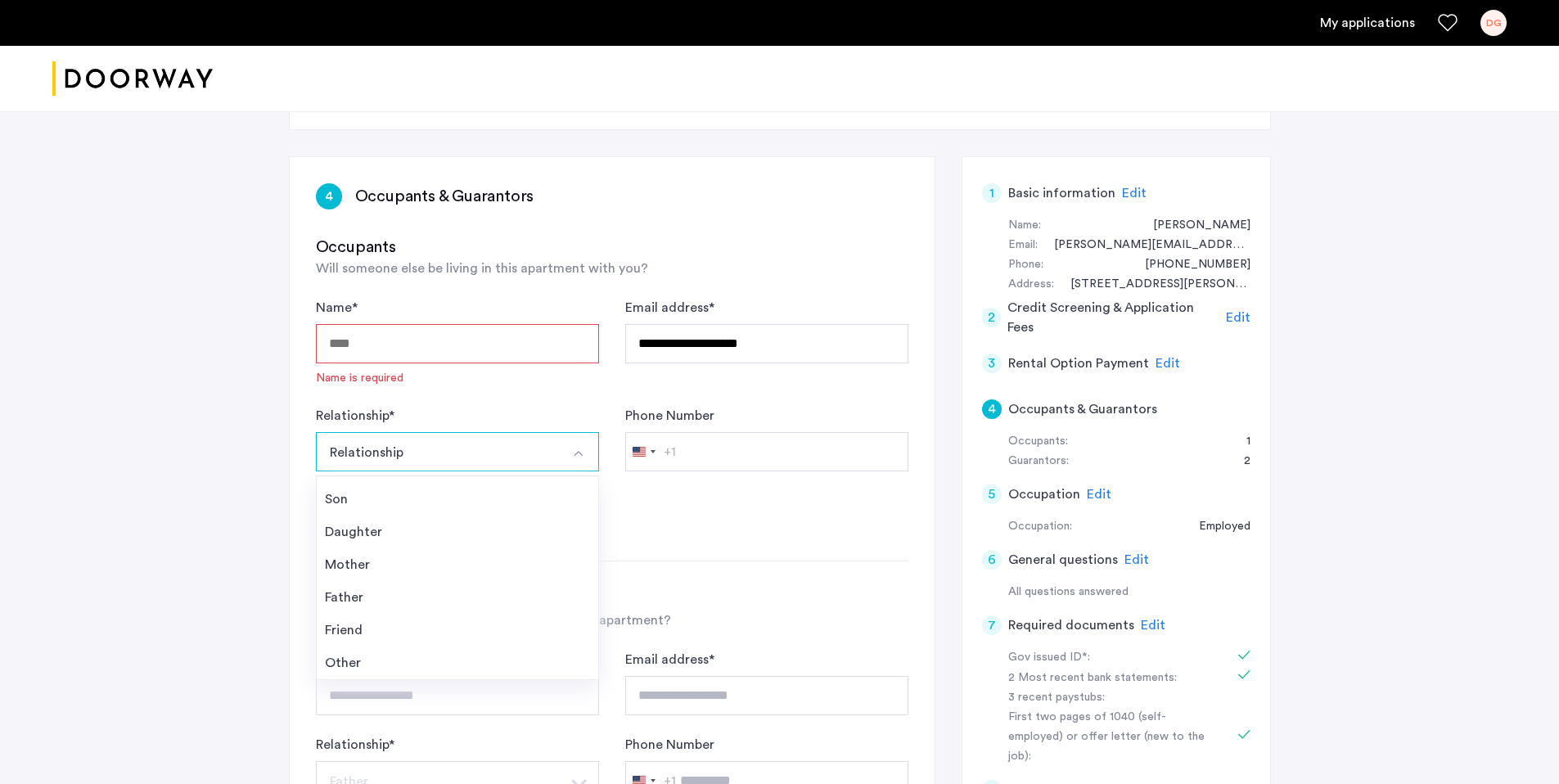 type 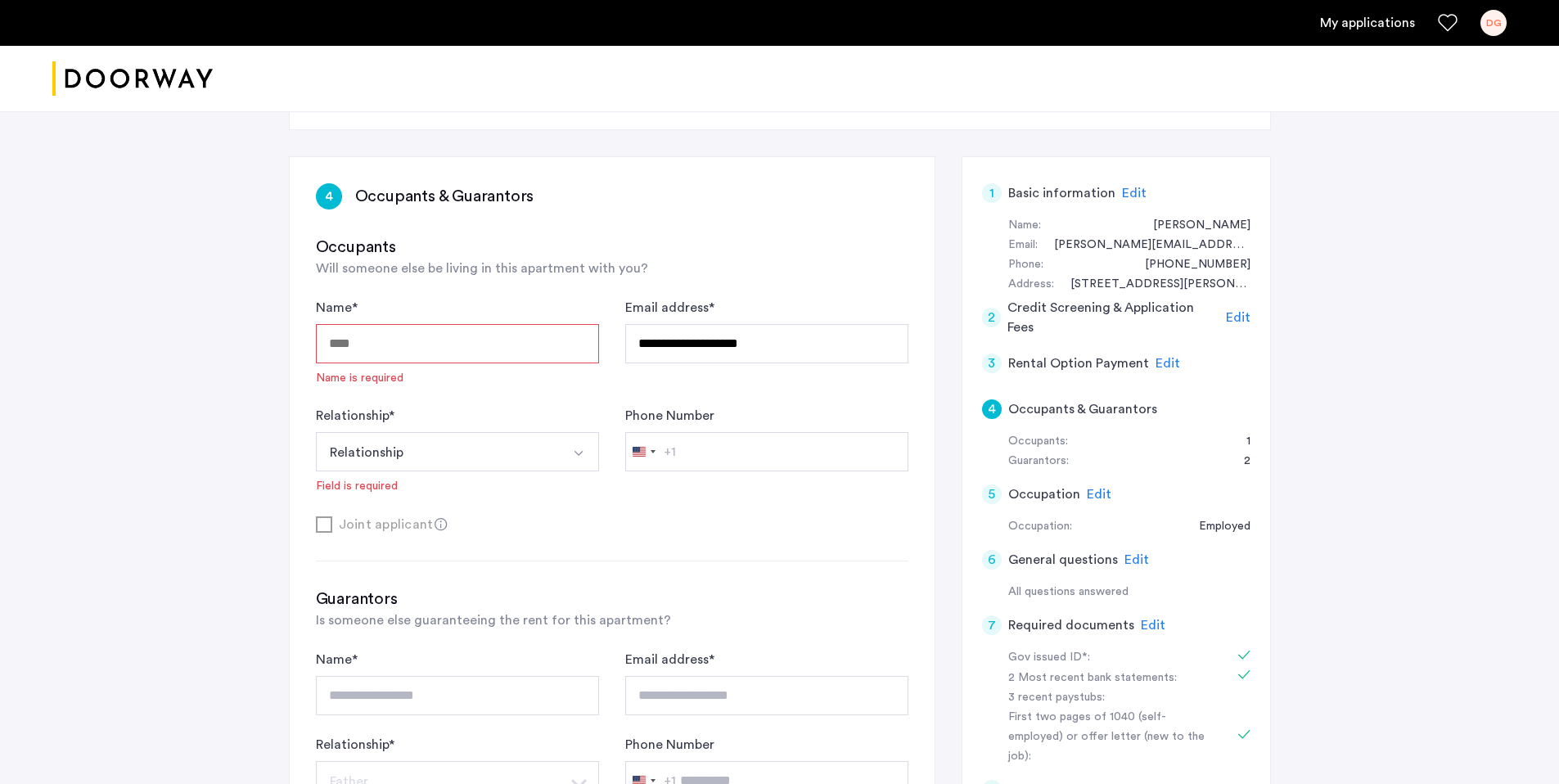 type on "*" 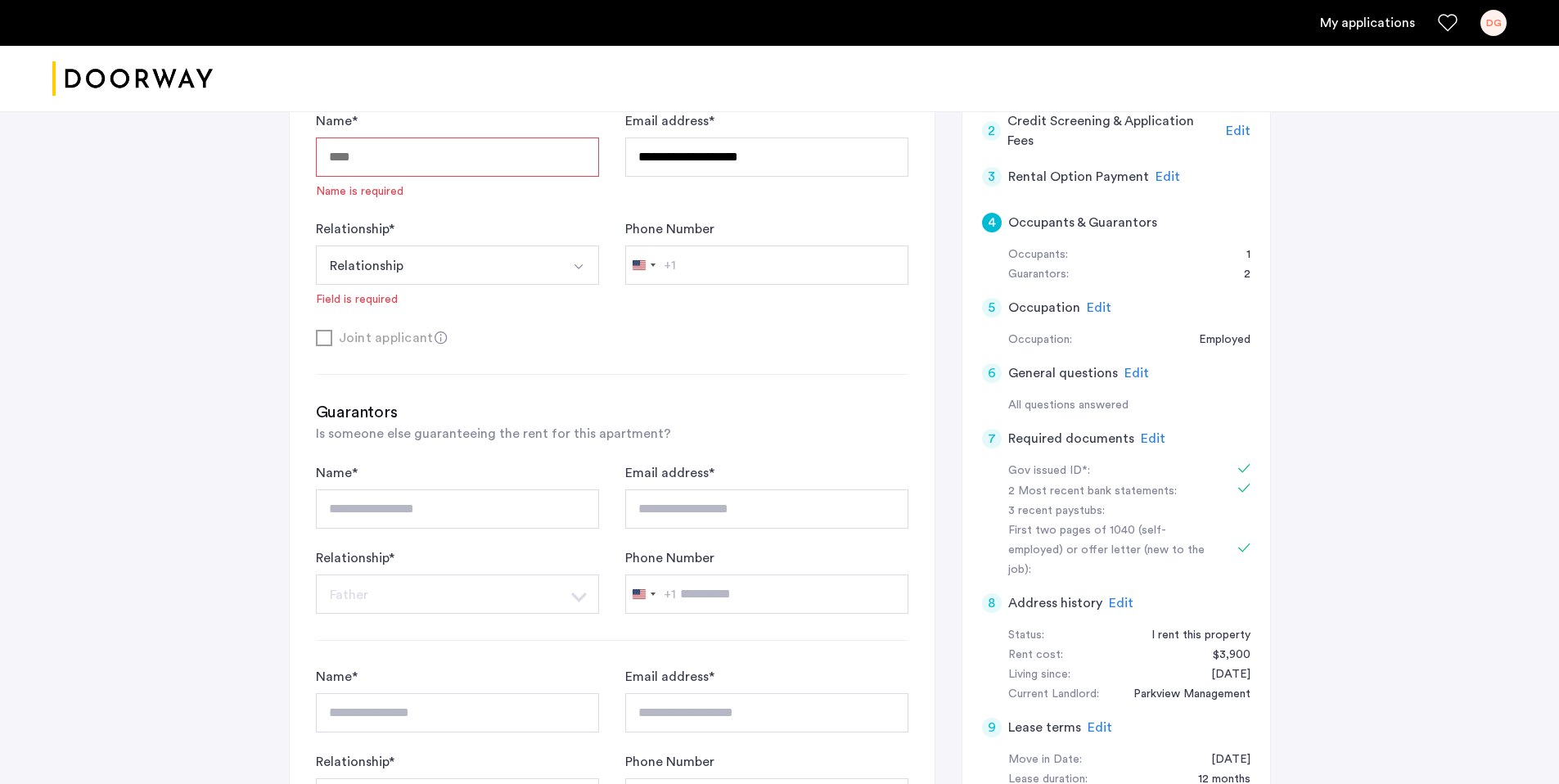 scroll, scrollTop: 399, scrollLeft: 0, axis: vertical 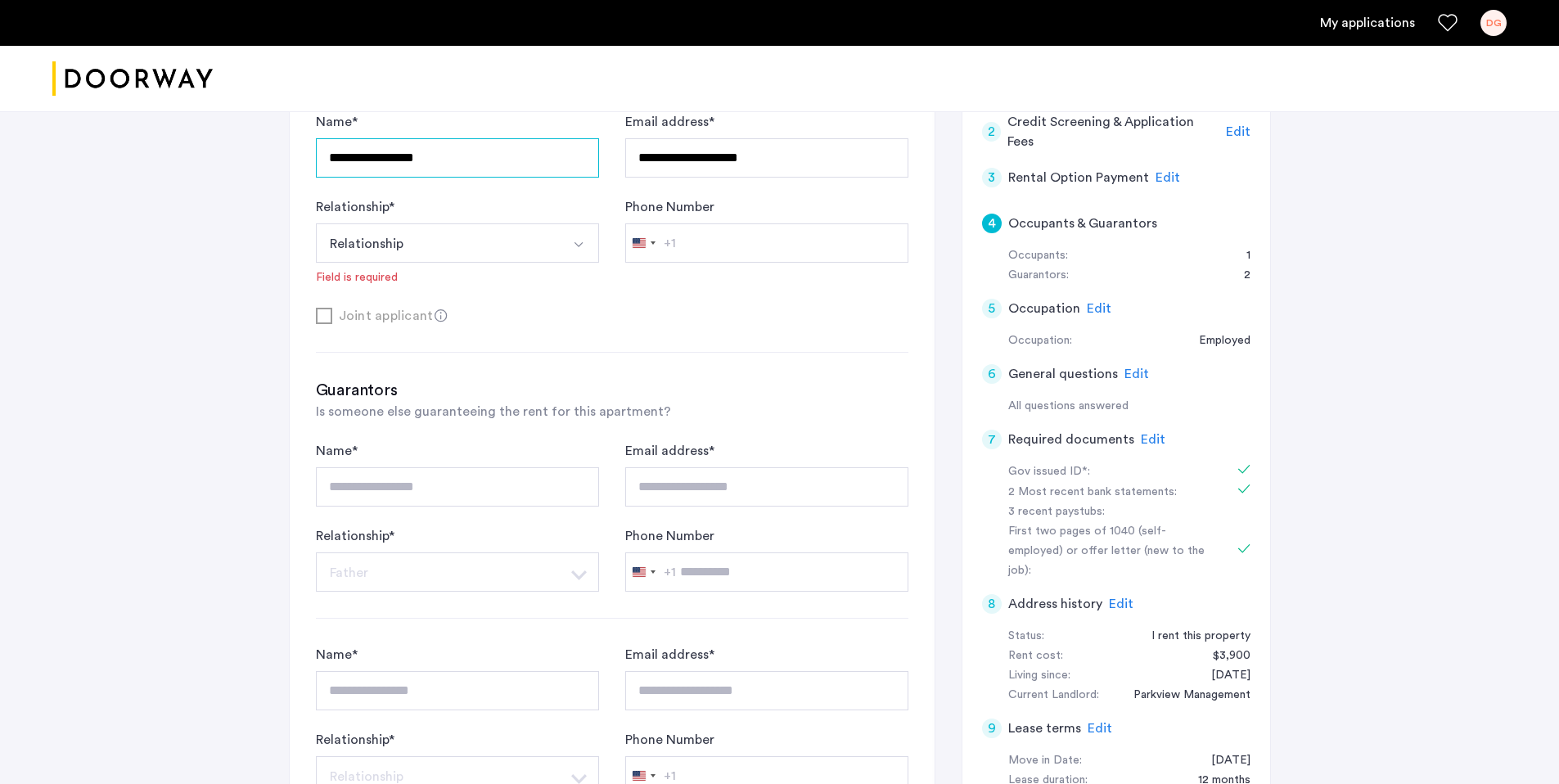 type on "**********" 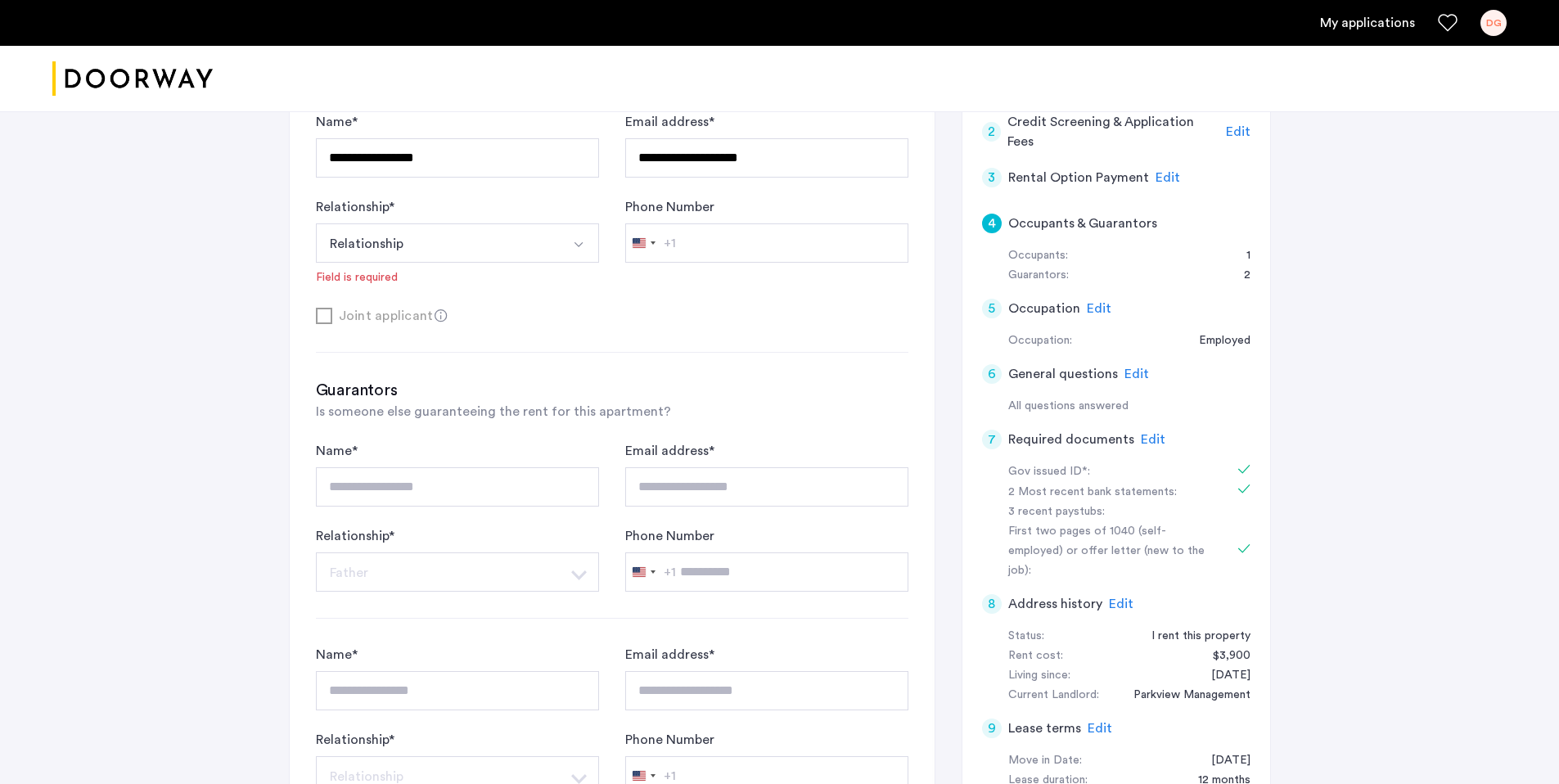 click on "Relationship" at bounding box center (438, 243) 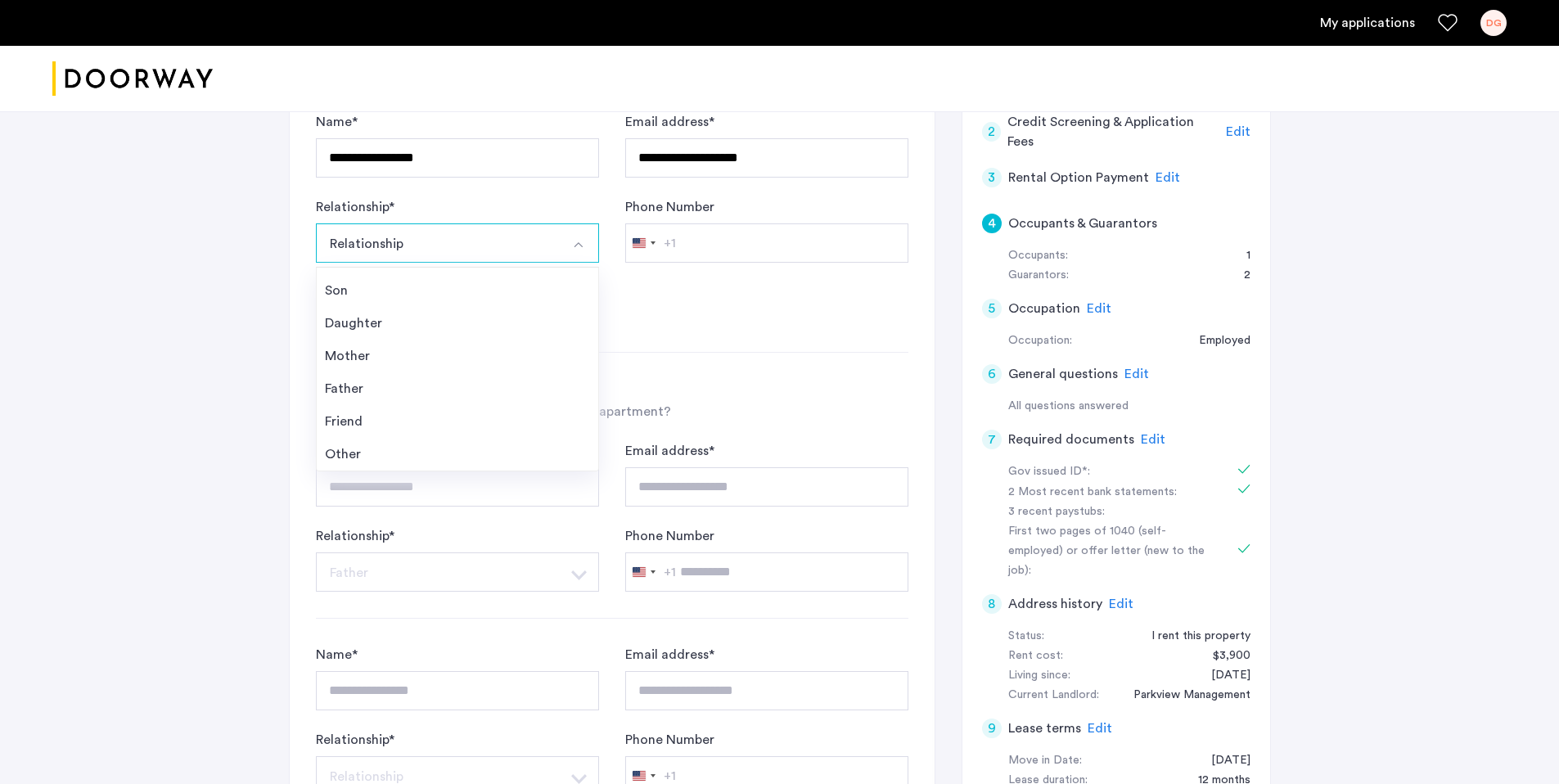 click on "Guarantors Is someone else guaranteeing the rent for this apartment?" 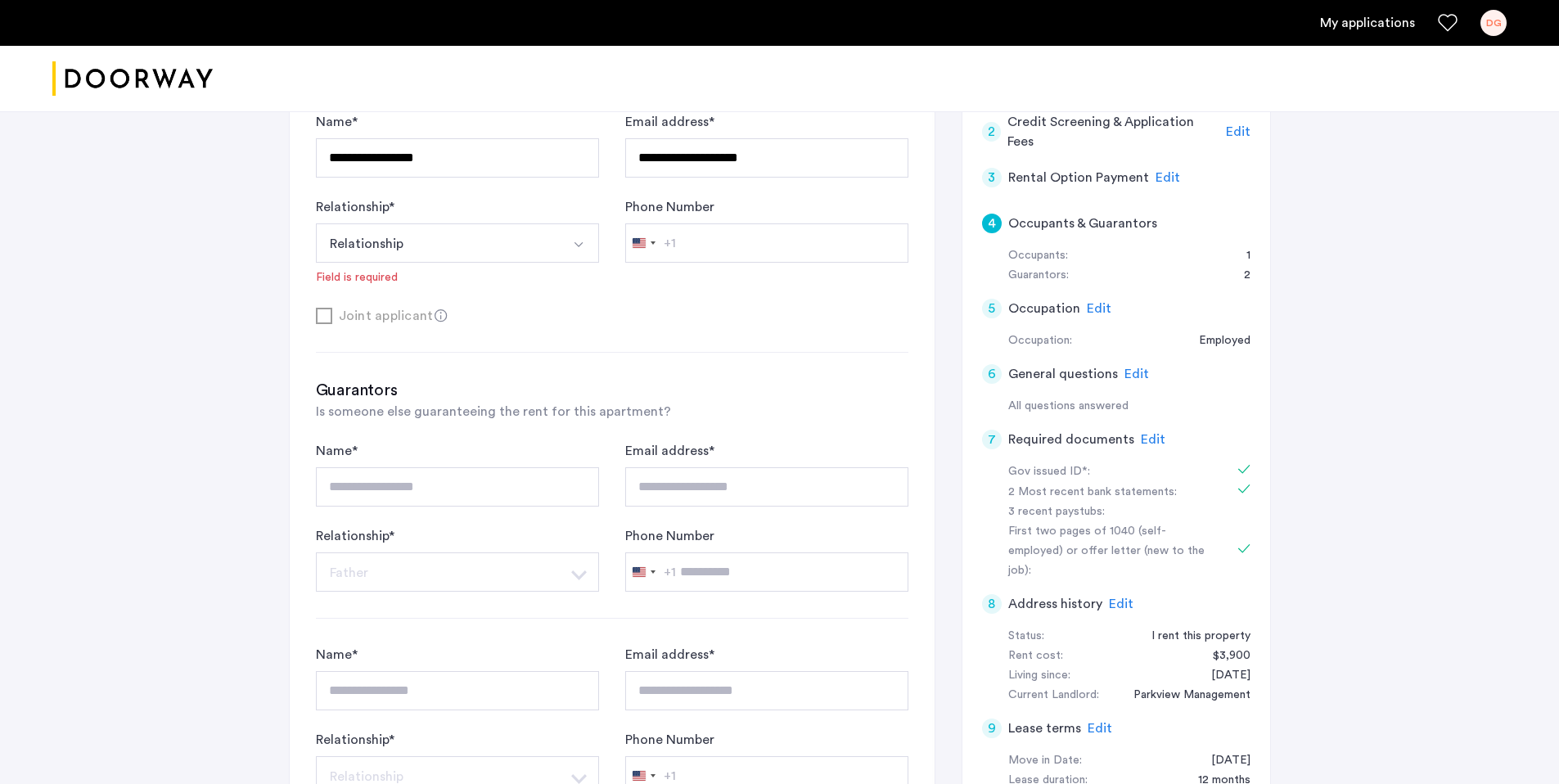 click on "Relationship" at bounding box center [438, 243] 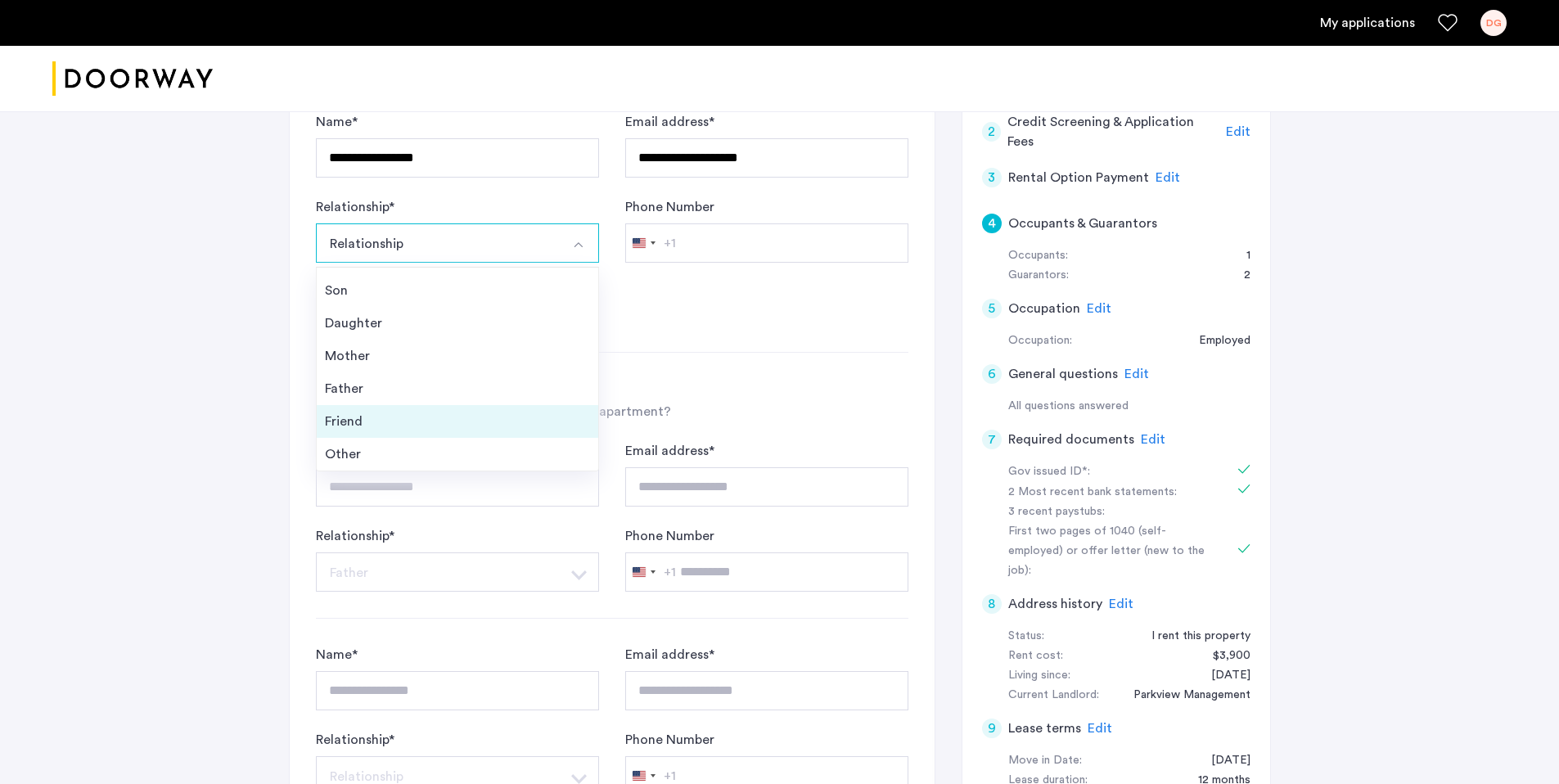 click on "Friend" at bounding box center (457, 421) 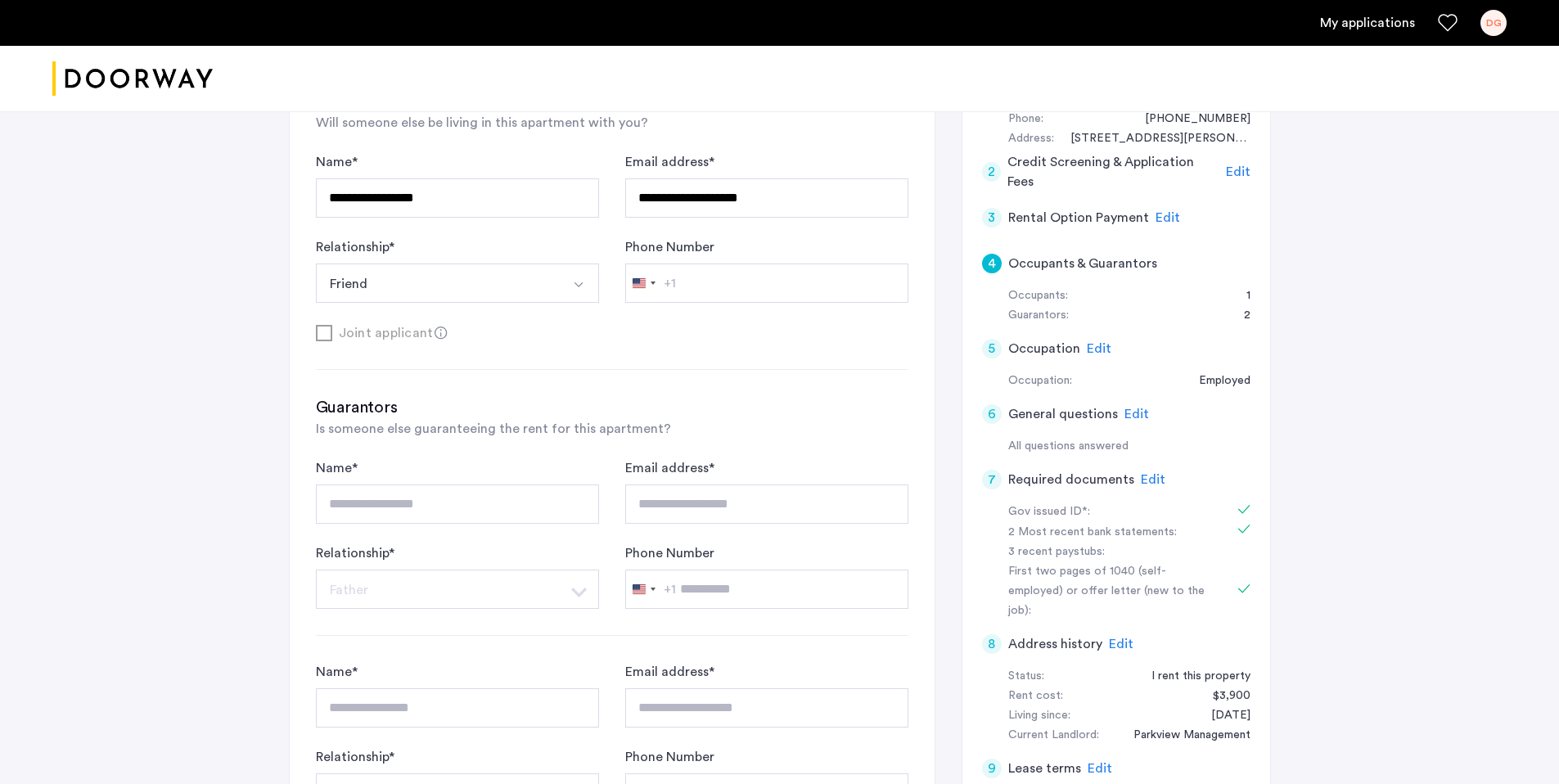 scroll, scrollTop: 395, scrollLeft: 0, axis: vertical 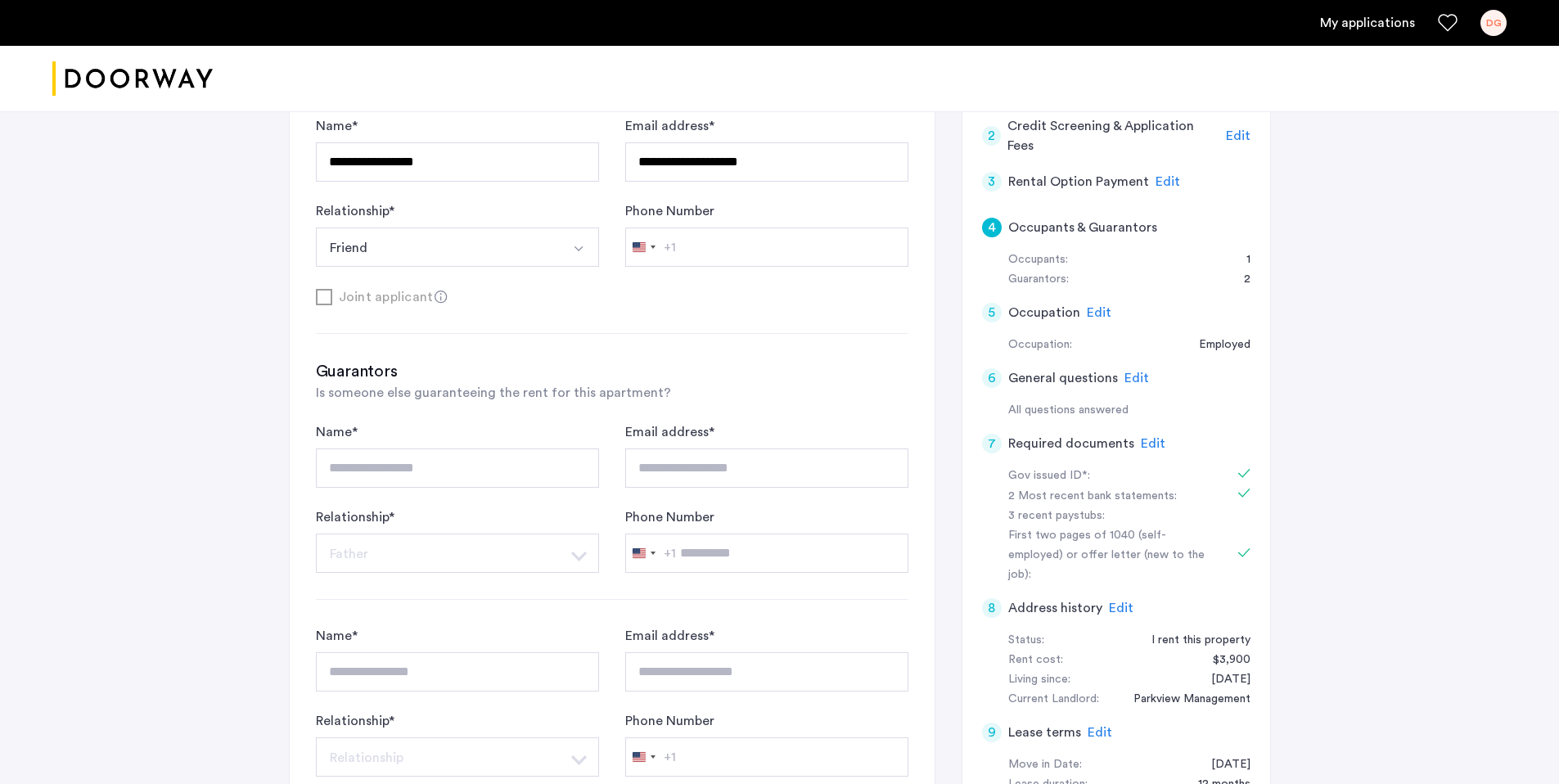click on "**********" 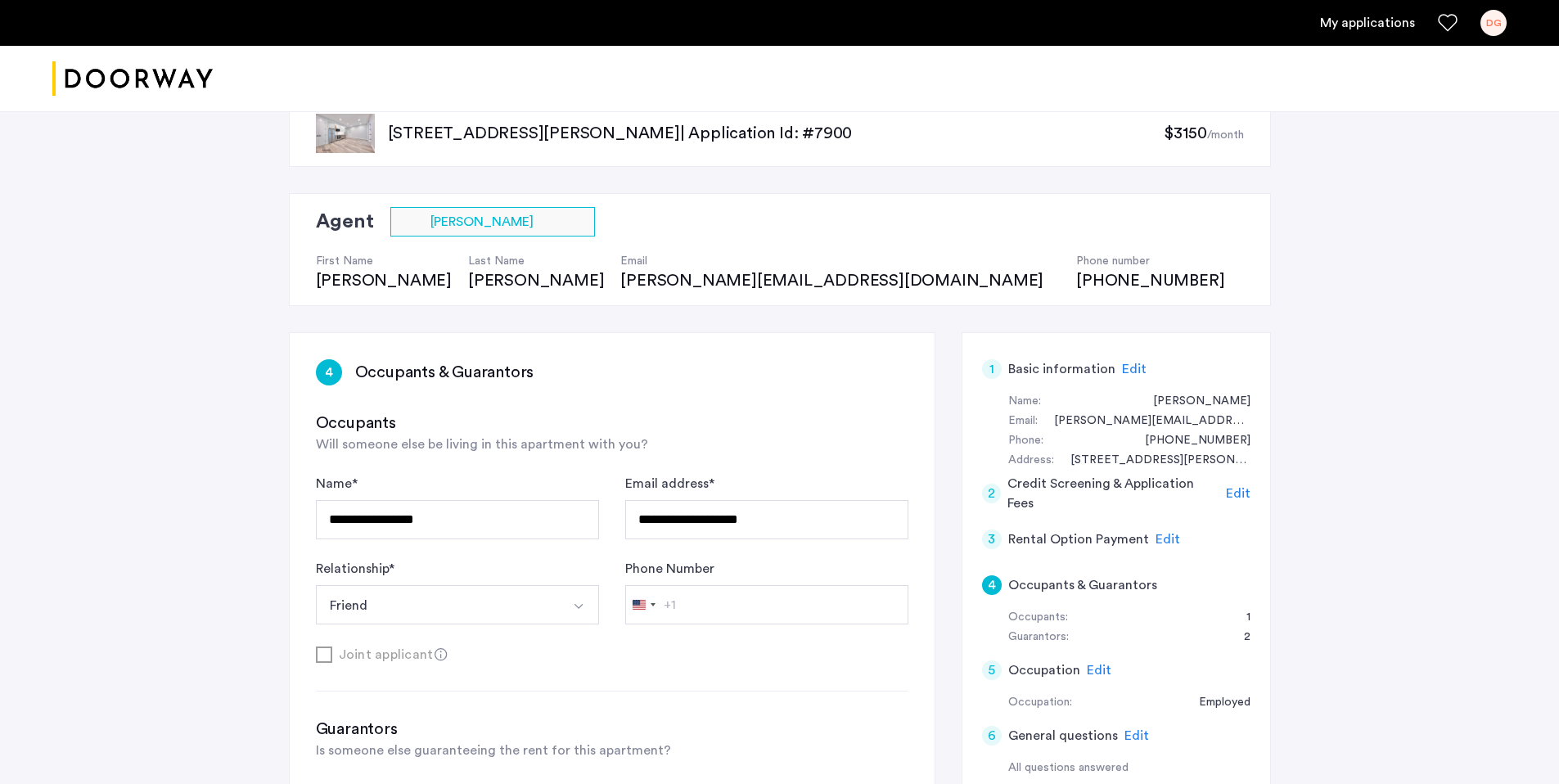 scroll, scrollTop: 25, scrollLeft: 0, axis: vertical 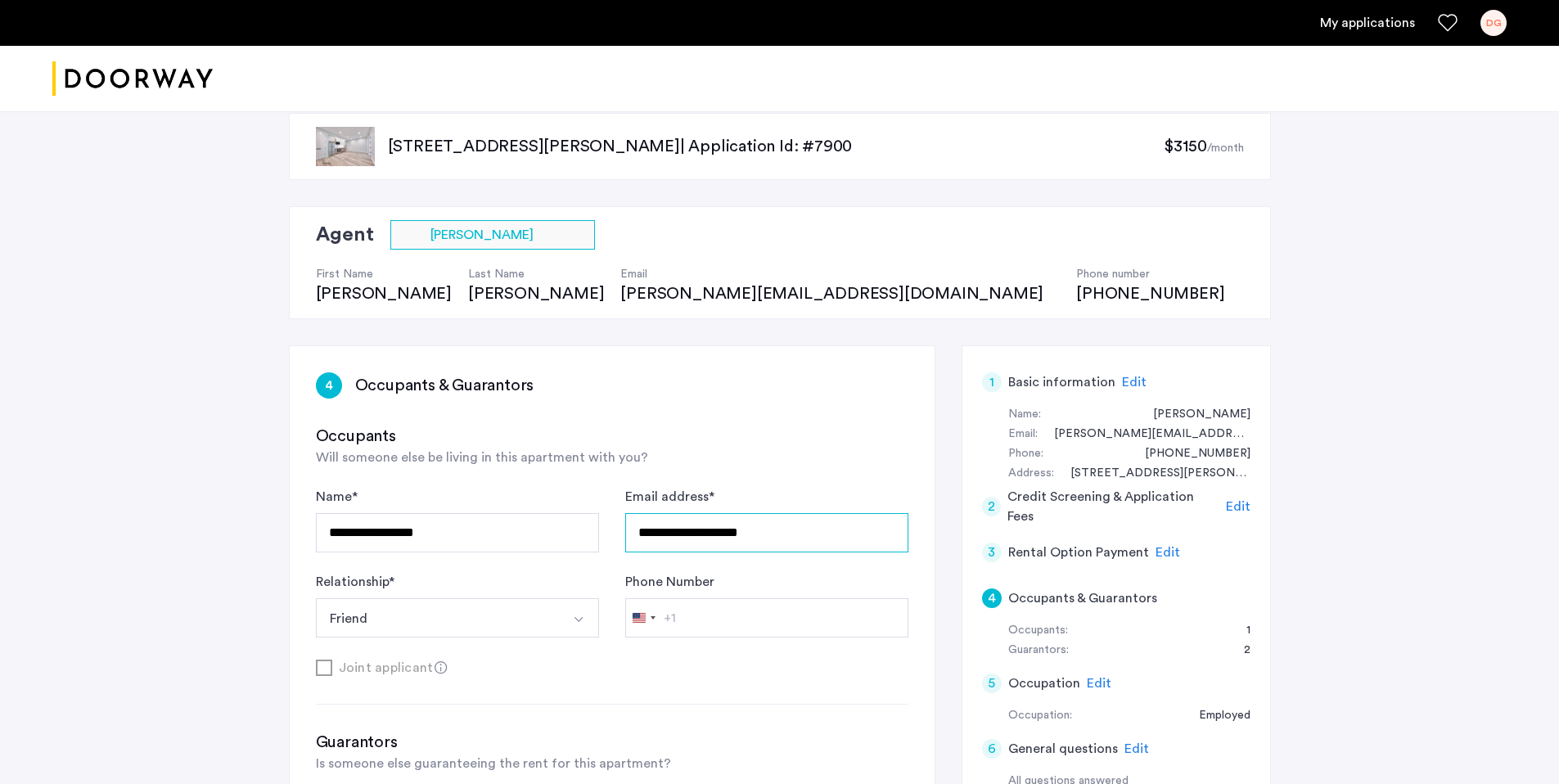click on "**********" at bounding box center [767, 533] 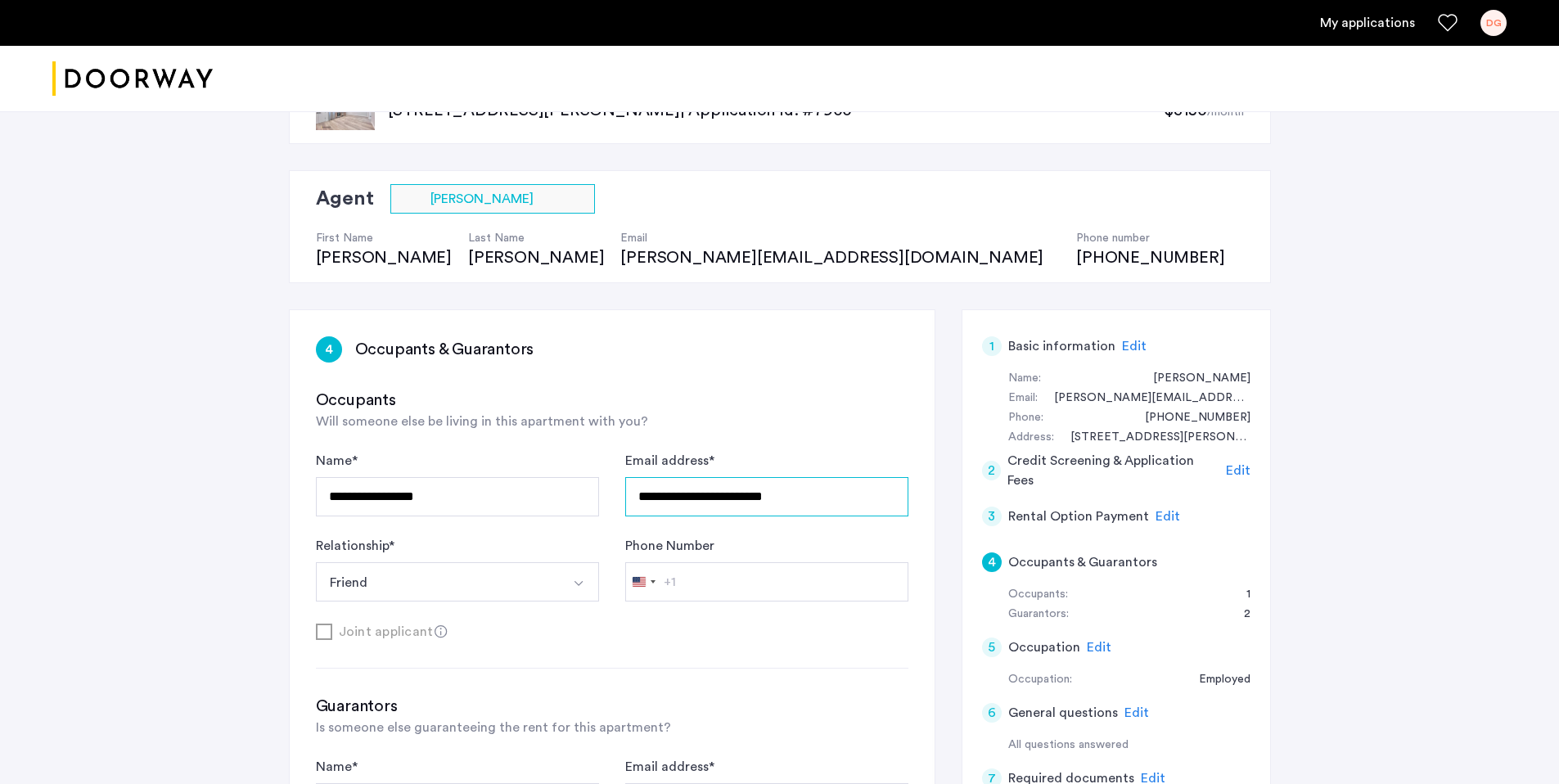 scroll, scrollTop: 76, scrollLeft: 0, axis: vertical 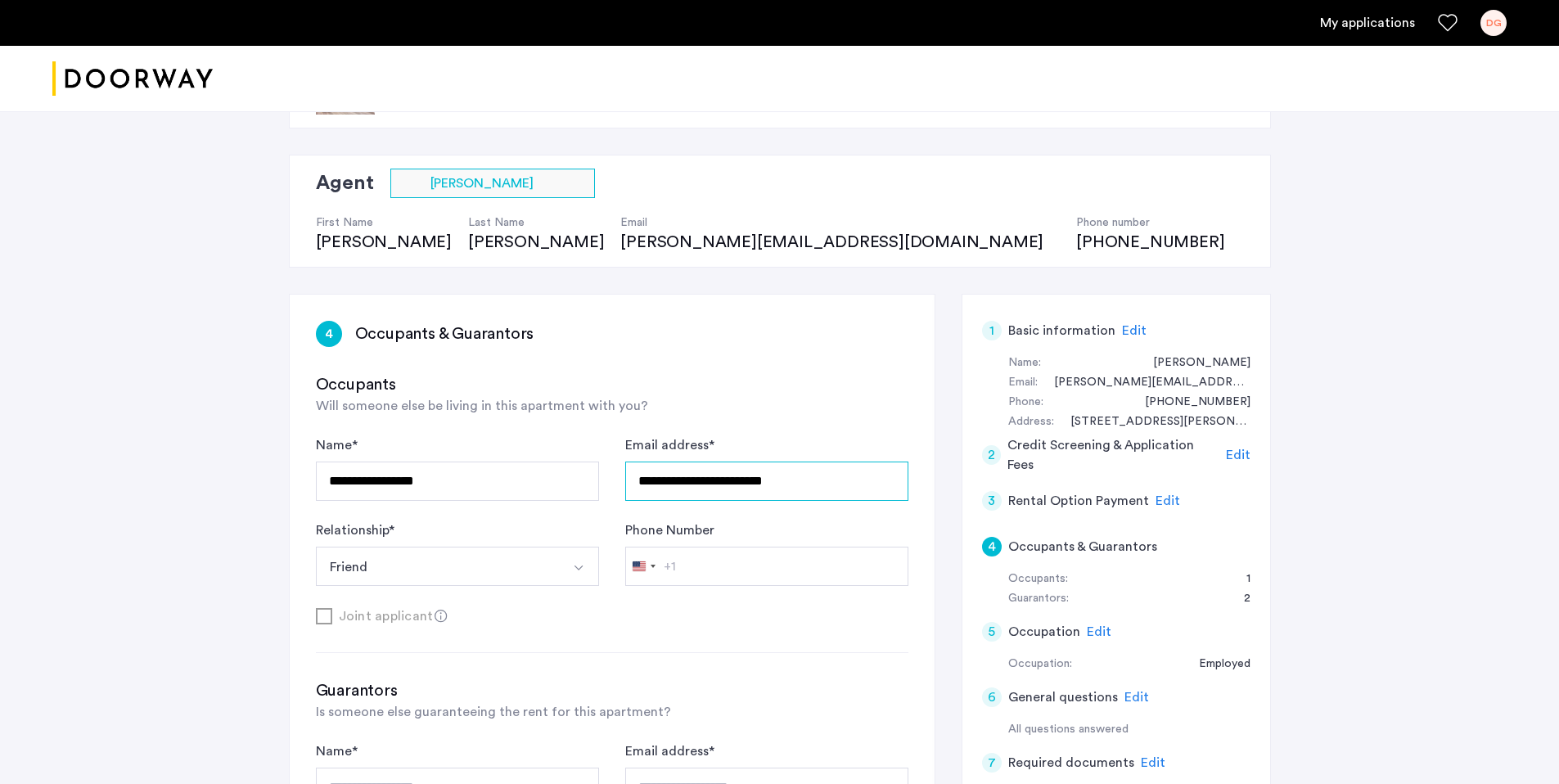 type on "**********" 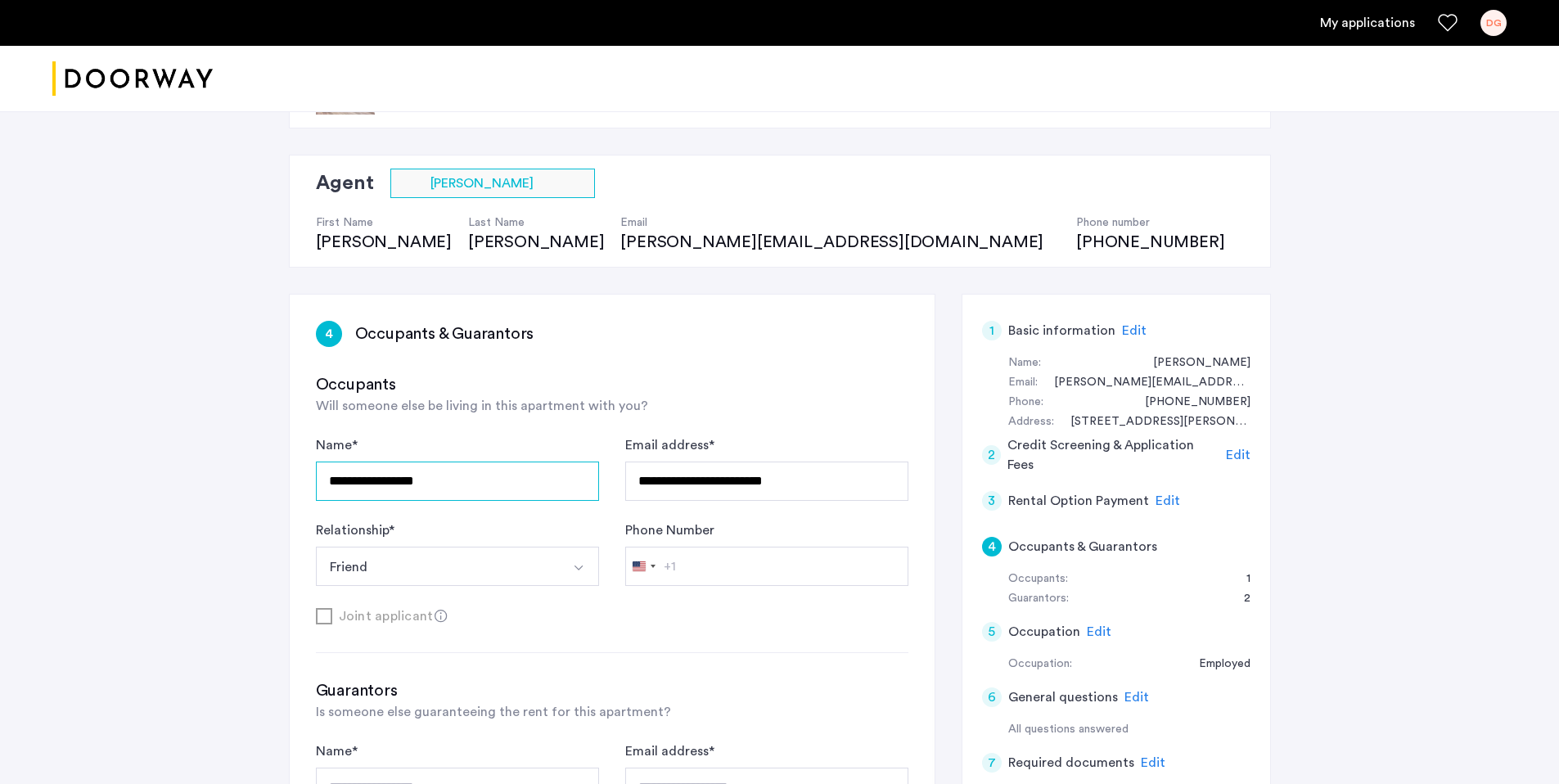 click on "**********" at bounding box center [457, 481] 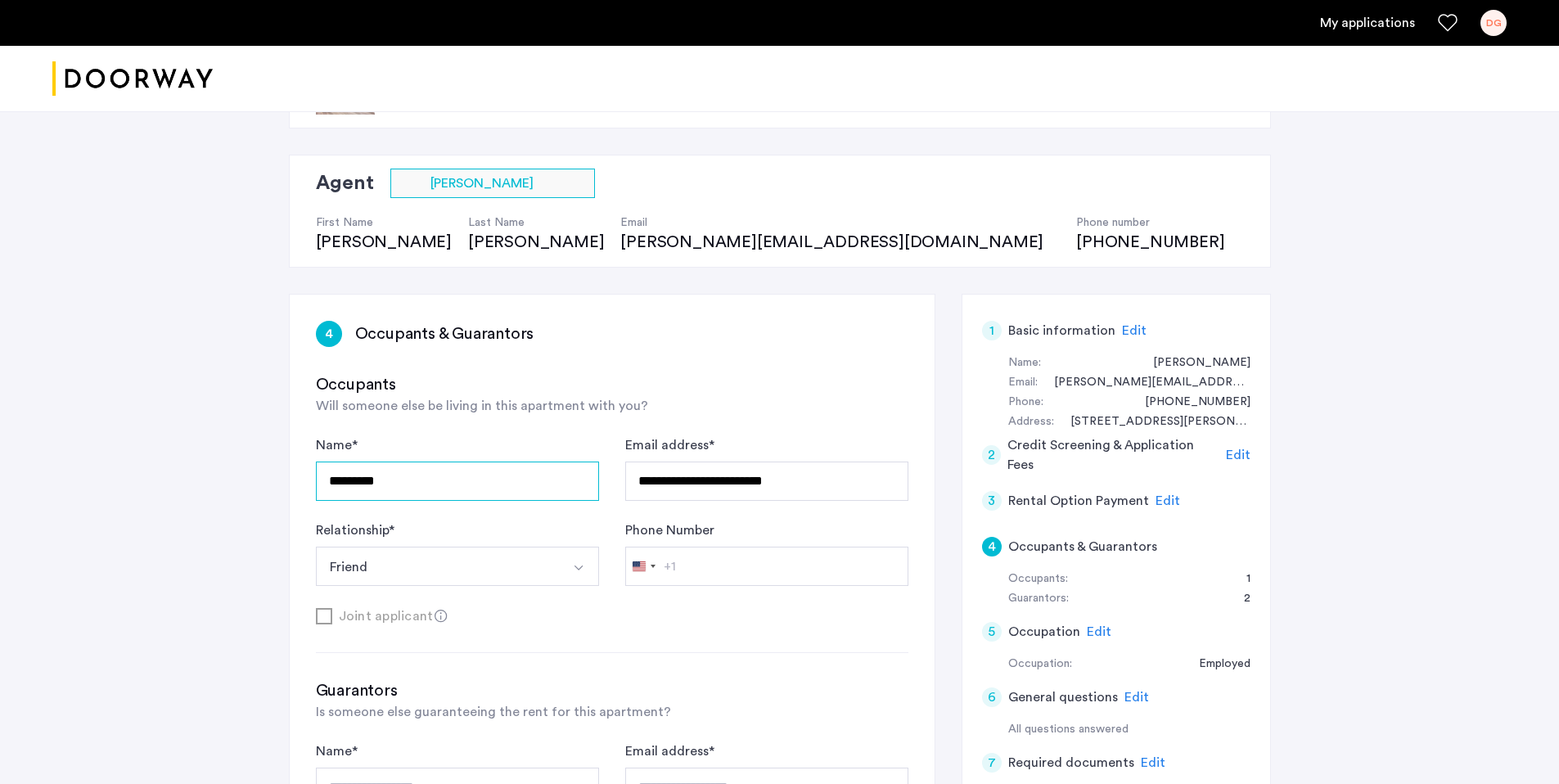 click on "*********" at bounding box center [457, 481] 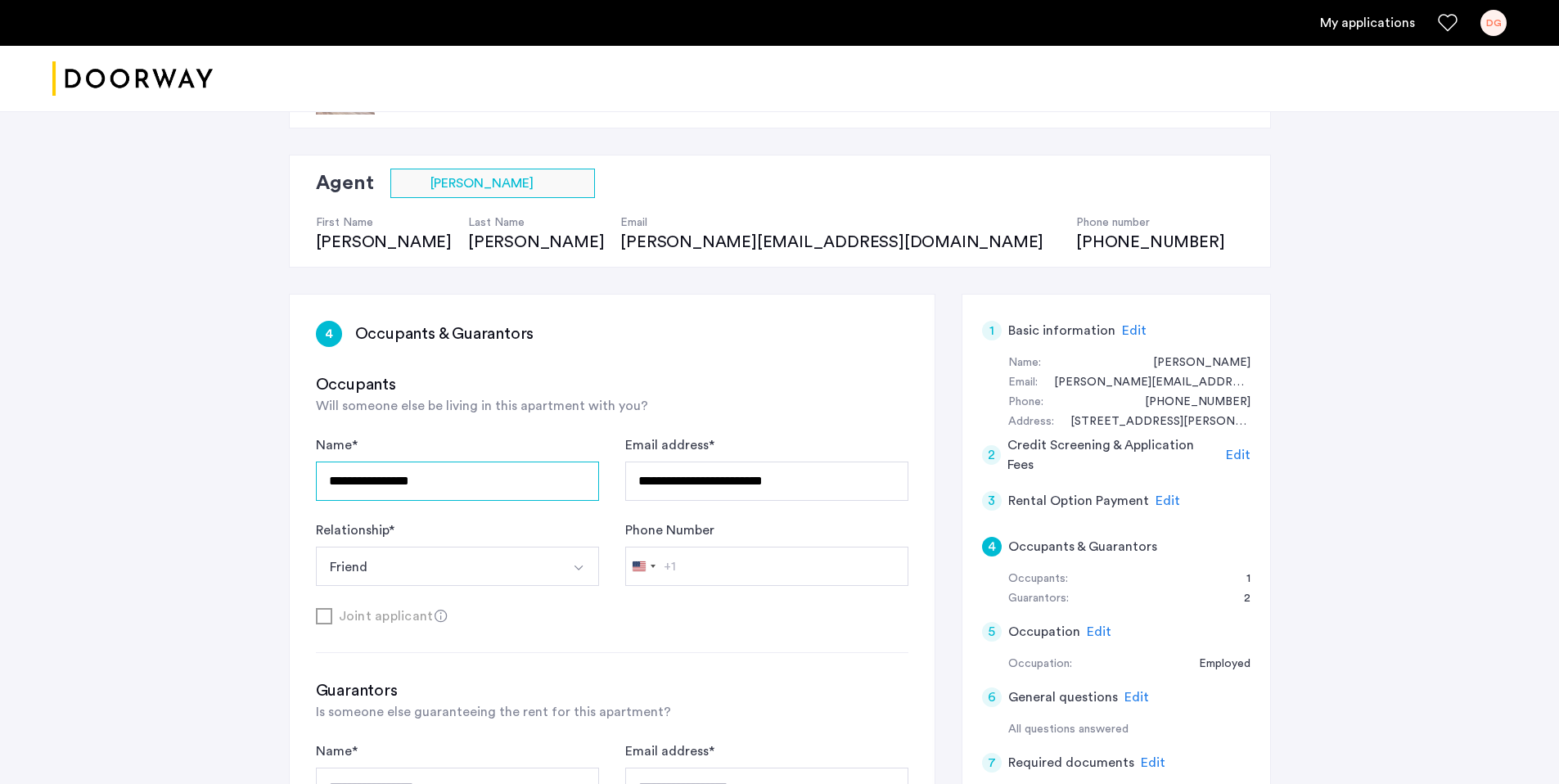 type on "**********" 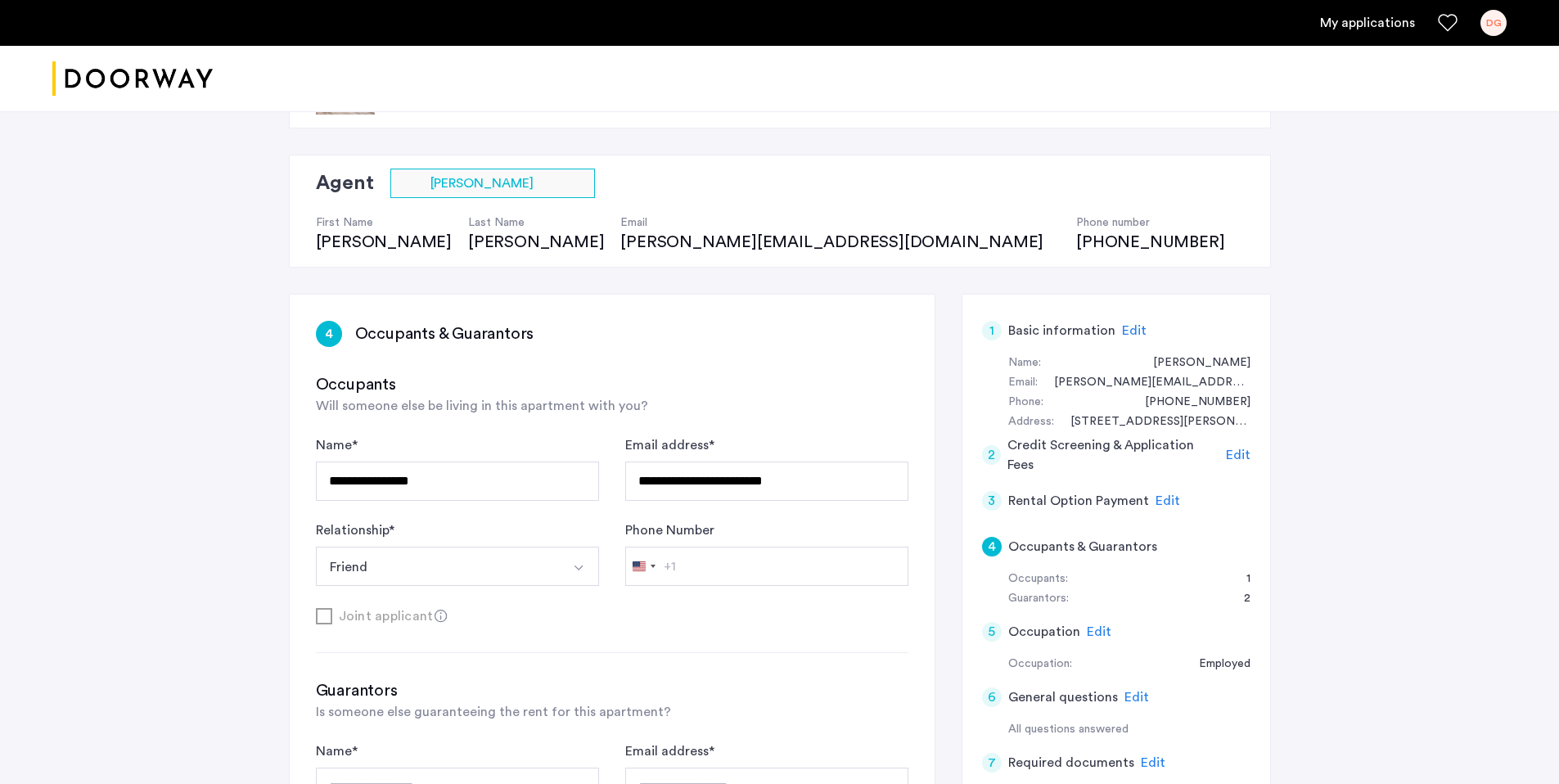 click on "Friend" at bounding box center (438, 566) 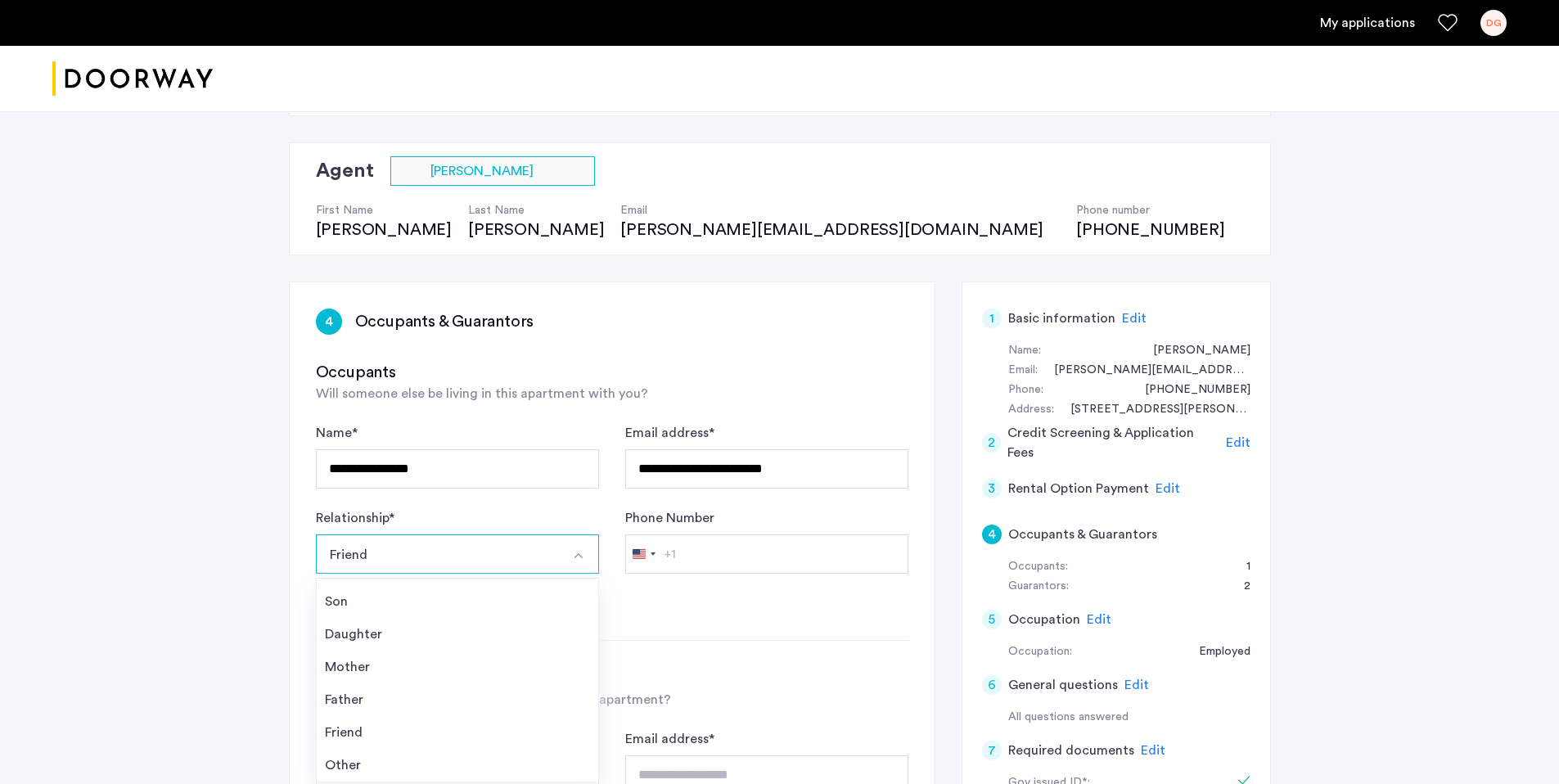 scroll, scrollTop: 101, scrollLeft: 0, axis: vertical 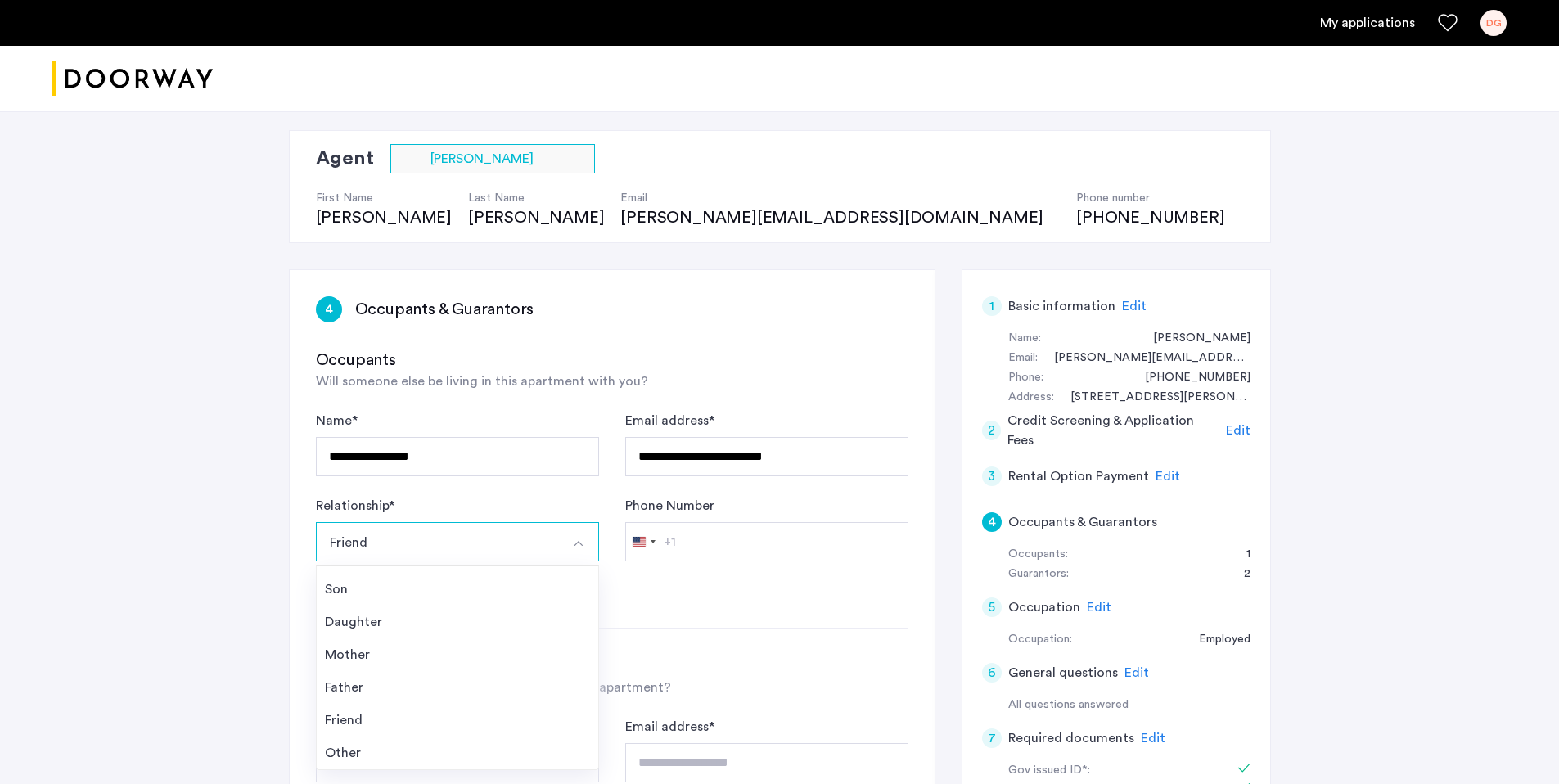 click on "**********" 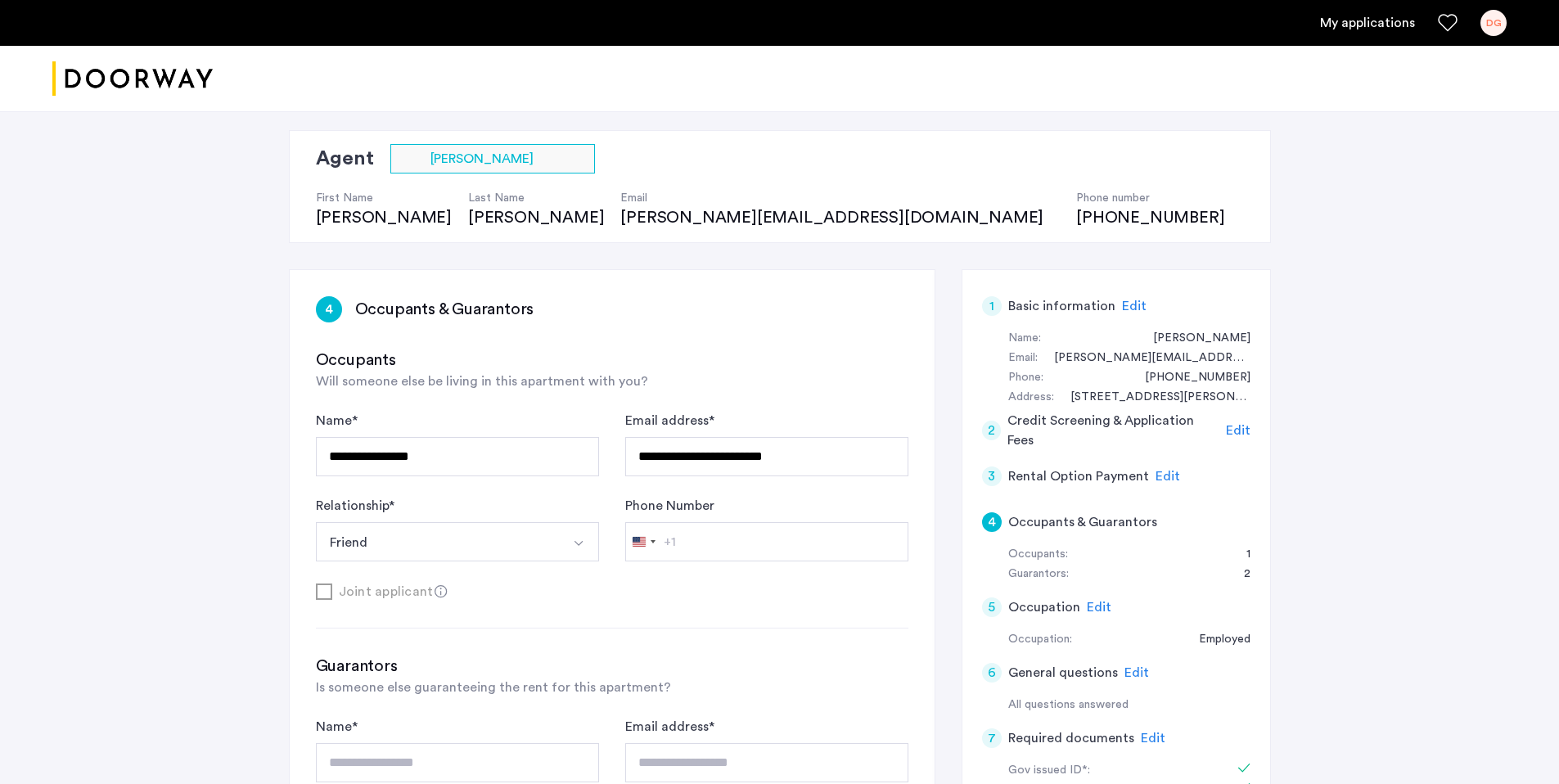 click on "Joint applicant" 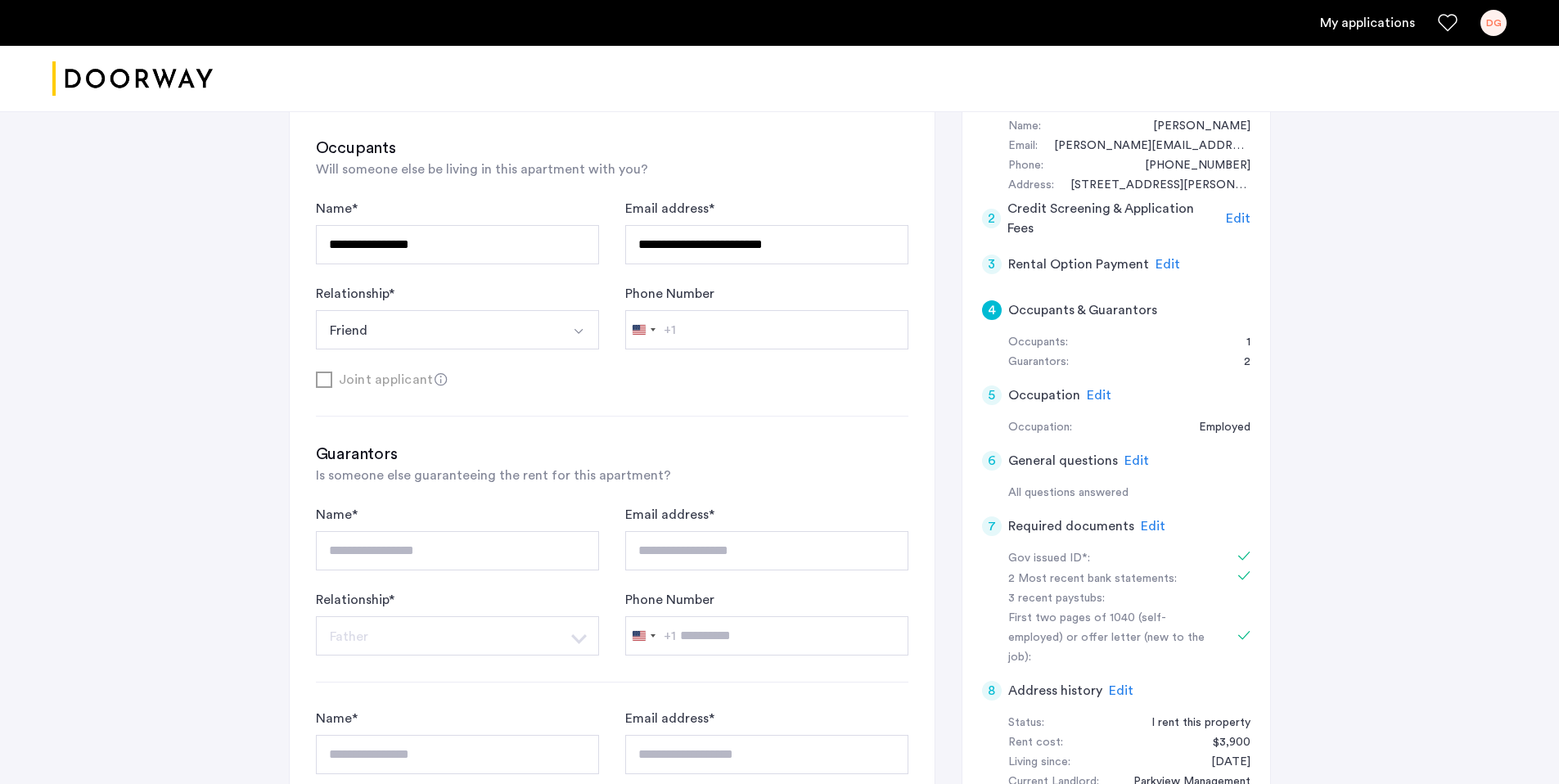 scroll, scrollTop: 840, scrollLeft: 0, axis: vertical 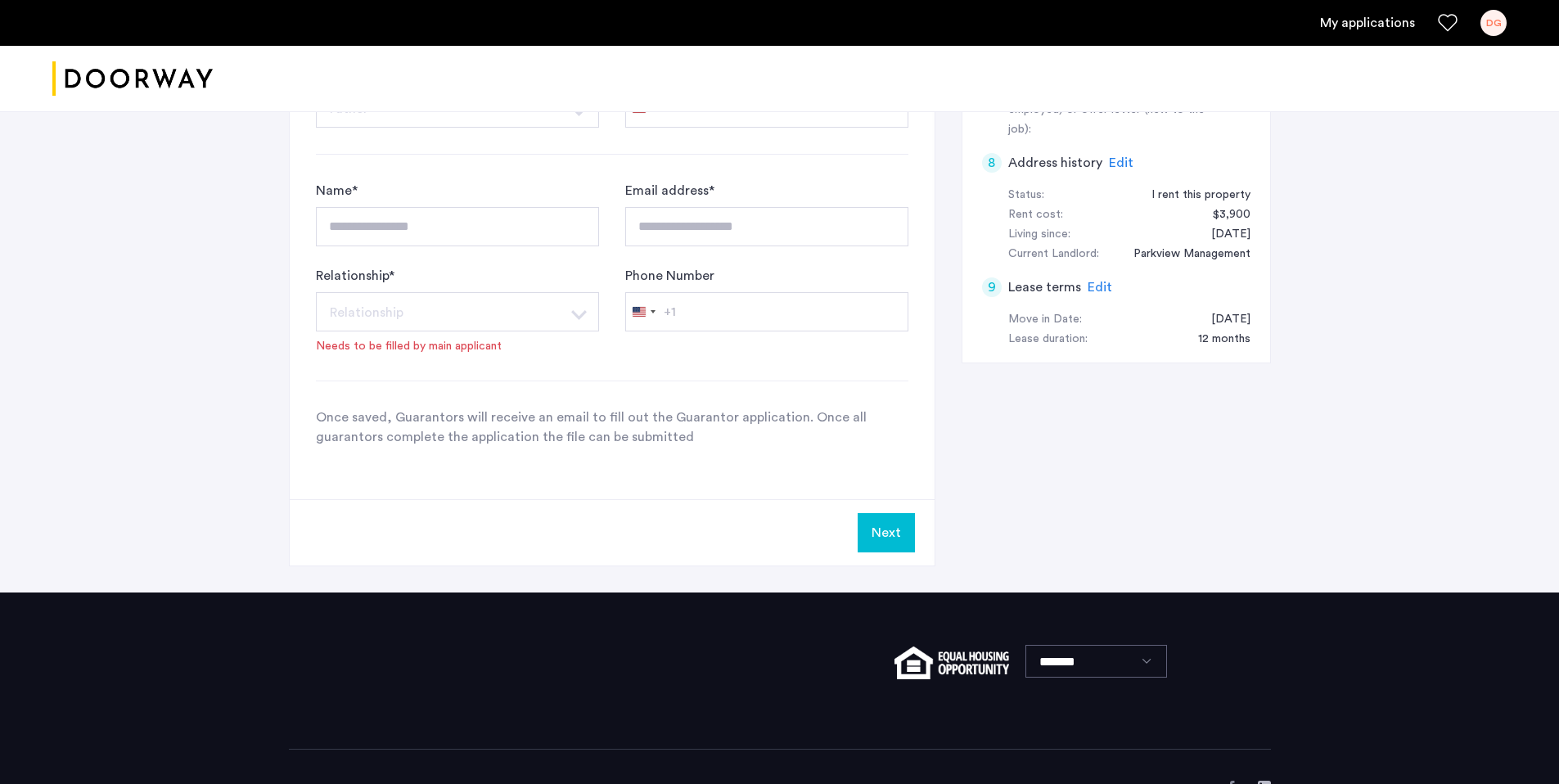 click on "Relationship" 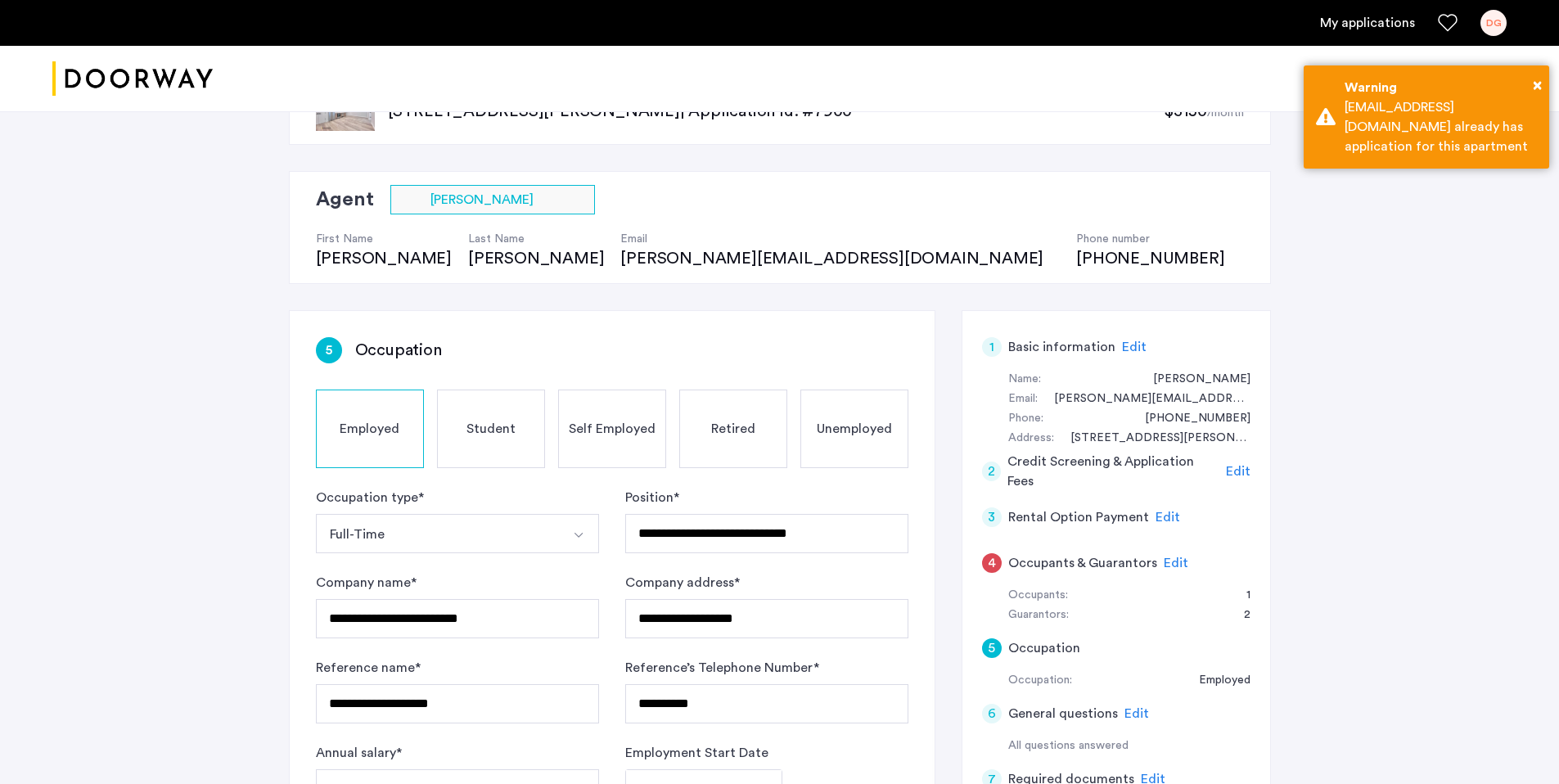 scroll, scrollTop: 97, scrollLeft: 0, axis: vertical 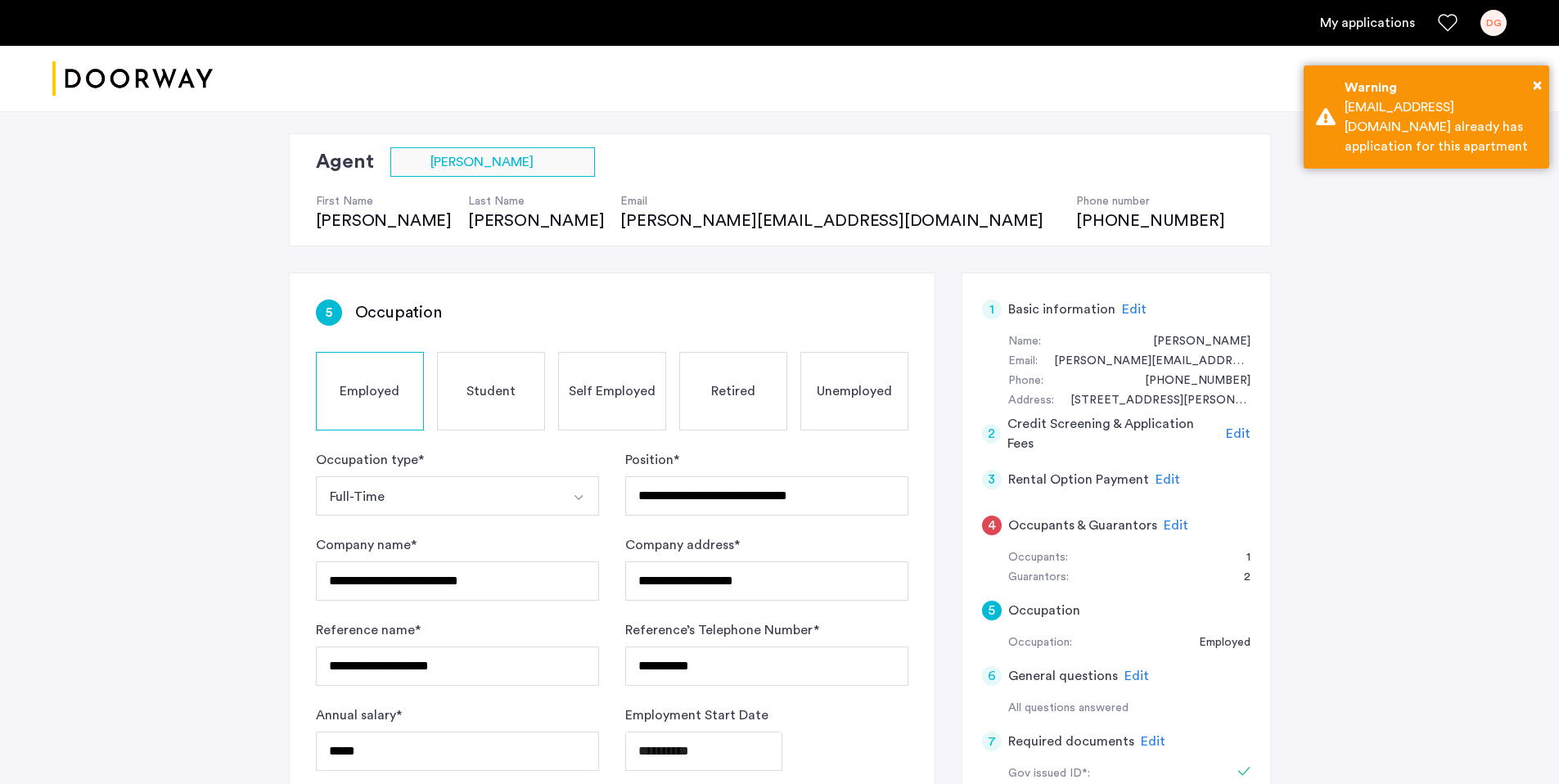 click on "Edit" 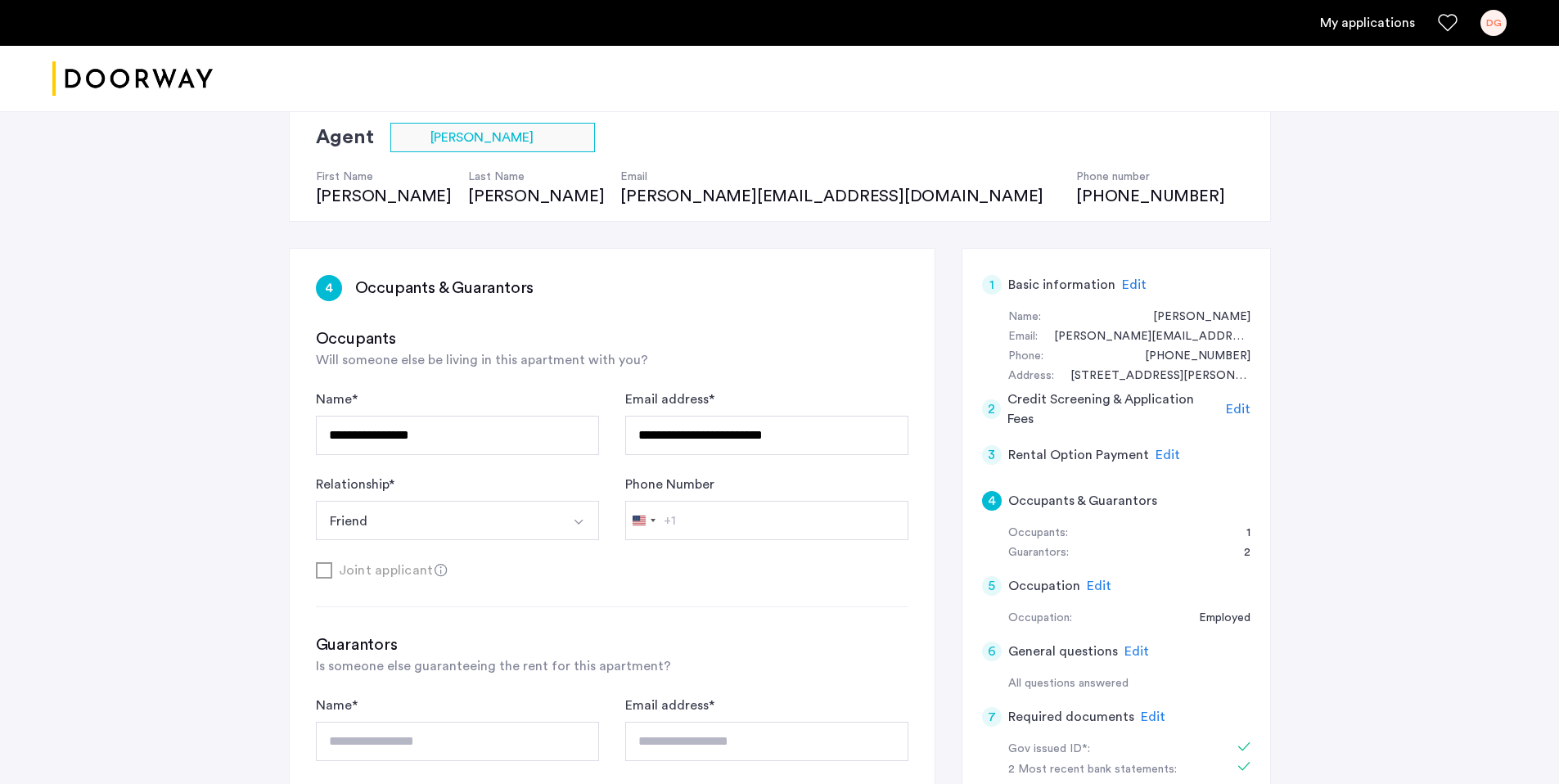 scroll, scrollTop: 126, scrollLeft: 0, axis: vertical 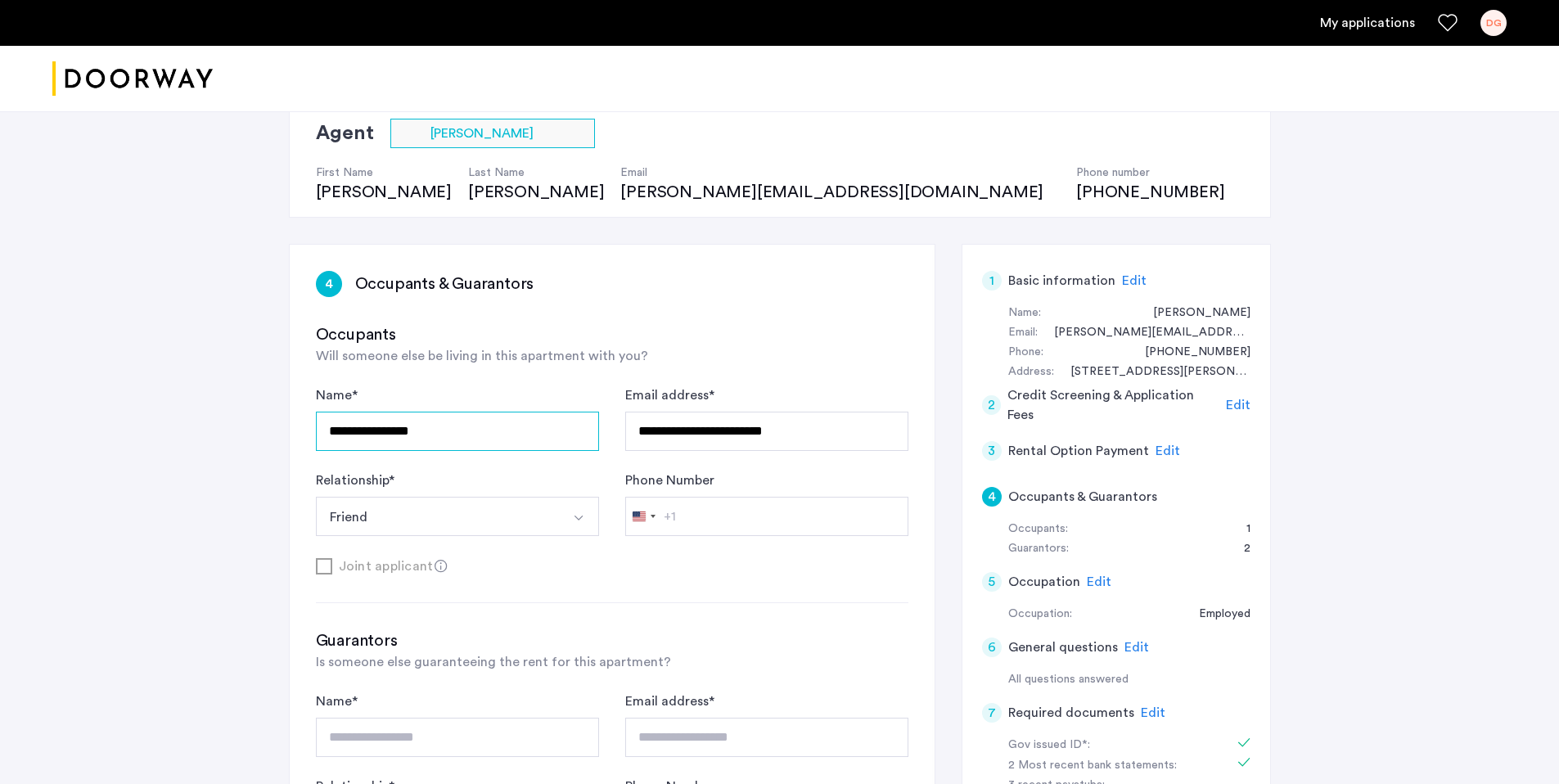 drag, startPoint x: 494, startPoint y: 426, endPoint x: 233, endPoint y: 358, distance: 269.7128 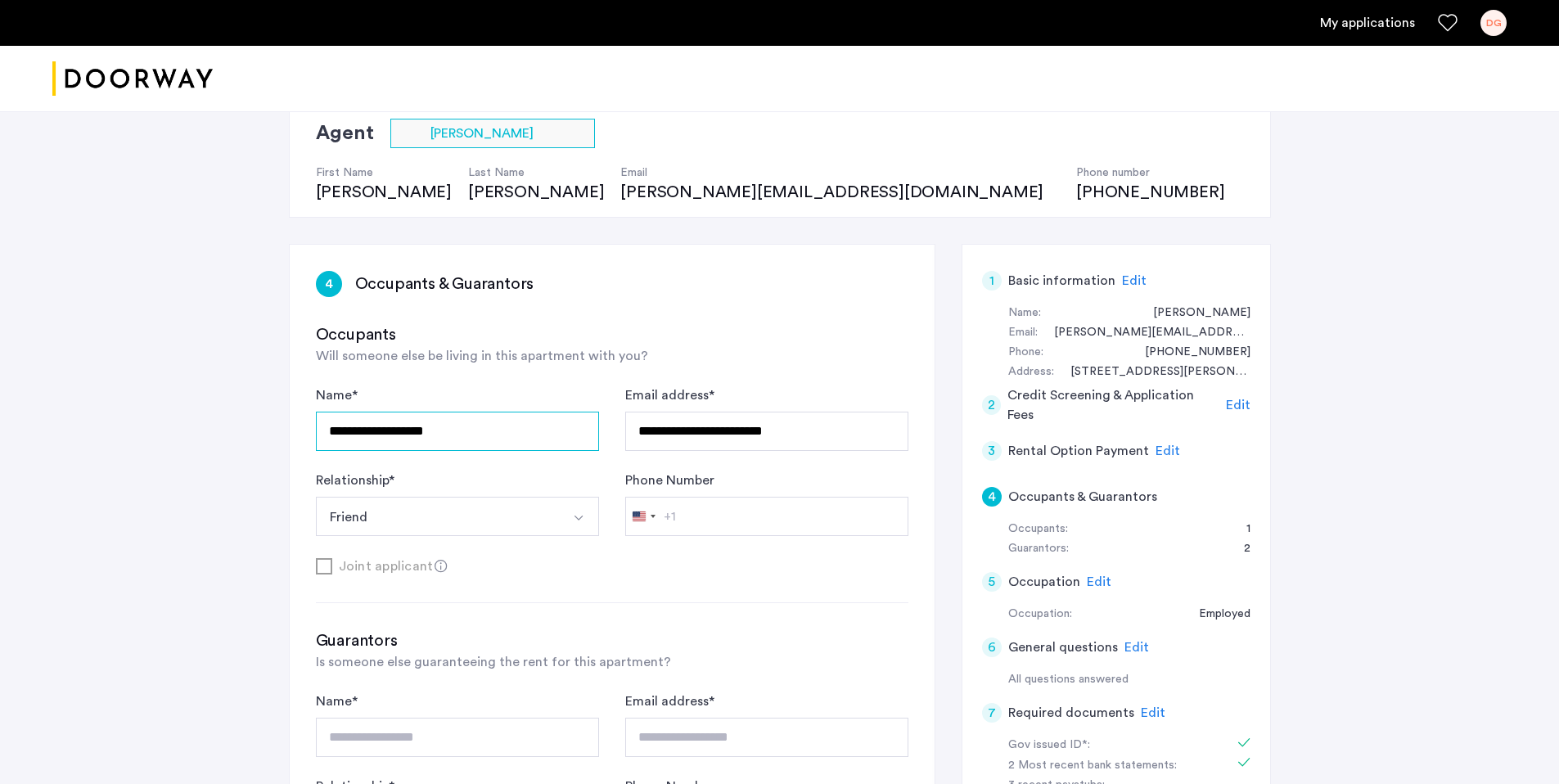 type on "**********" 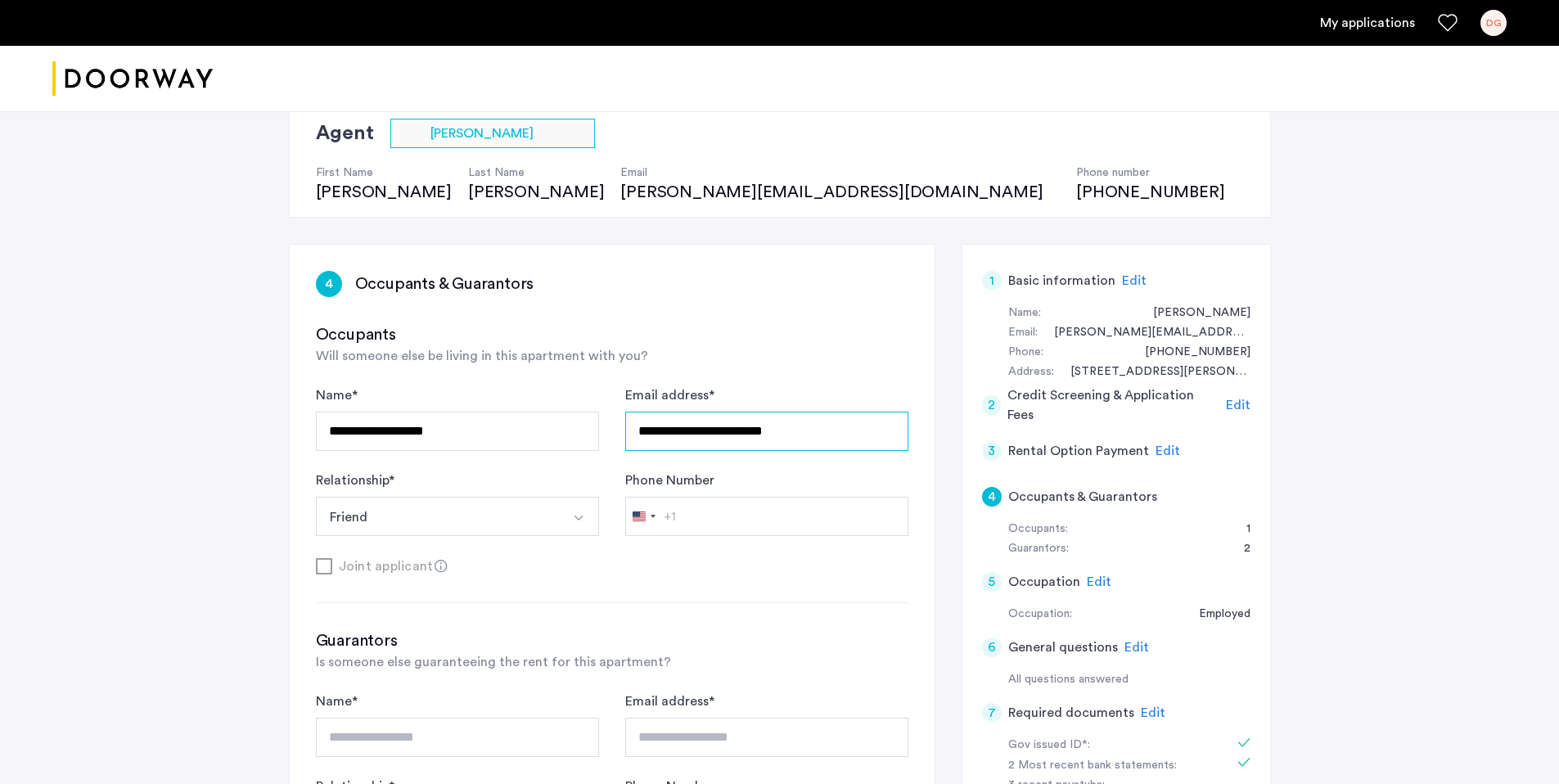 click on "**********" at bounding box center (767, 431) 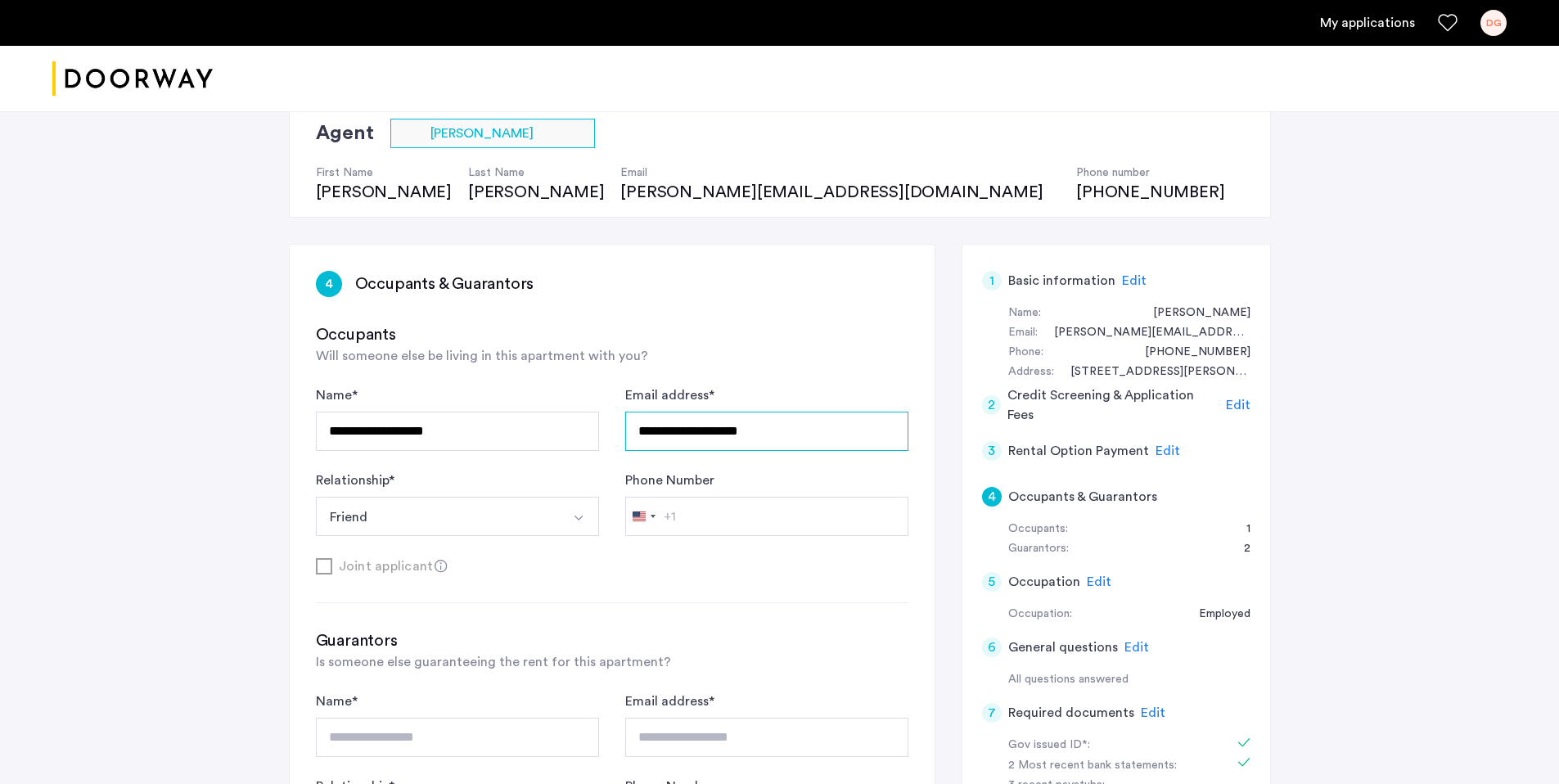 type on "**********" 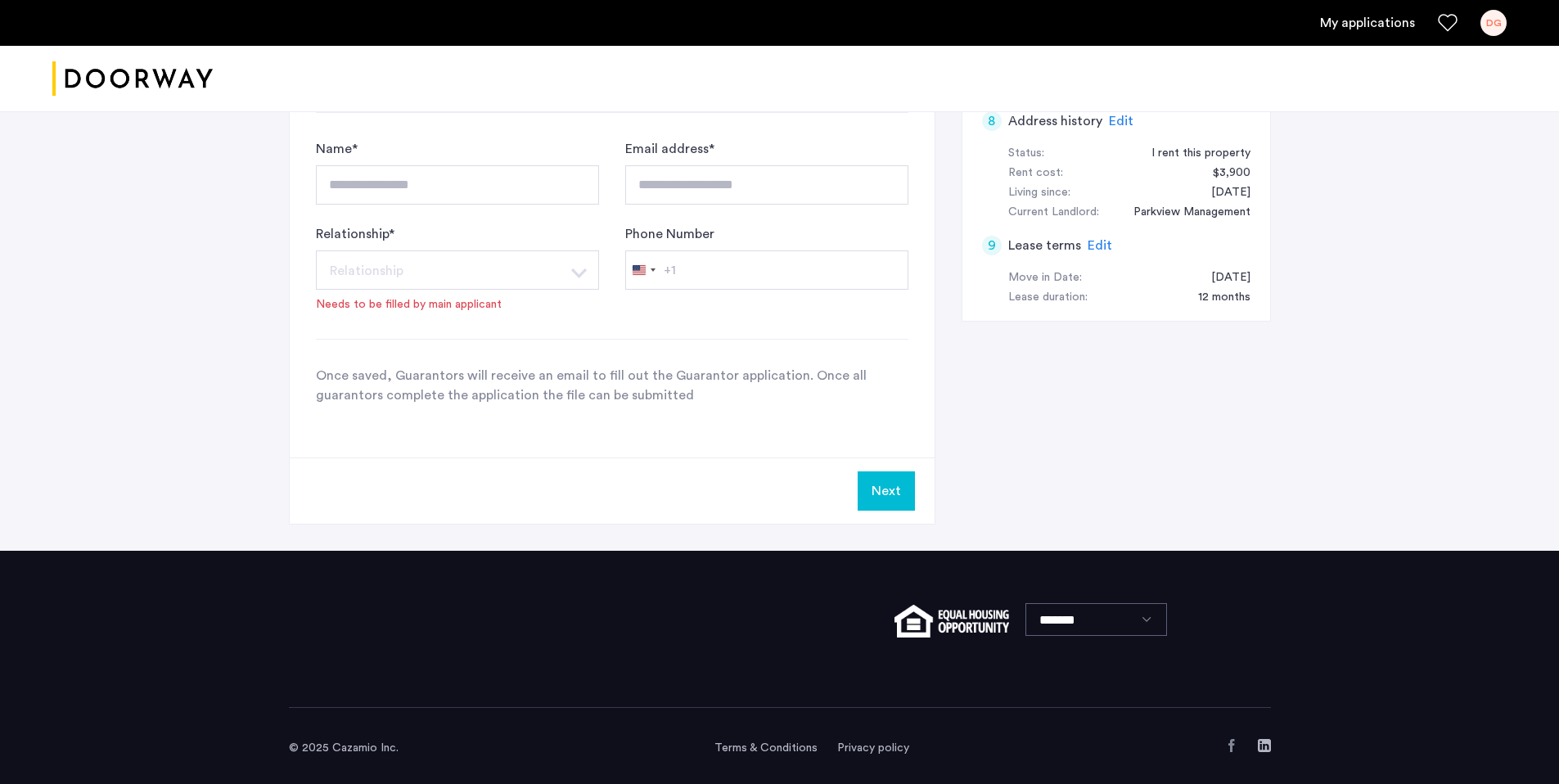 scroll, scrollTop: 888, scrollLeft: 0, axis: vertical 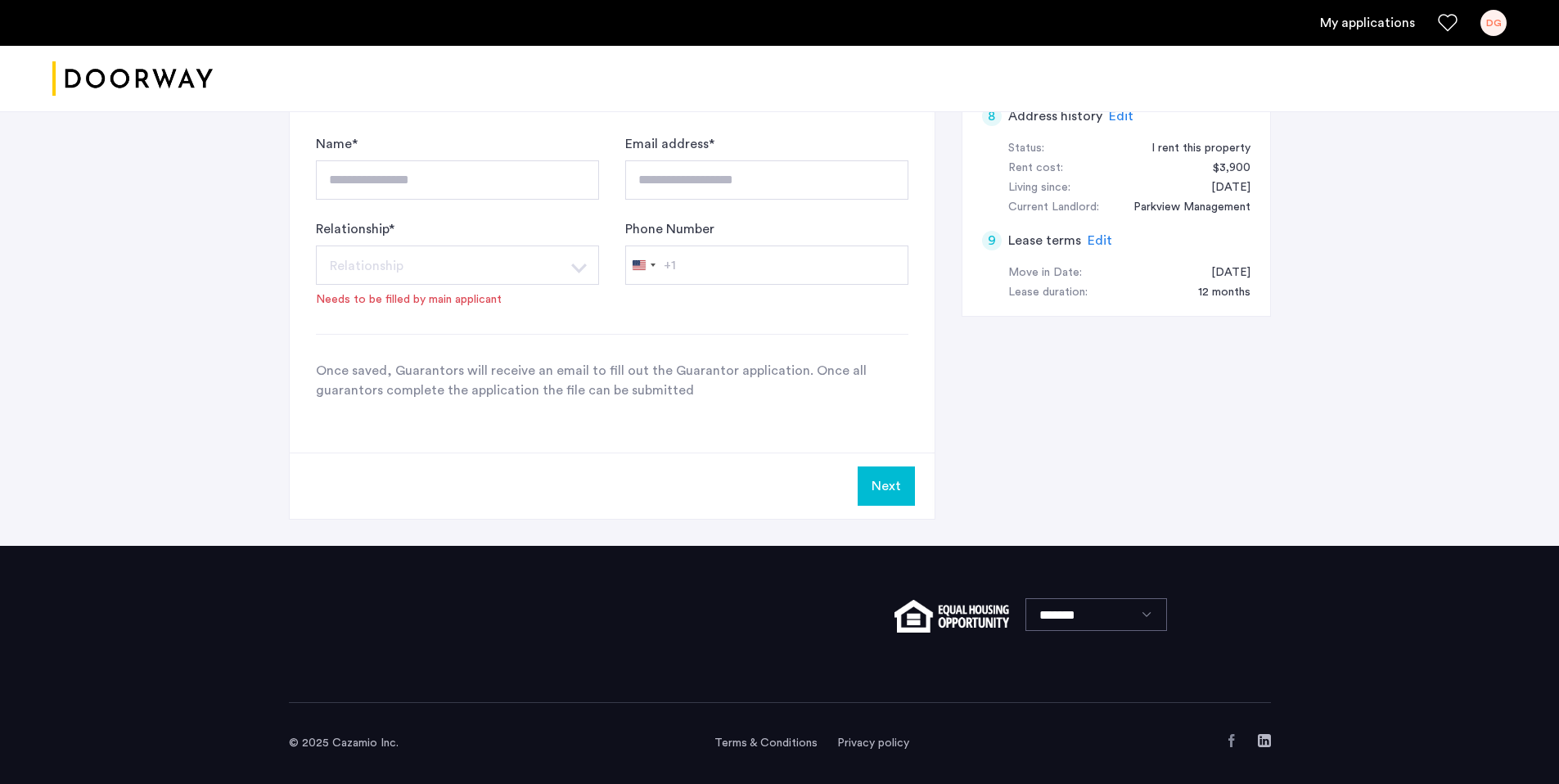 click on "Next" 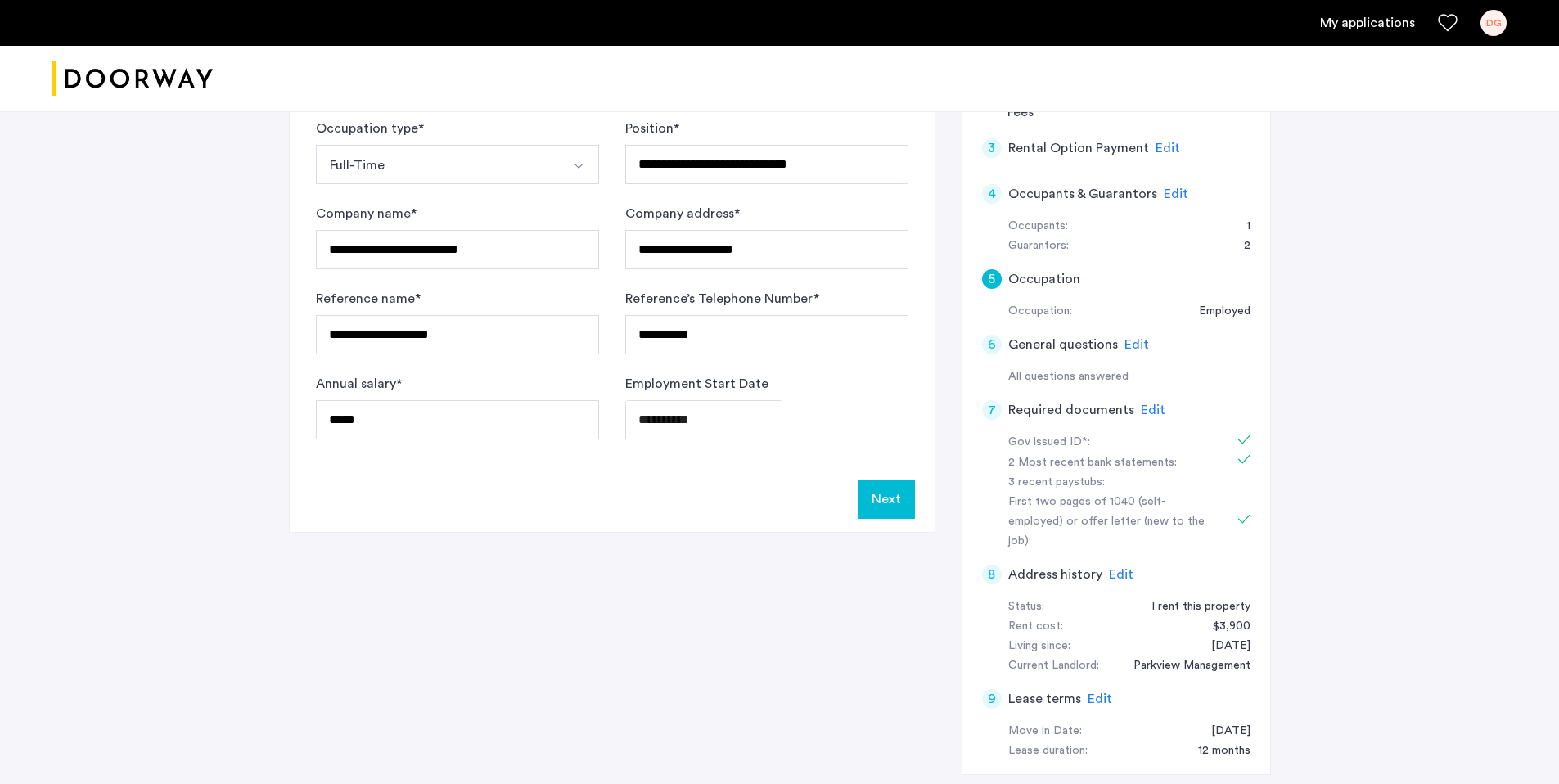 scroll, scrollTop: 451, scrollLeft: 0, axis: vertical 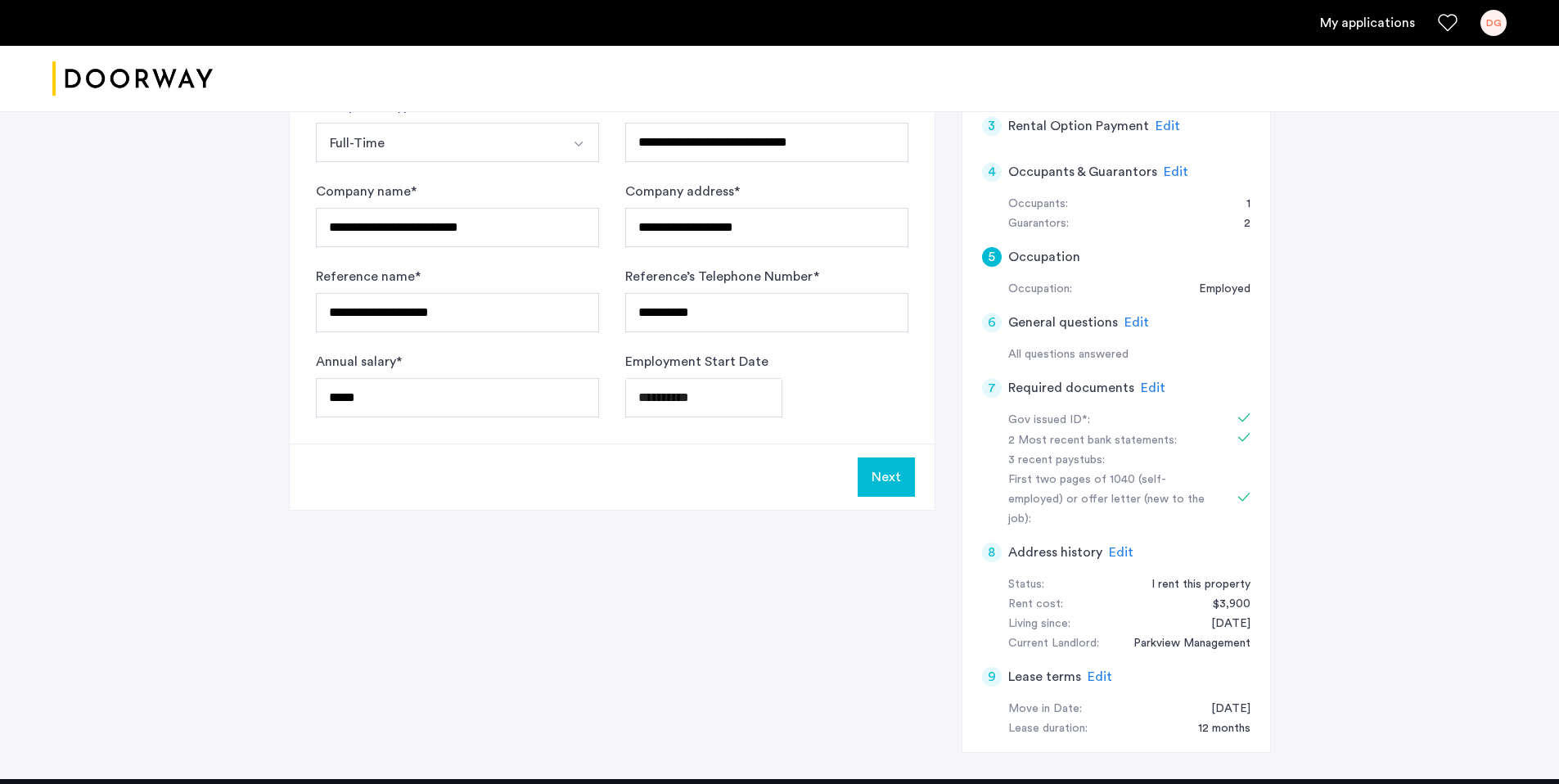 click on "Next" 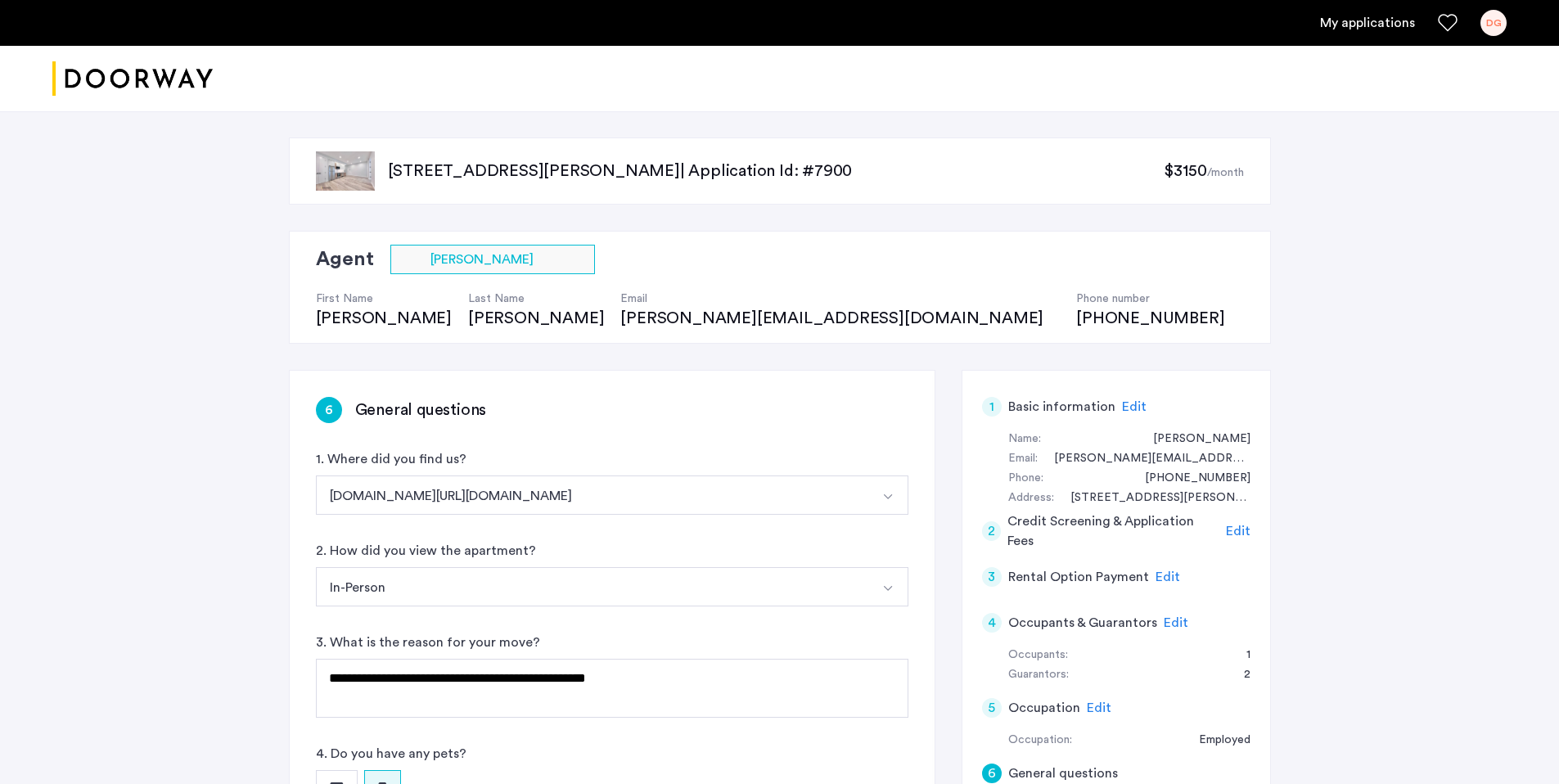 scroll, scrollTop: 559, scrollLeft: 0, axis: vertical 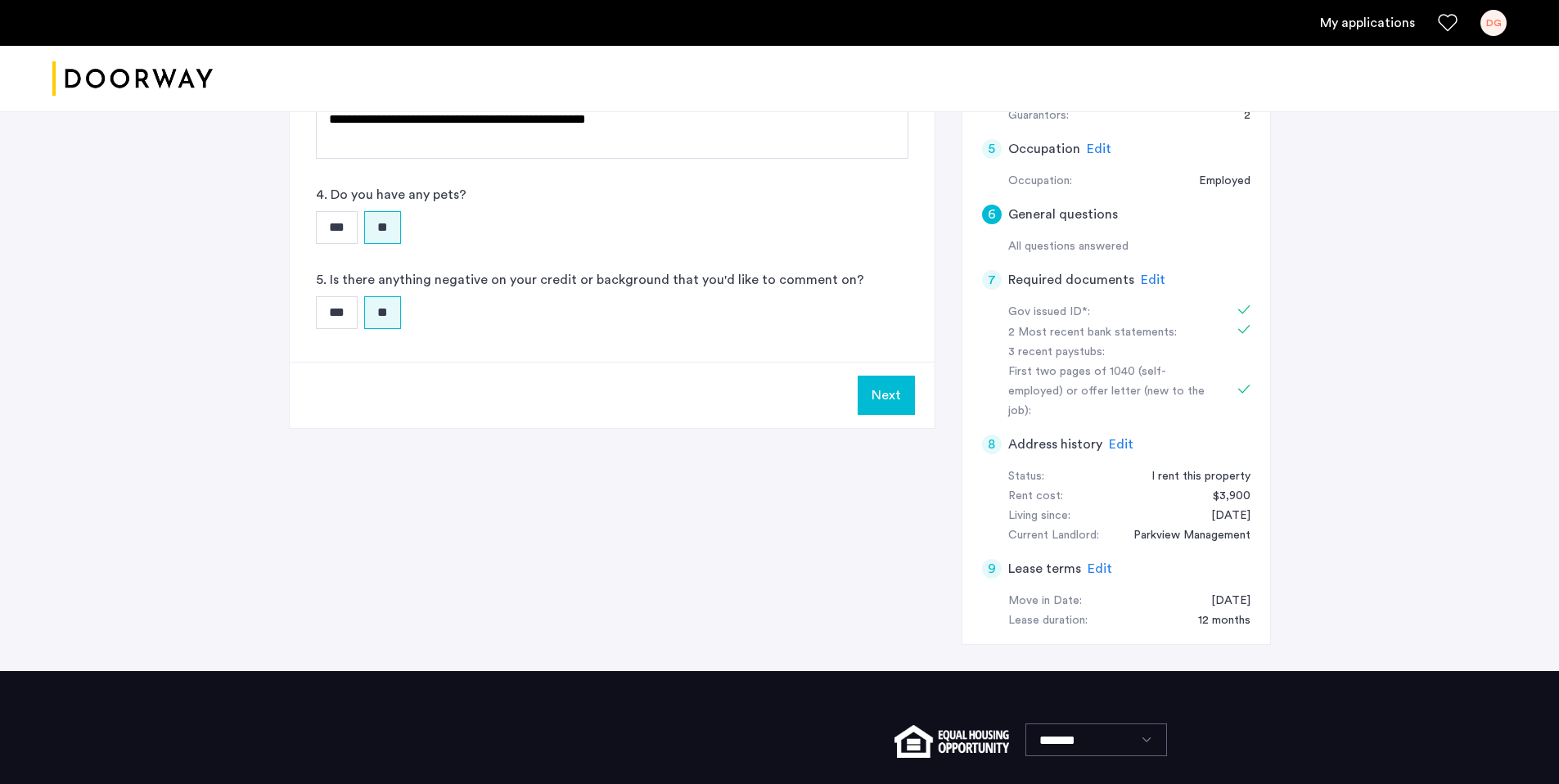 click on "Next" at bounding box center [886, 395] 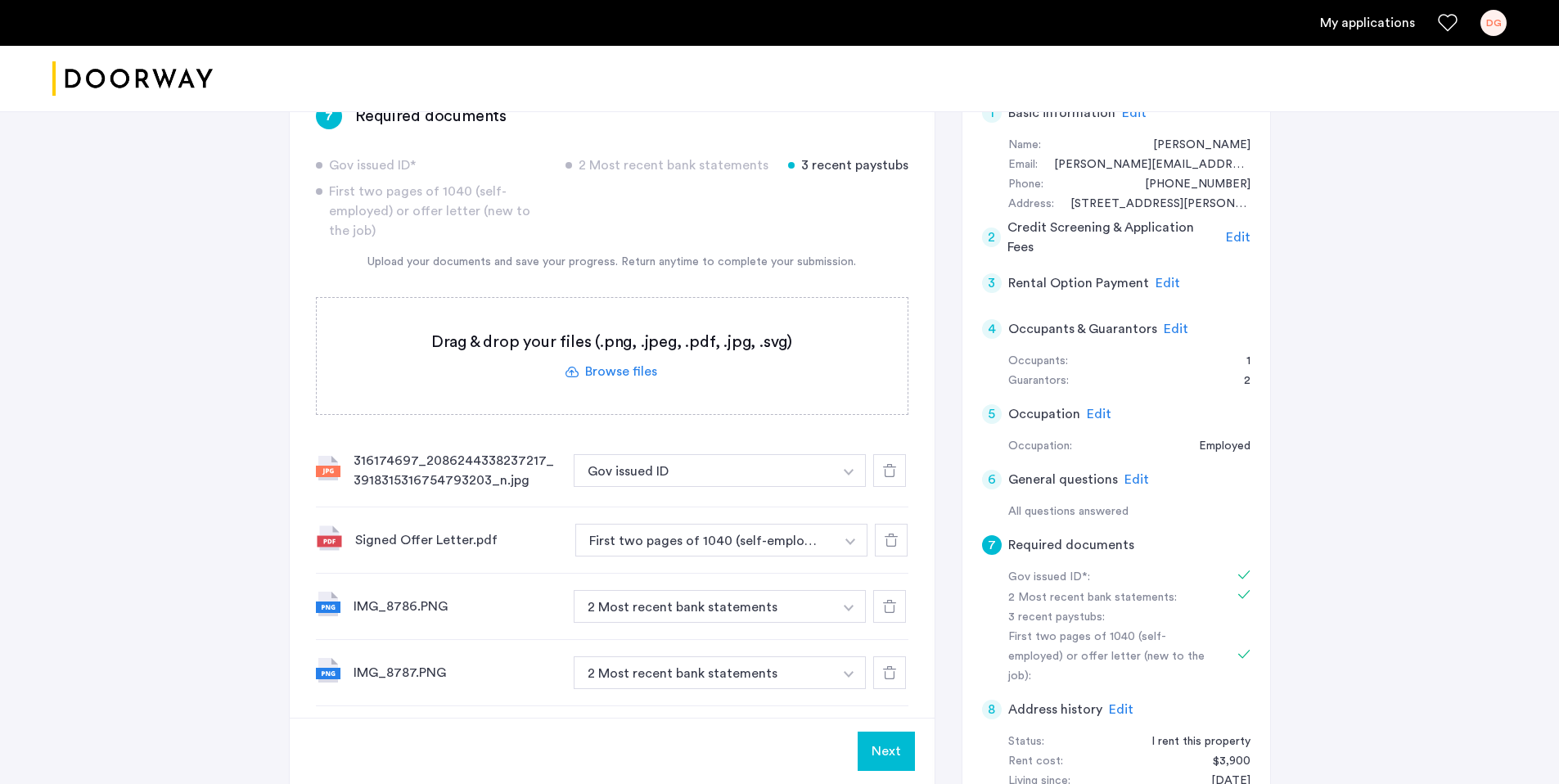 scroll, scrollTop: 550, scrollLeft: 0, axis: vertical 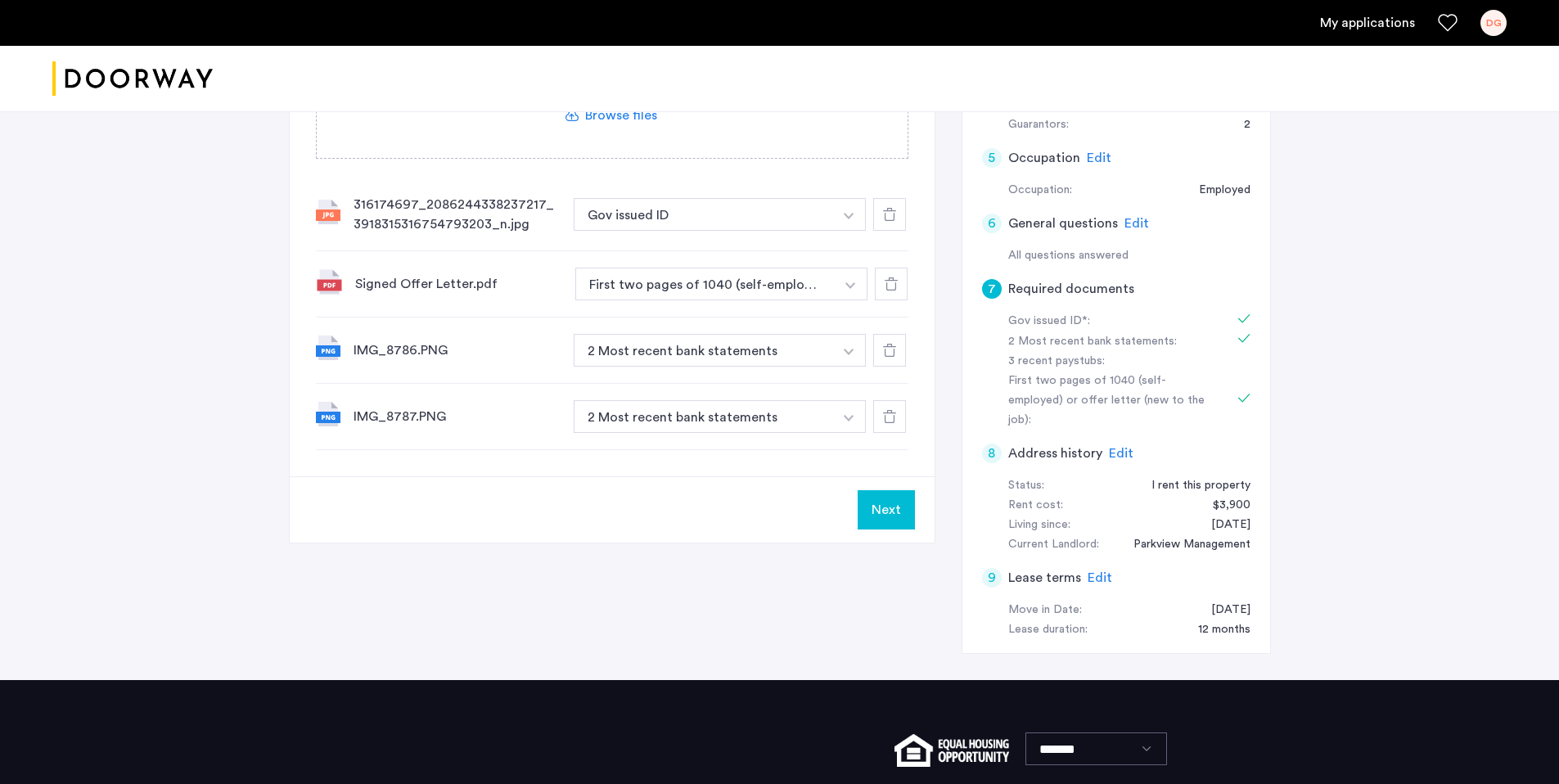 click on "Next" 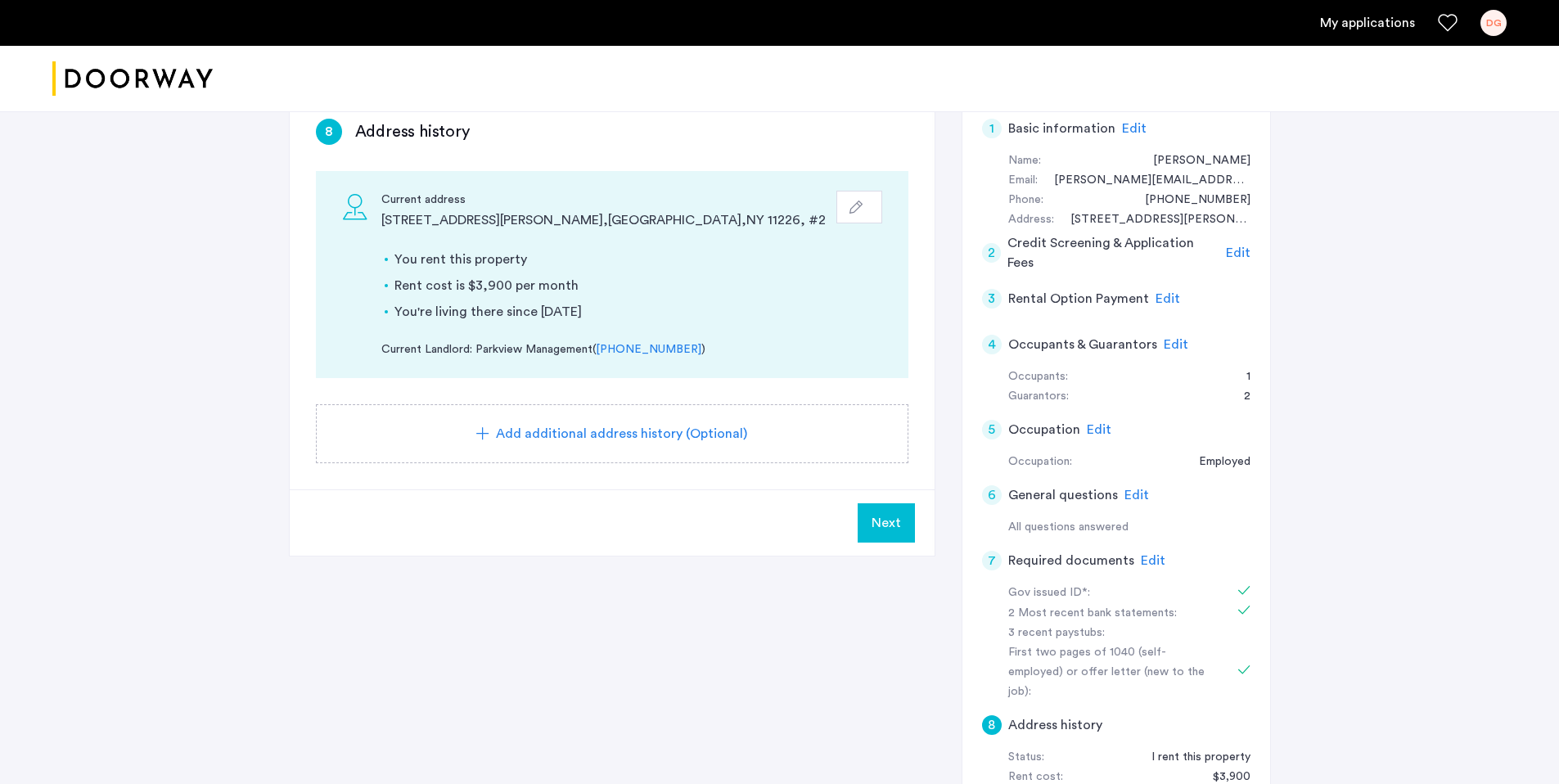 scroll, scrollTop: 309, scrollLeft: 0, axis: vertical 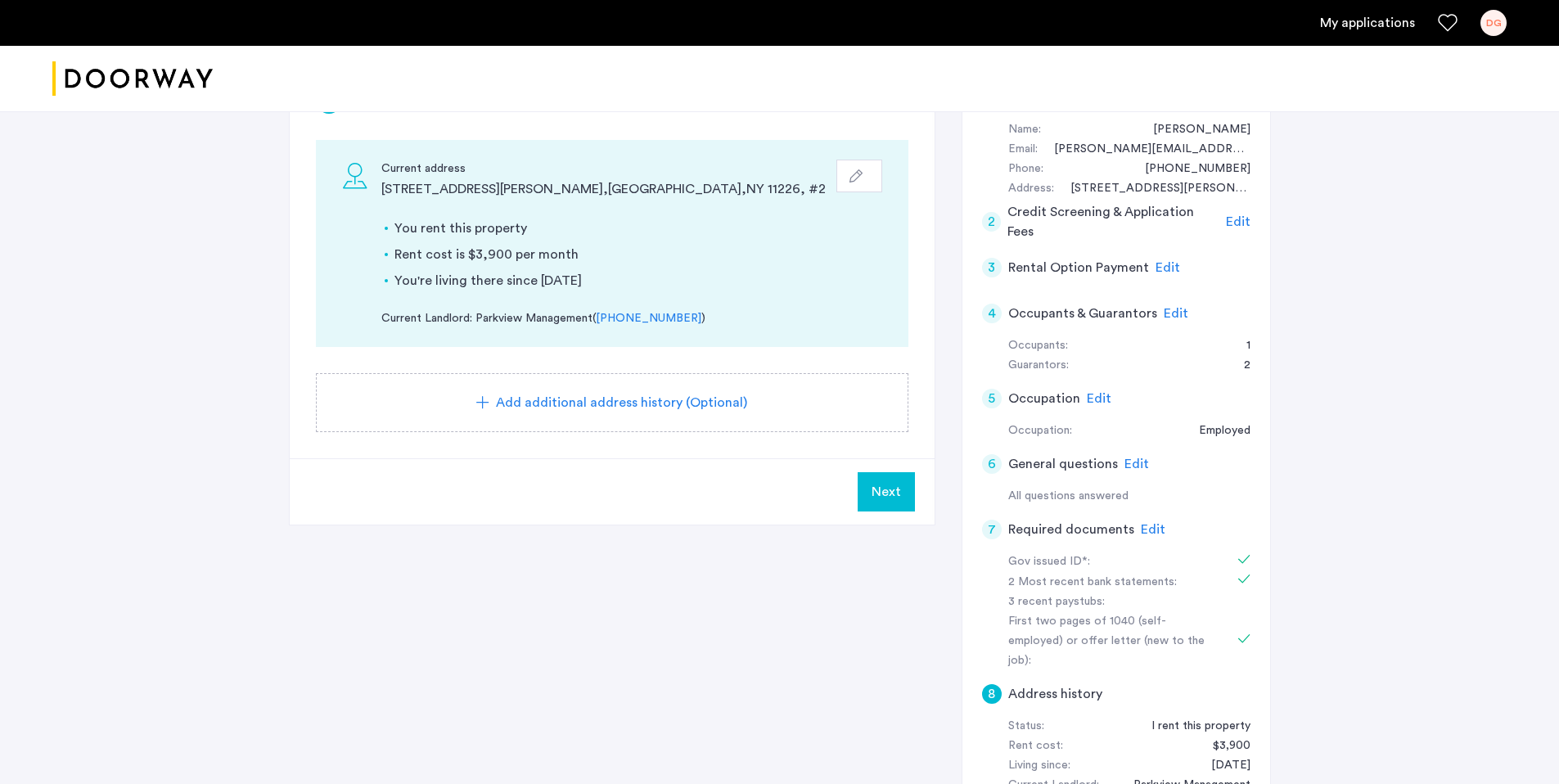 click on "Next" 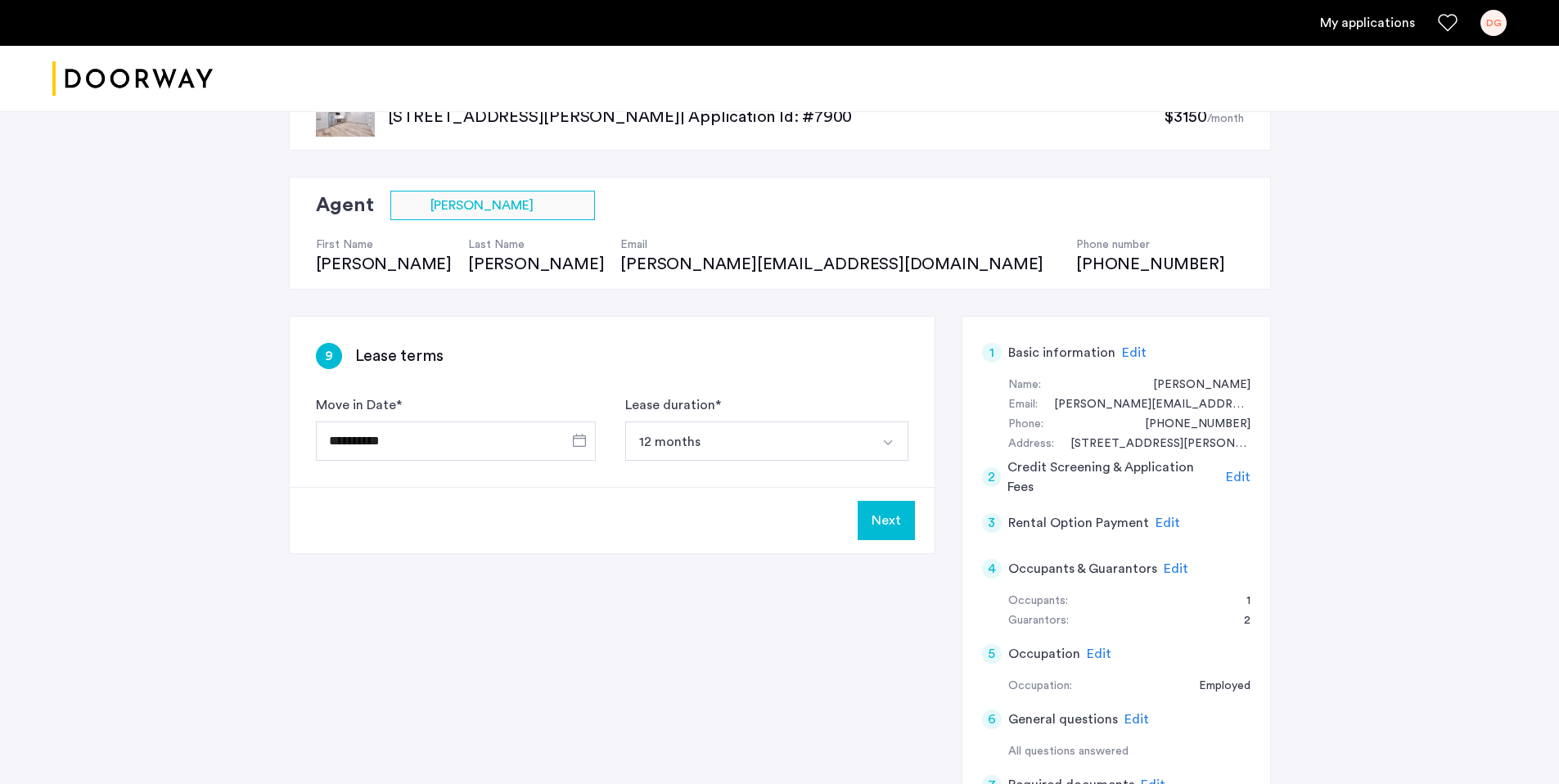 scroll, scrollTop: 98, scrollLeft: 0, axis: vertical 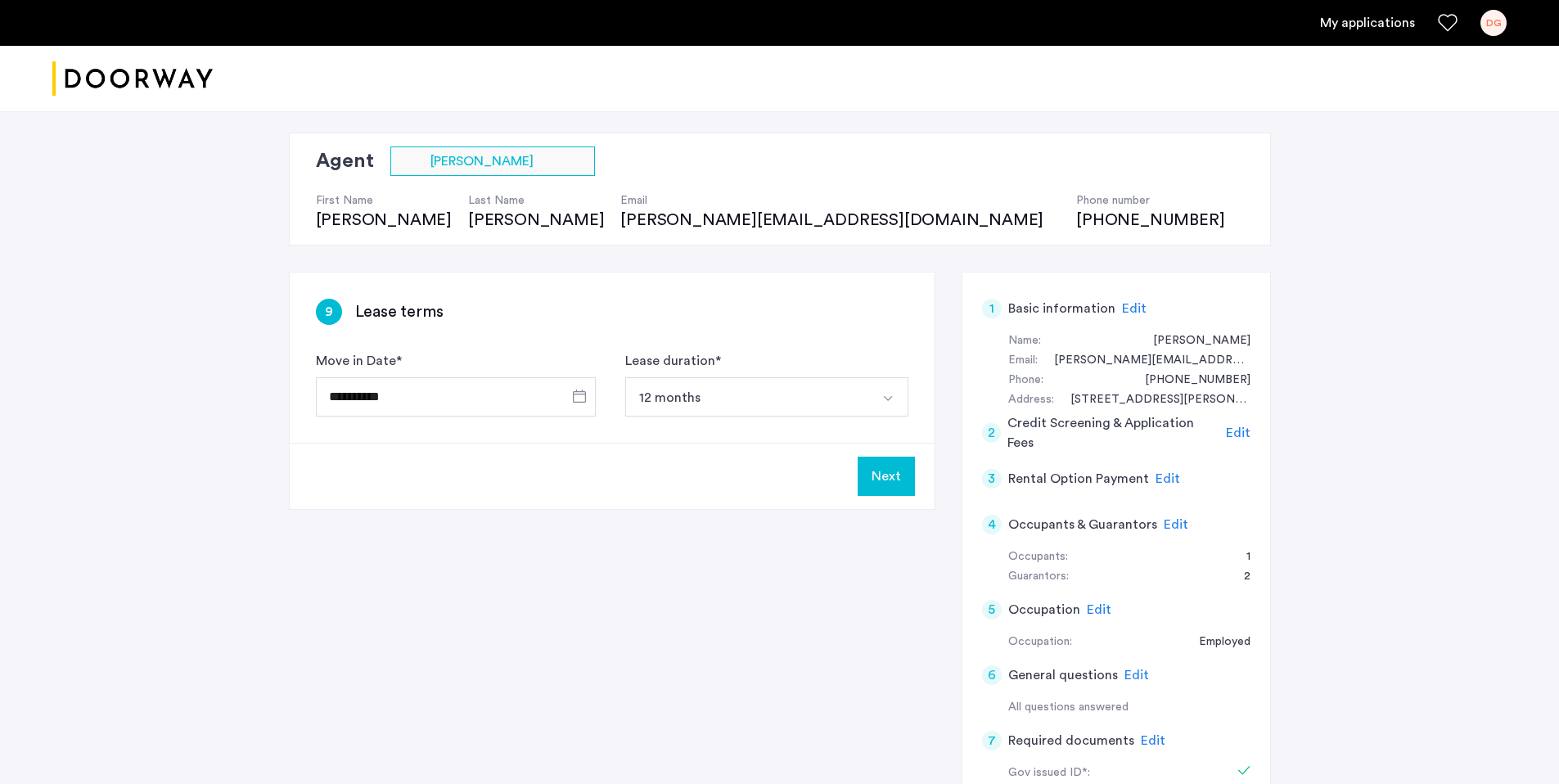 click on "Next" 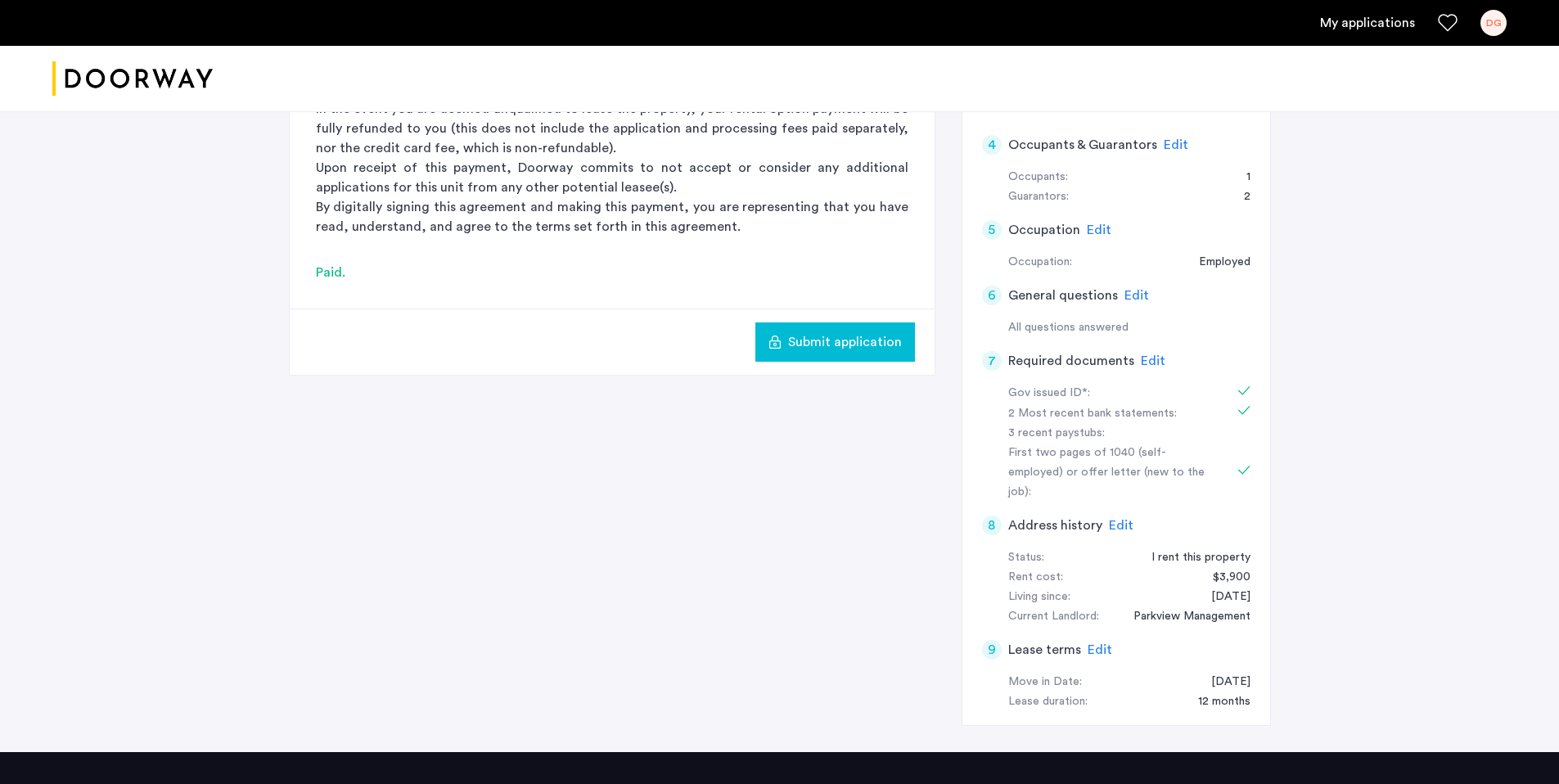 scroll, scrollTop: 402, scrollLeft: 0, axis: vertical 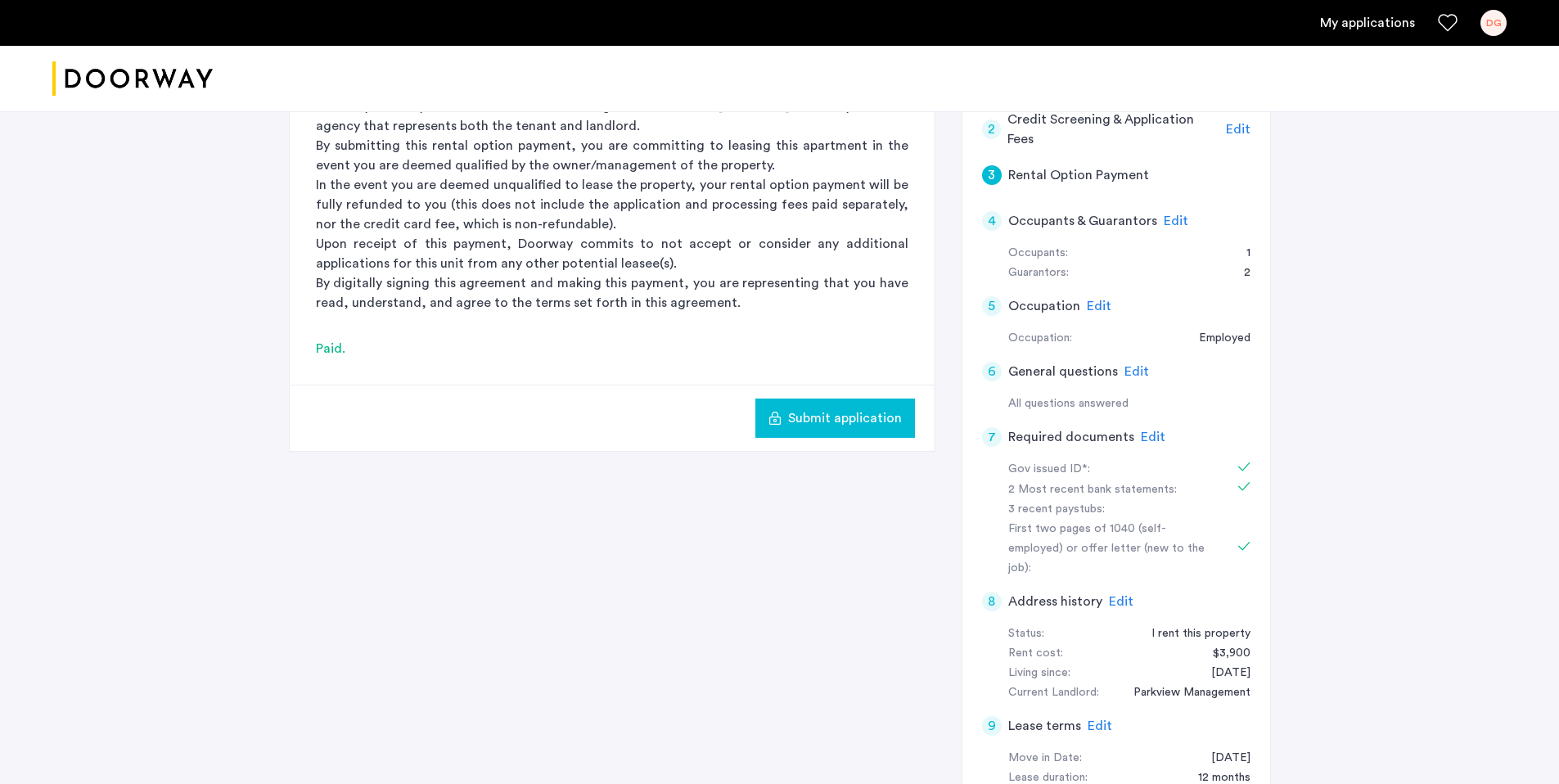 click on "Edit" 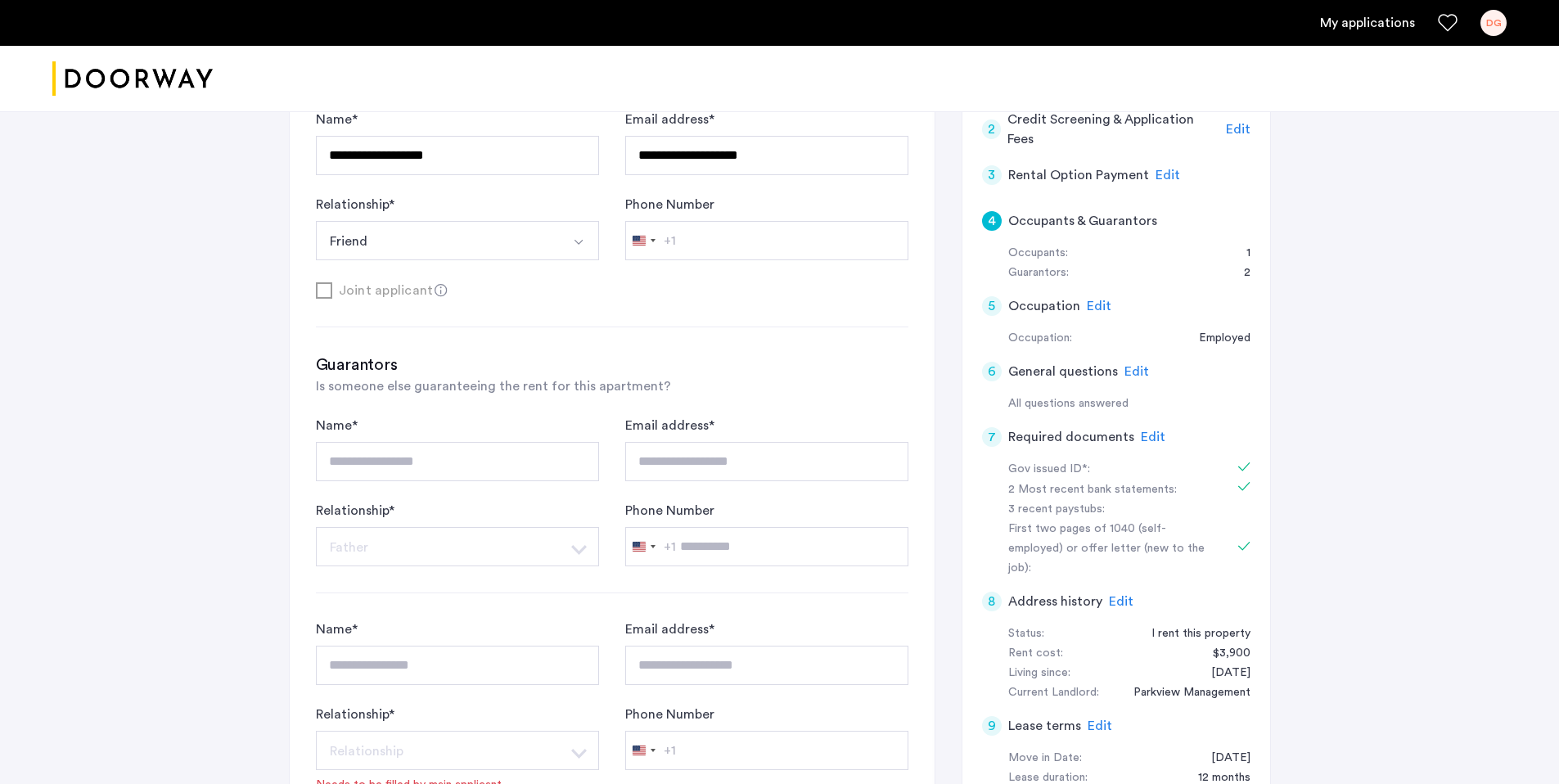 click on "Edit" 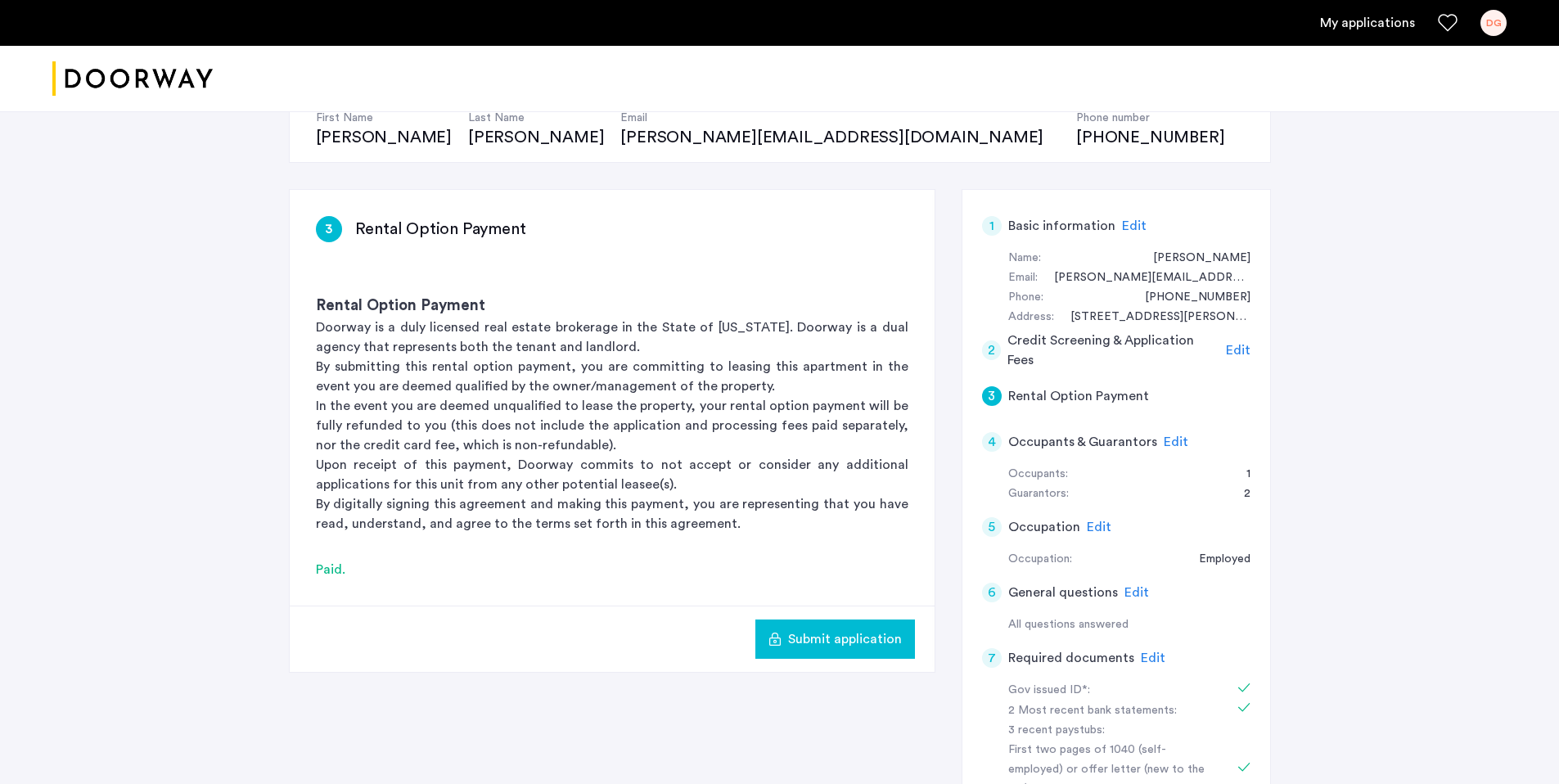 scroll, scrollTop: 178, scrollLeft: 0, axis: vertical 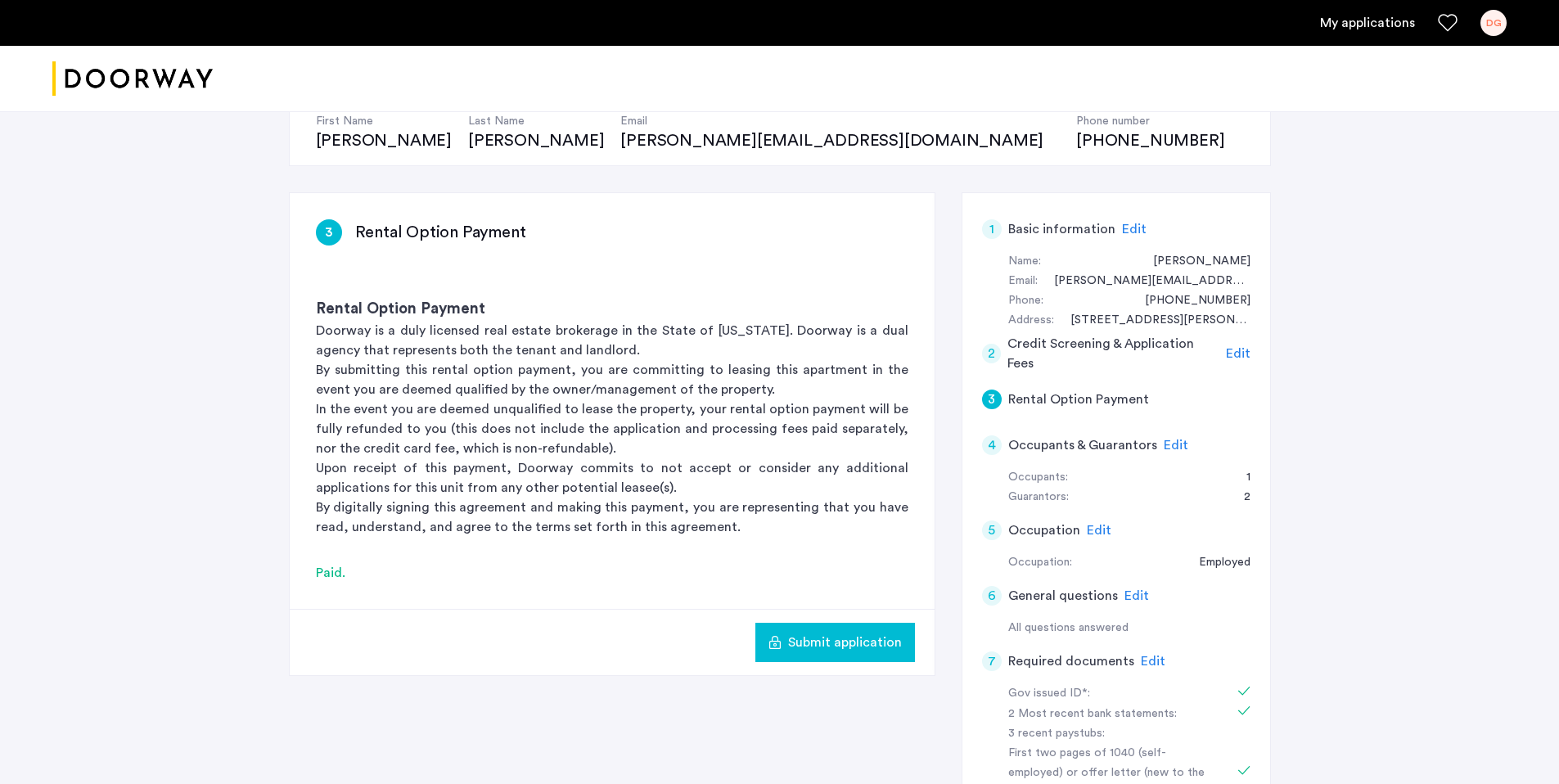 click on "Edit" 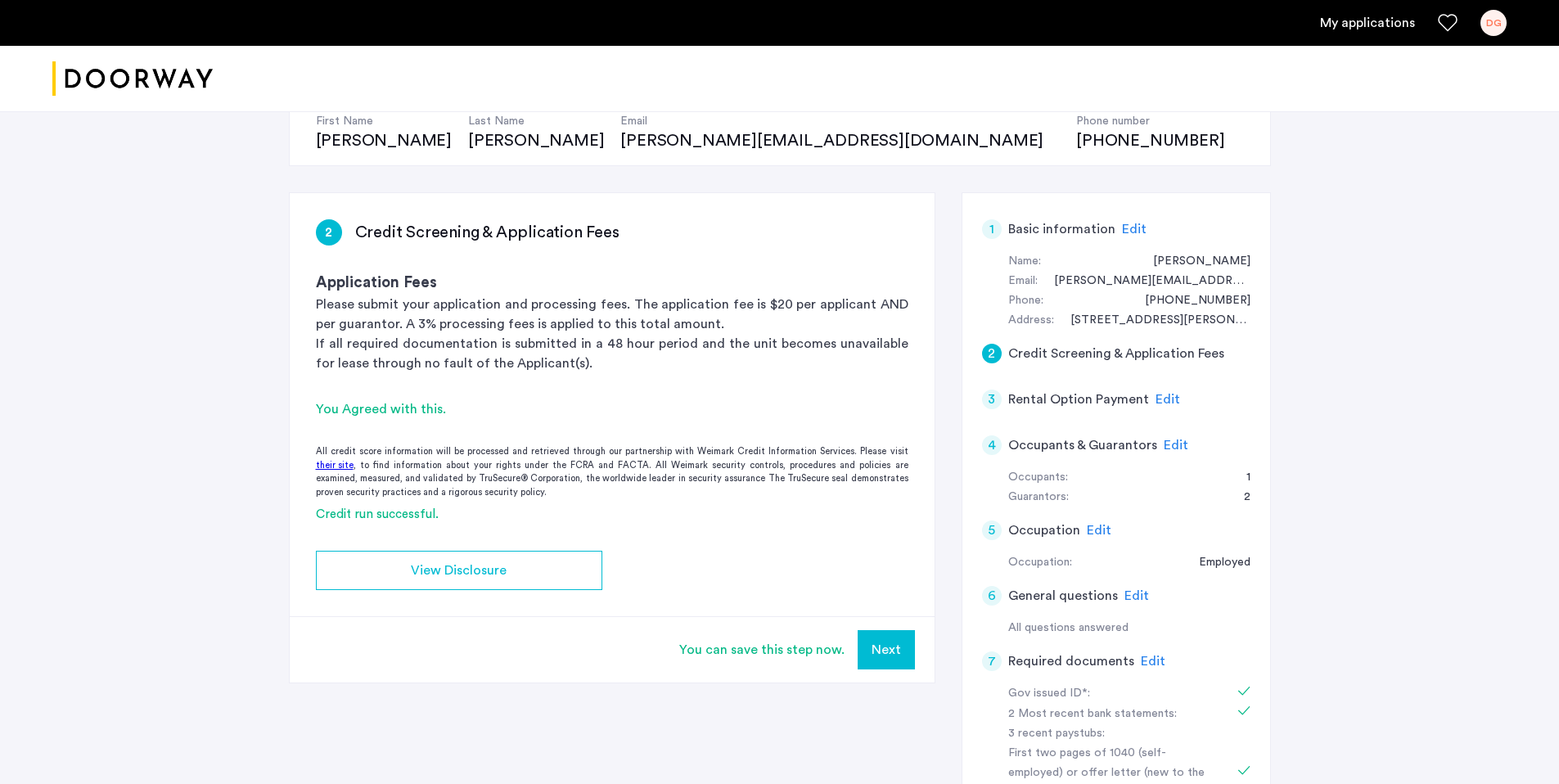 click on "Edit" 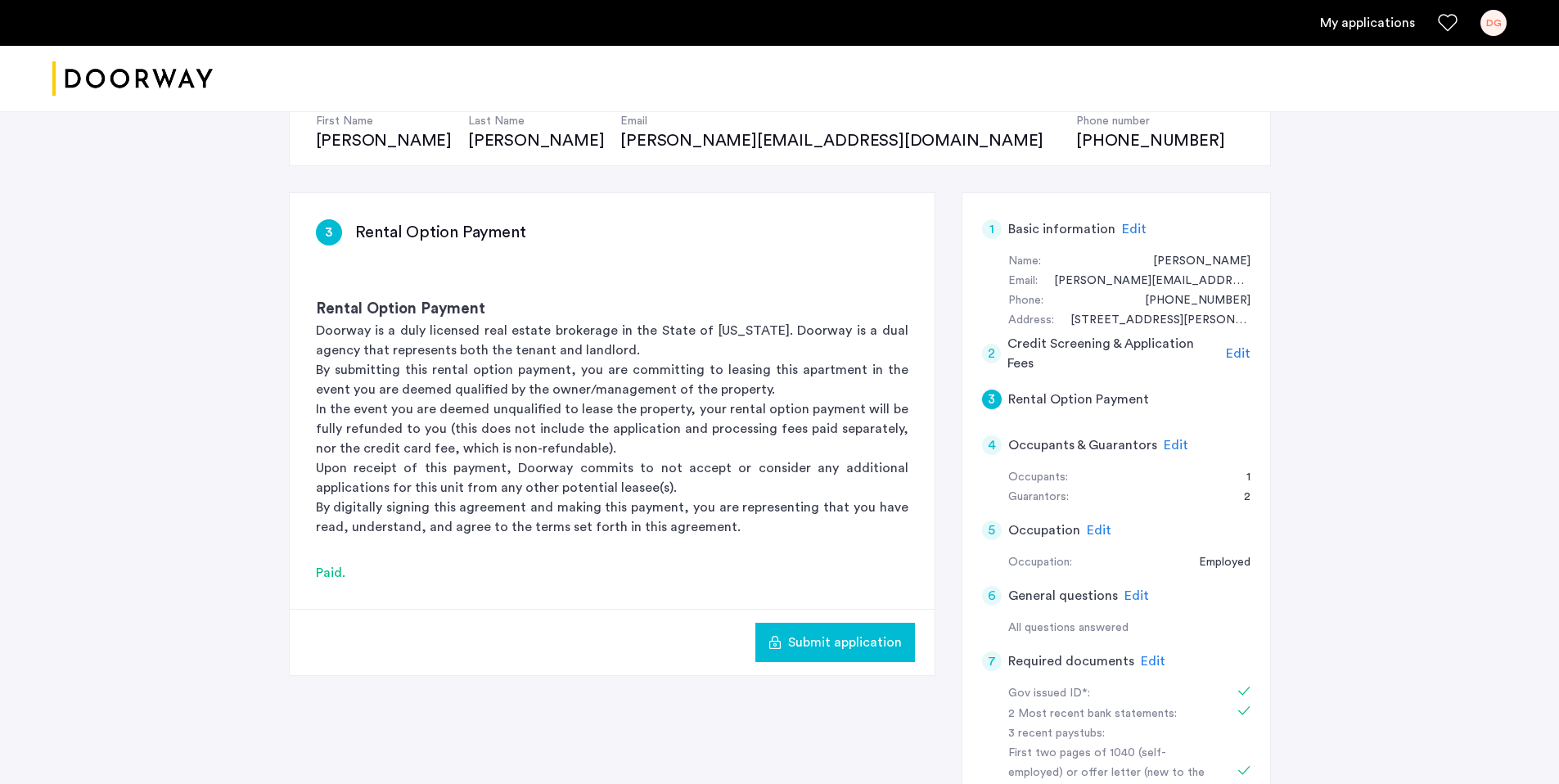 click on "Edit" 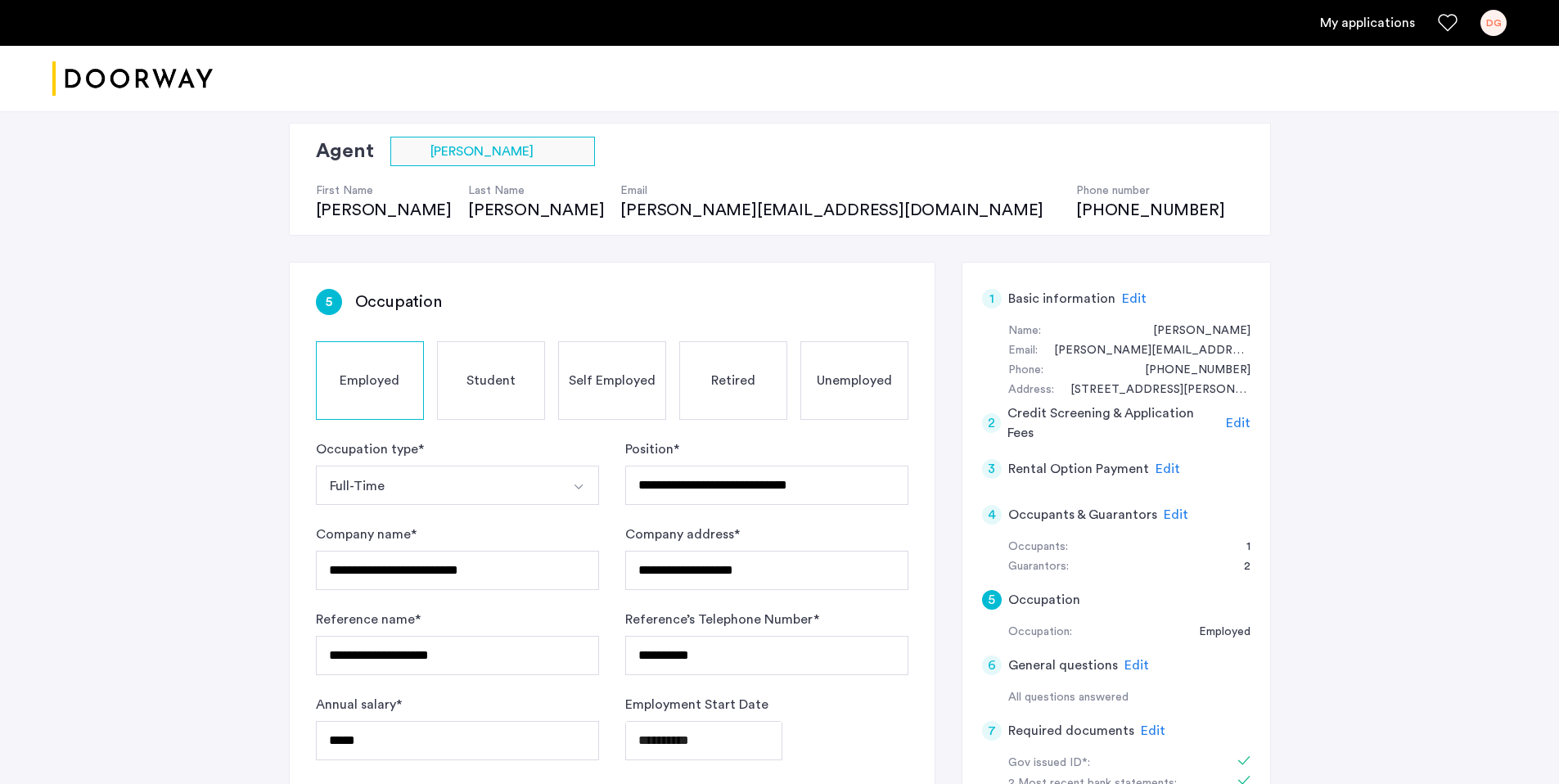 scroll, scrollTop: 662, scrollLeft: 0, axis: vertical 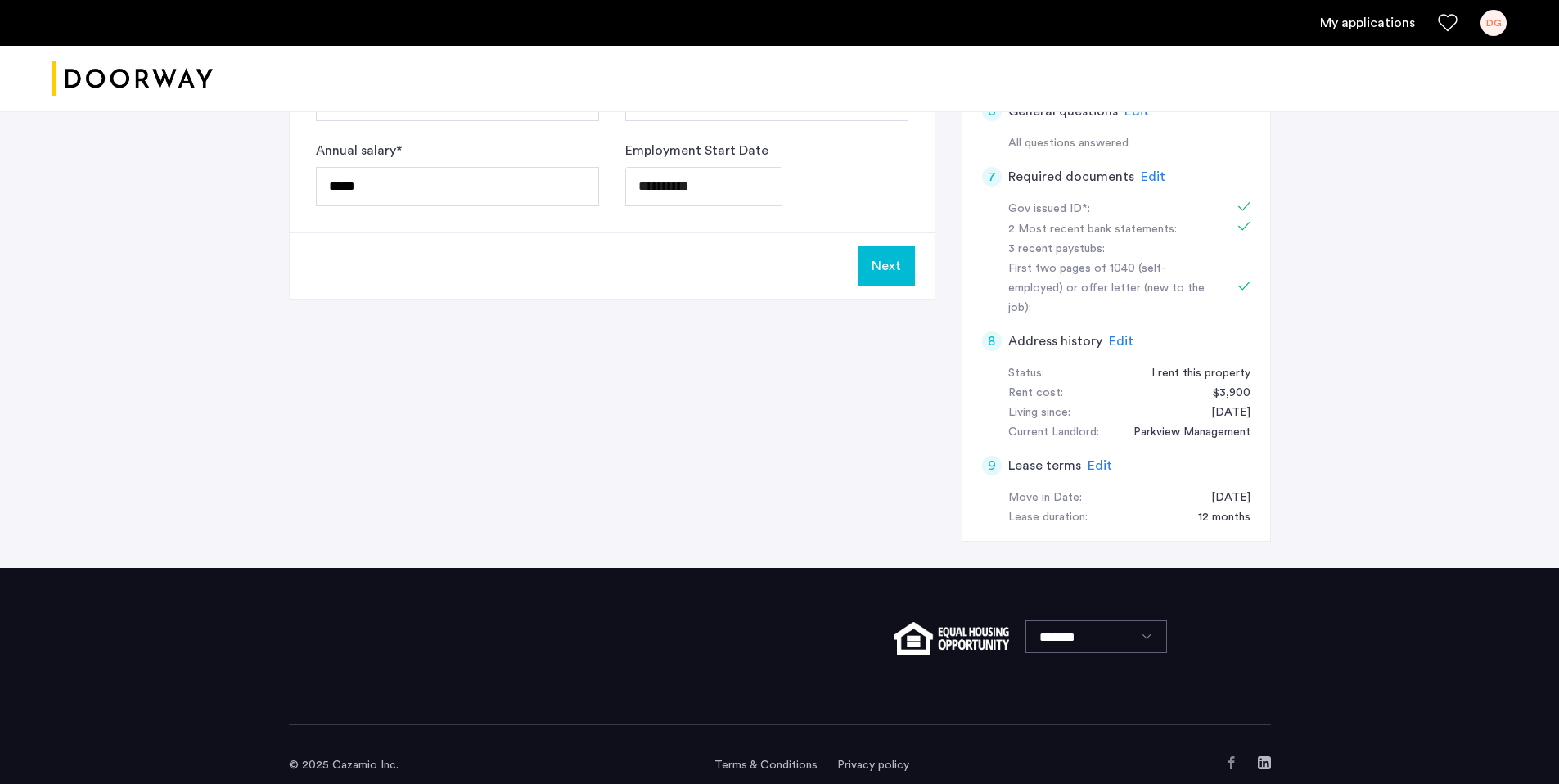 click on "Edit" 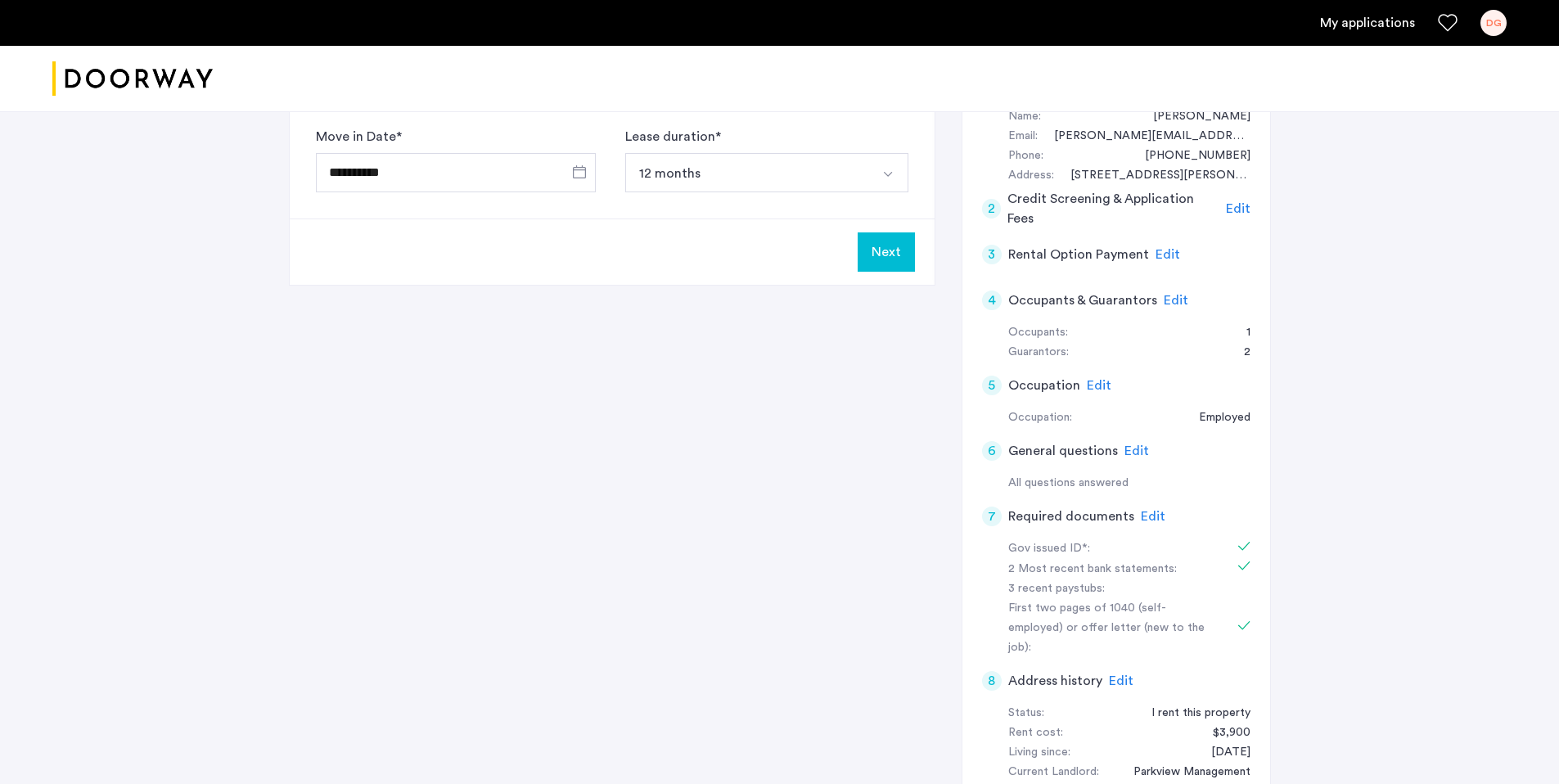 scroll, scrollTop: 0, scrollLeft: 0, axis: both 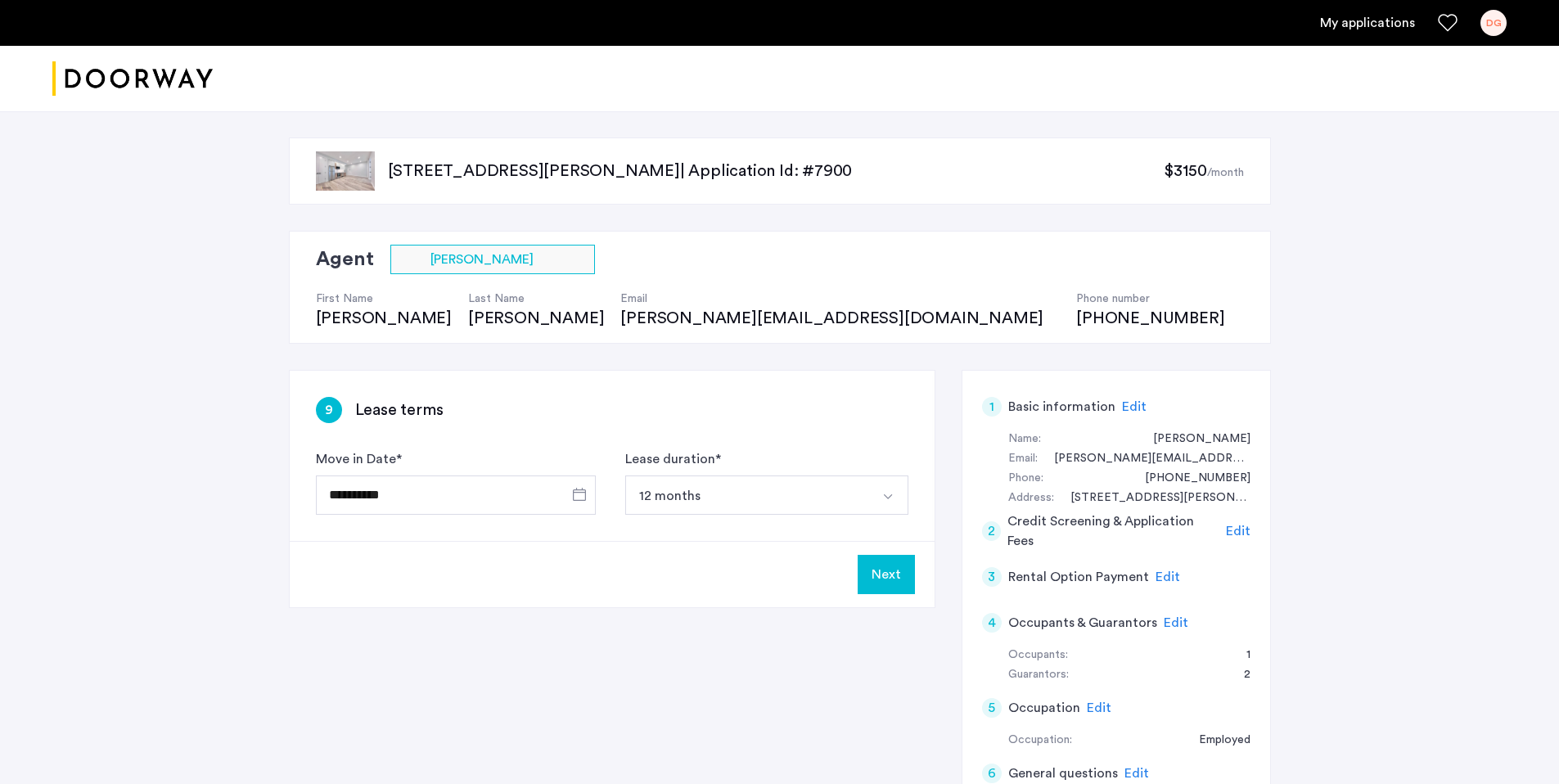 click on "Edit" 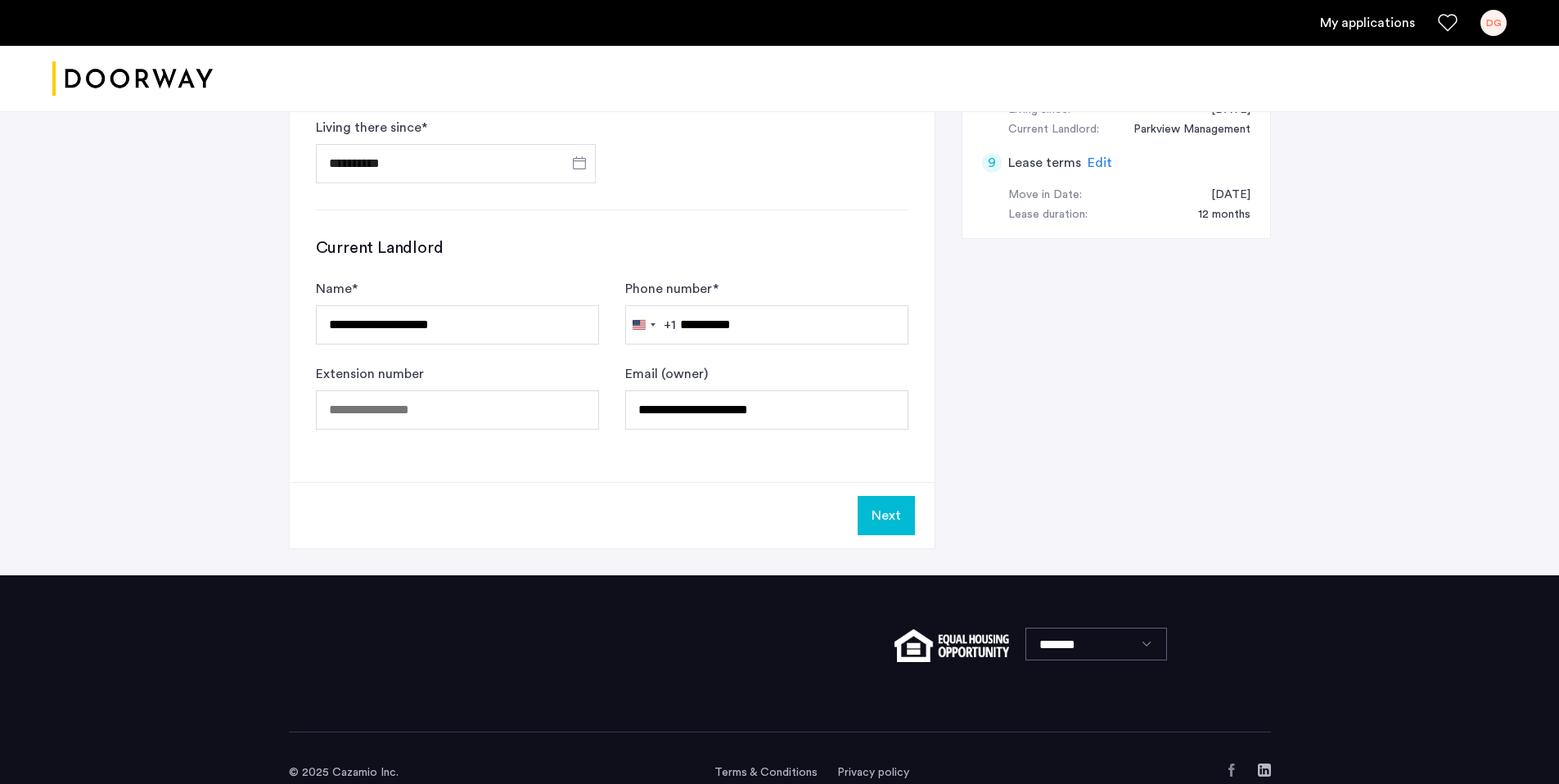 scroll, scrollTop: 994, scrollLeft: 0, axis: vertical 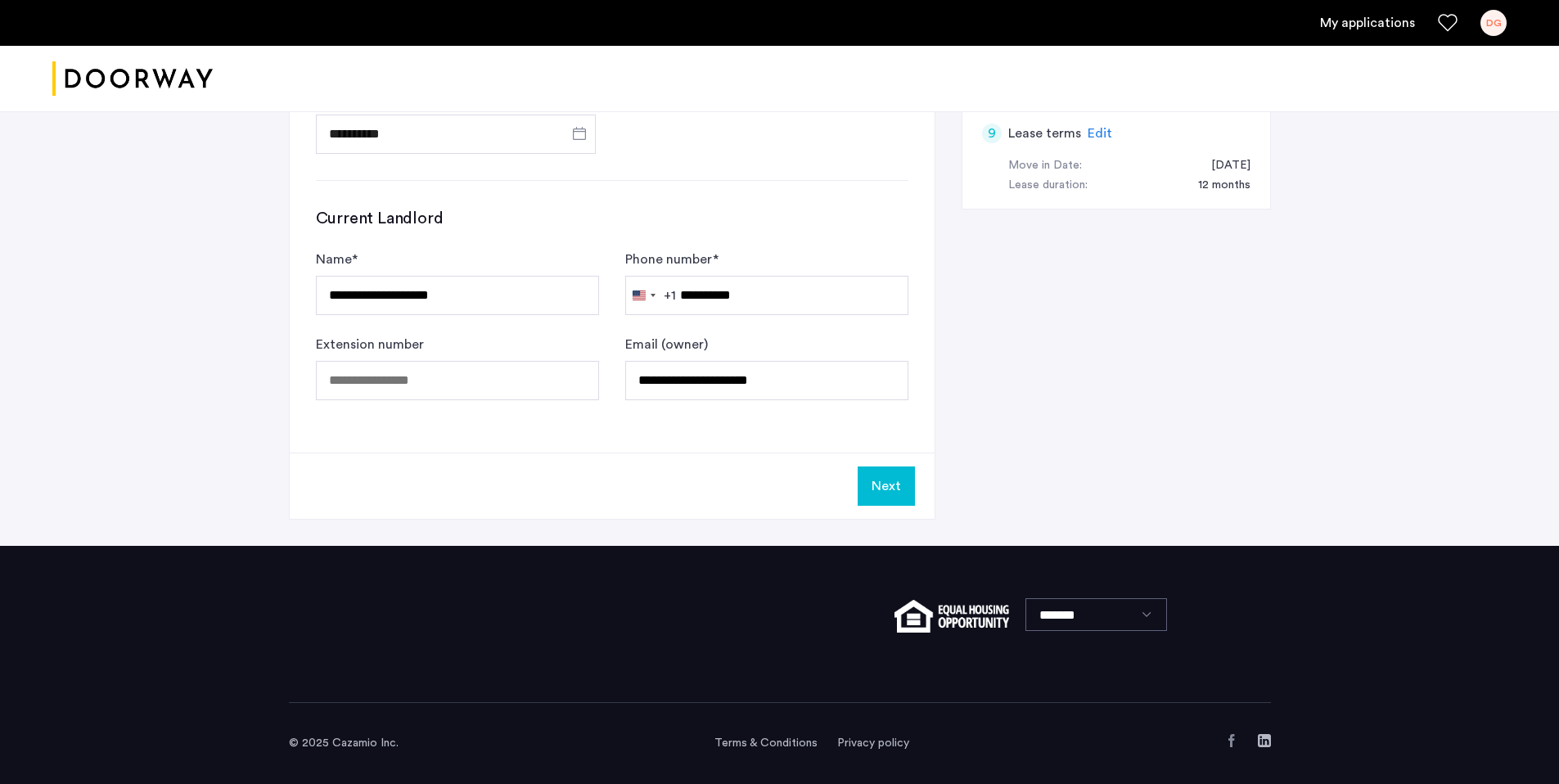click on "Next" 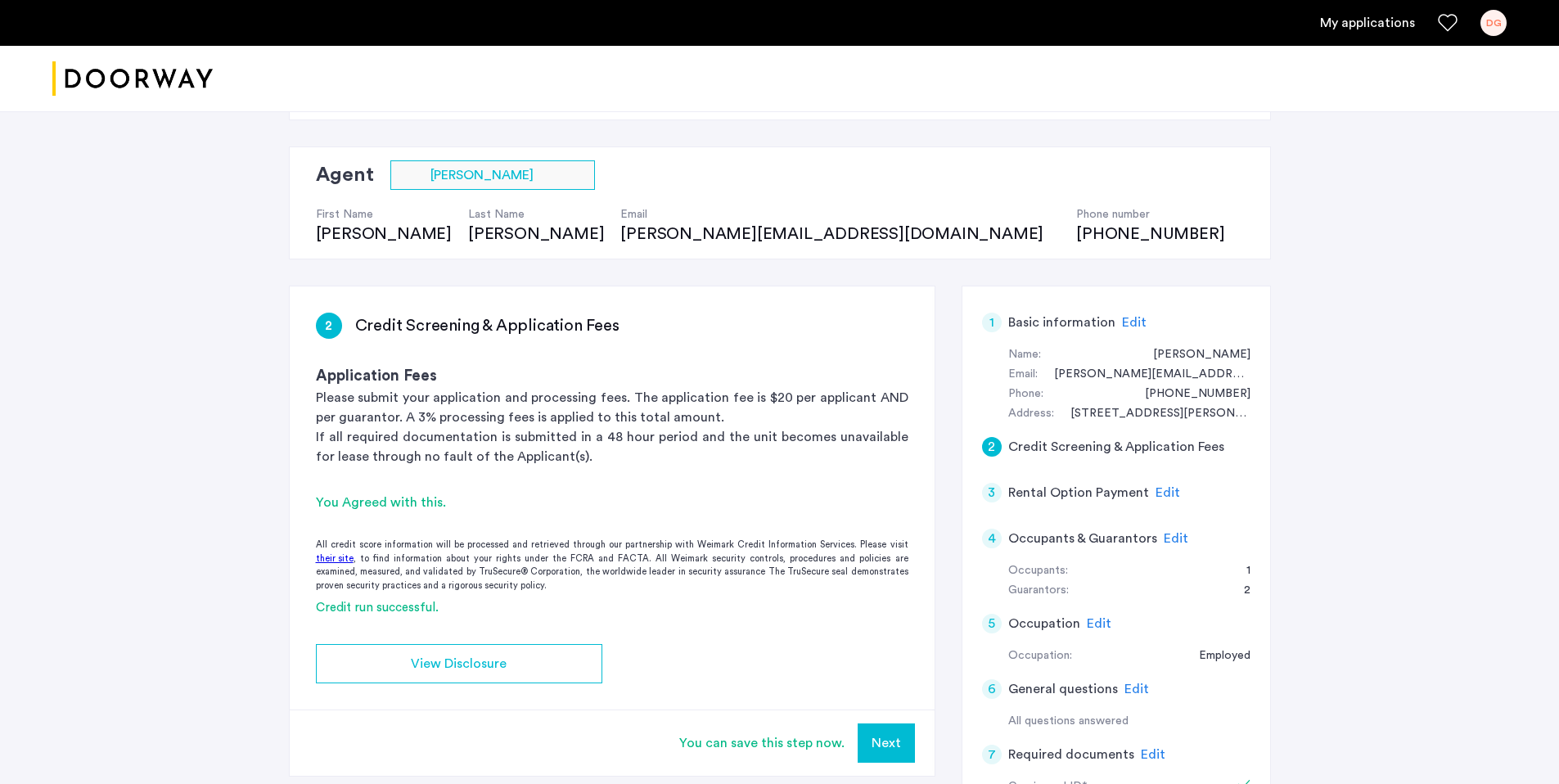 scroll, scrollTop: 325, scrollLeft: 0, axis: vertical 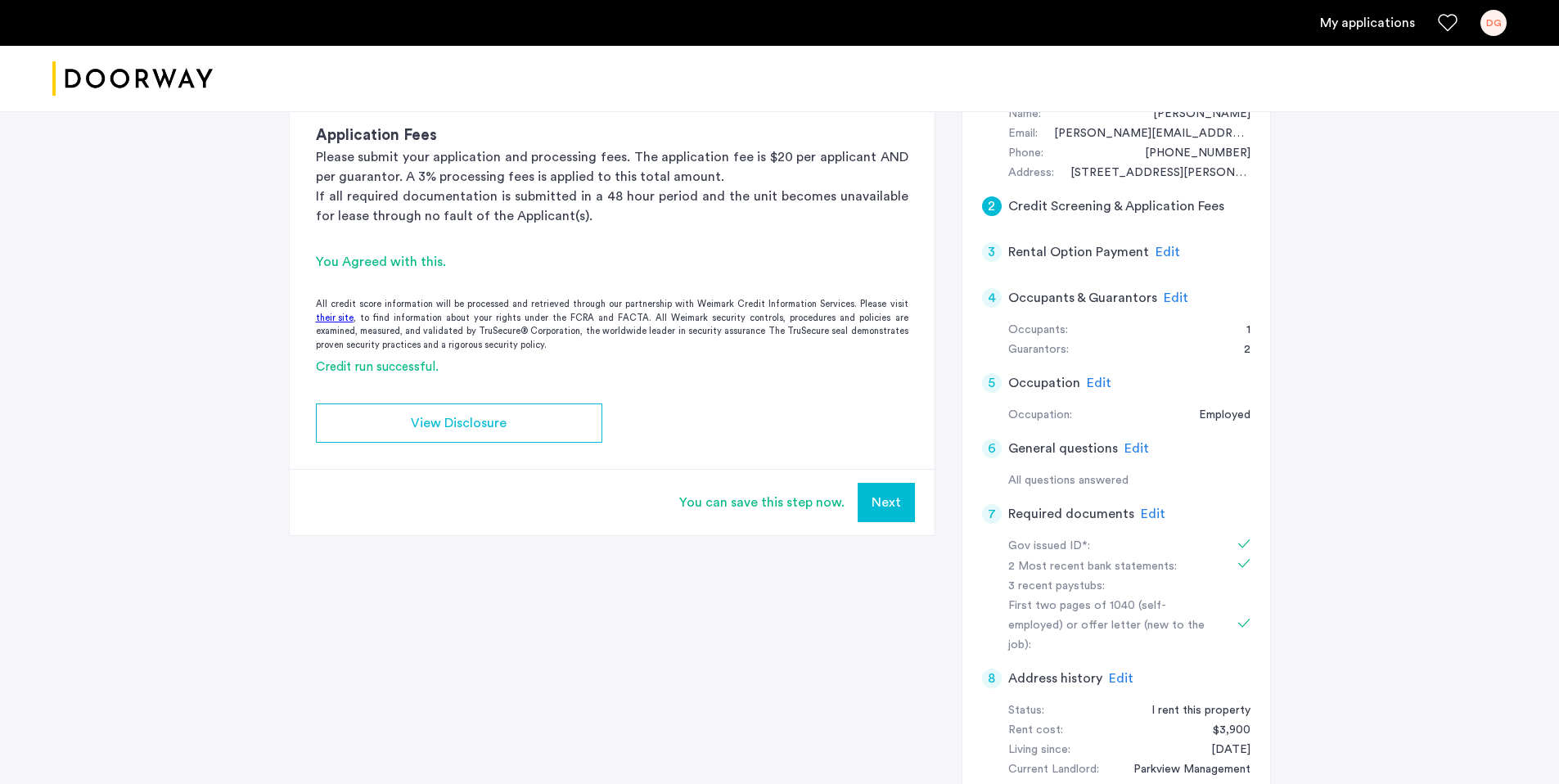 click on "Next" at bounding box center [886, 502] 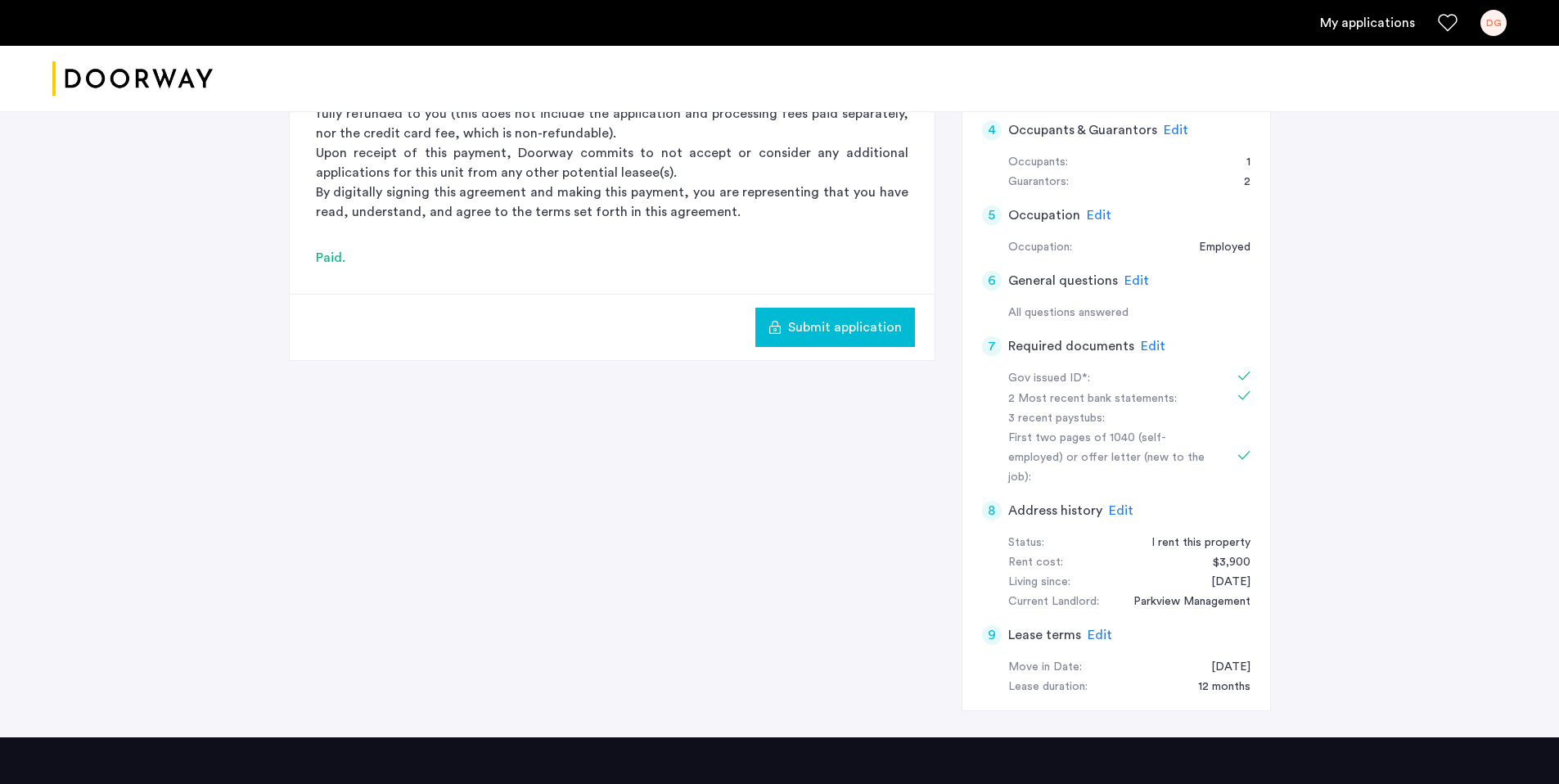scroll, scrollTop: 529, scrollLeft: 0, axis: vertical 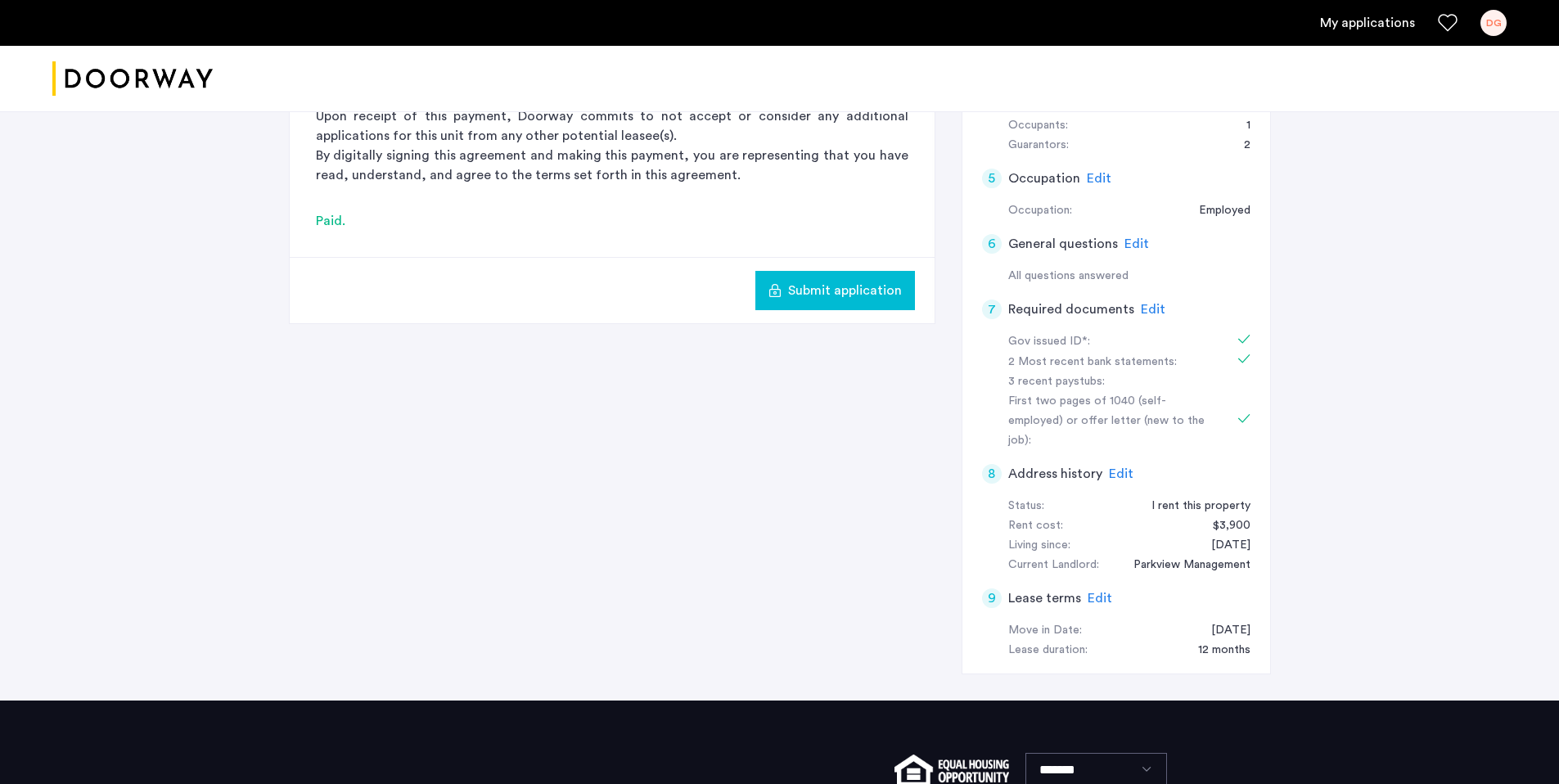click on "Submit application" 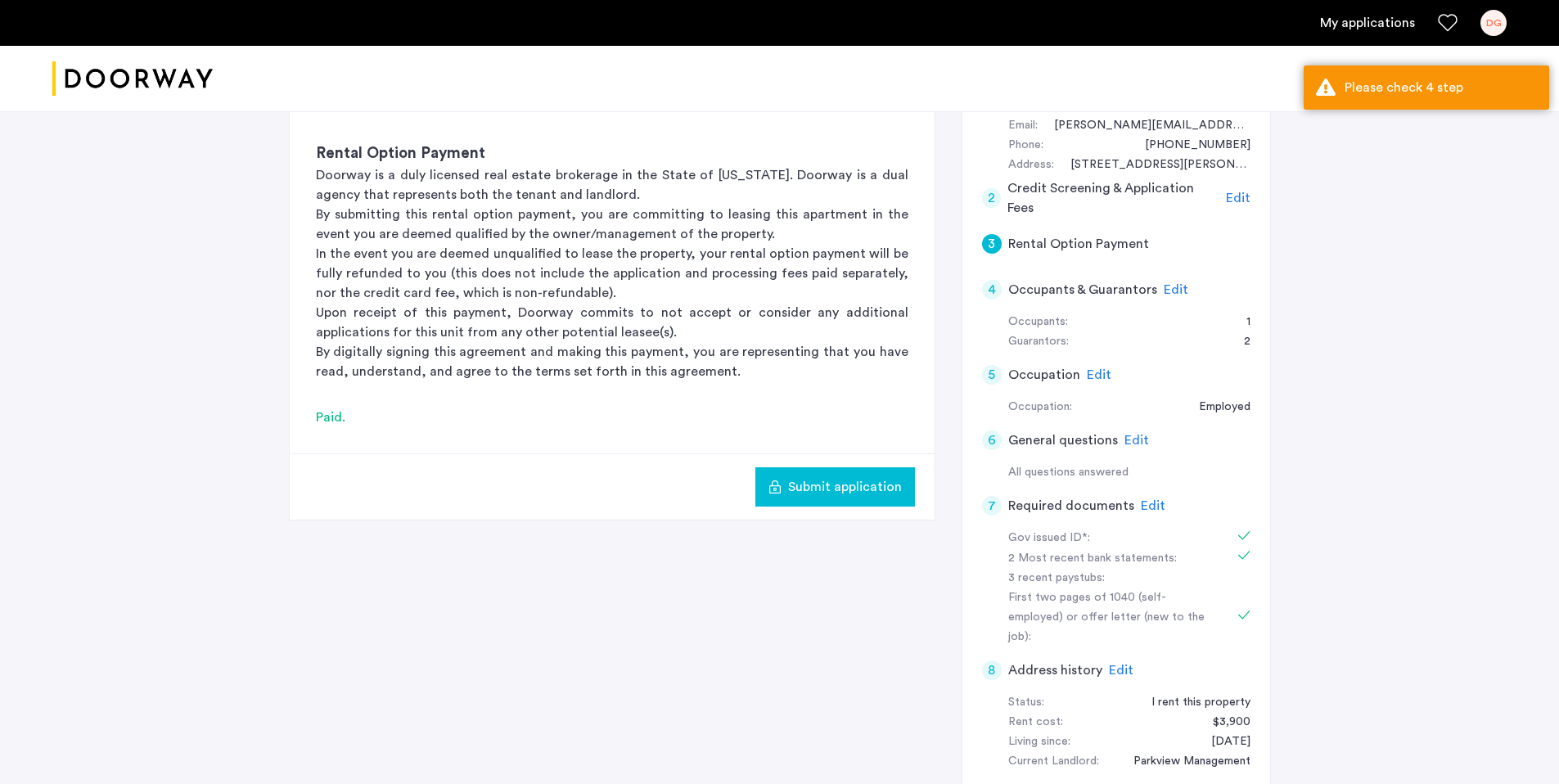 scroll, scrollTop: 237, scrollLeft: 0, axis: vertical 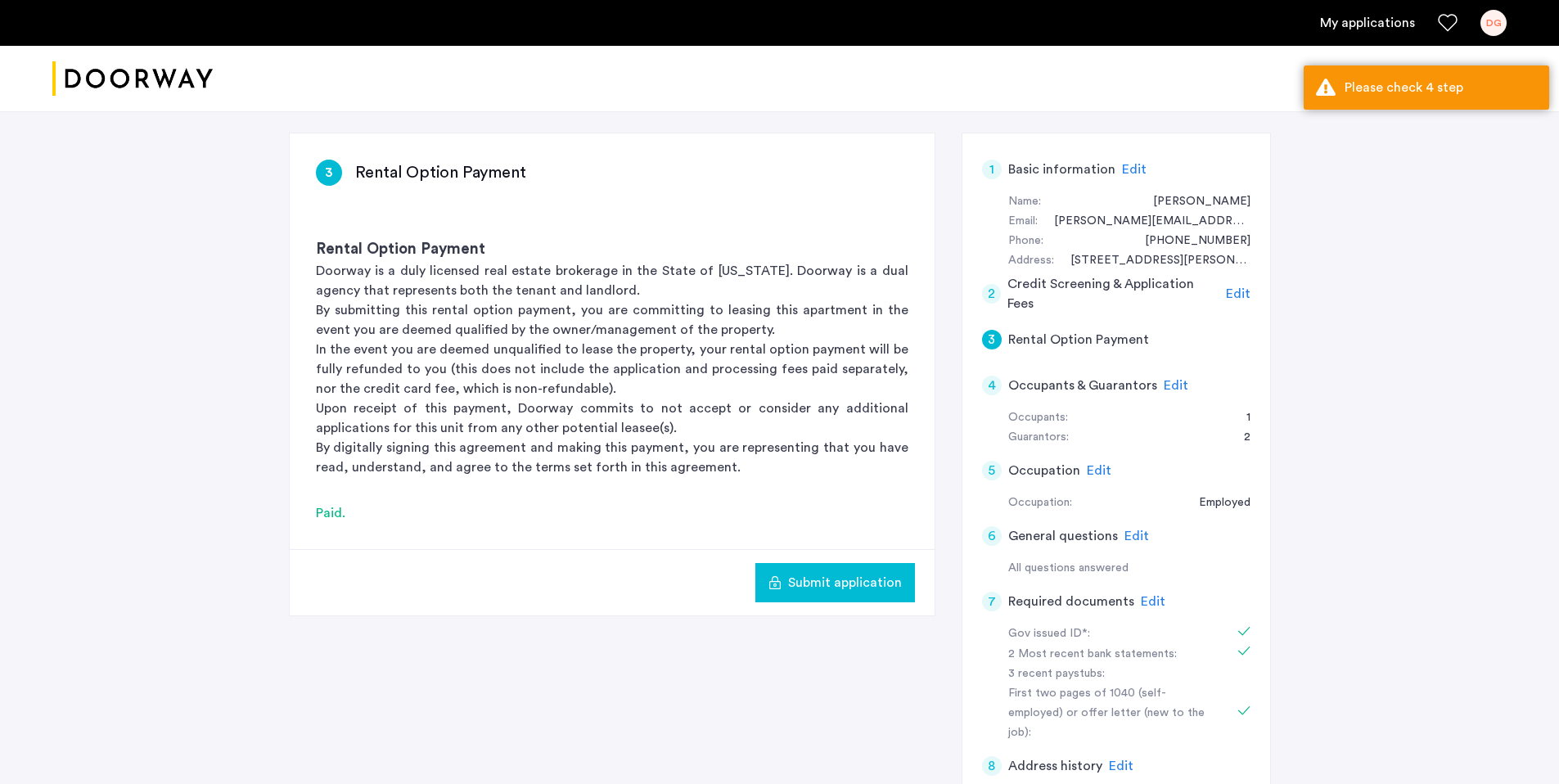 click on "Submit application" 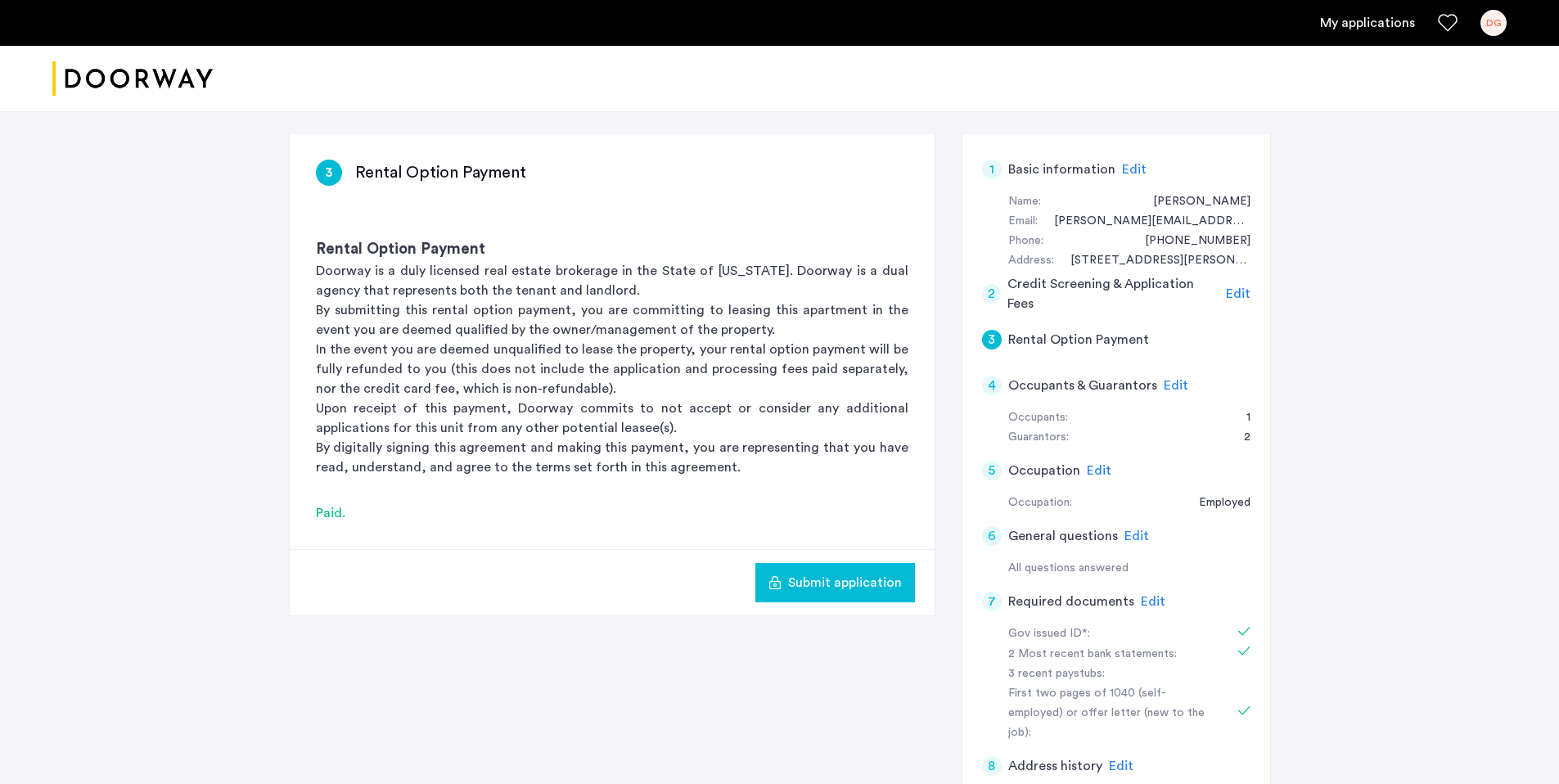 click on "Edit" 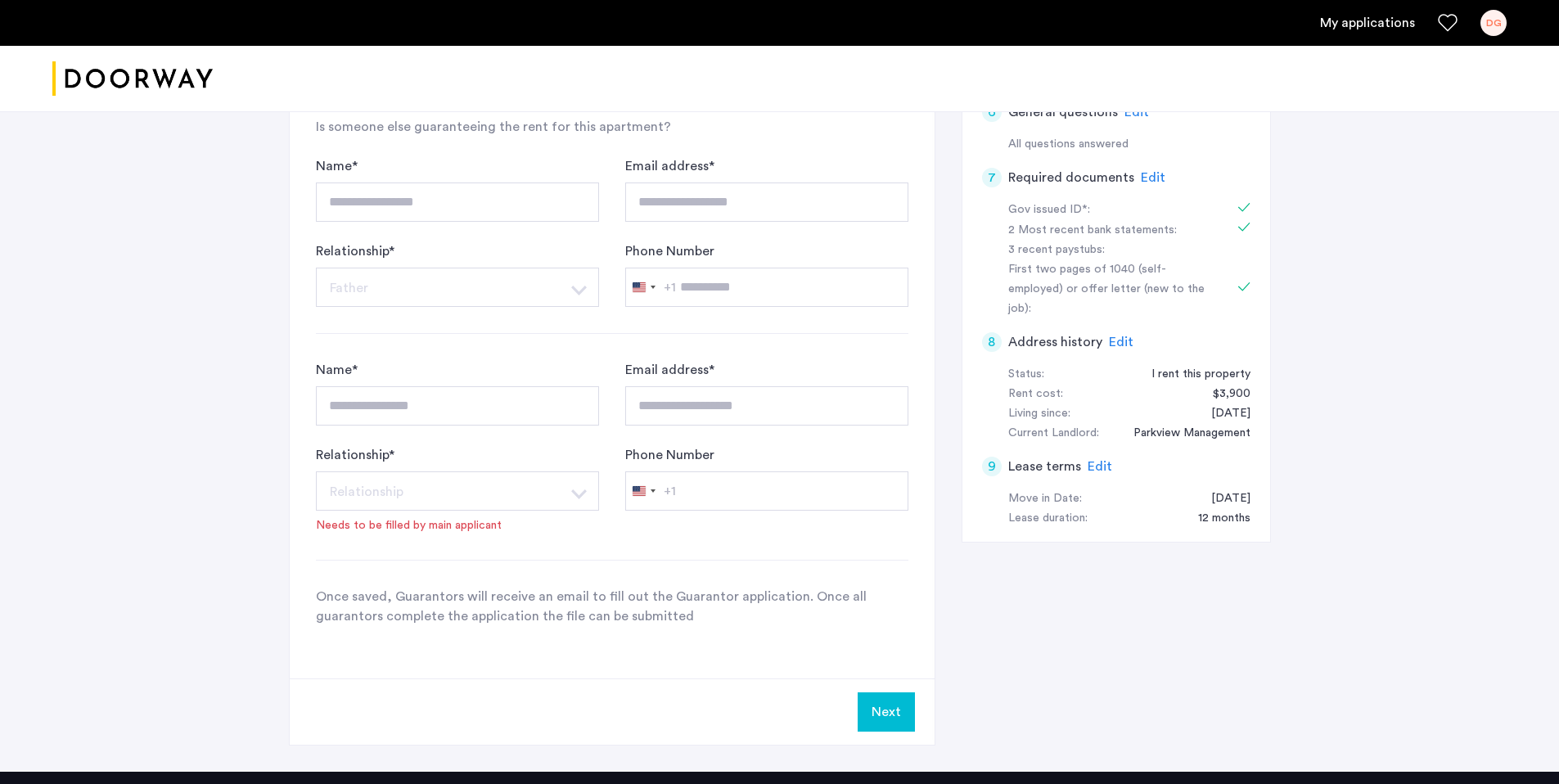 scroll, scrollTop: 888, scrollLeft: 0, axis: vertical 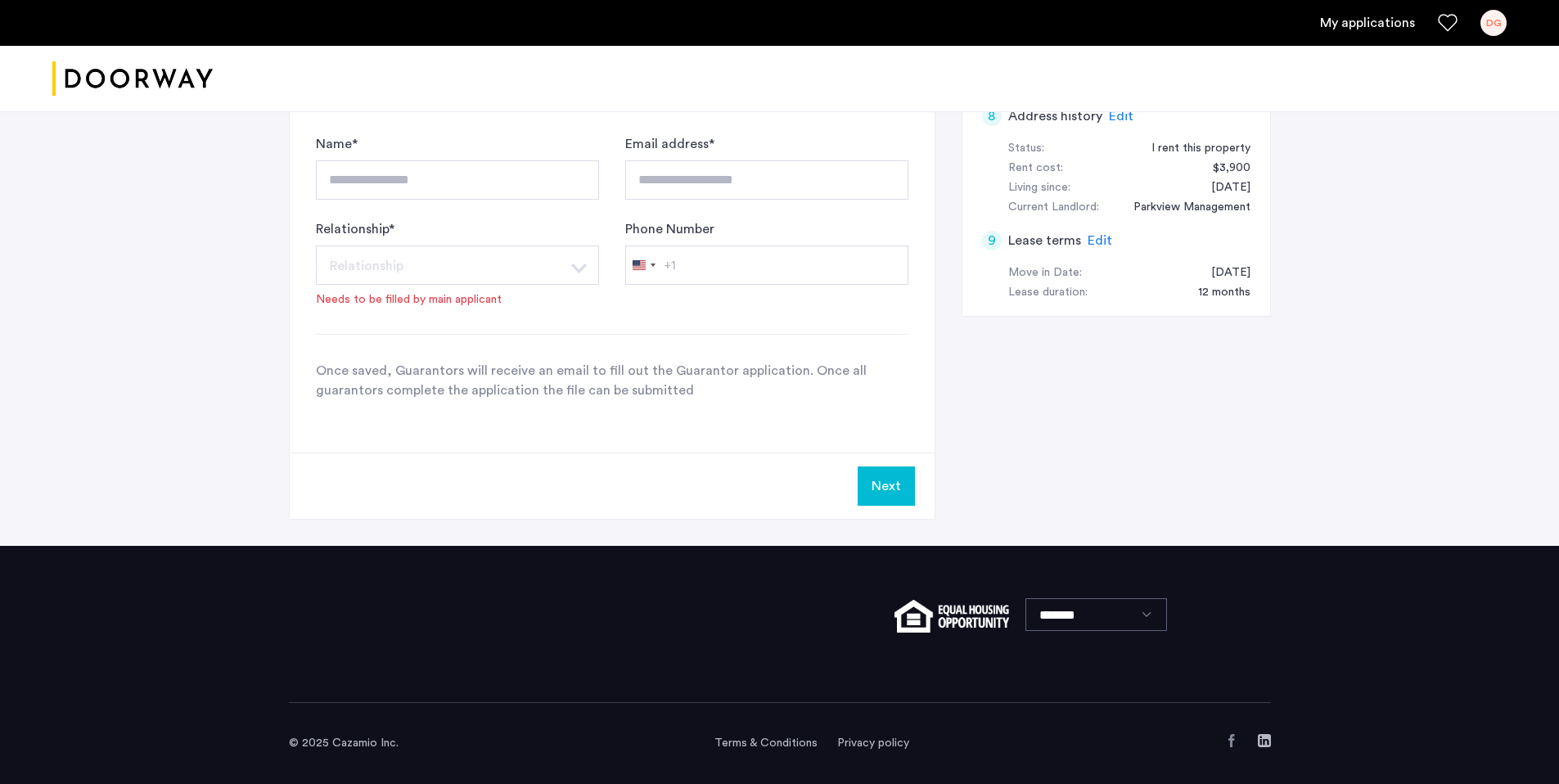 click on "Next" 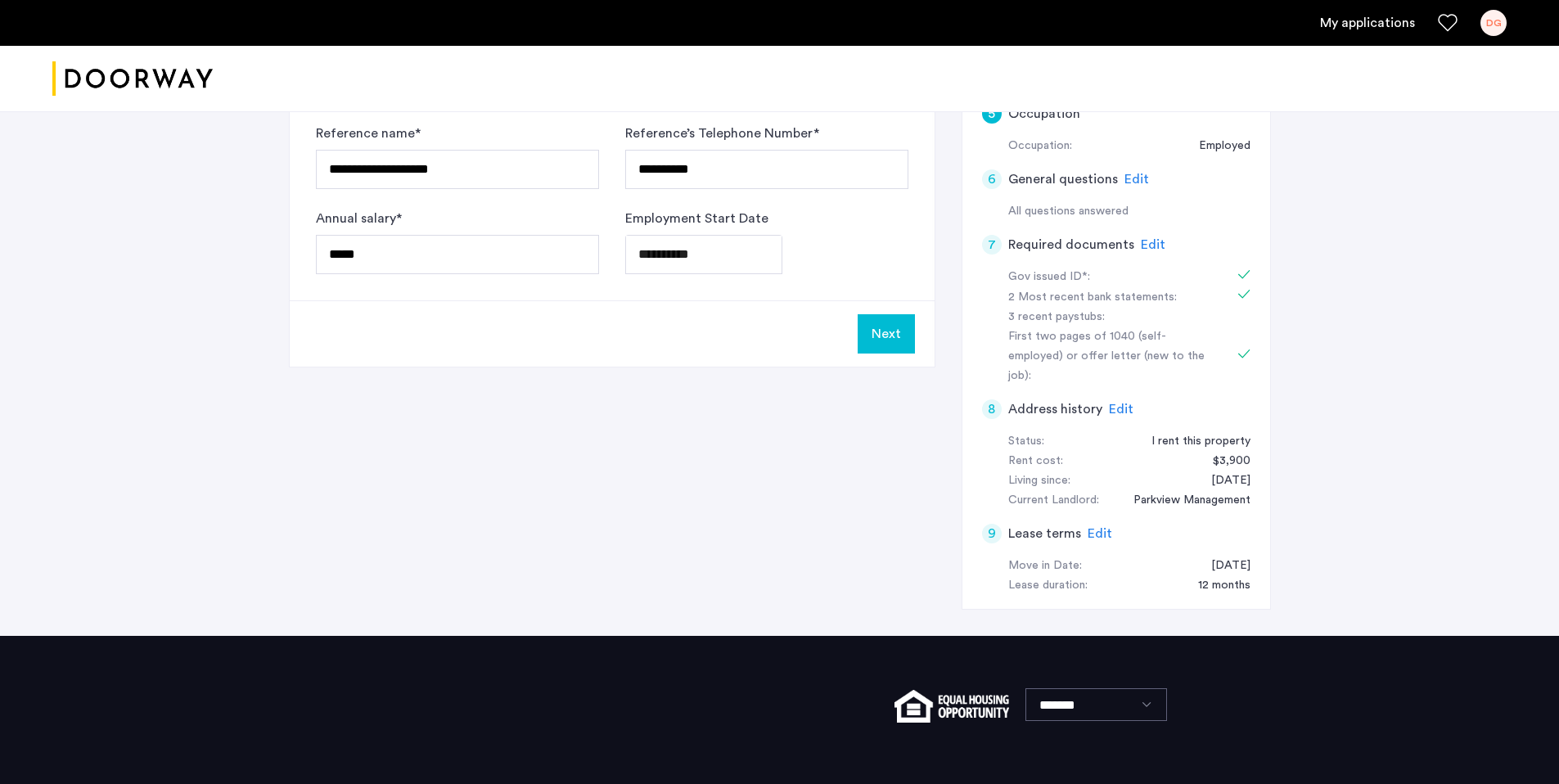 scroll, scrollTop: 662, scrollLeft: 0, axis: vertical 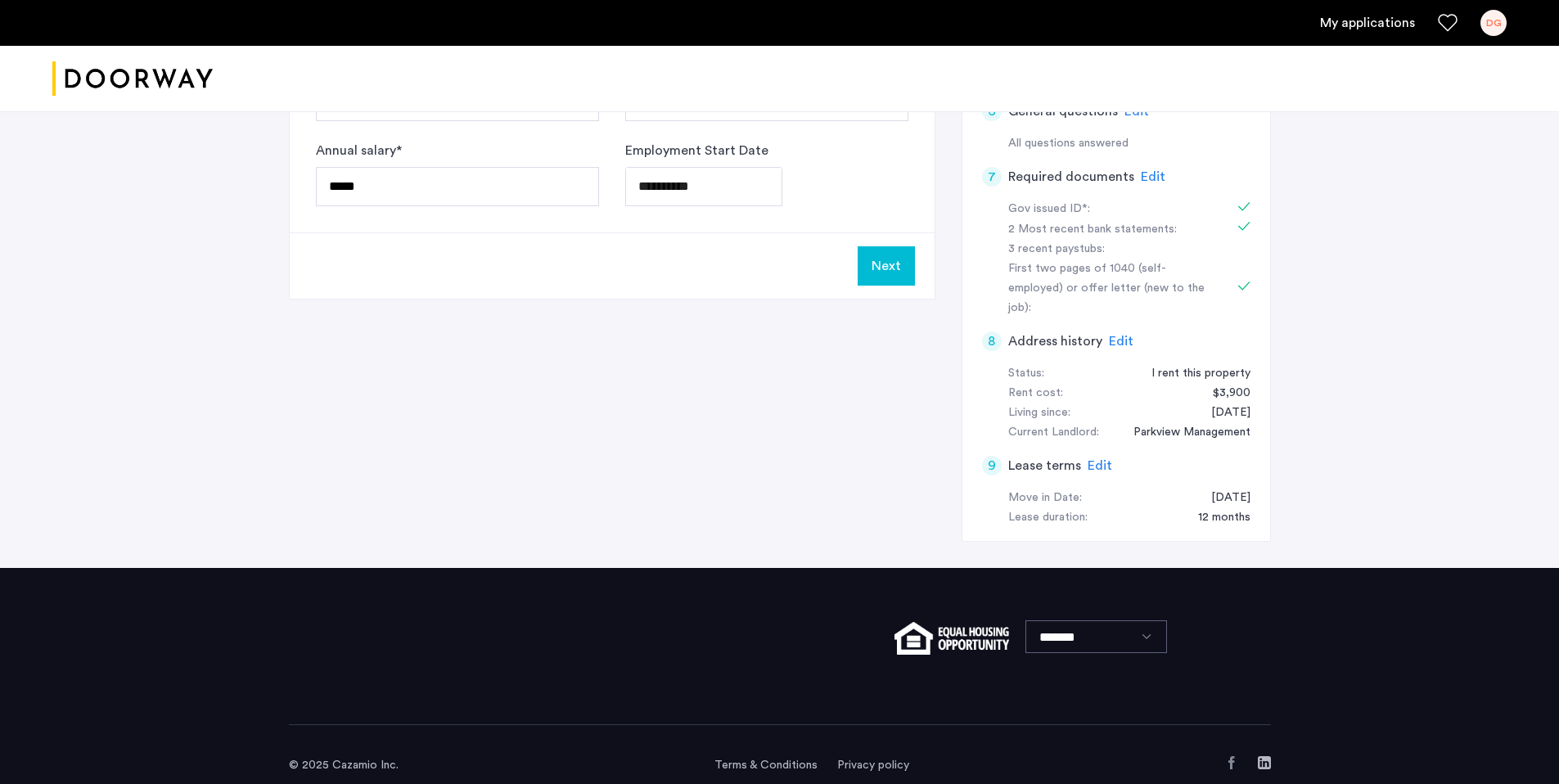 click on "Next" 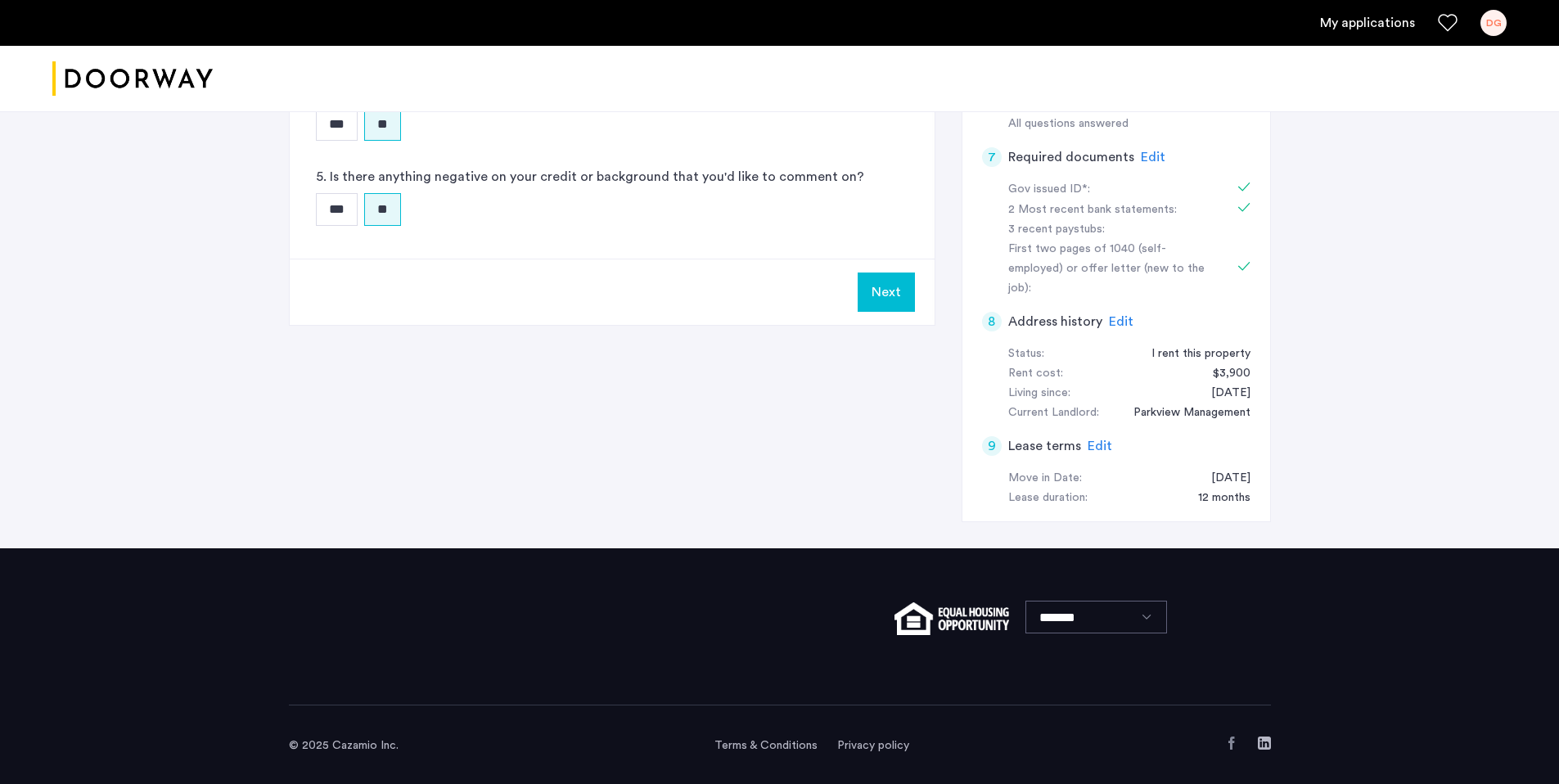 scroll, scrollTop: 0, scrollLeft: 0, axis: both 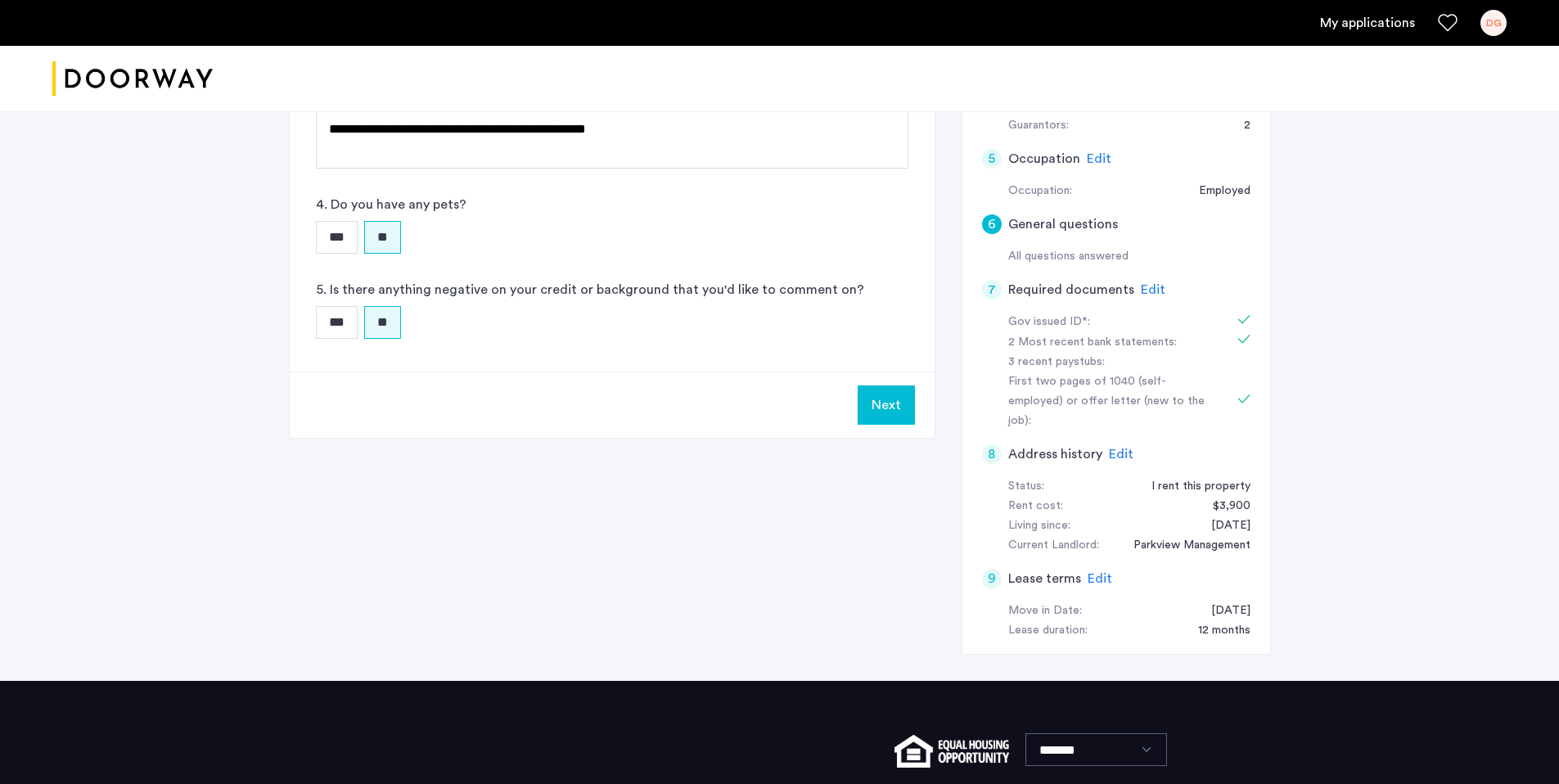 click on "Next" at bounding box center (886, 405) 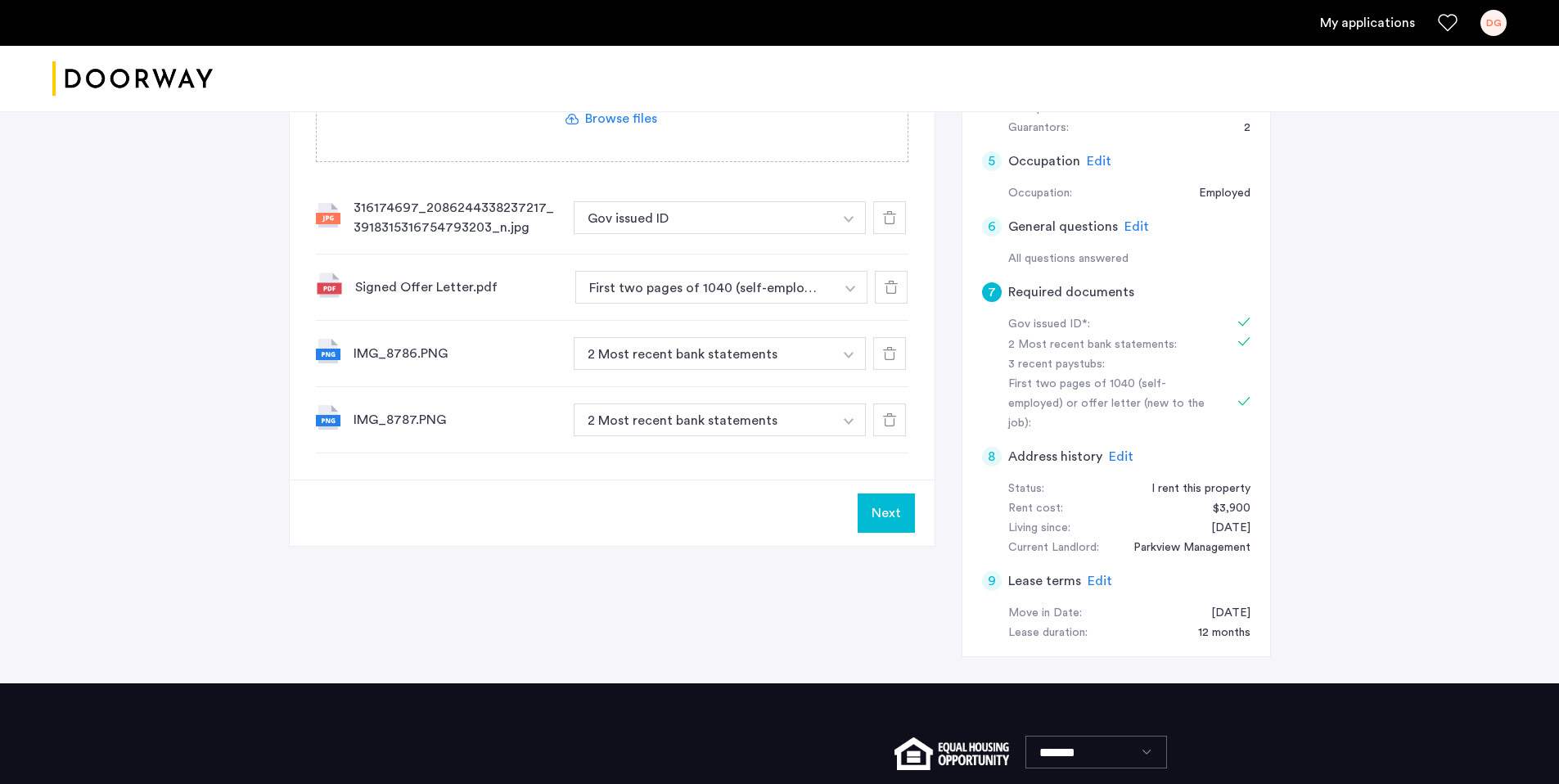 click on "Next" 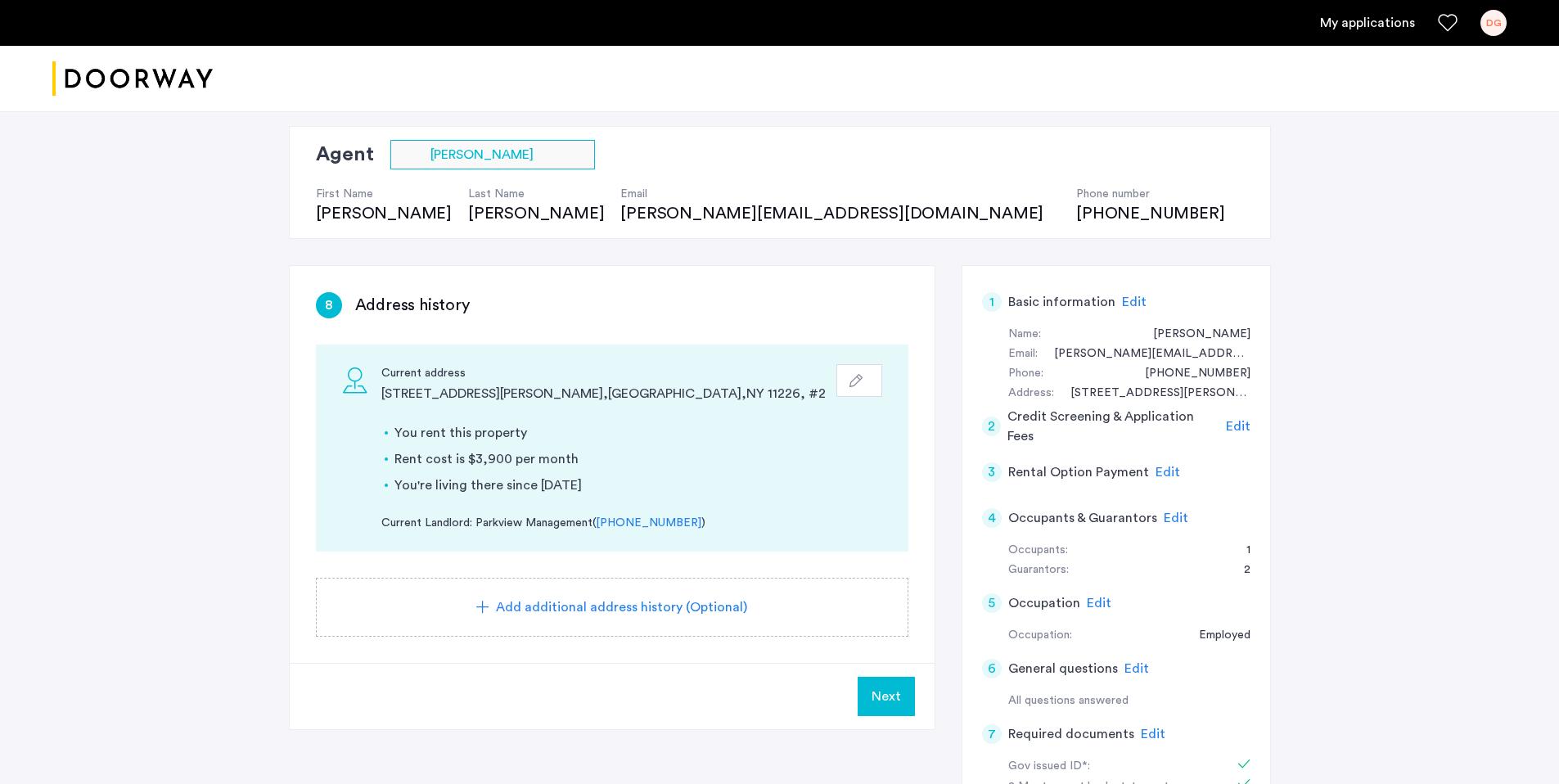 click on "Next" 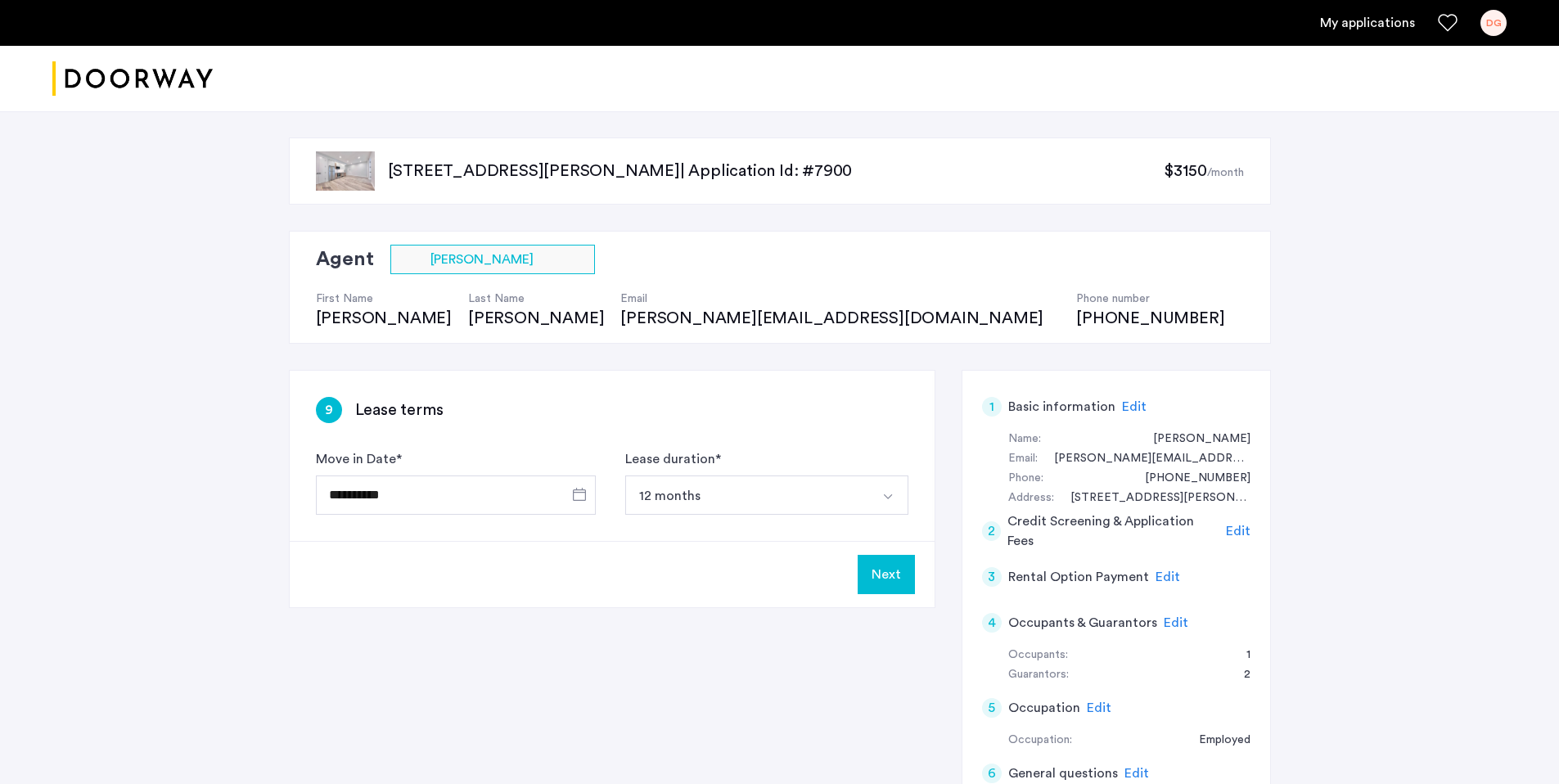click on "Next" 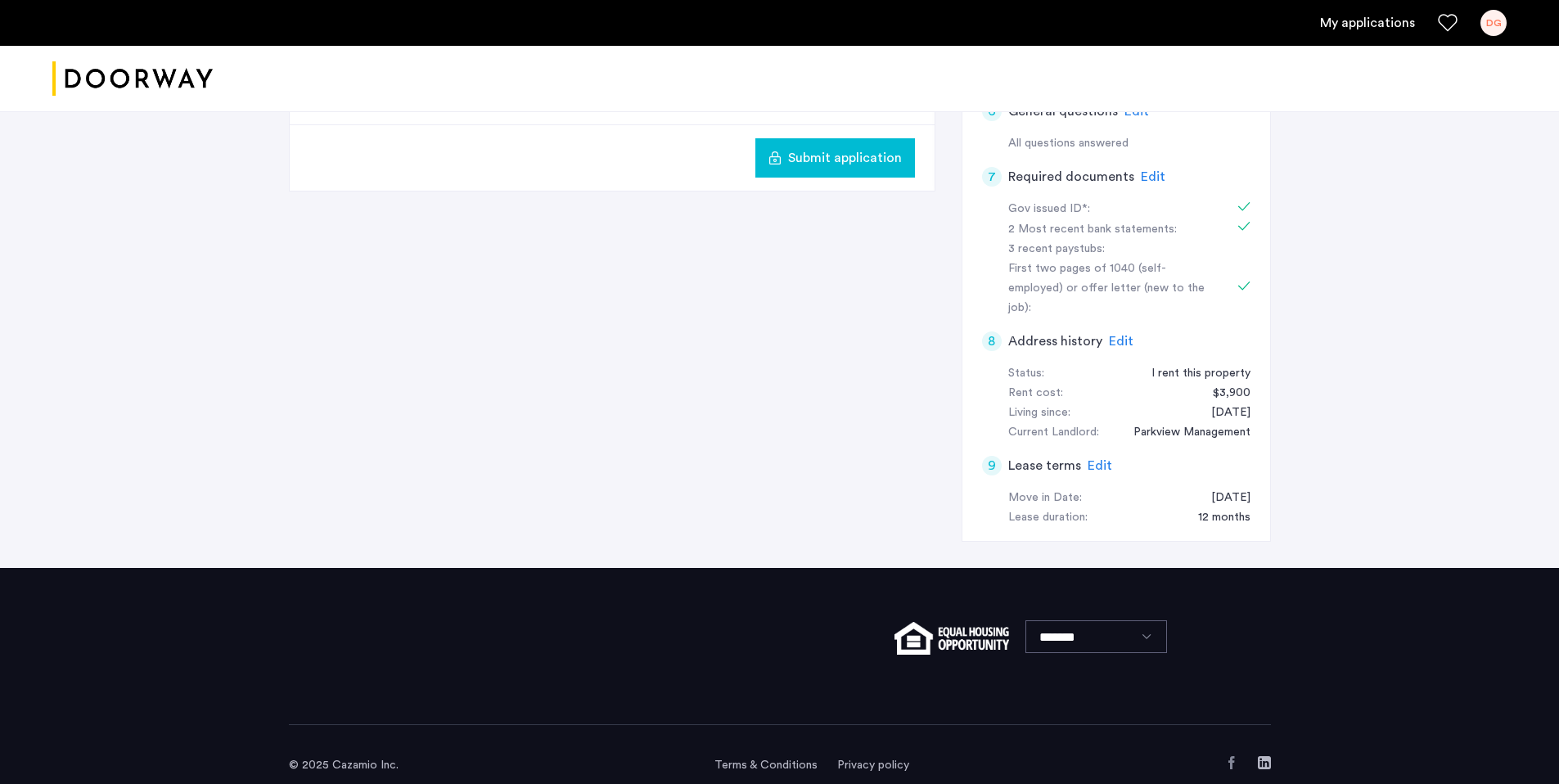 click on "Edit" 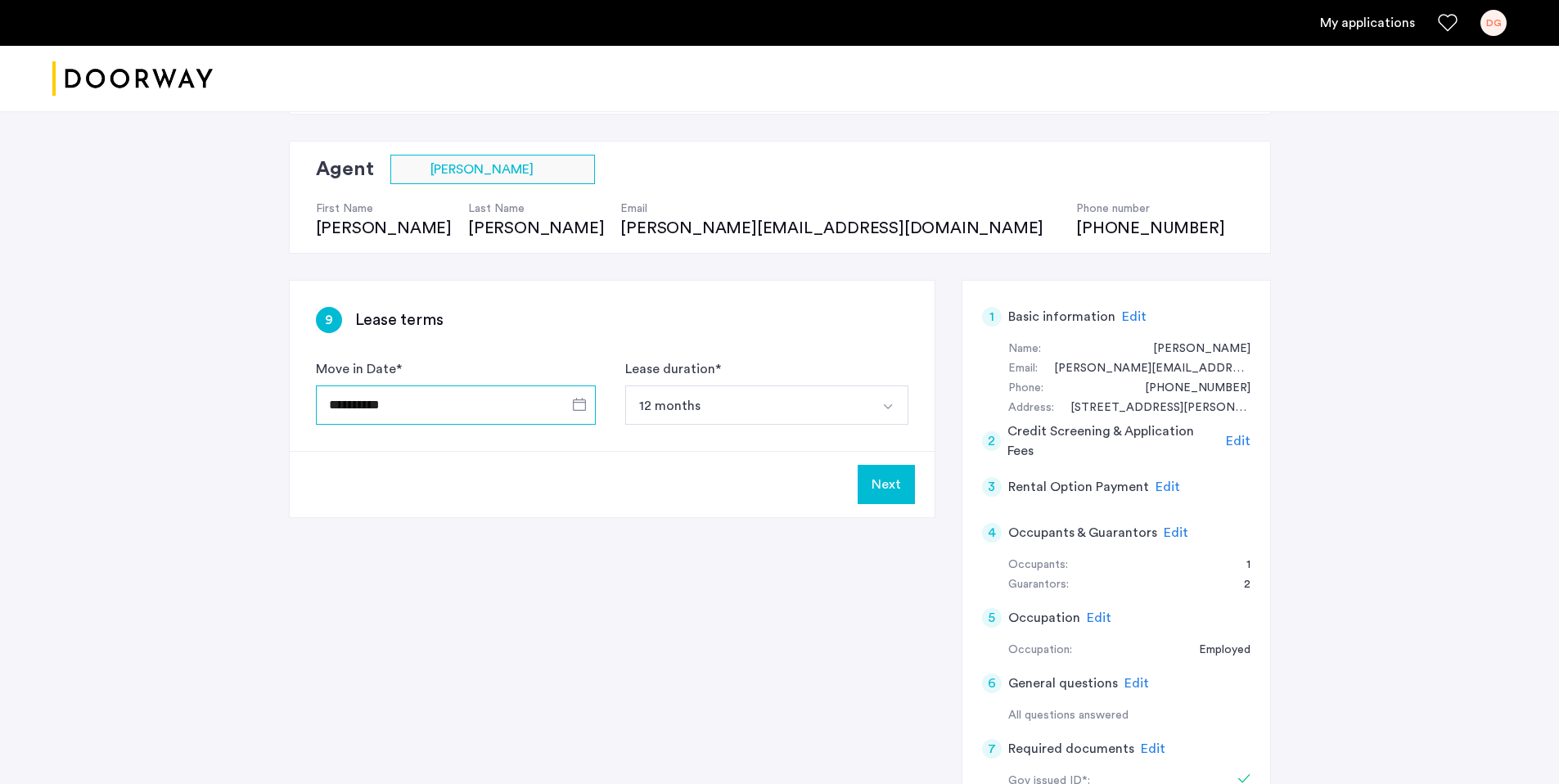 click on "**********" at bounding box center (456, 405) 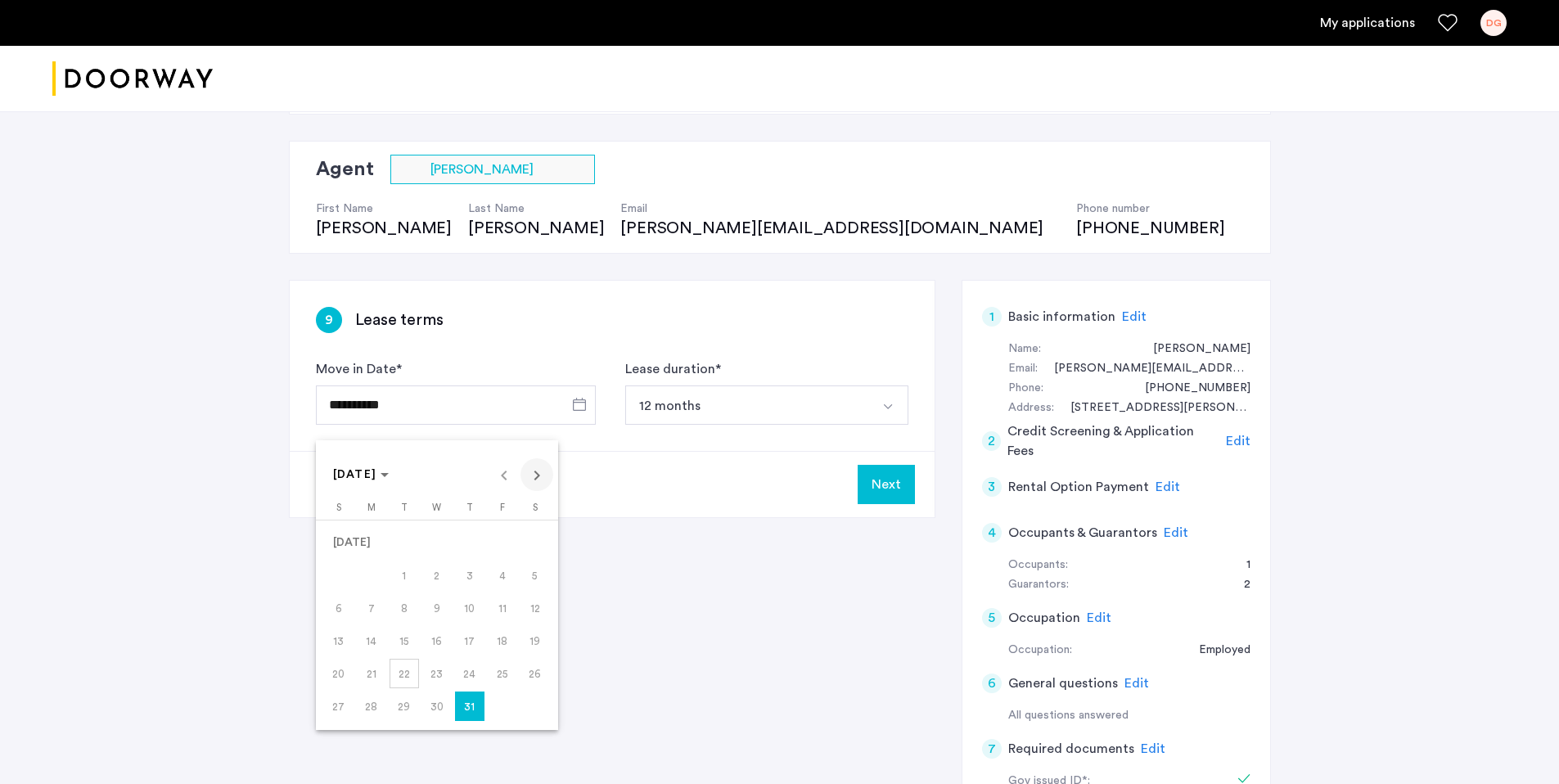click at bounding box center (537, 475) 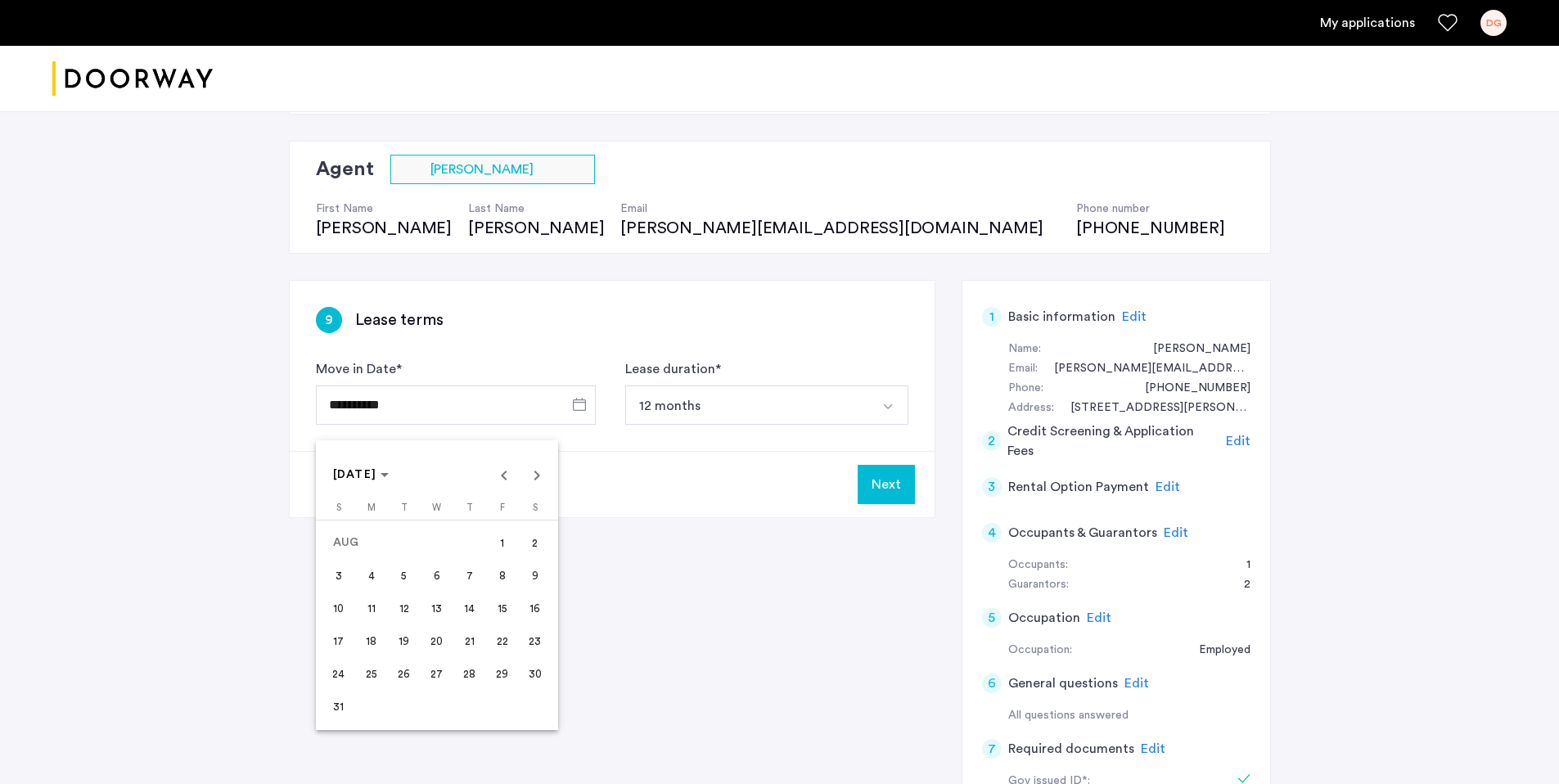 click on "1" at bounding box center [502, 543] 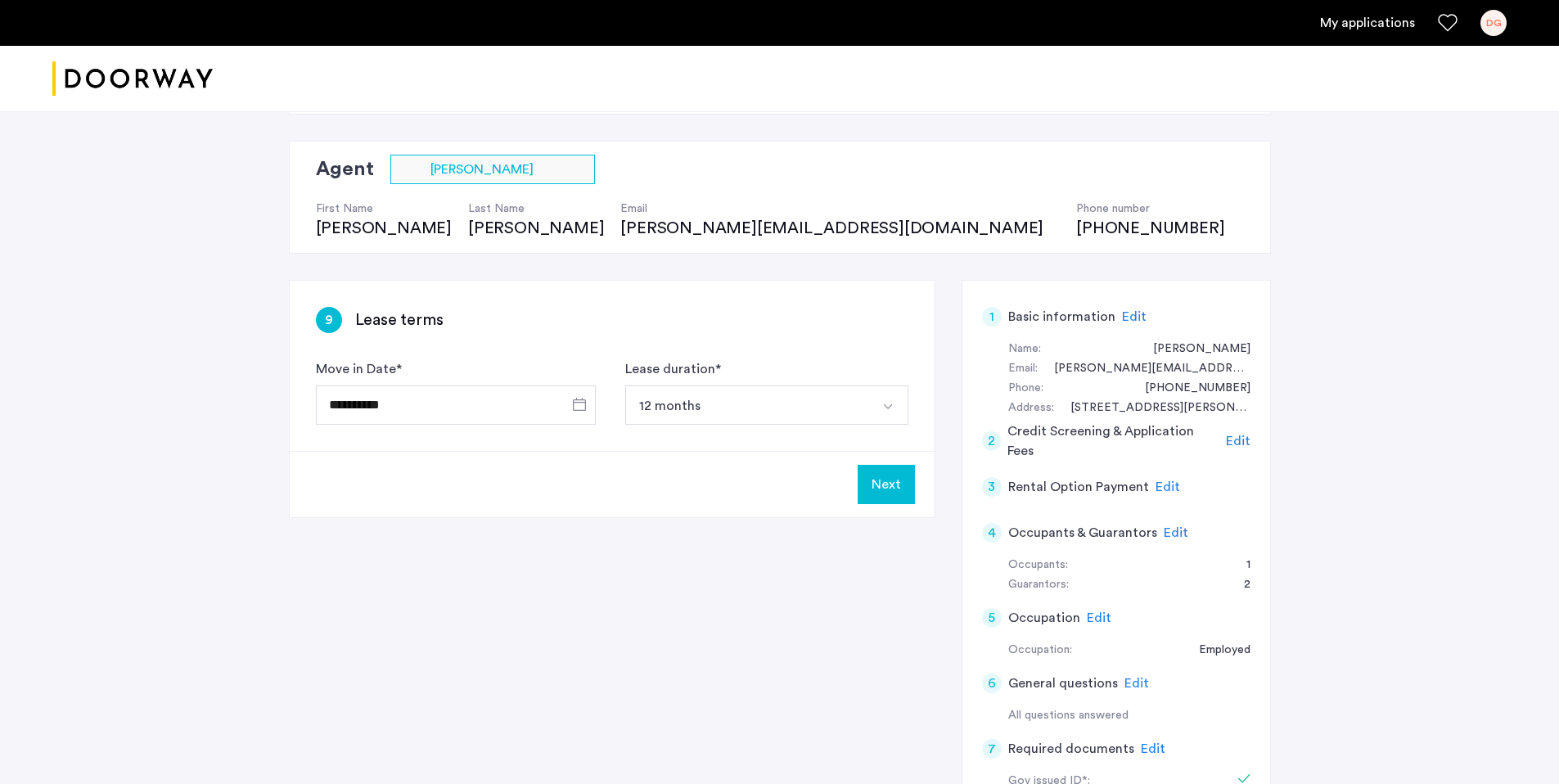 type on "**********" 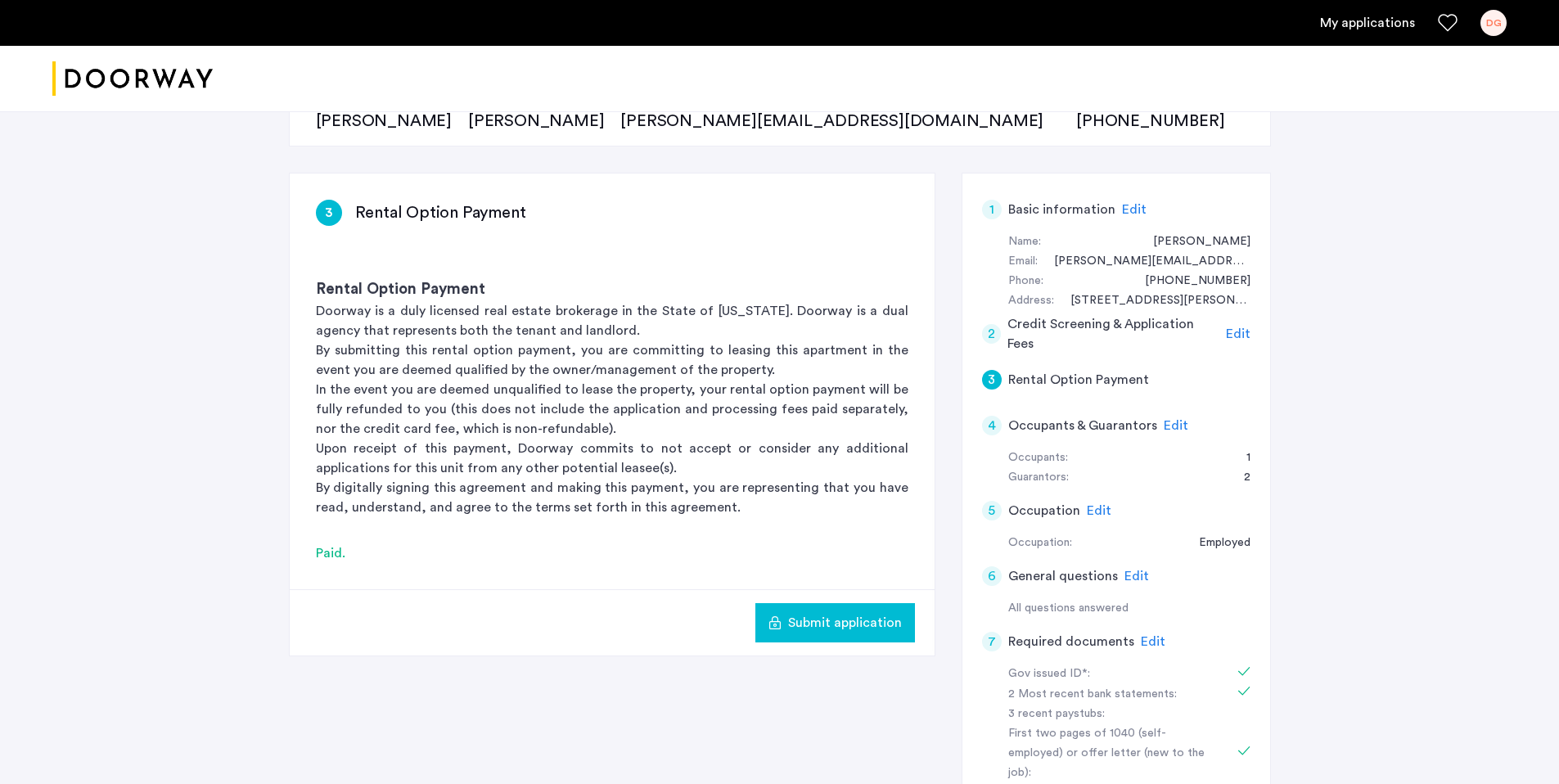 scroll, scrollTop: 549, scrollLeft: 0, axis: vertical 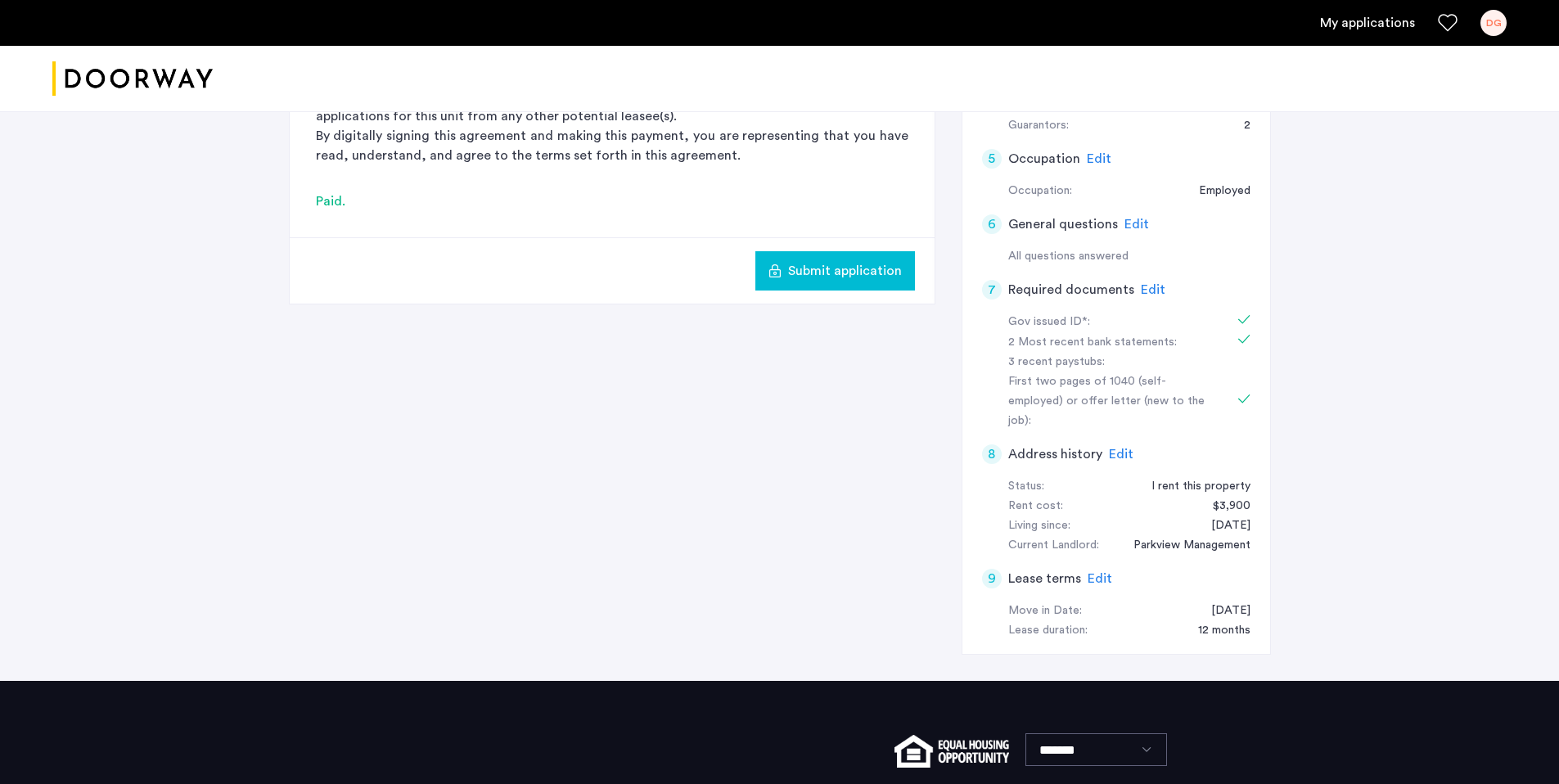 click on "Submit application" 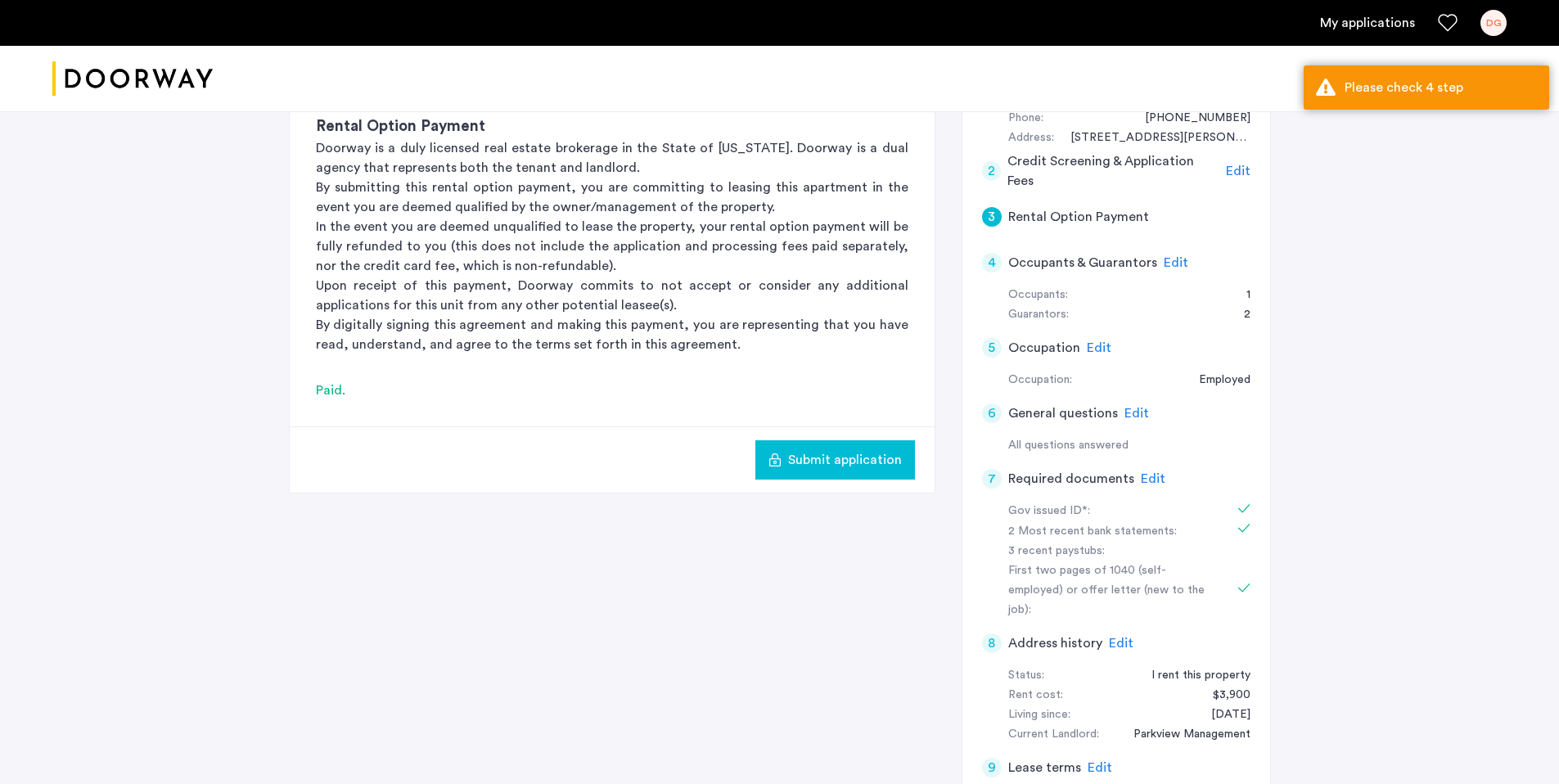 scroll, scrollTop: 354, scrollLeft: 0, axis: vertical 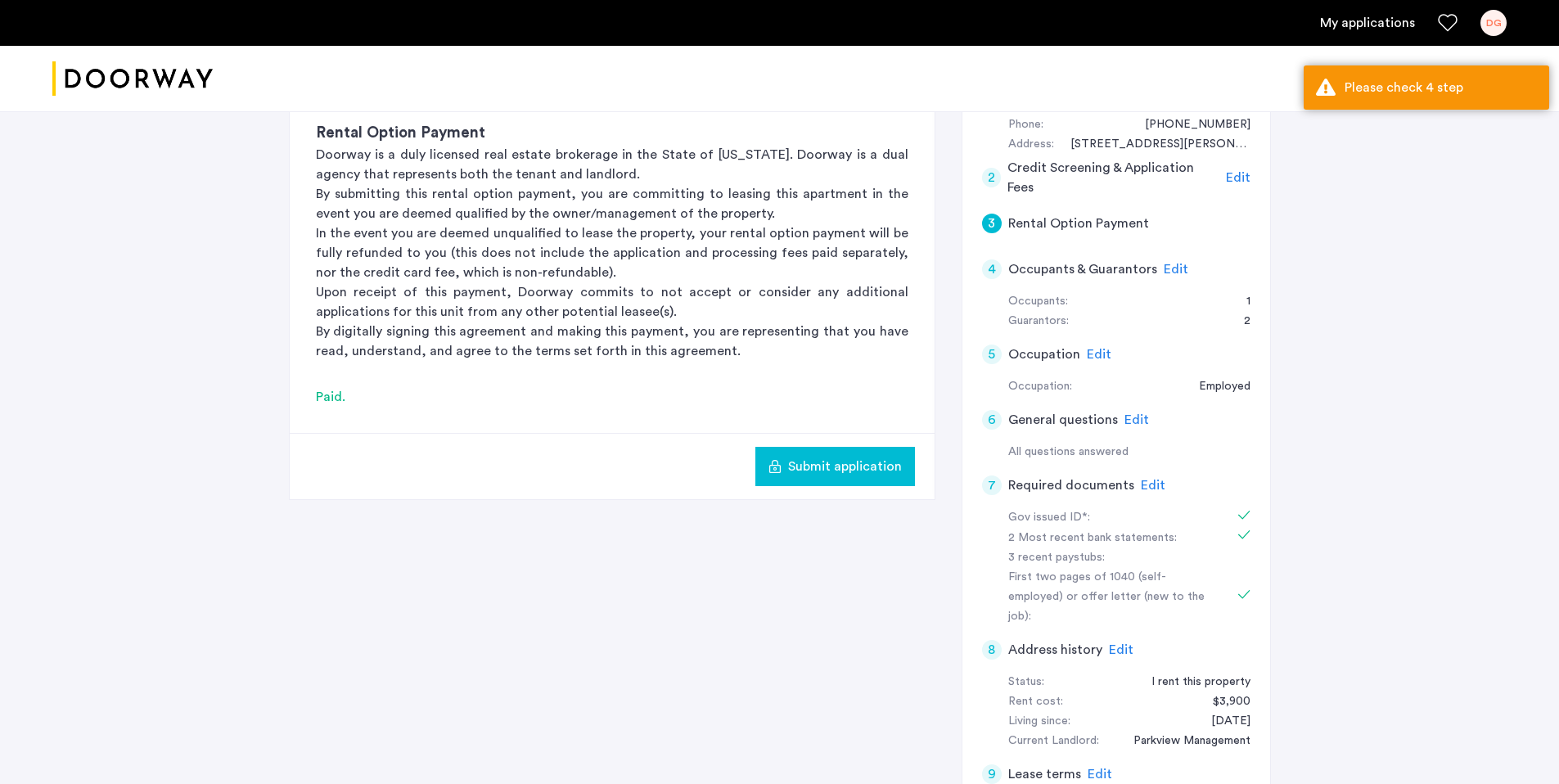 click on "Edit" 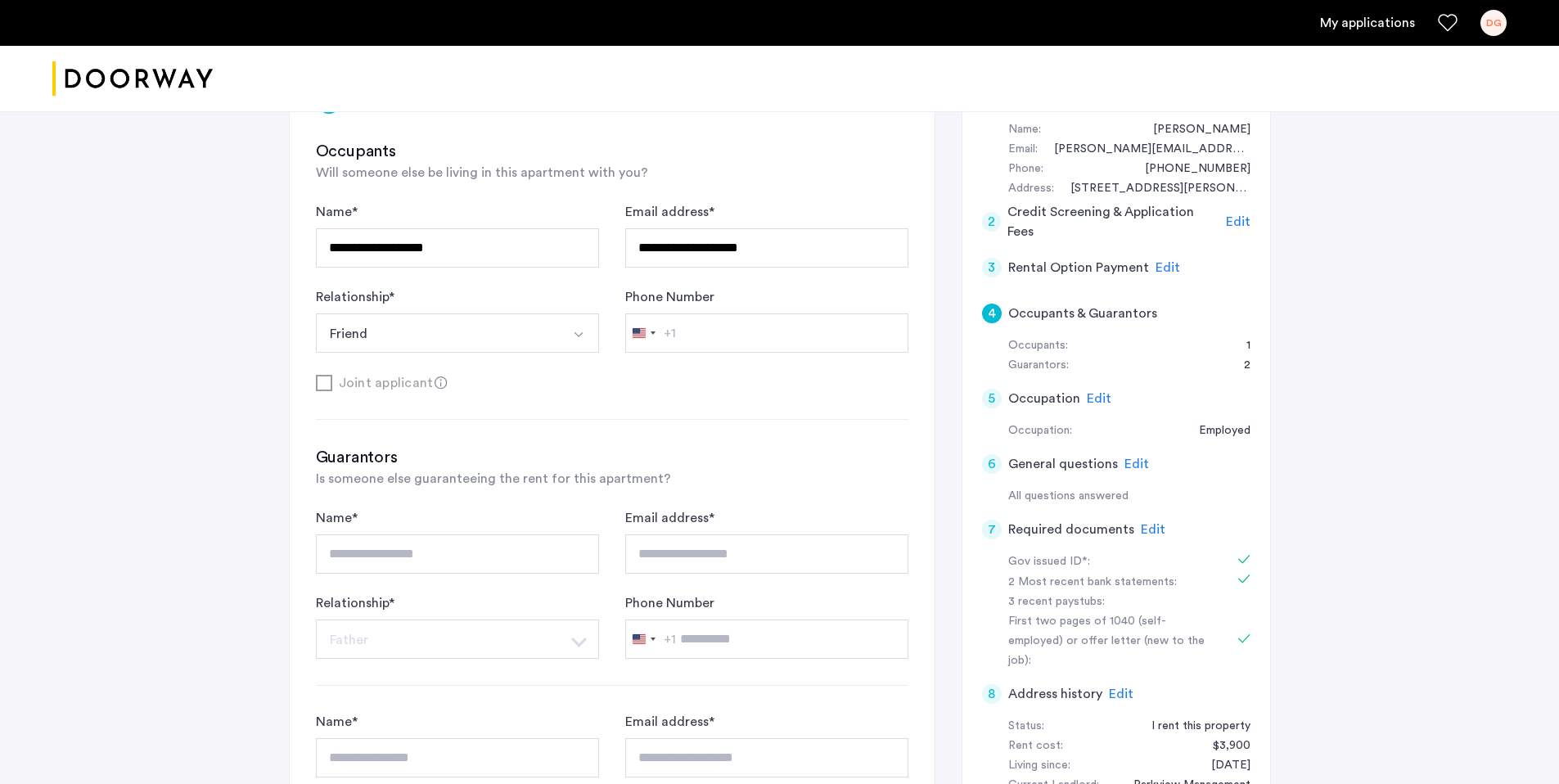 scroll, scrollTop: 637, scrollLeft: 0, axis: vertical 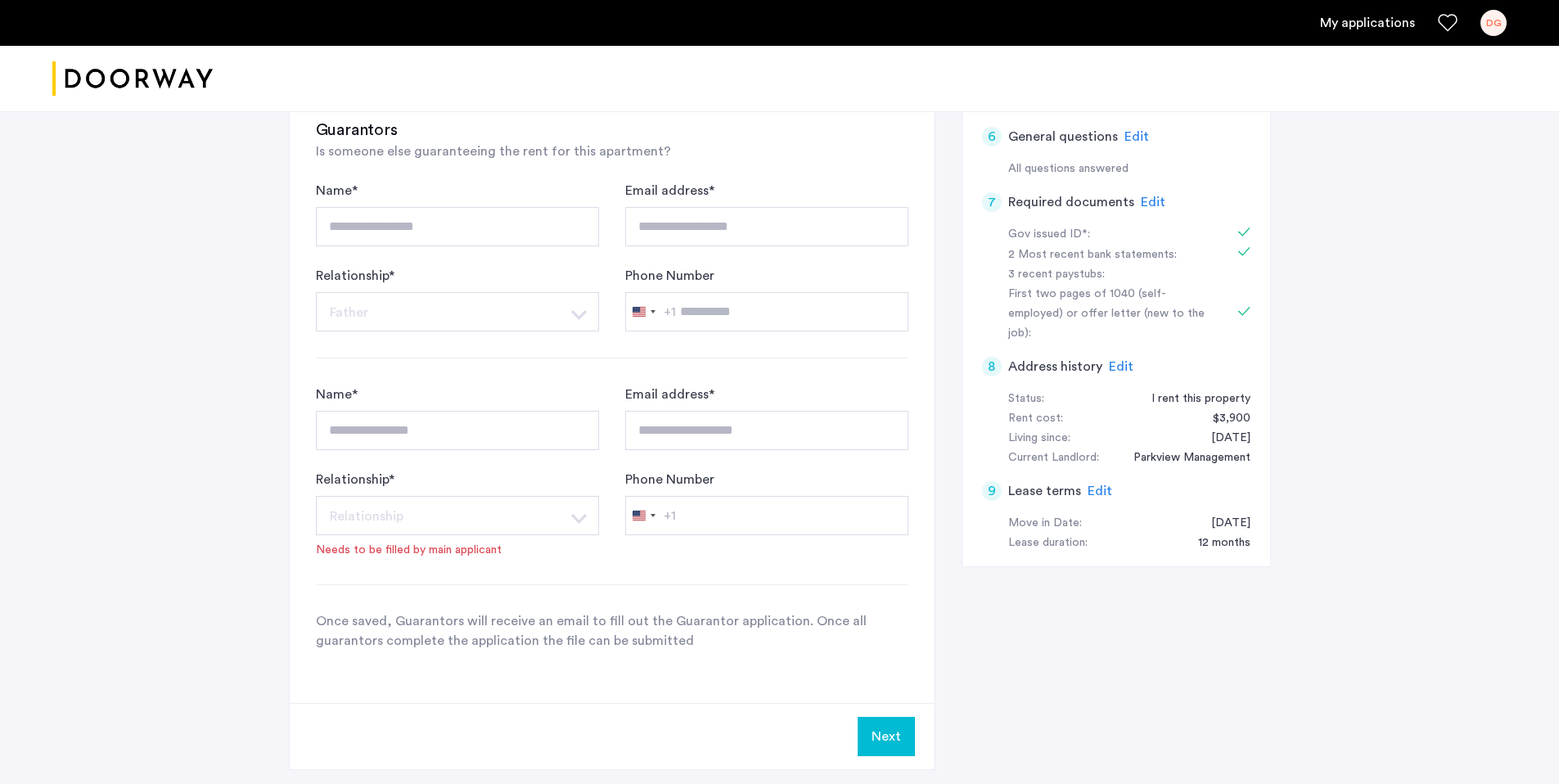 click on "Next" 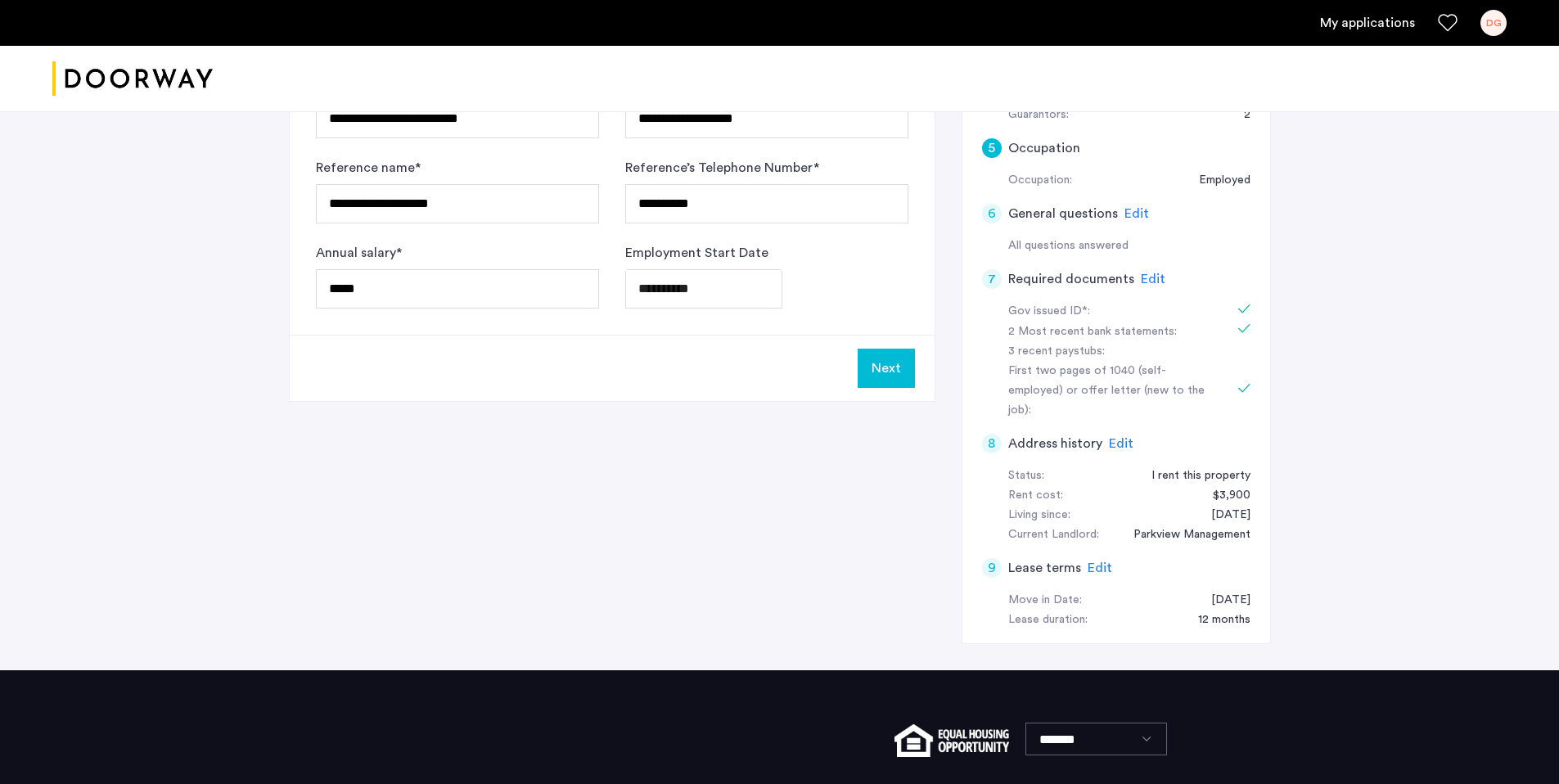 click on "Next" 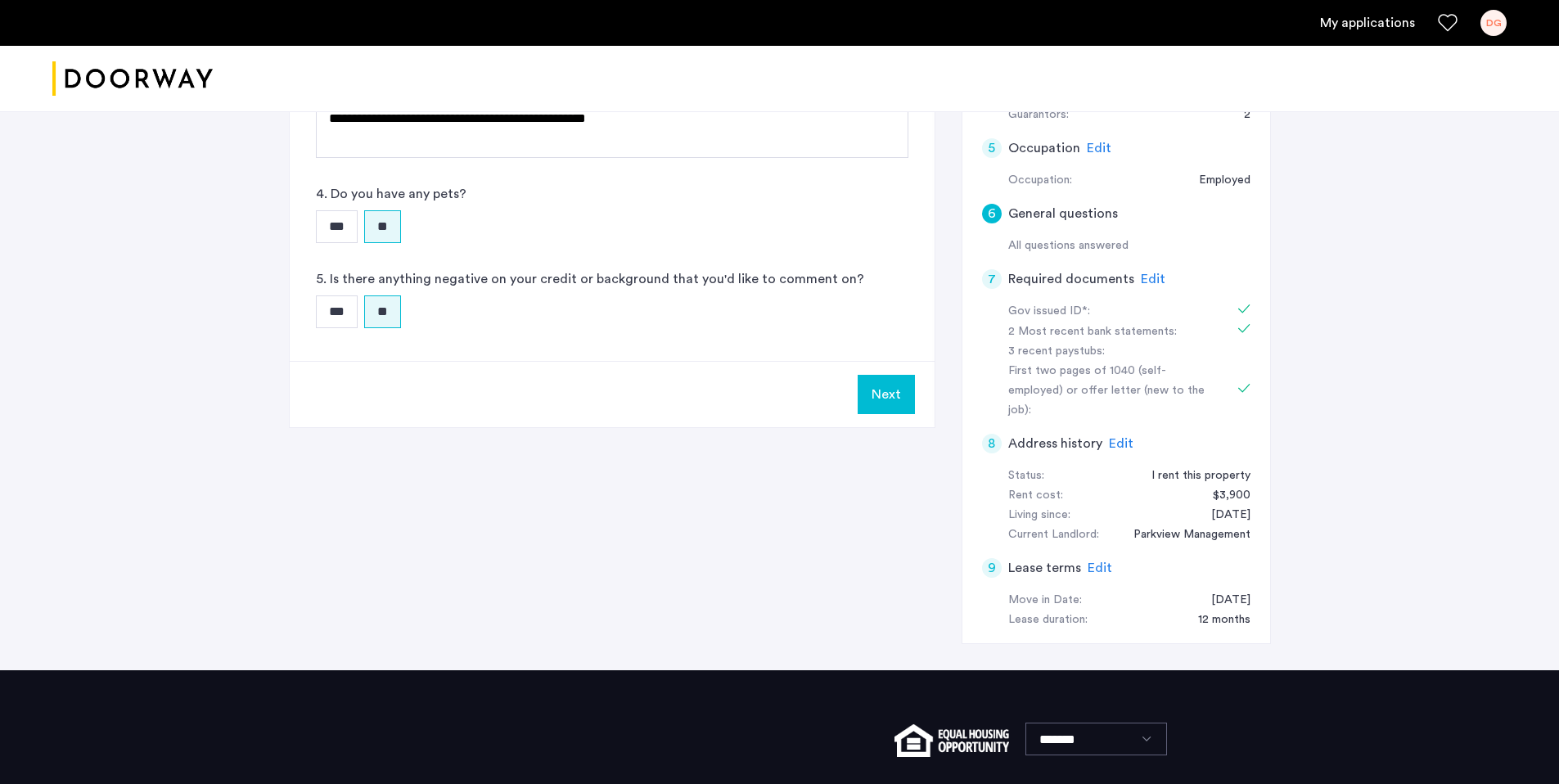 click on "Next" at bounding box center (886, 394) 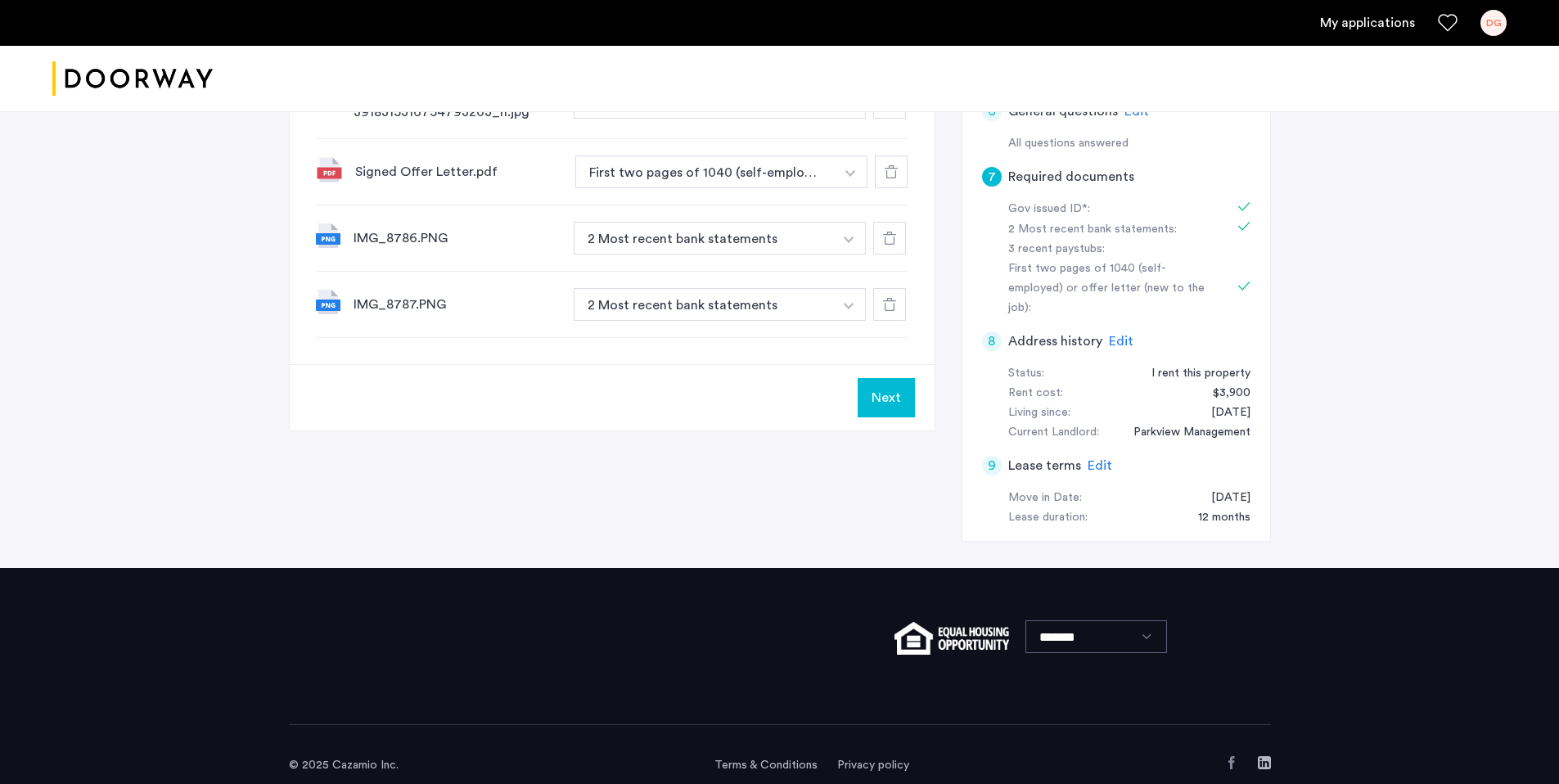 click on "Next" 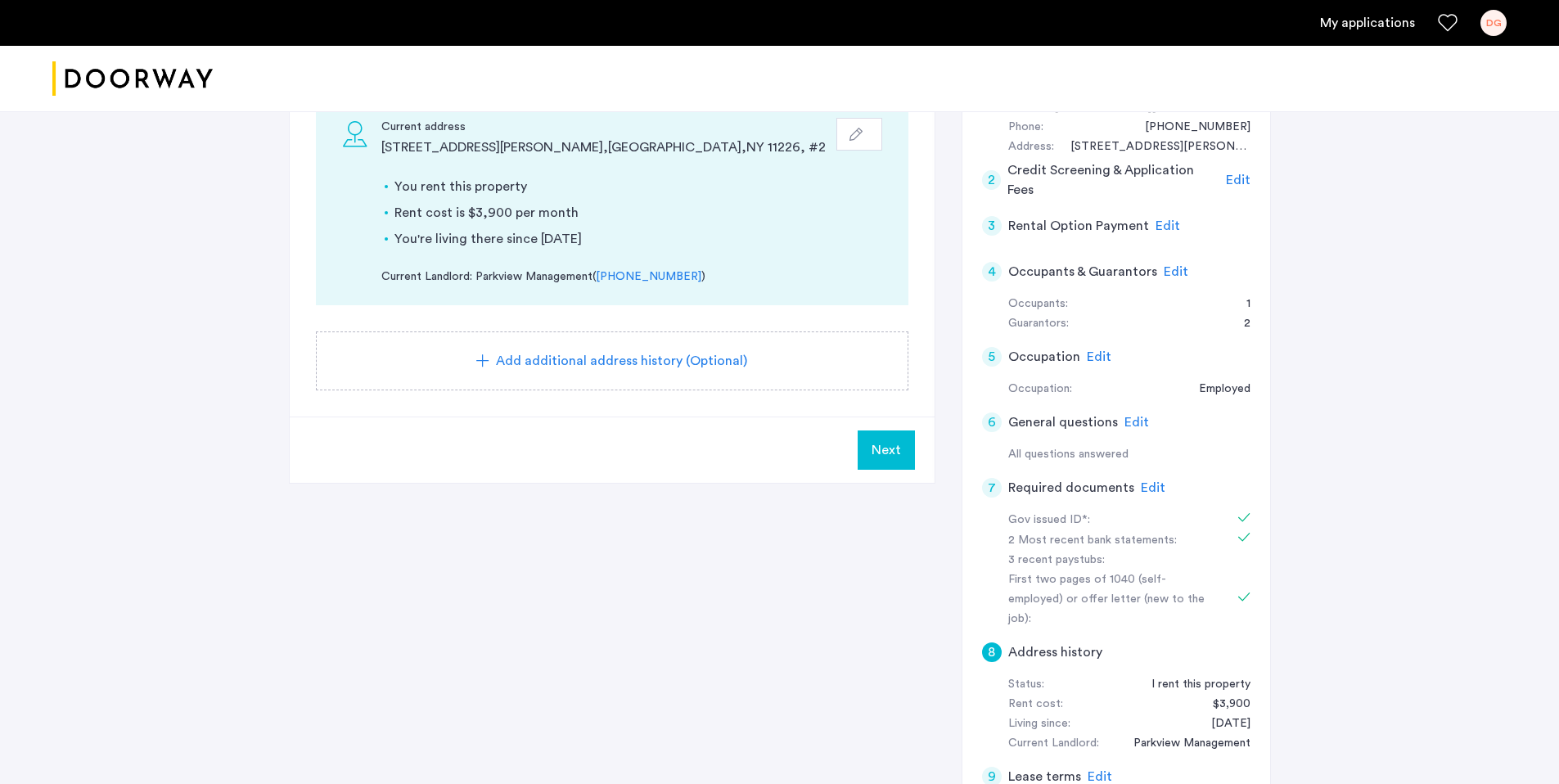 click on "Next" 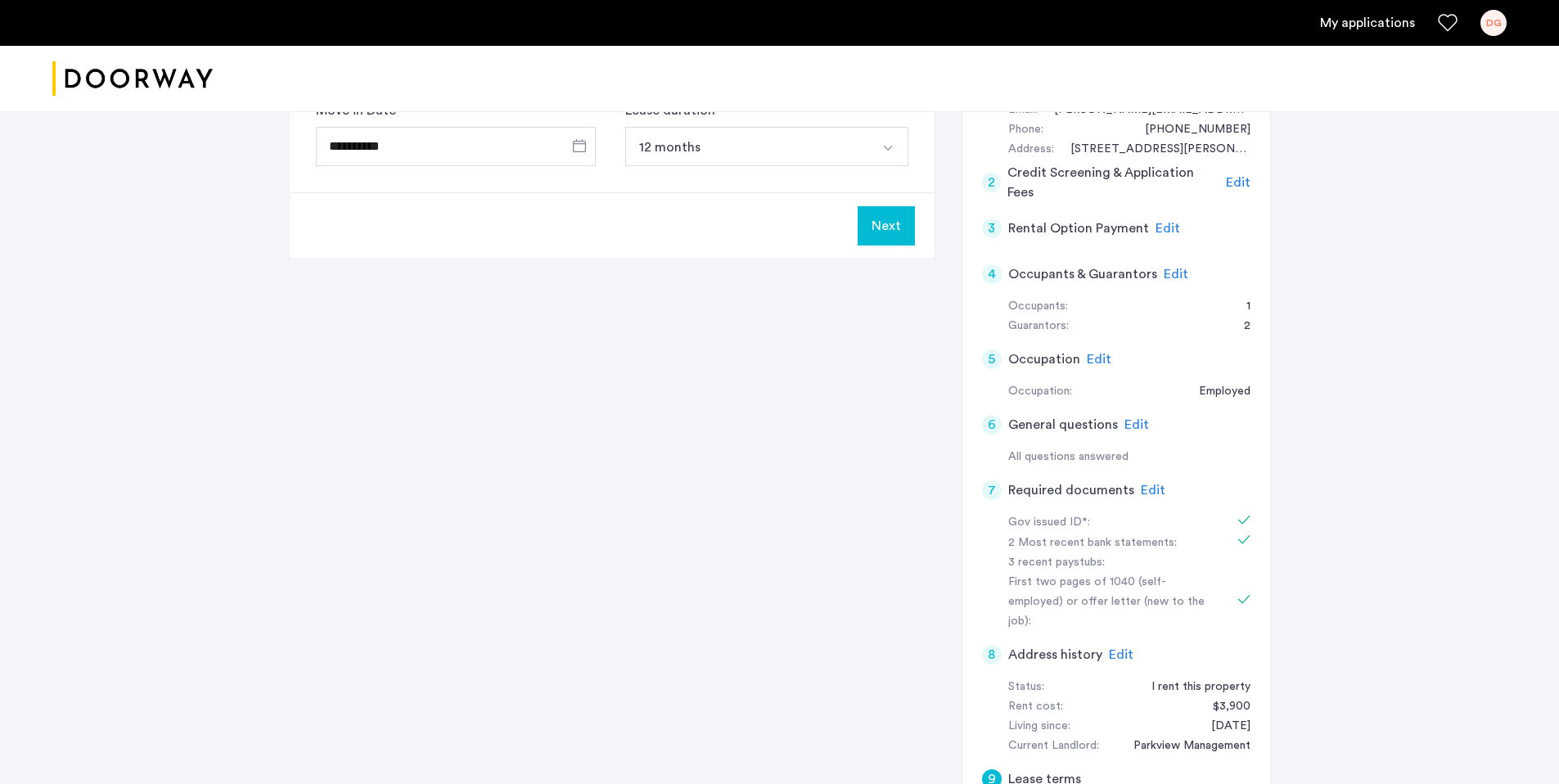 click on "Next" 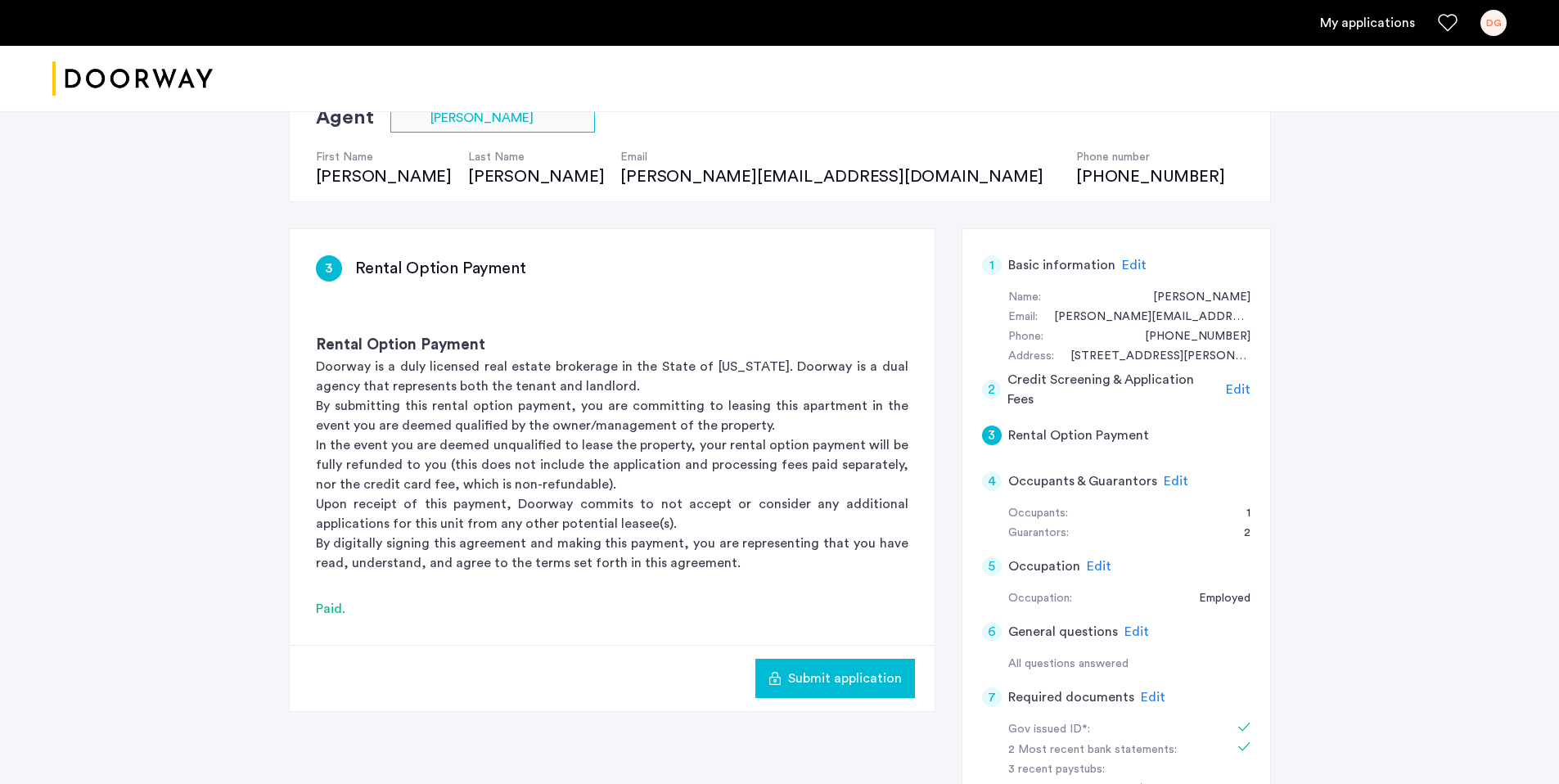 click on "Submit application" 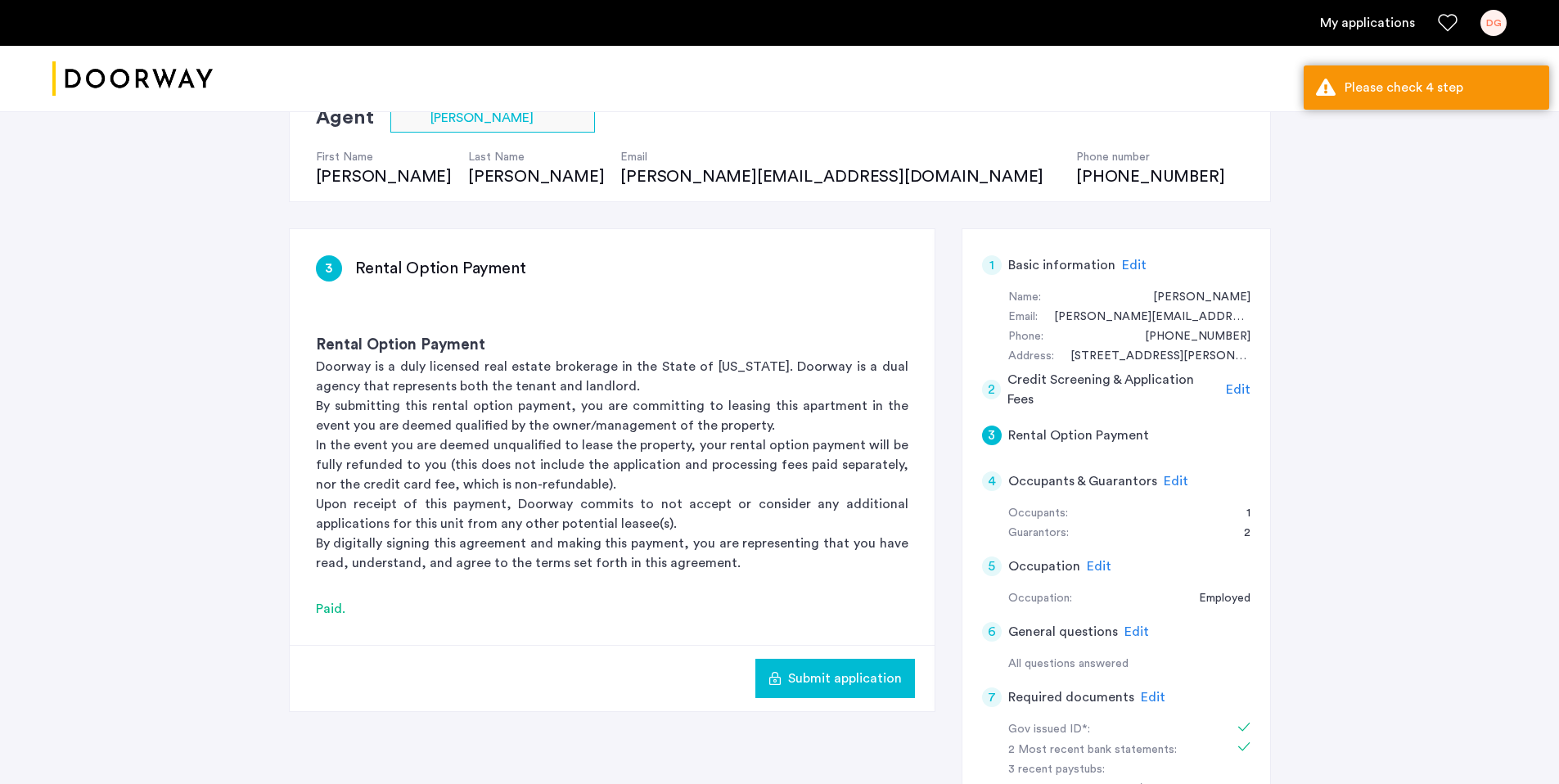 click on "Submit application" 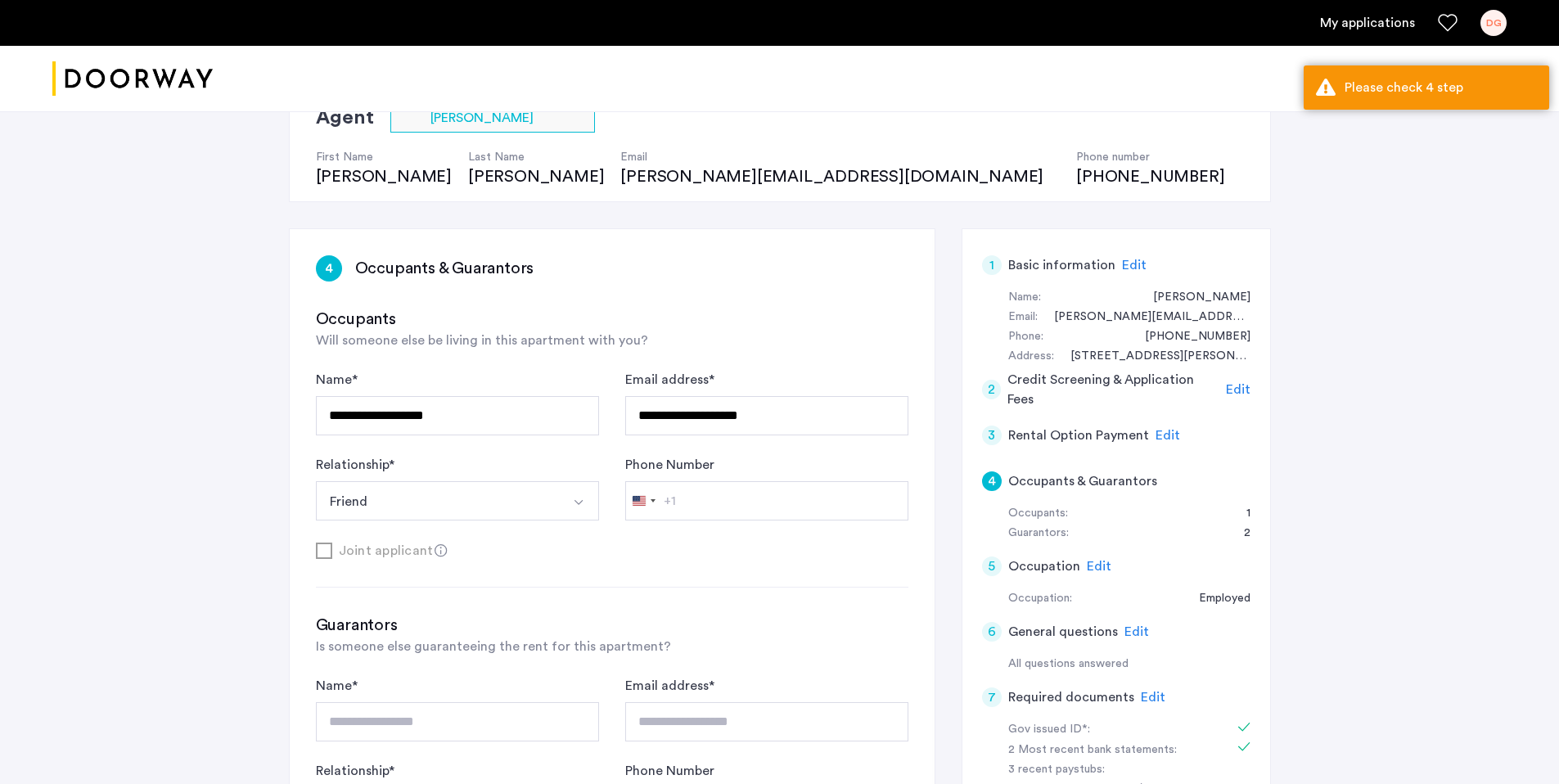 drag, startPoint x: 520, startPoint y: 505, endPoint x: 539, endPoint y: 501, distance: 19.416488 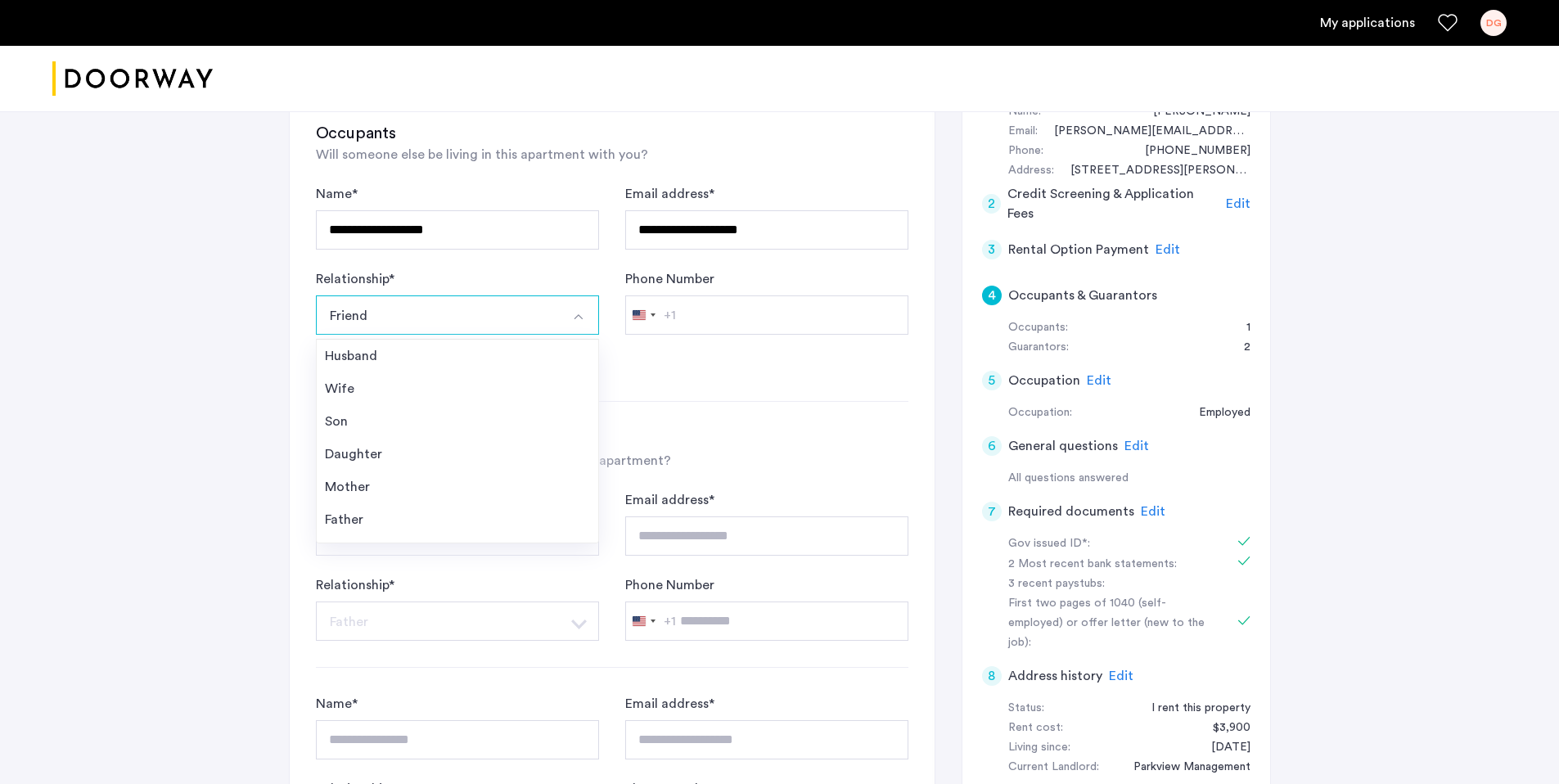 click on "**********" 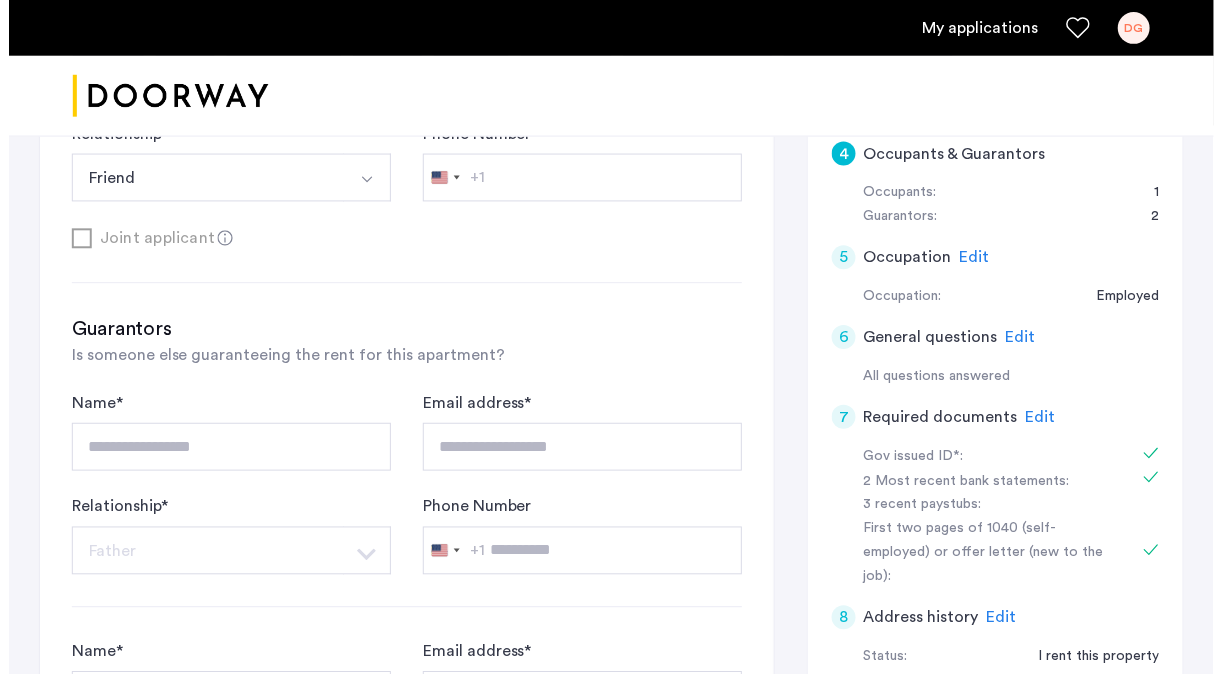 scroll, scrollTop: 714, scrollLeft: 0, axis: vertical 